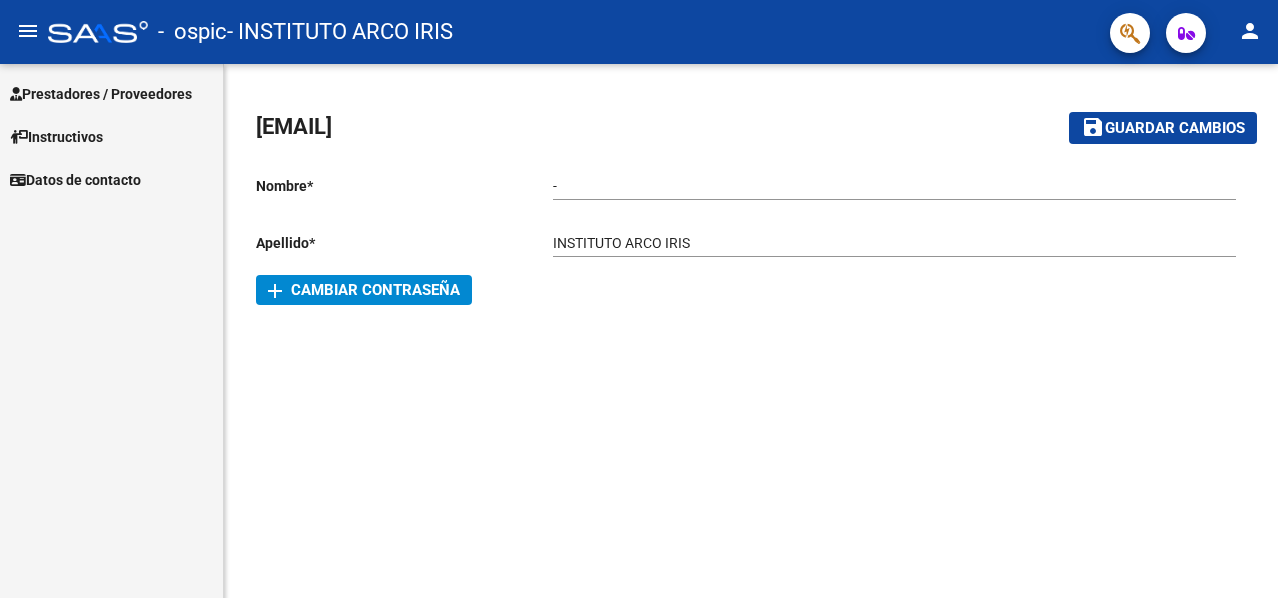 scroll, scrollTop: 0, scrollLeft: 0, axis: both 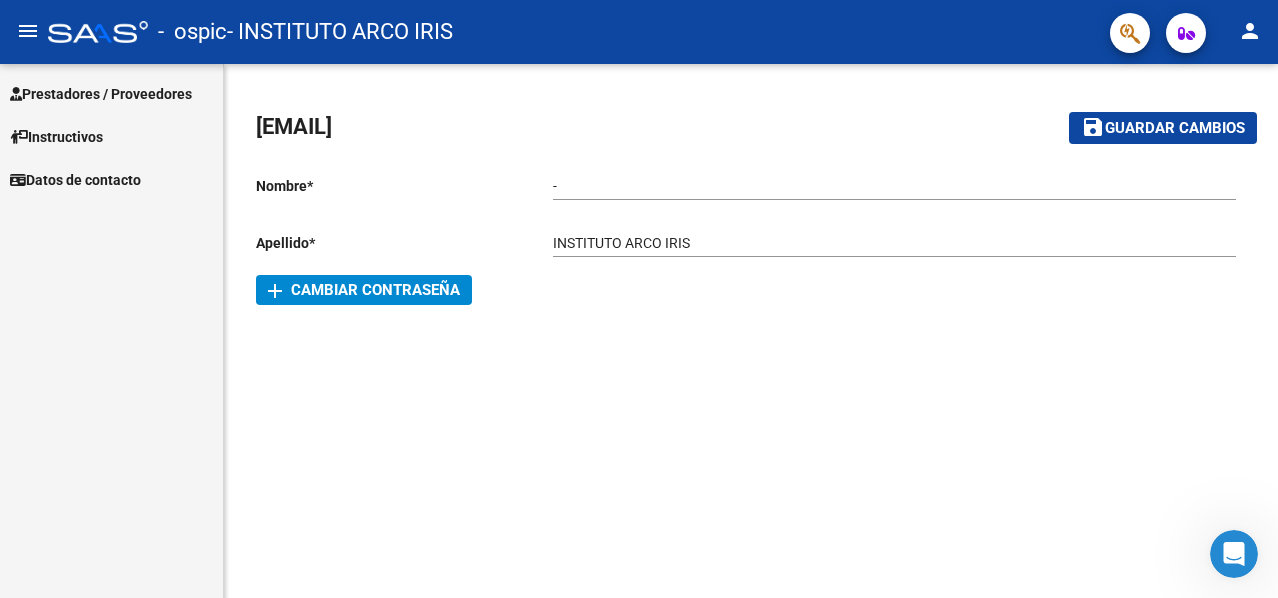 click on "Prestadores / Proveedores" at bounding box center [101, 94] 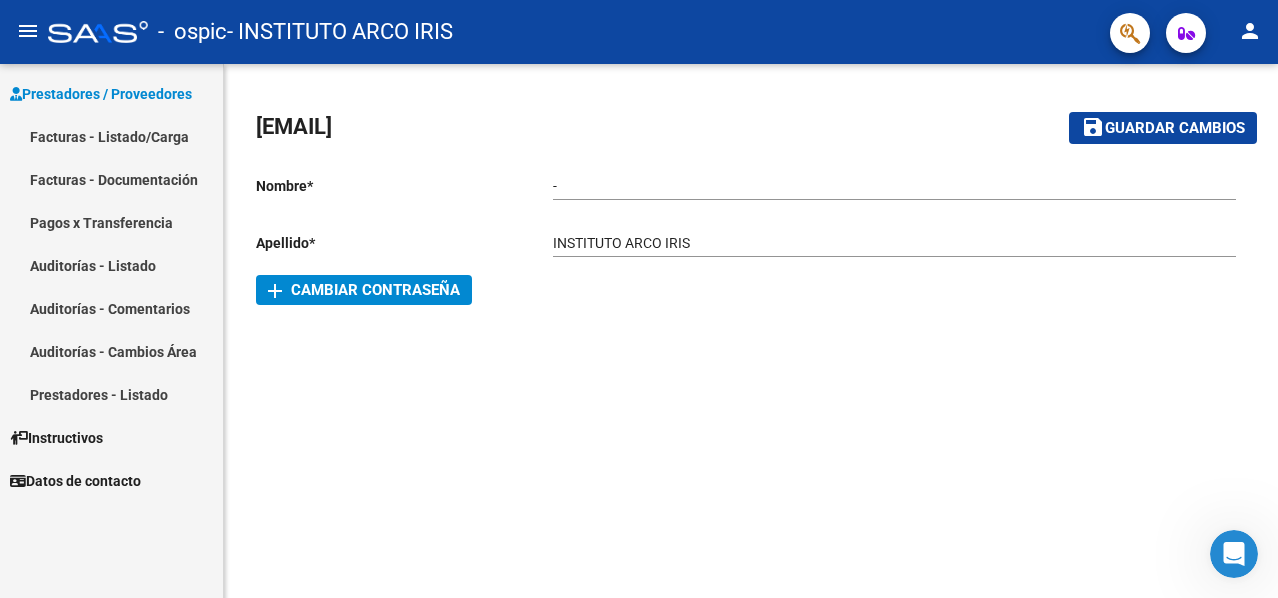 click on "Facturas - Listado/Carga" at bounding box center [111, 136] 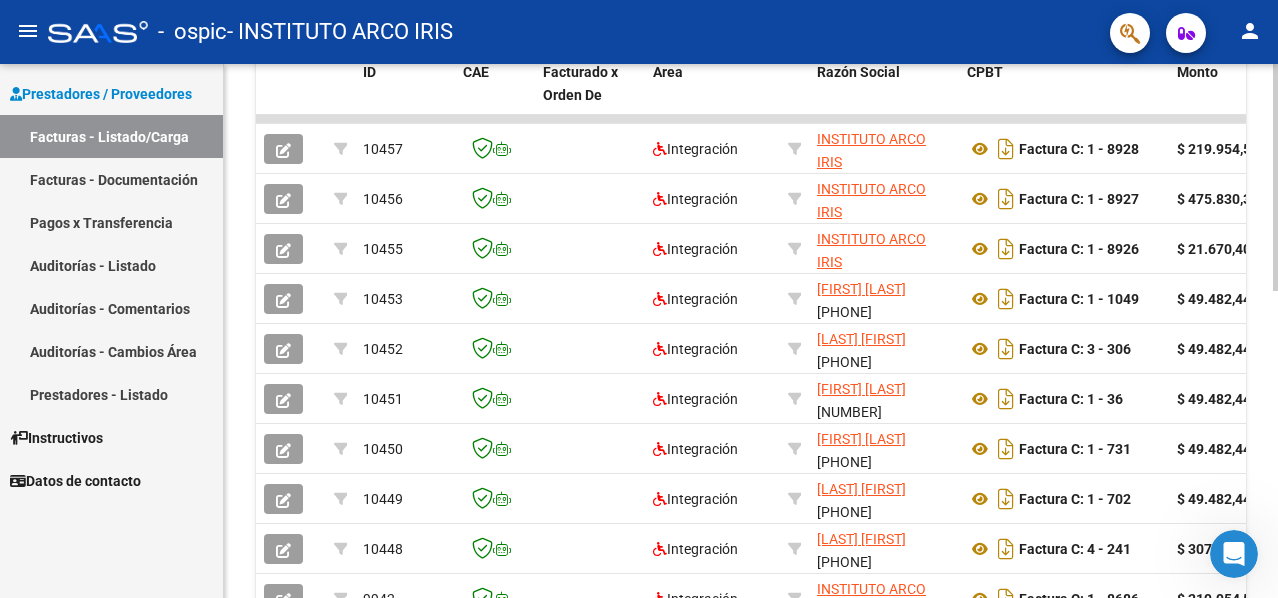 scroll, scrollTop: 0, scrollLeft: 0, axis: both 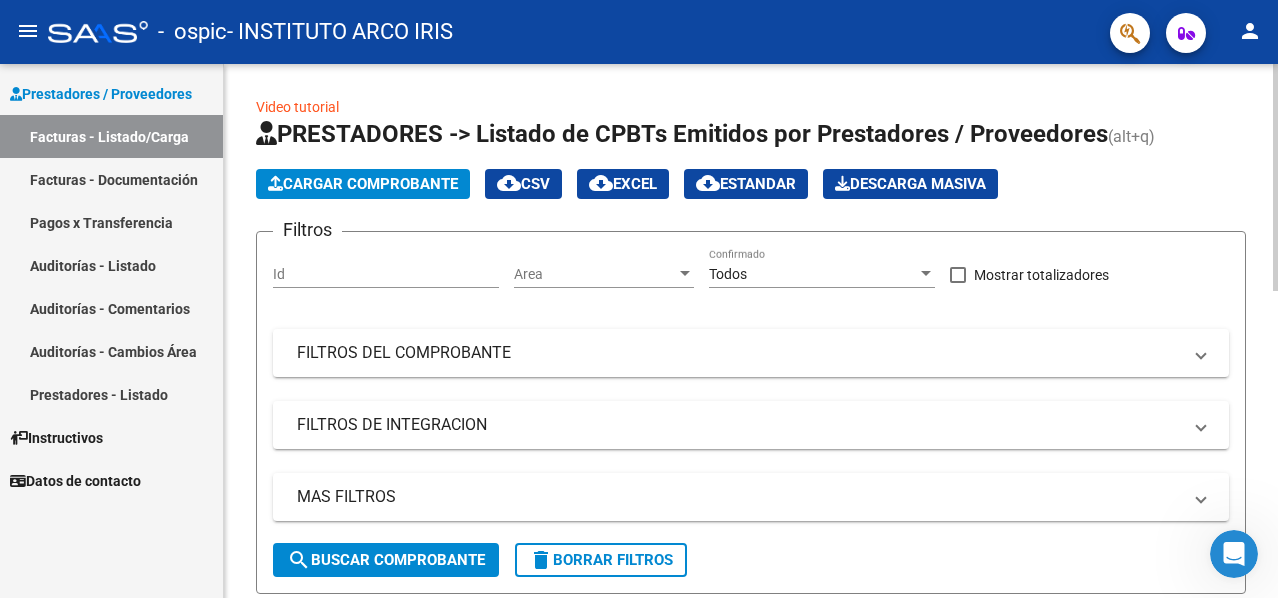 click on "Cargar Comprobante" 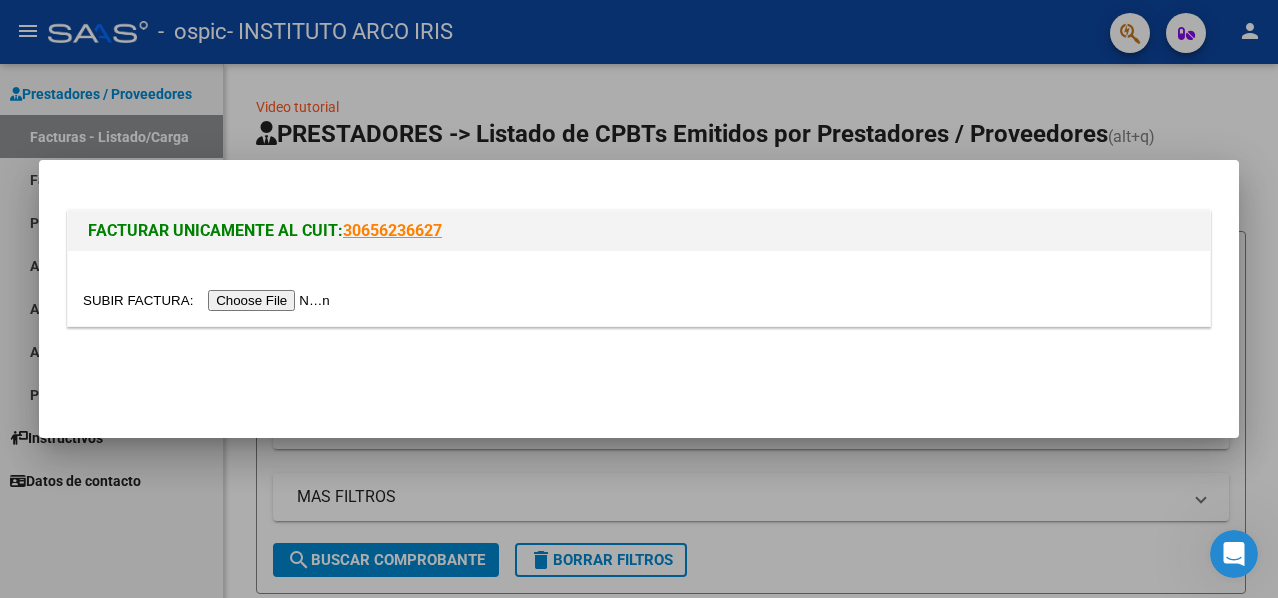 click at bounding box center (209, 300) 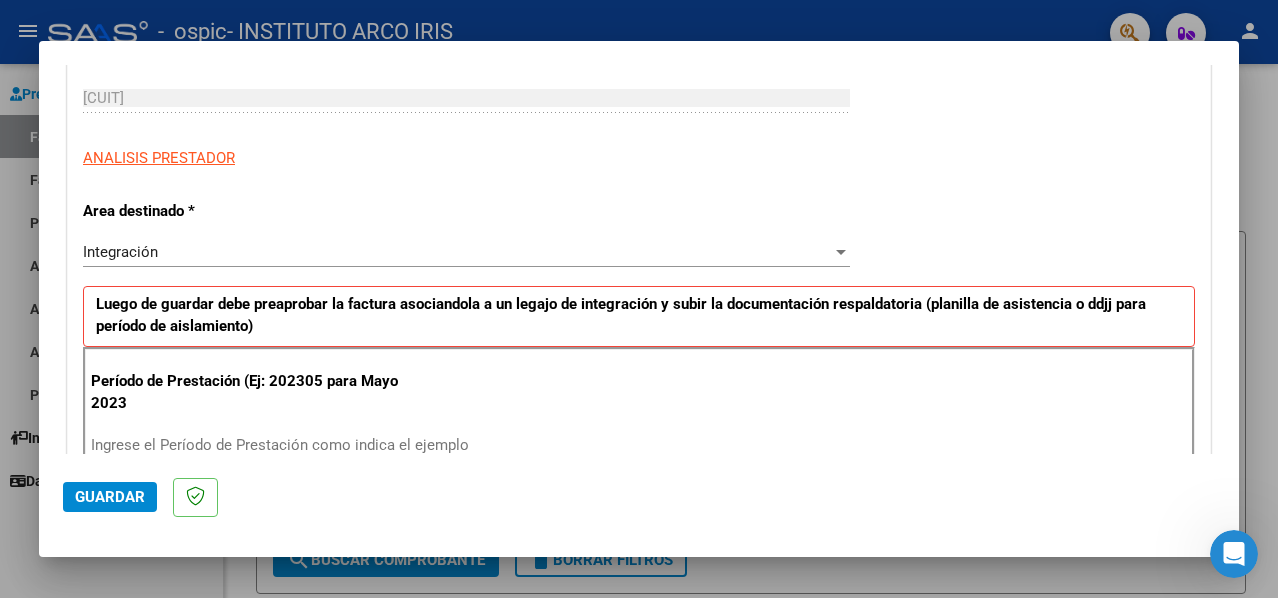 scroll, scrollTop: 400, scrollLeft: 0, axis: vertical 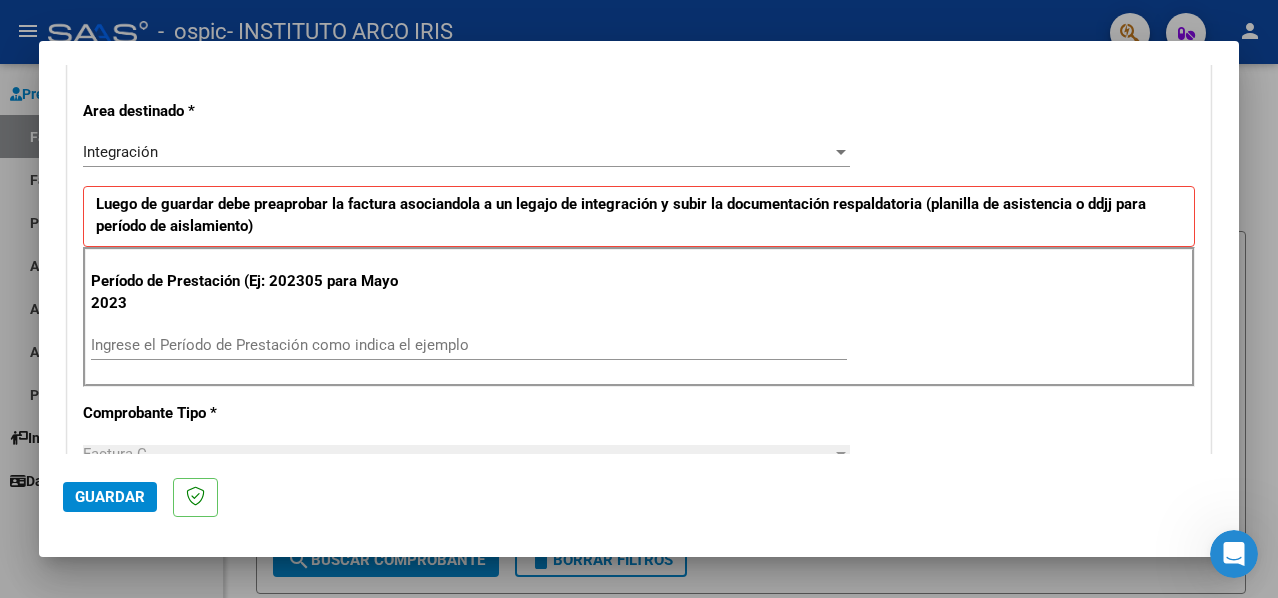 click on "Ingrese el Período de Prestación como indica el ejemplo" at bounding box center [469, 345] 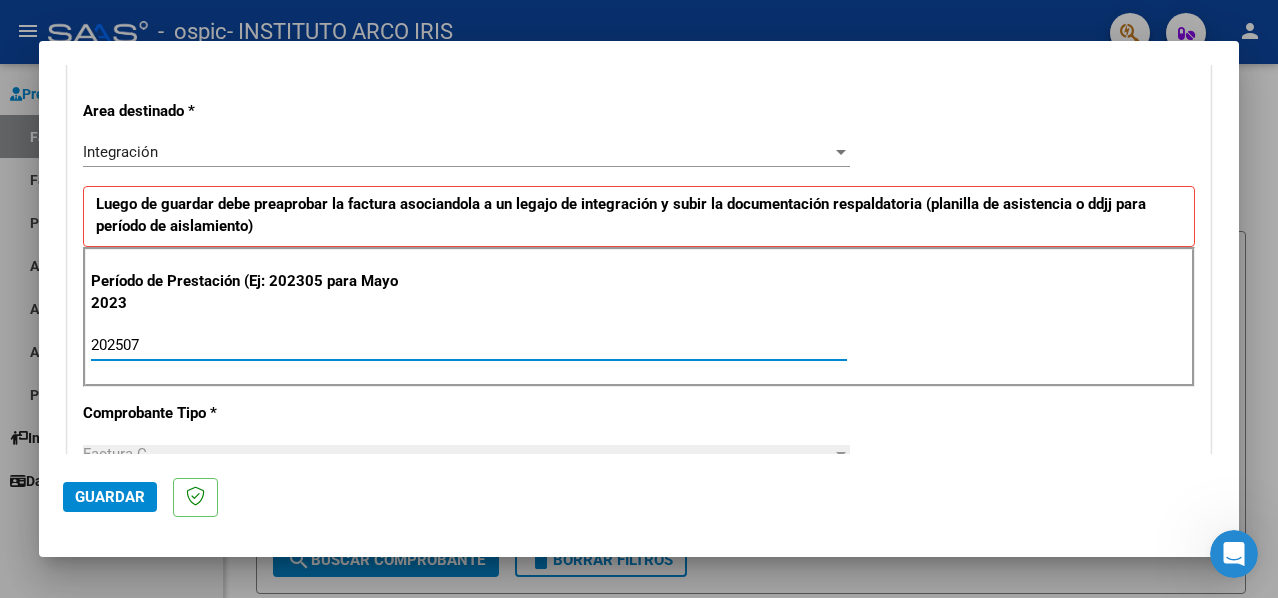 type on "202507" 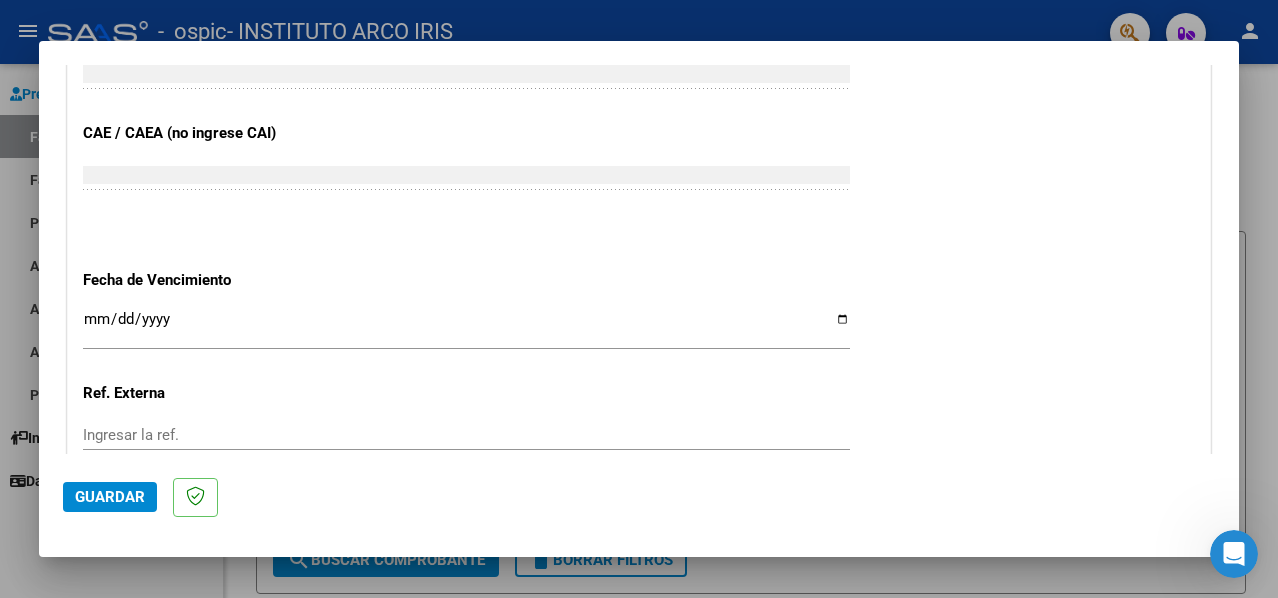 scroll, scrollTop: 1200, scrollLeft: 0, axis: vertical 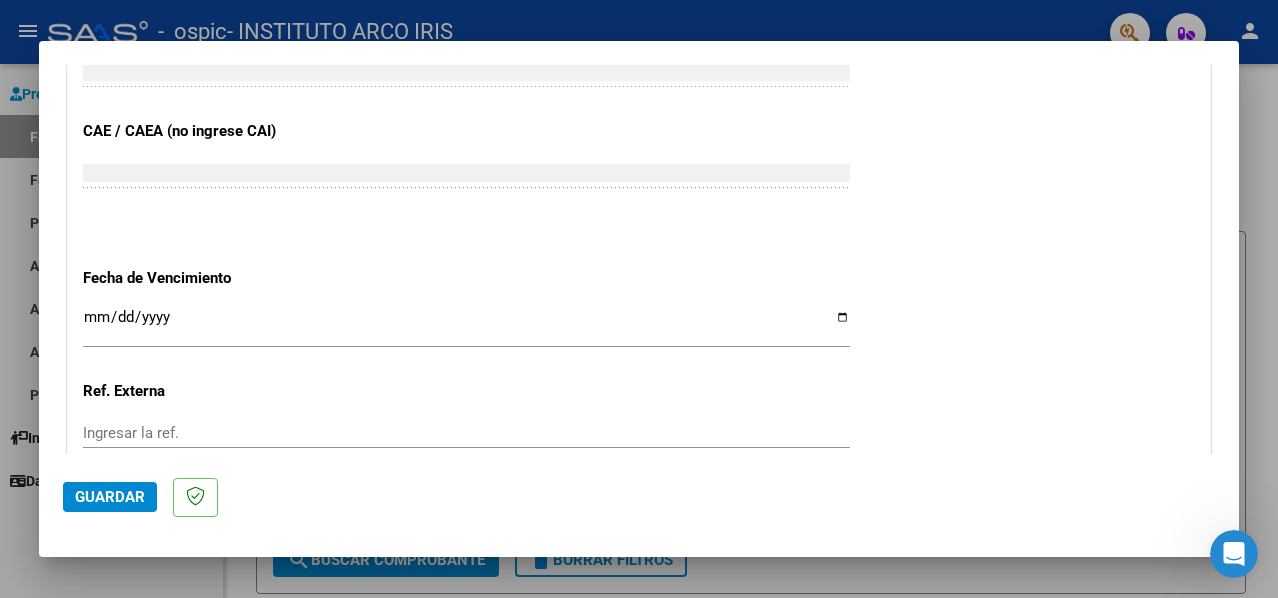 click on "Ingresar la fecha" at bounding box center (466, 325) 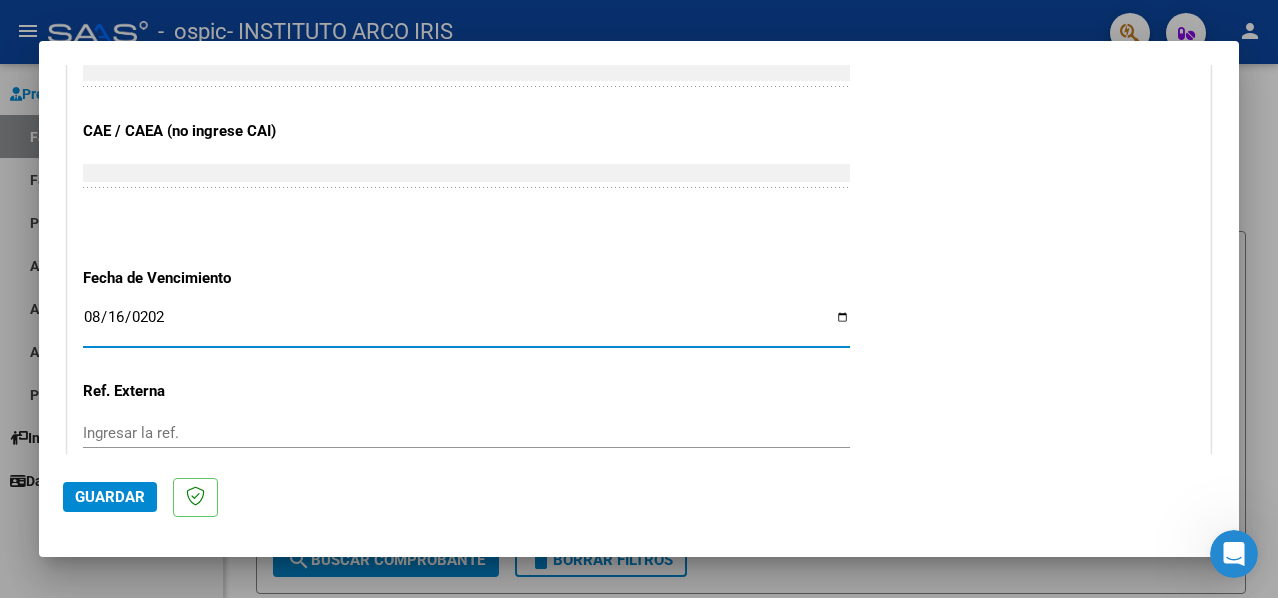 type on "2025-08-16" 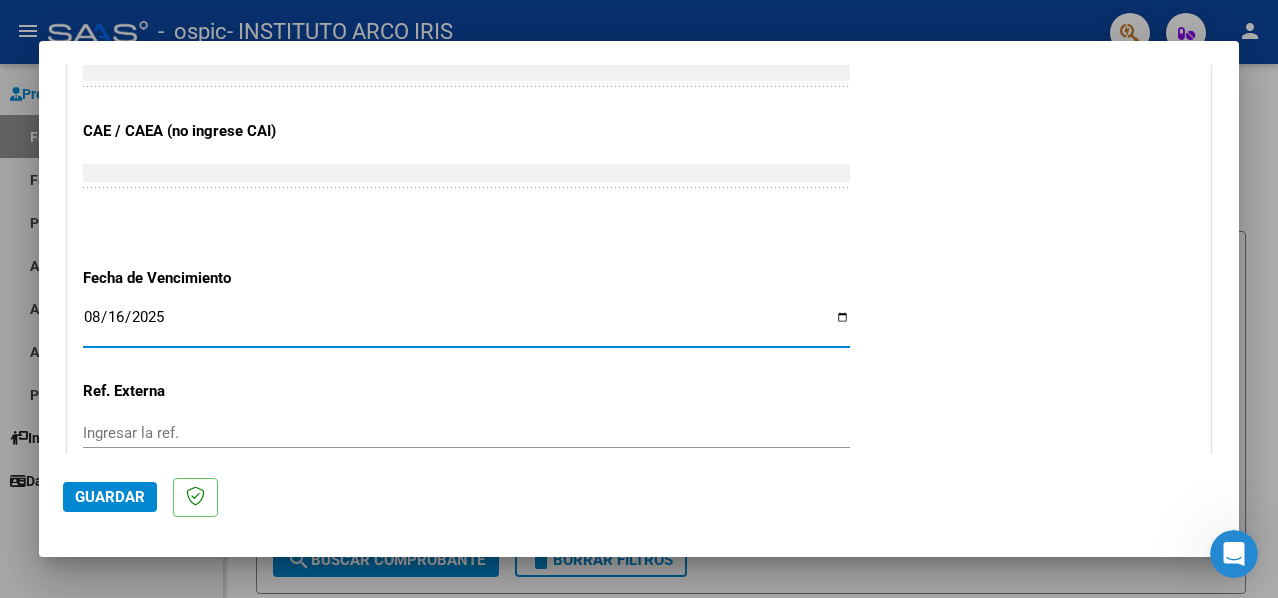 click on "Guardar" 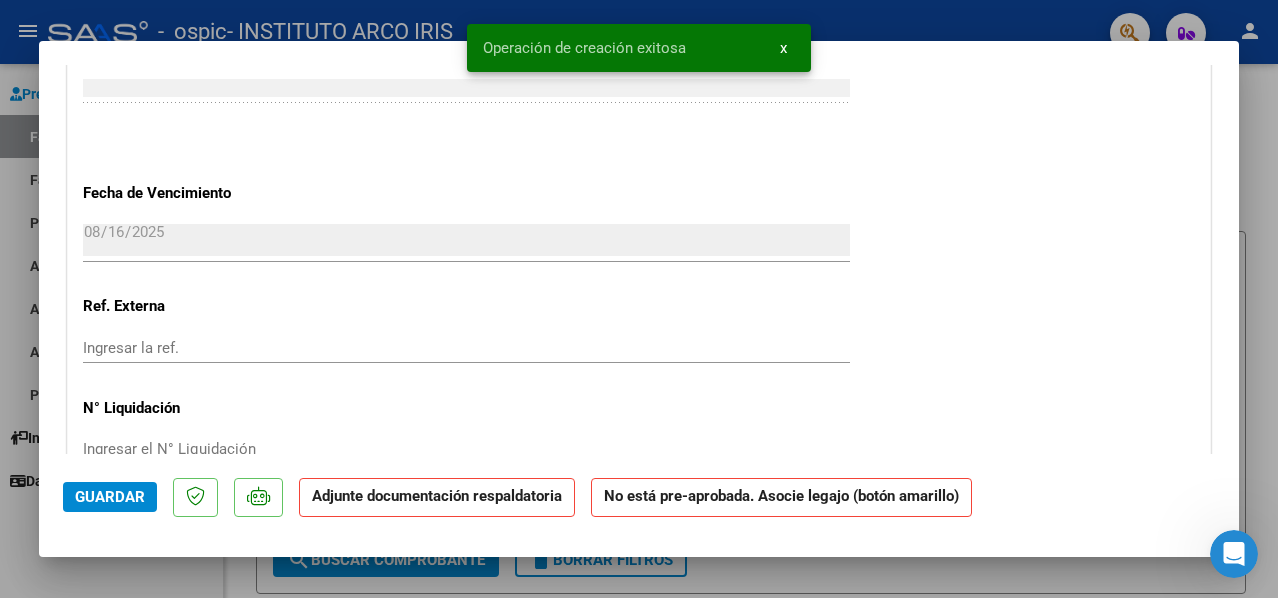 scroll, scrollTop: 1600, scrollLeft: 0, axis: vertical 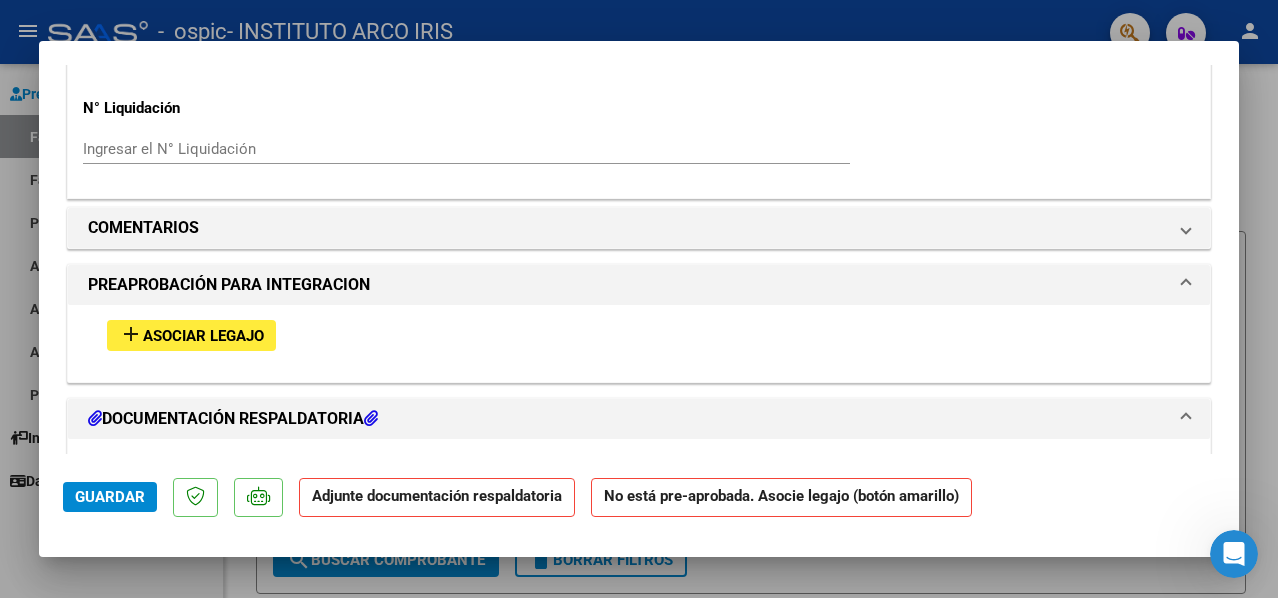 click on "Asociar Legajo" at bounding box center [203, 336] 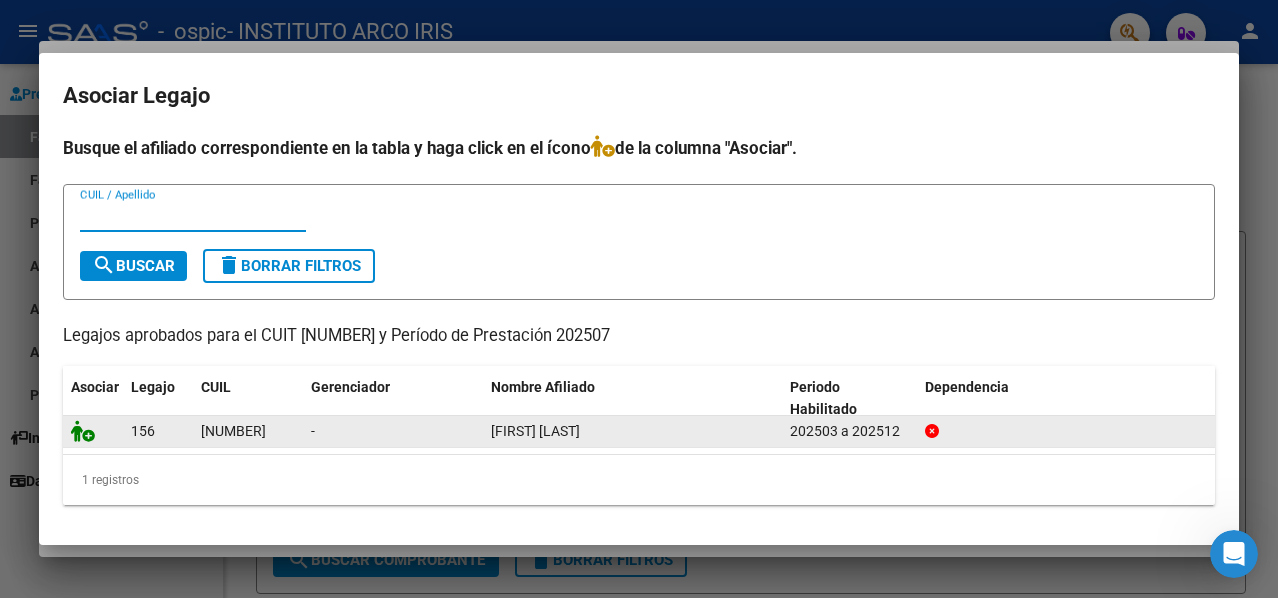 click 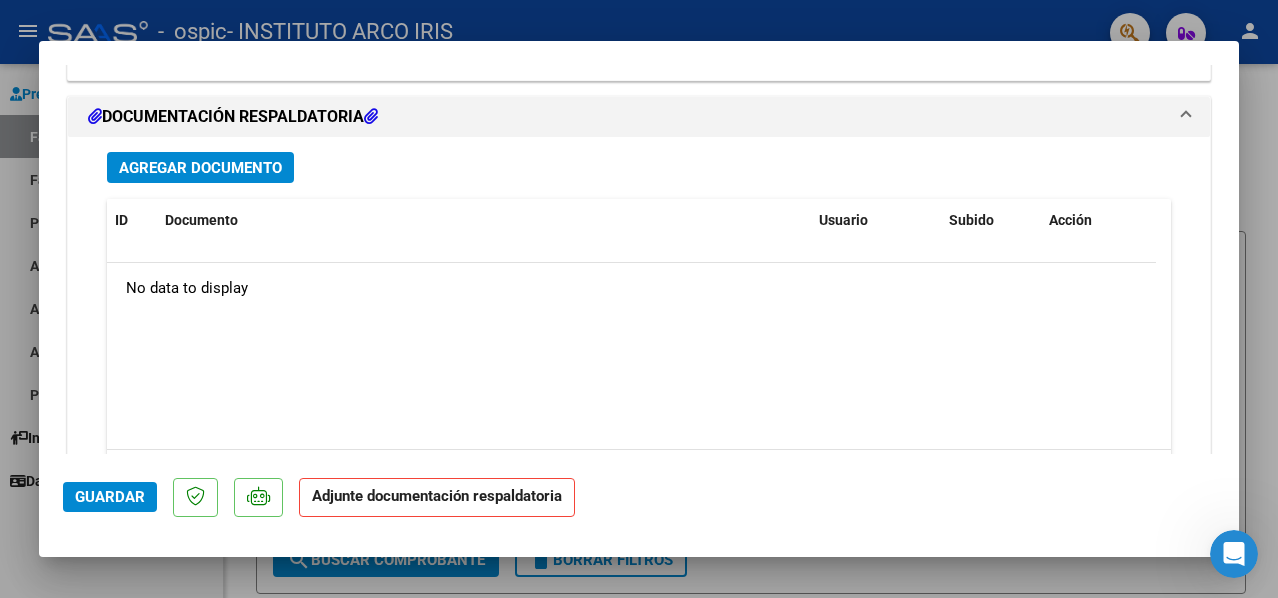 scroll, scrollTop: 2252, scrollLeft: 0, axis: vertical 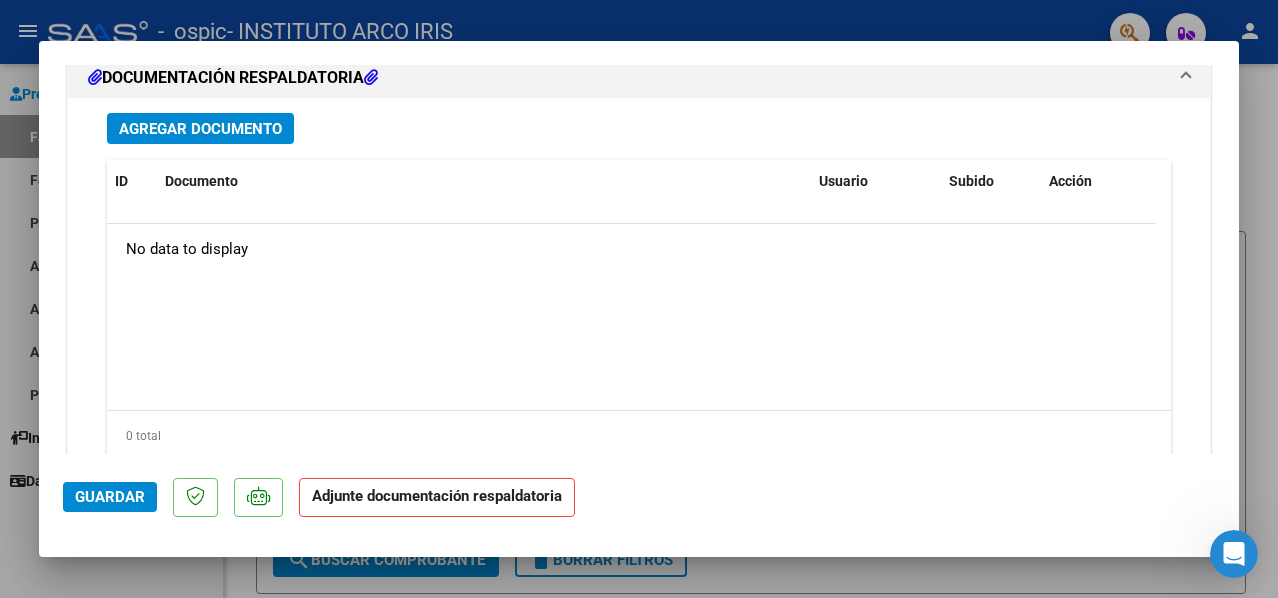 click on "Agregar Documento" at bounding box center (200, 129) 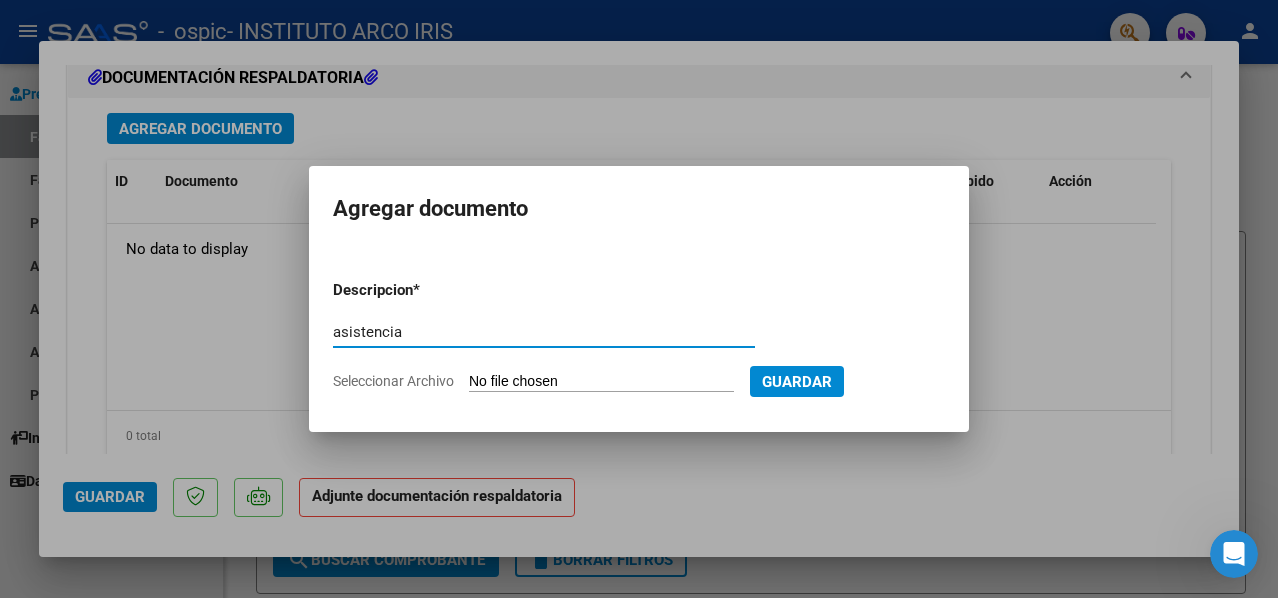 type on "asistencia" 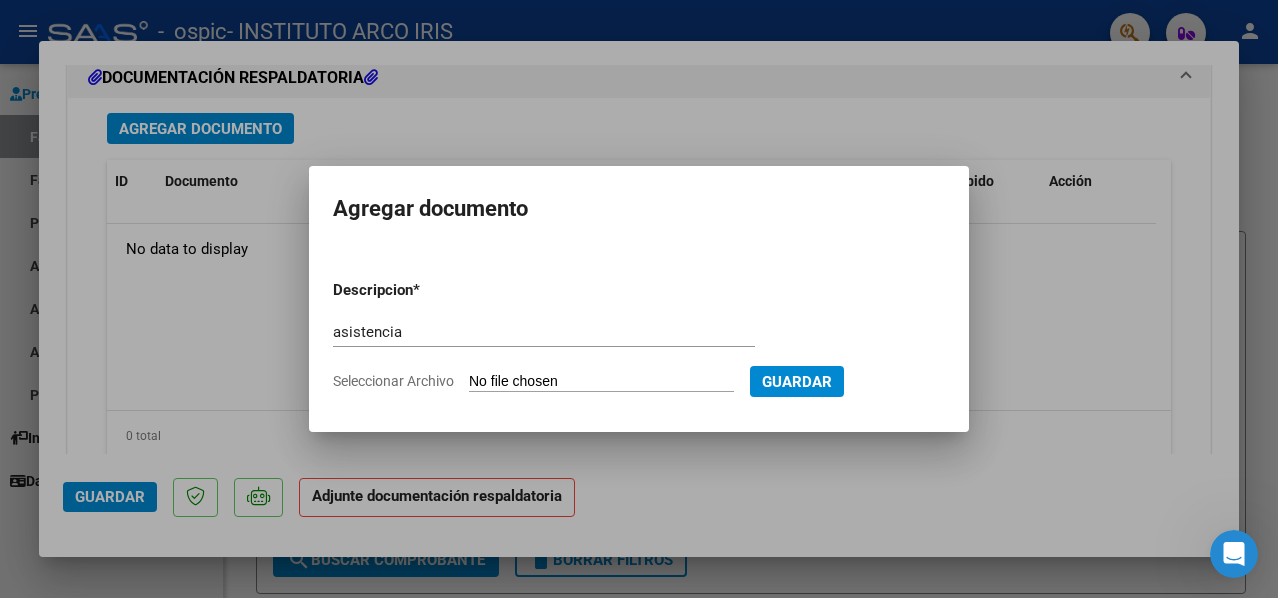 type on "C:\fakepath\Asistencia Apoyo Escolar.pdf" 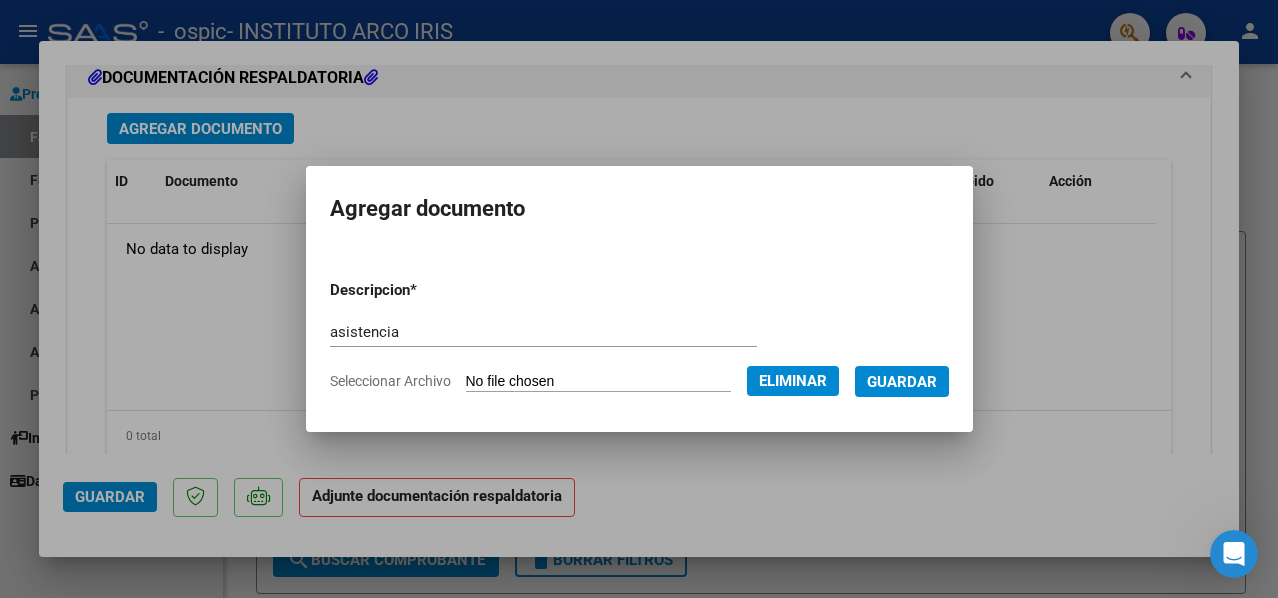 click on "Guardar" at bounding box center [902, 382] 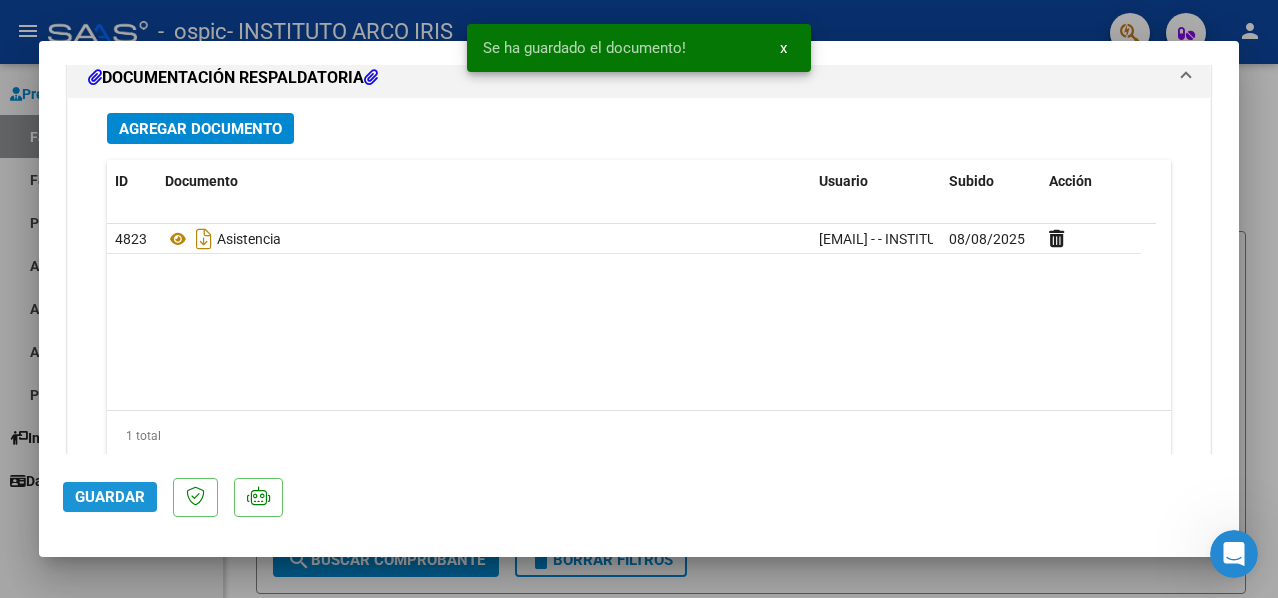 click on "Guardar" 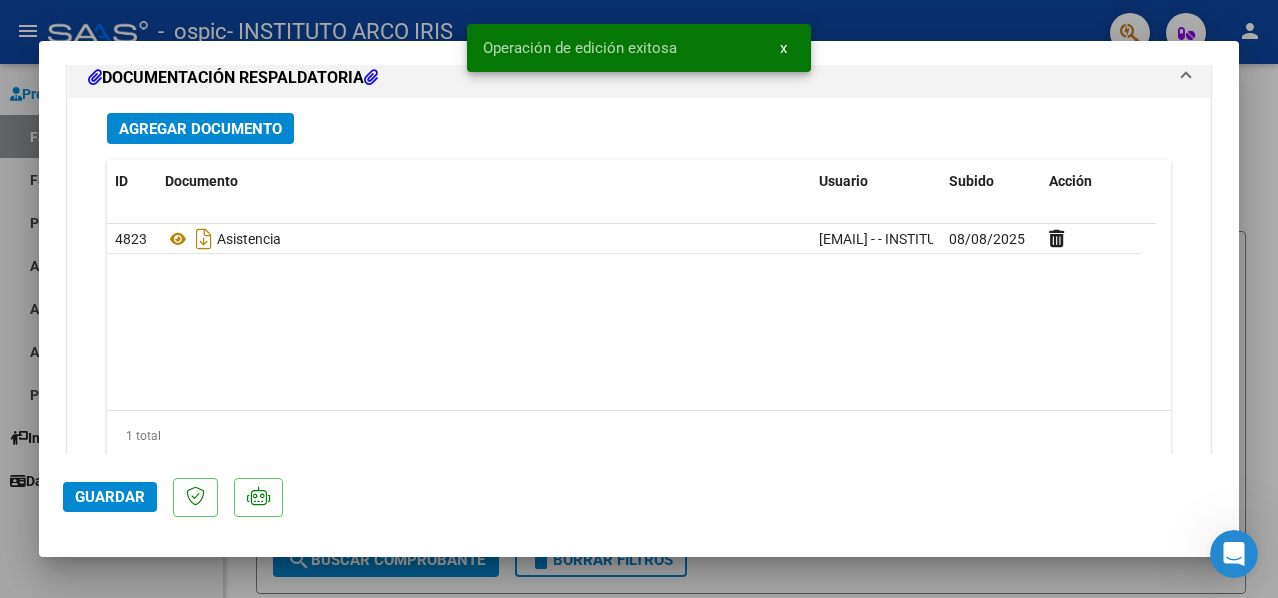 click at bounding box center (639, 299) 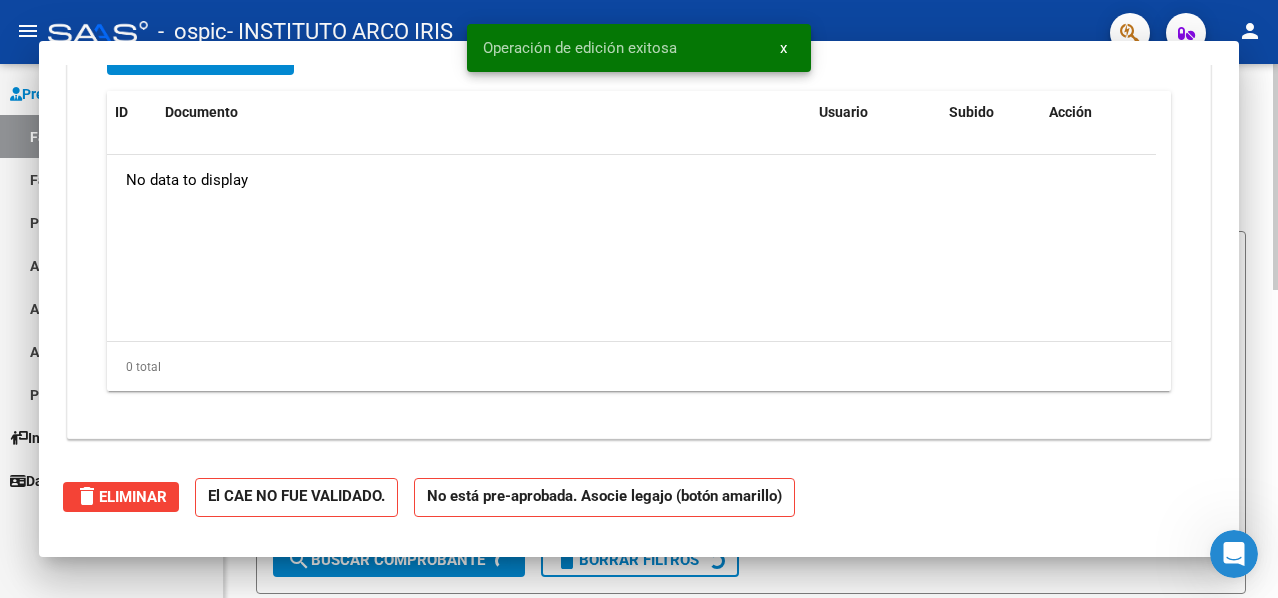 scroll, scrollTop: 0, scrollLeft: 0, axis: both 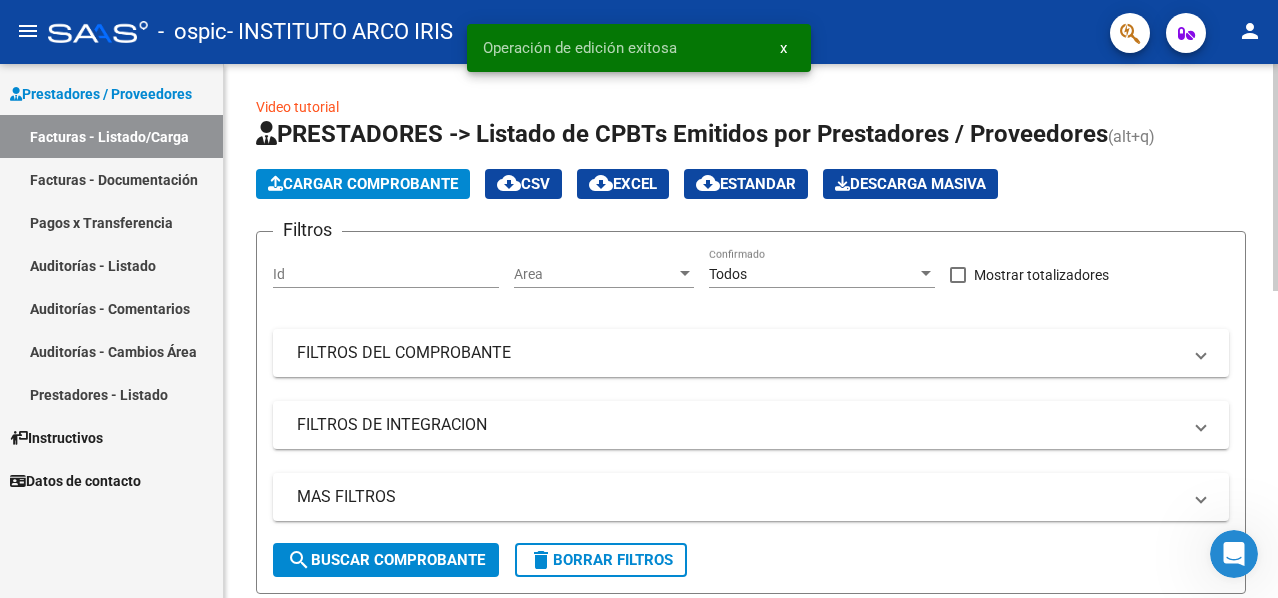 click on "Cargar Comprobante" 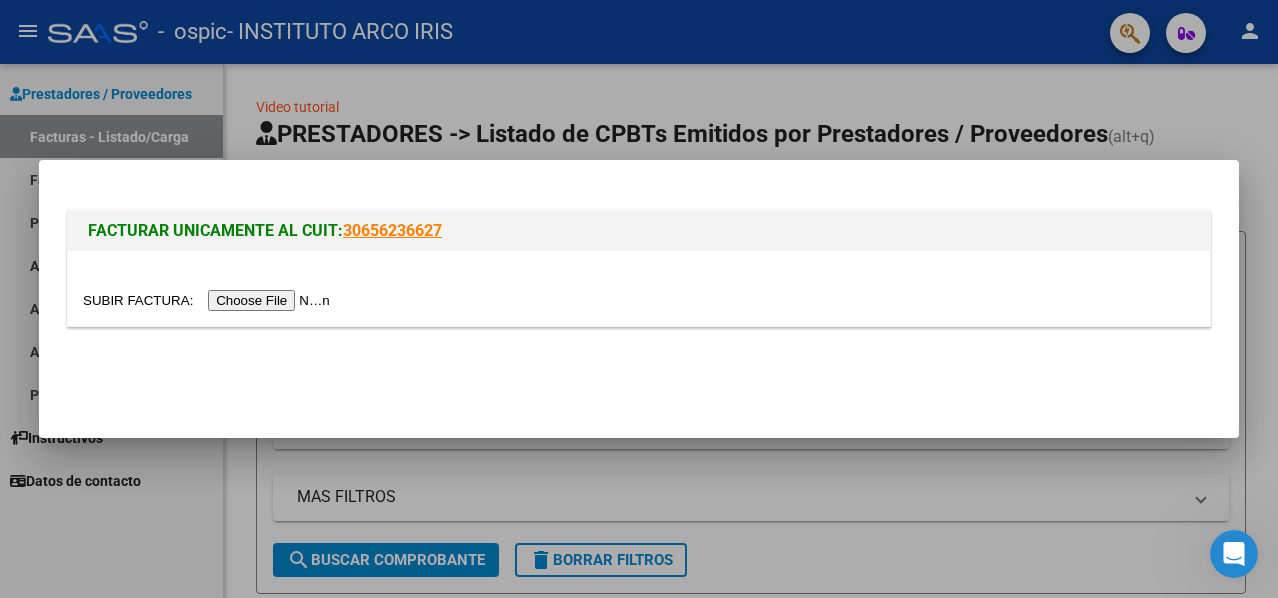 click at bounding box center [209, 300] 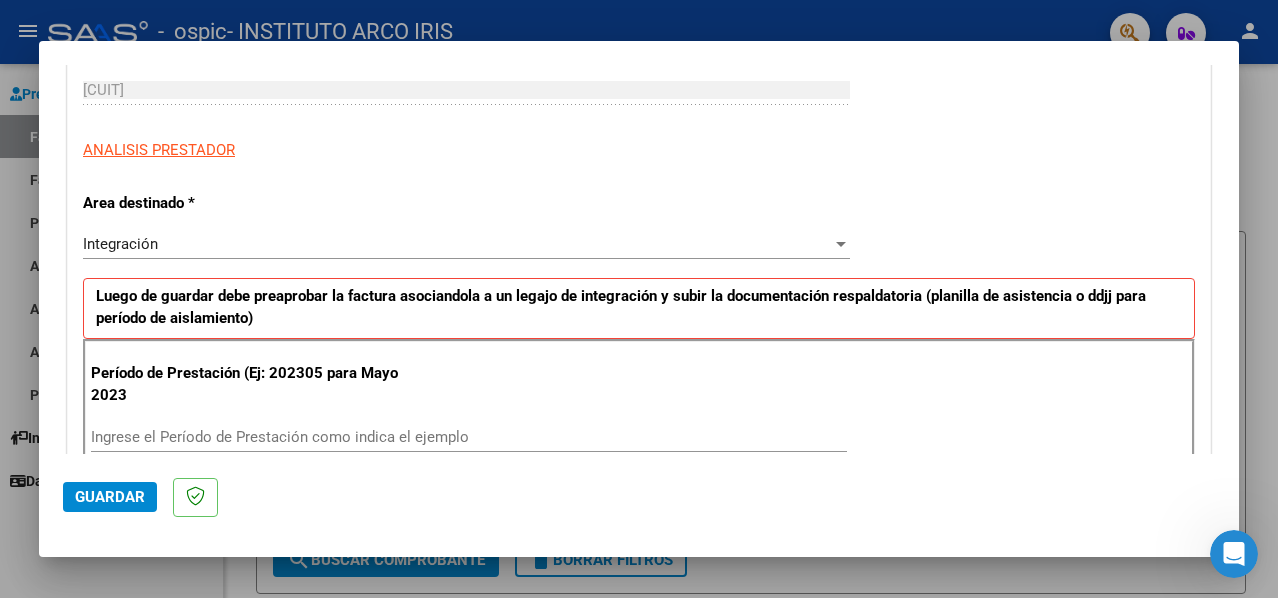 scroll, scrollTop: 400, scrollLeft: 0, axis: vertical 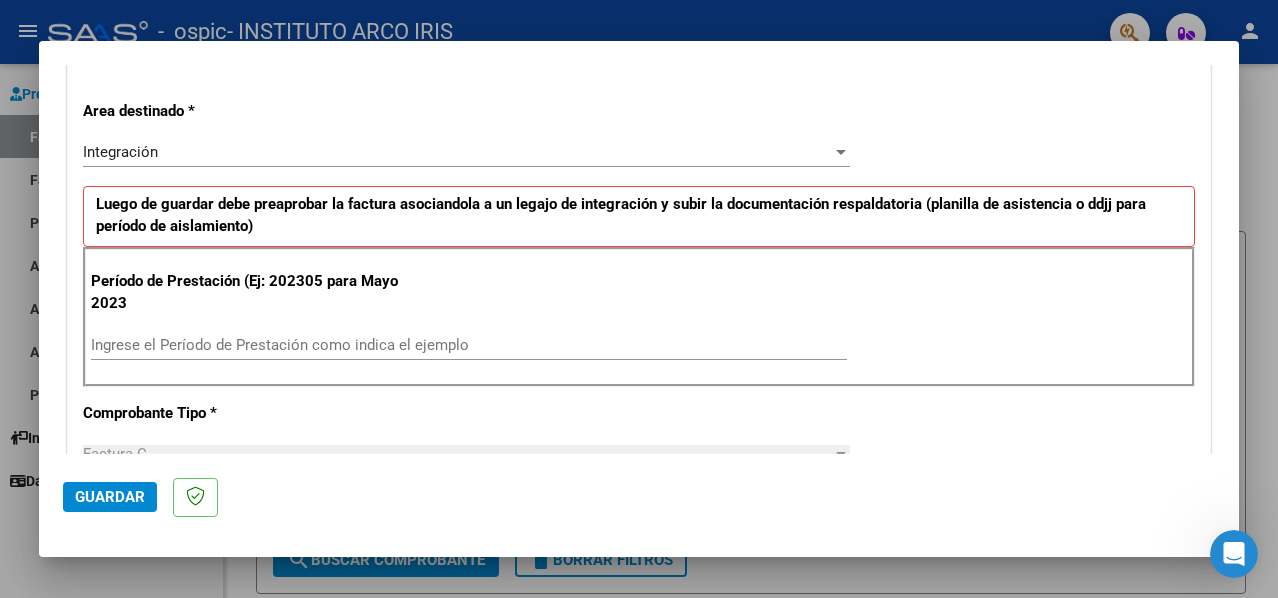 click on "Ingrese el Período de Prestación como indica el ejemplo" at bounding box center [469, 345] 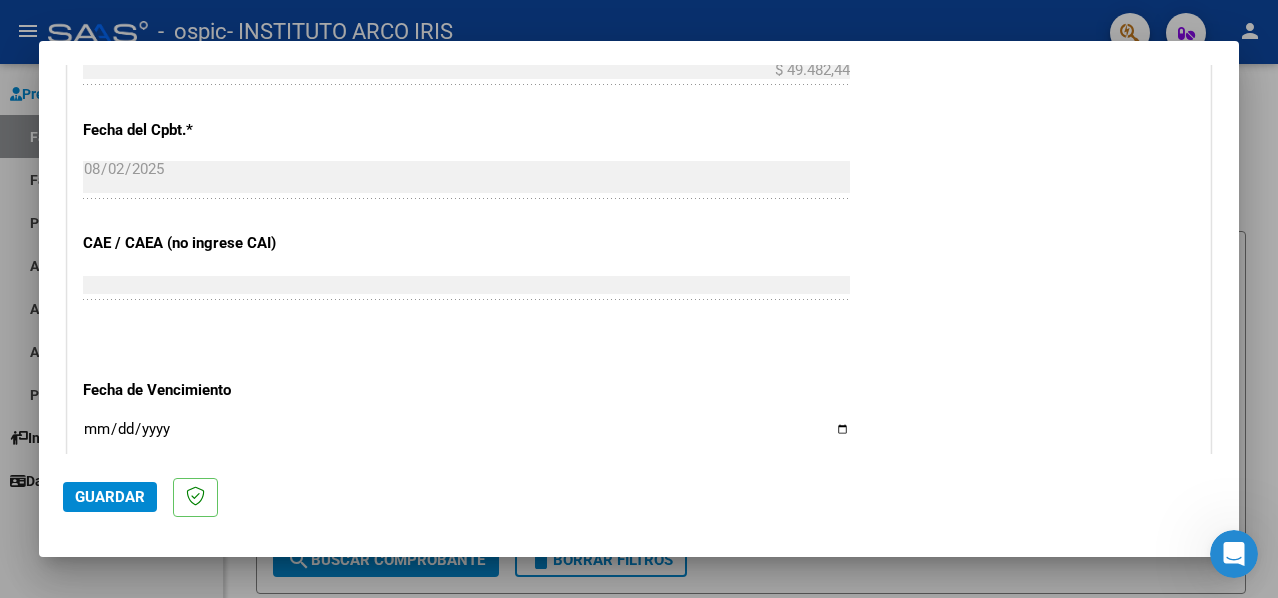scroll, scrollTop: 1200, scrollLeft: 0, axis: vertical 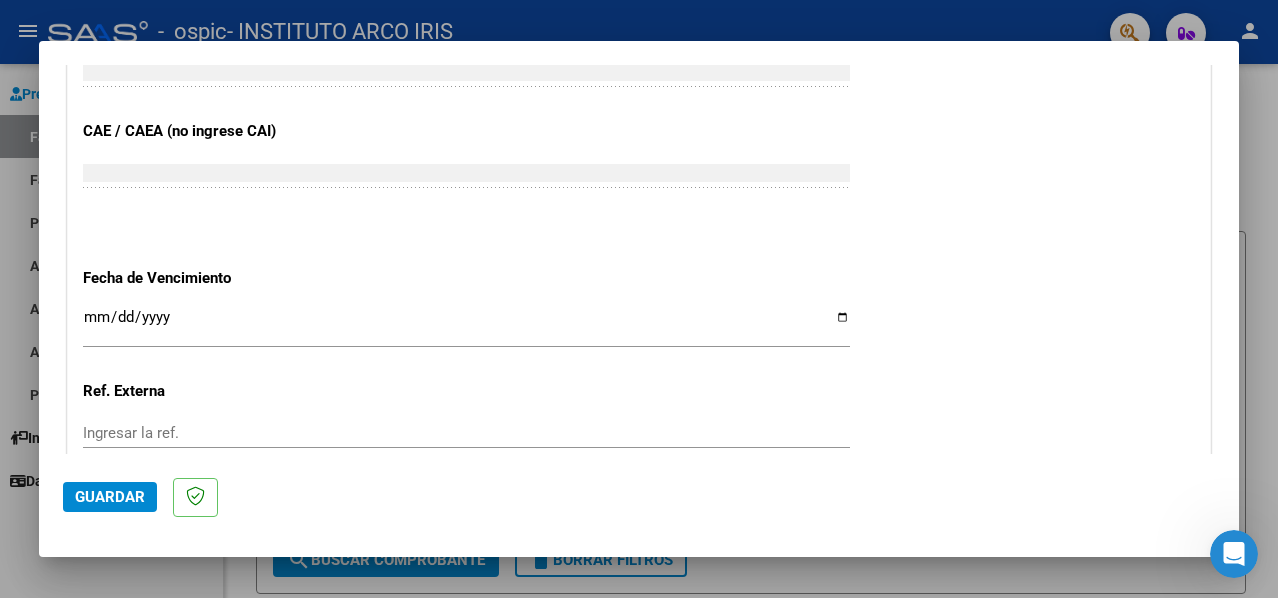 type on "202507" 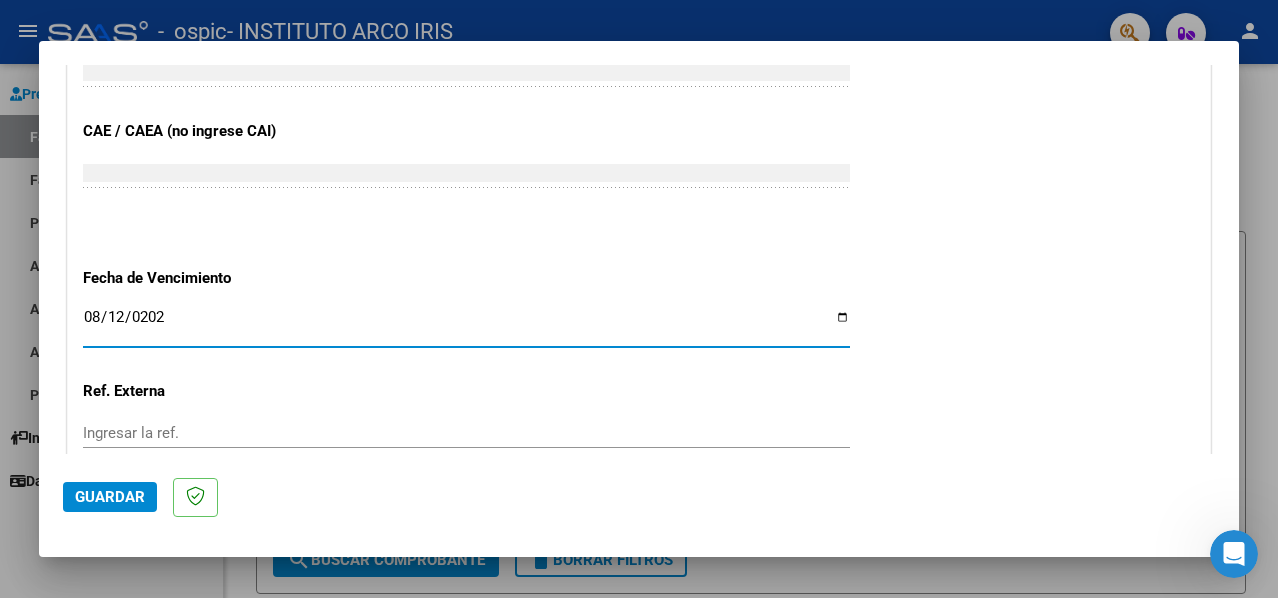 type on "2025-08-12" 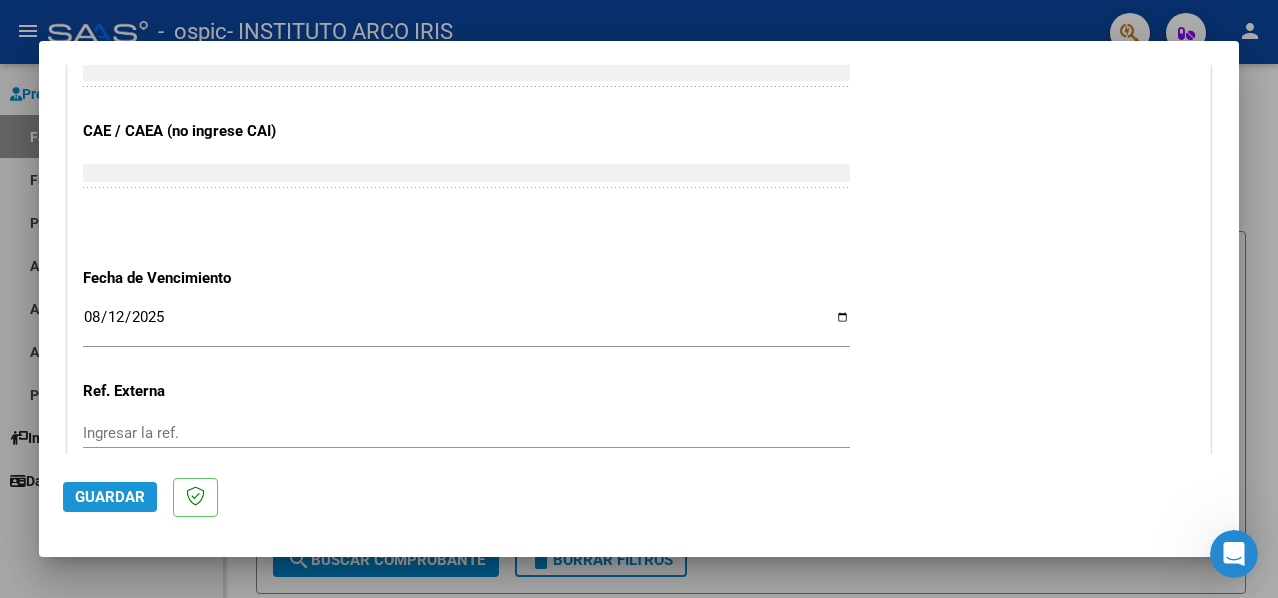 click on "Guardar" 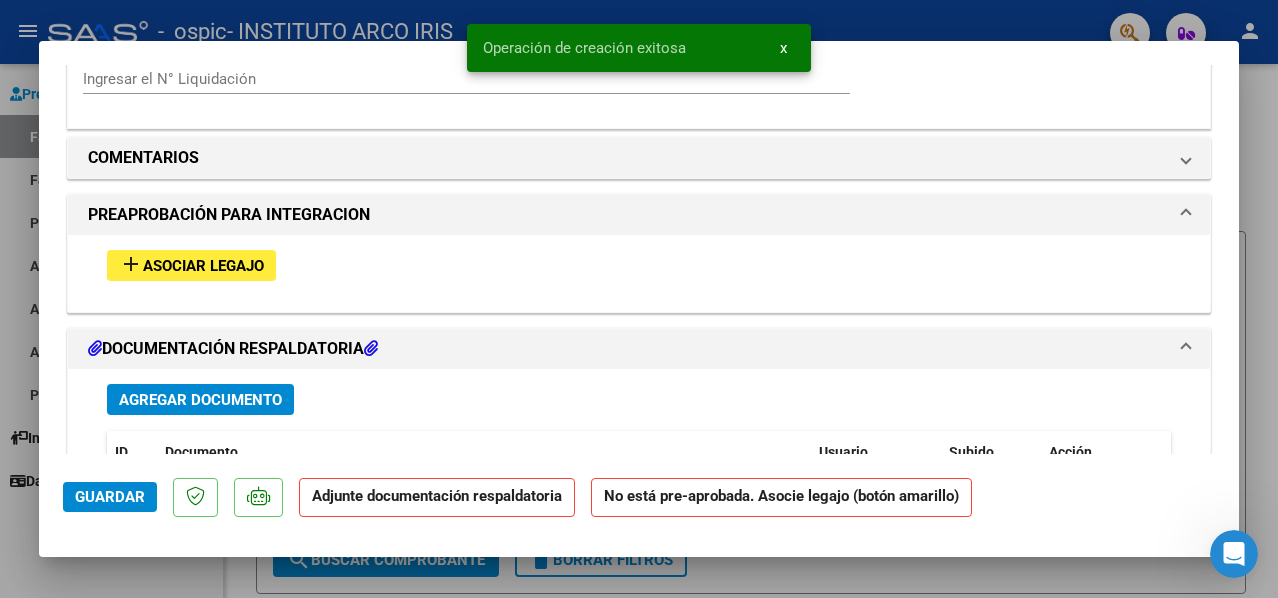 scroll, scrollTop: 1700, scrollLeft: 0, axis: vertical 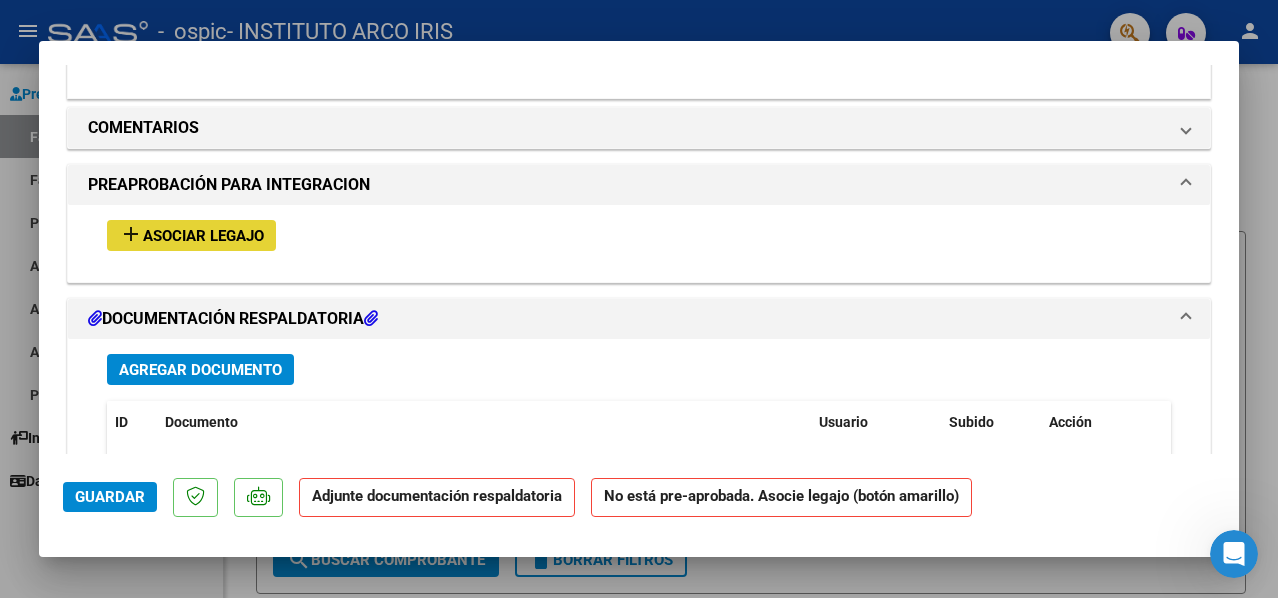 click on "Asociar Legajo" at bounding box center (203, 236) 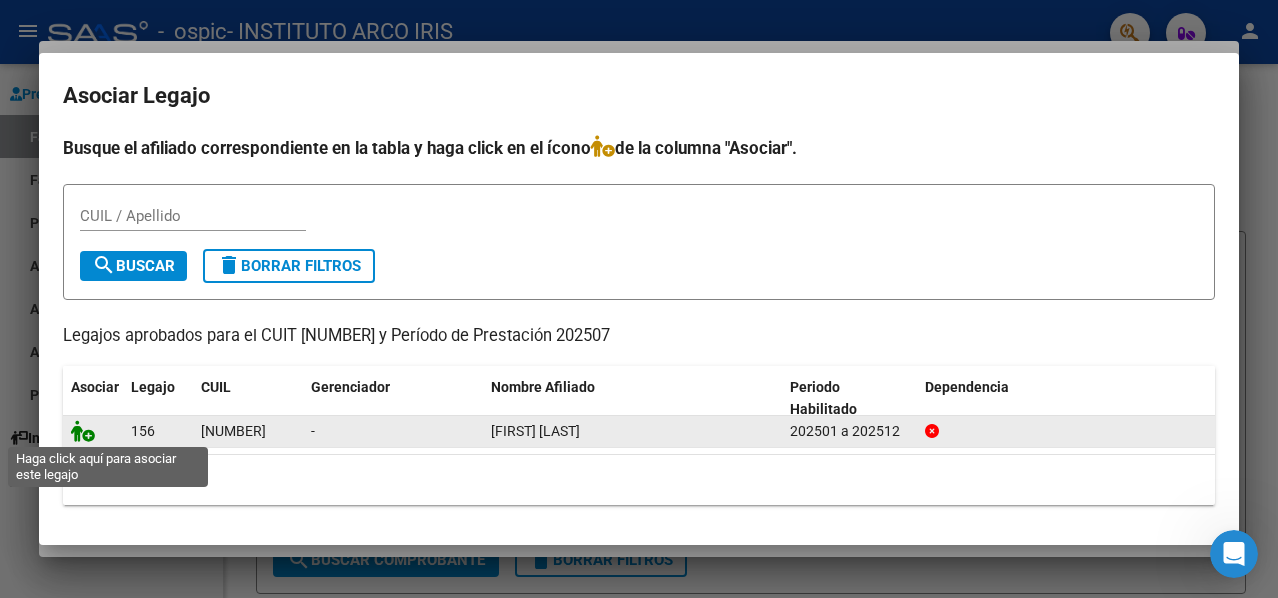 click 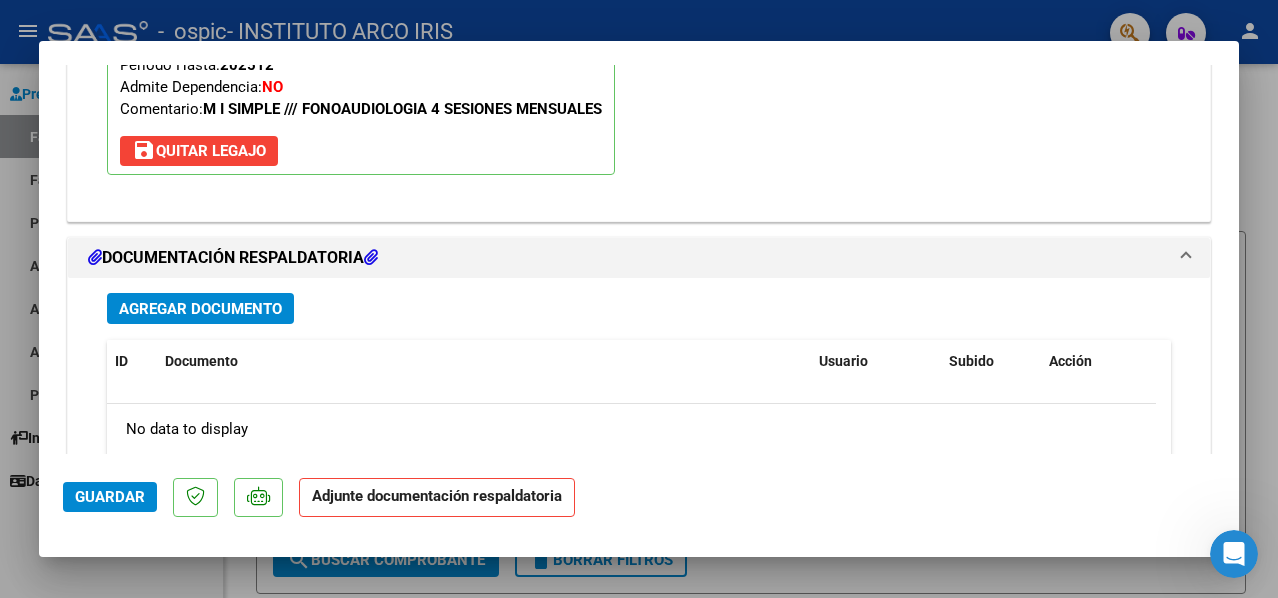 scroll, scrollTop: 2152, scrollLeft: 0, axis: vertical 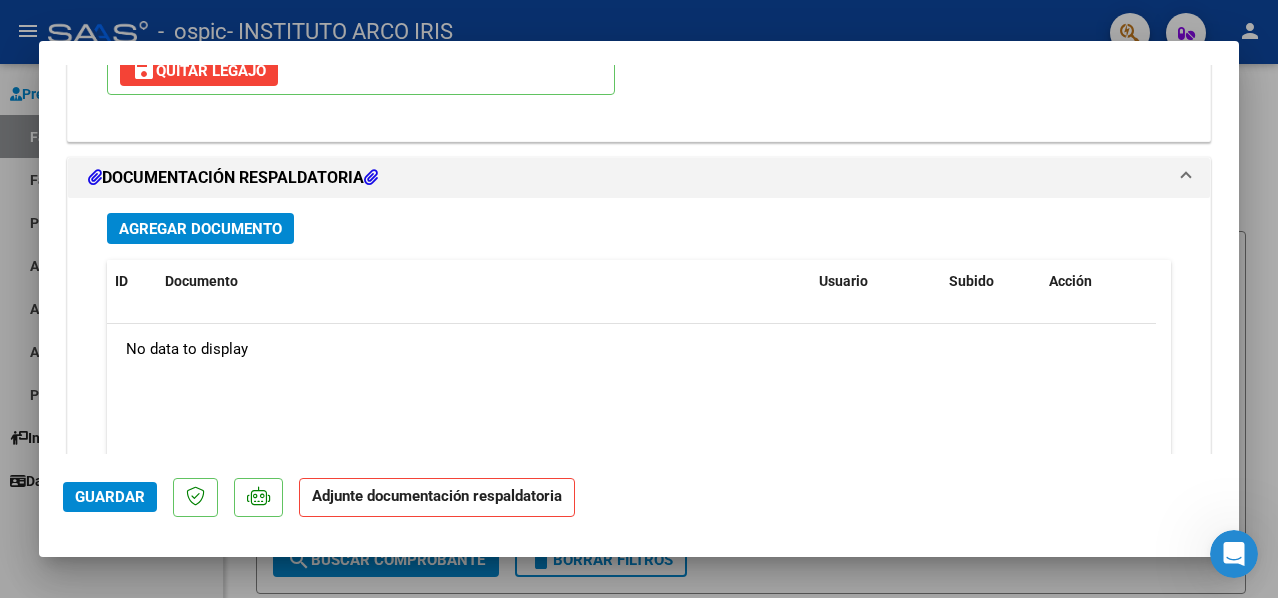 click on "Agregar Documento" at bounding box center [200, 229] 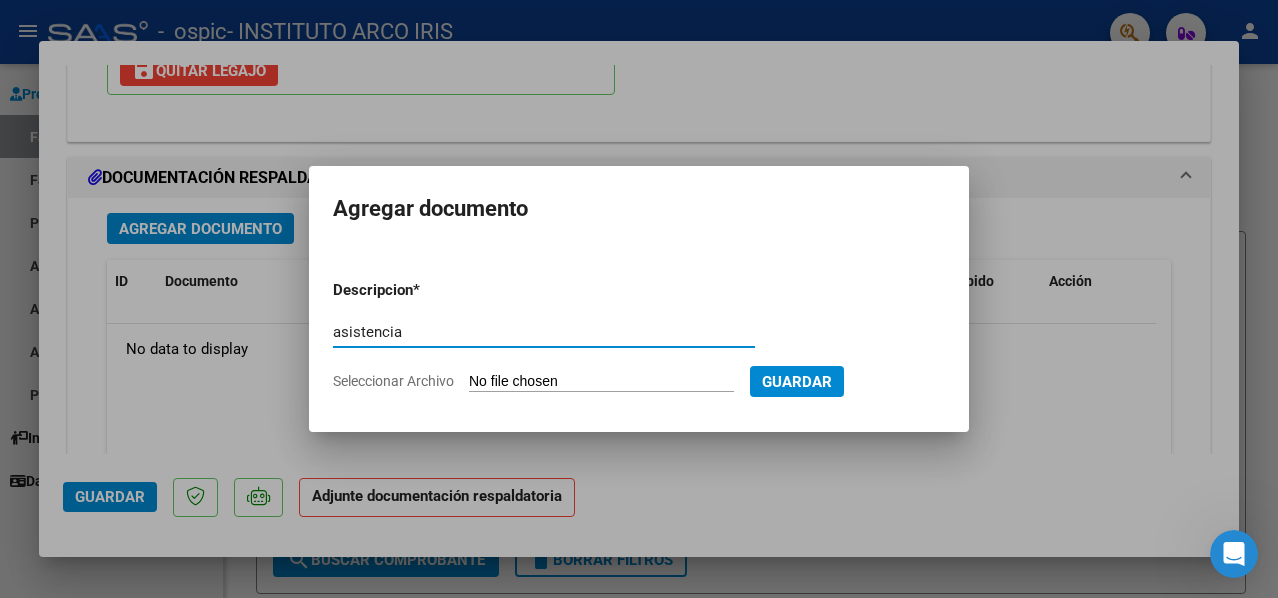 type on "asistencia" 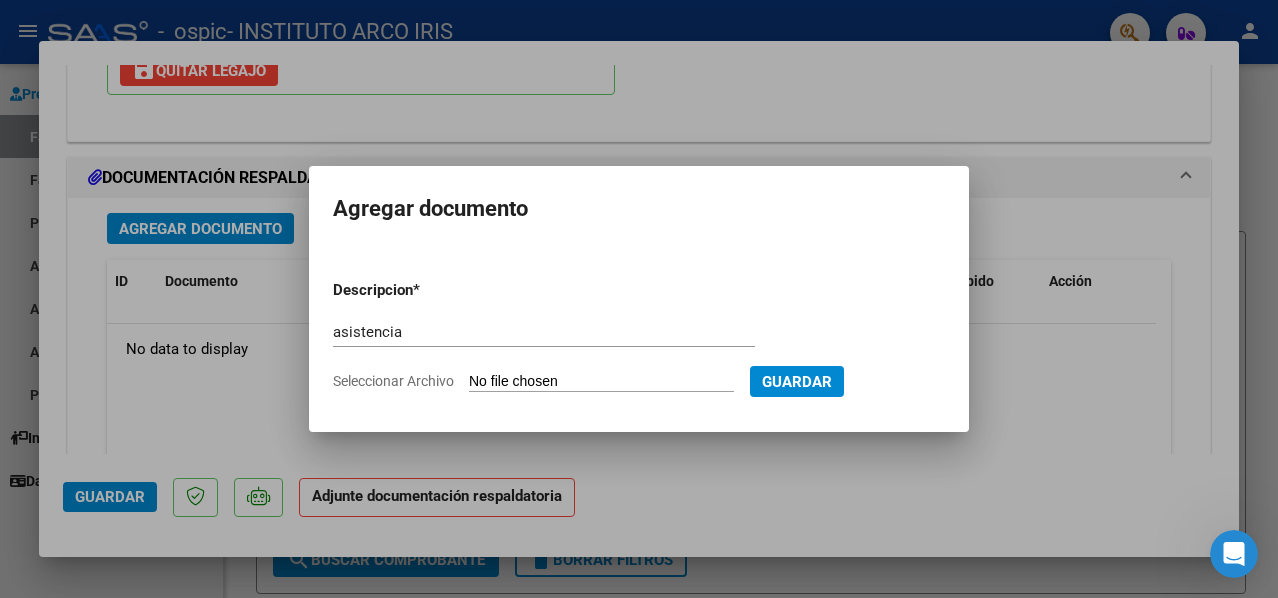 type on "C:\fakepath\Asistencia Fono.pdf" 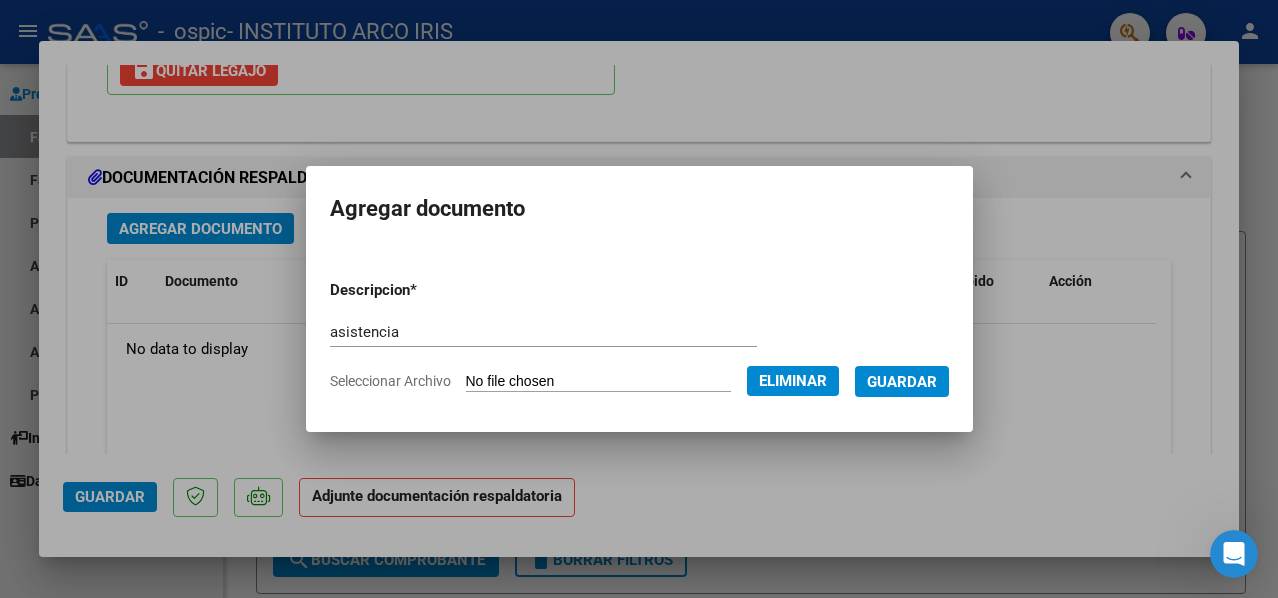 click on "Guardar" at bounding box center (902, 381) 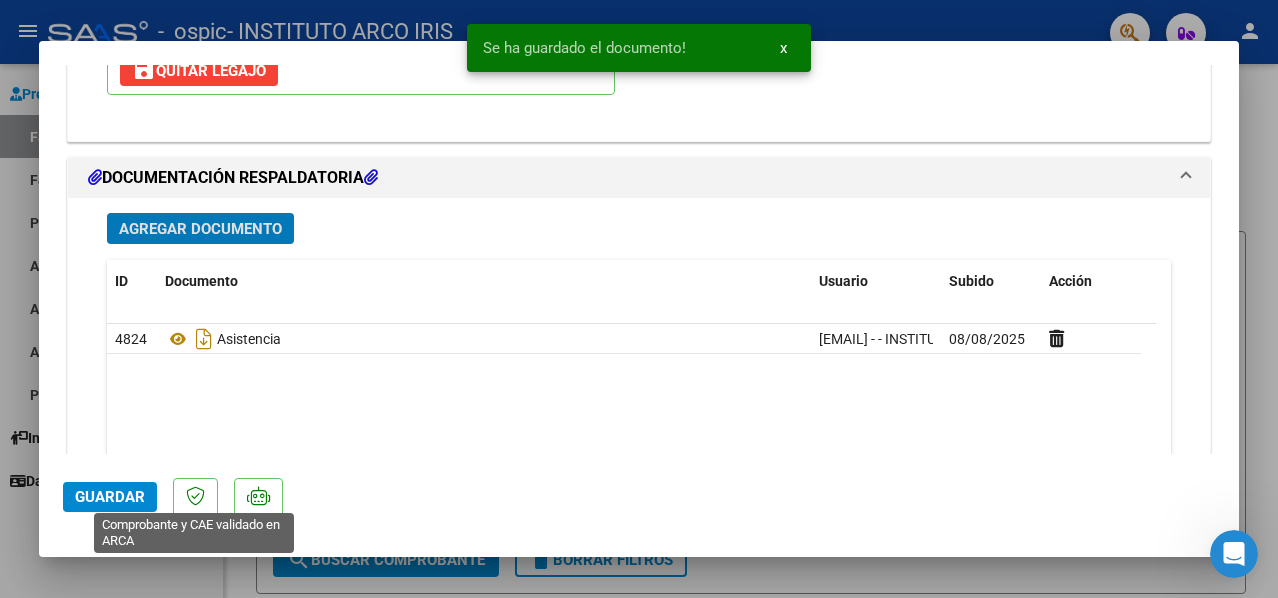 click on "Guardar" 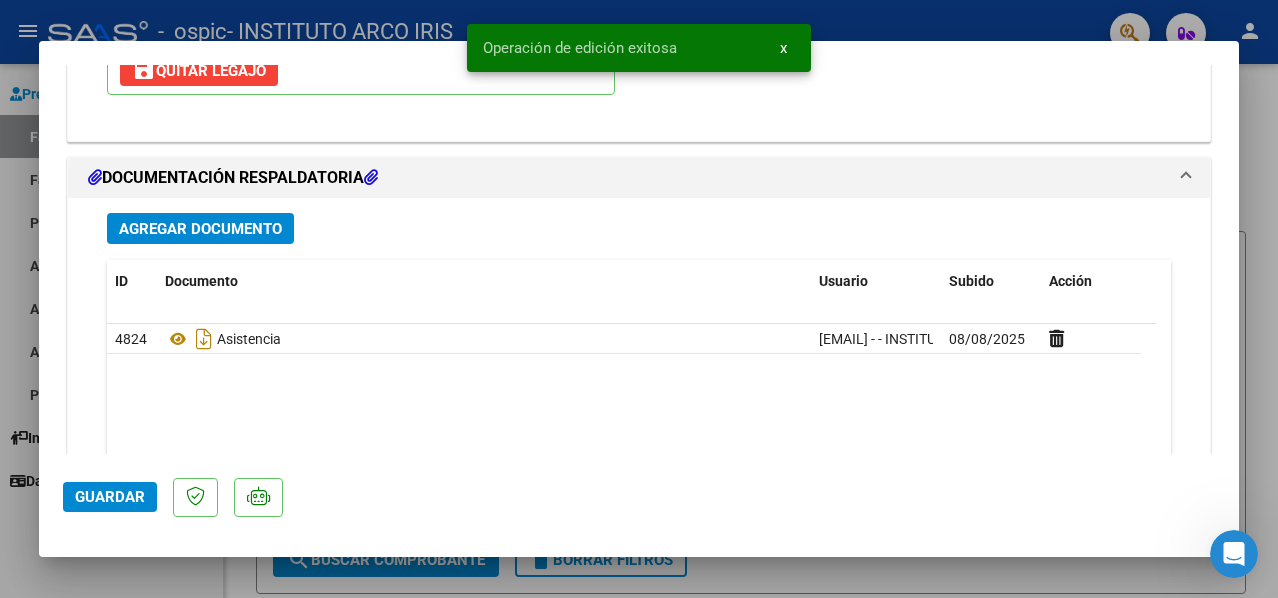 click on "Guardar" 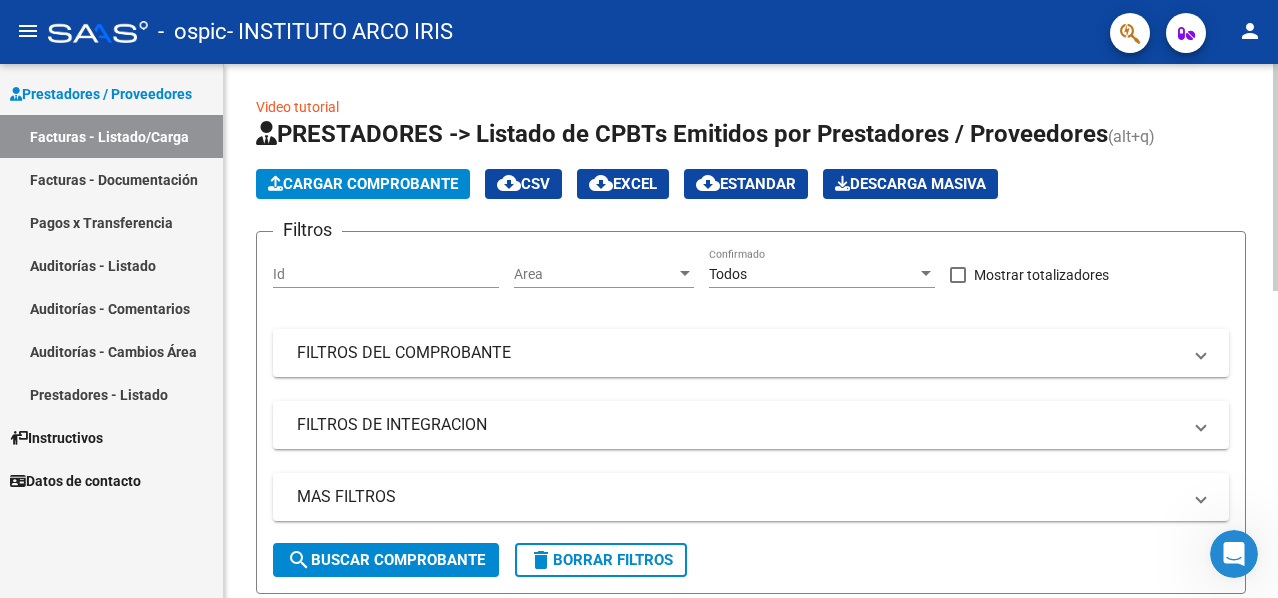 click on "Cargar Comprobante" 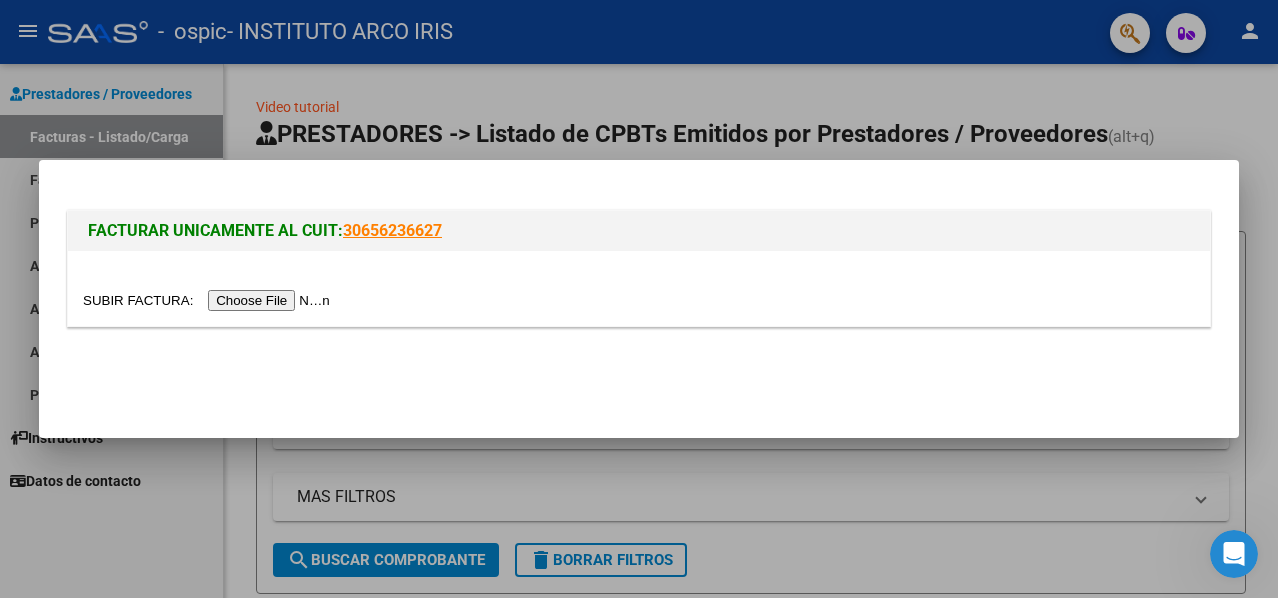 click at bounding box center [209, 300] 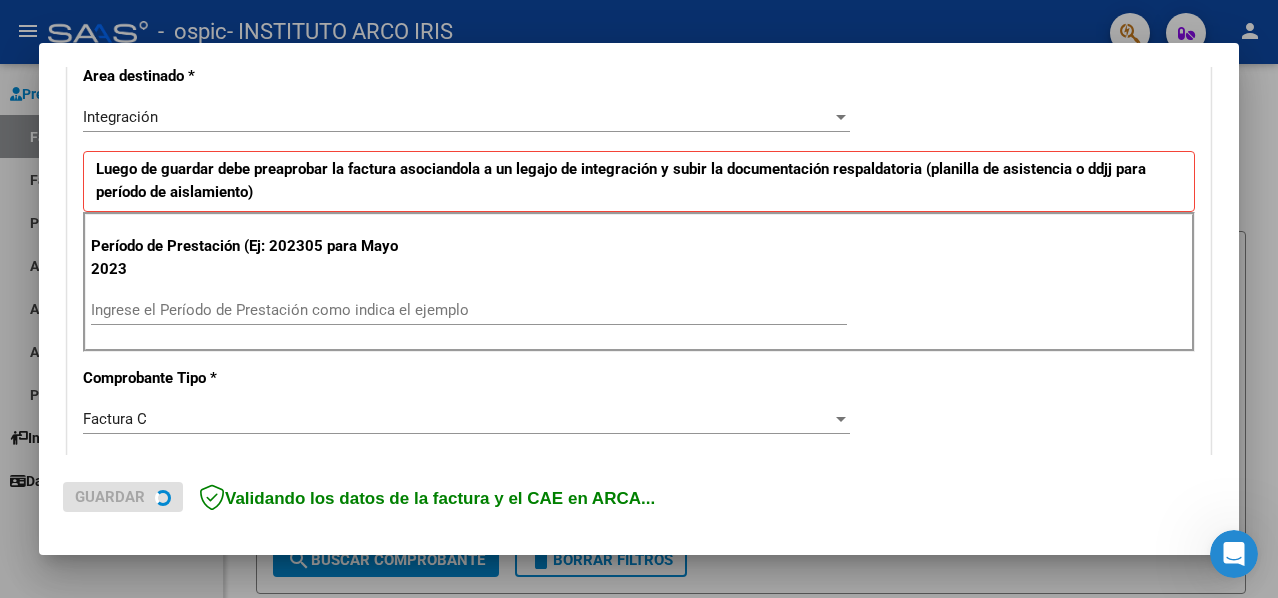 scroll, scrollTop: 500, scrollLeft: 0, axis: vertical 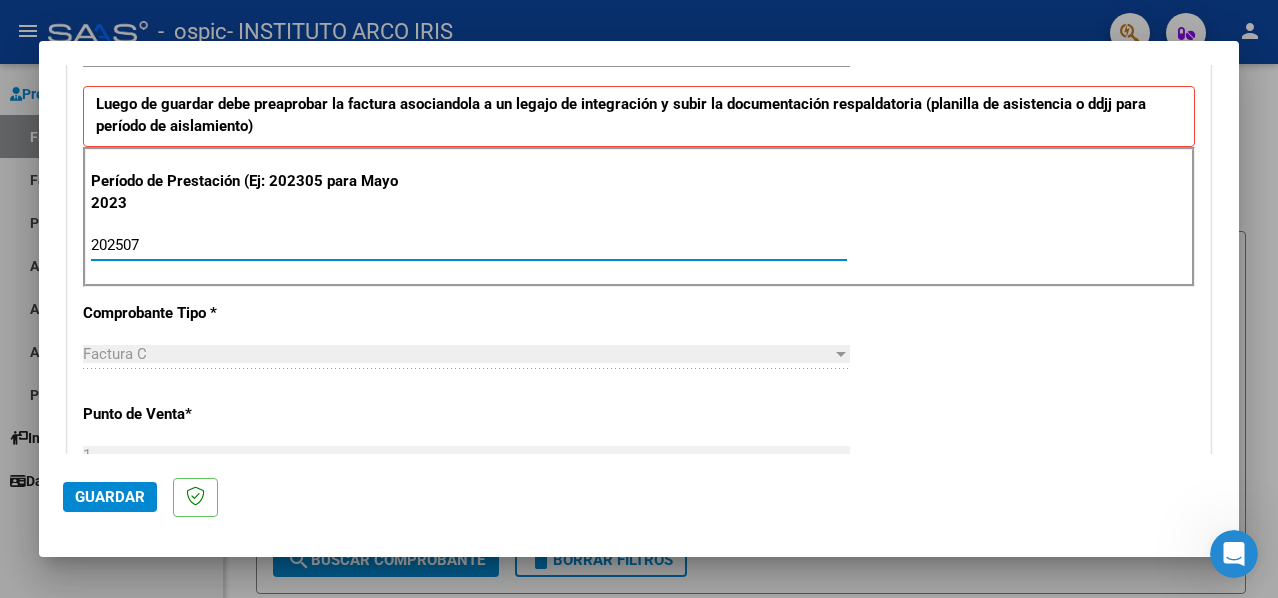 click on "202507" at bounding box center [469, 245] 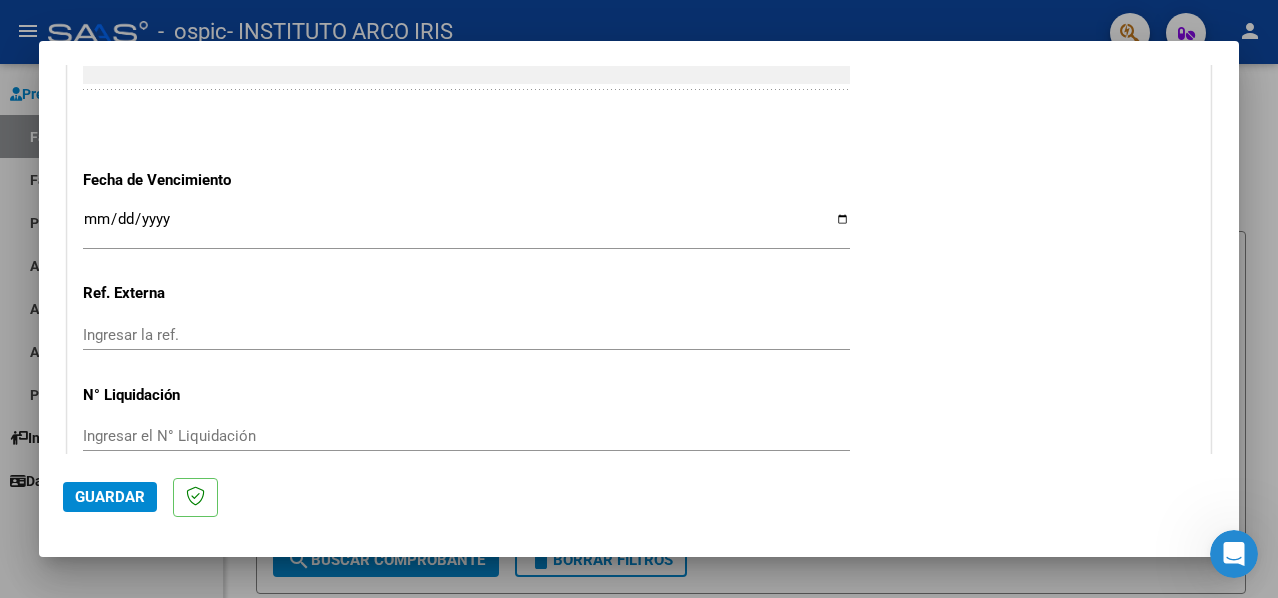 scroll, scrollTop: 1300, scrollLeft: 0, axis: vertical 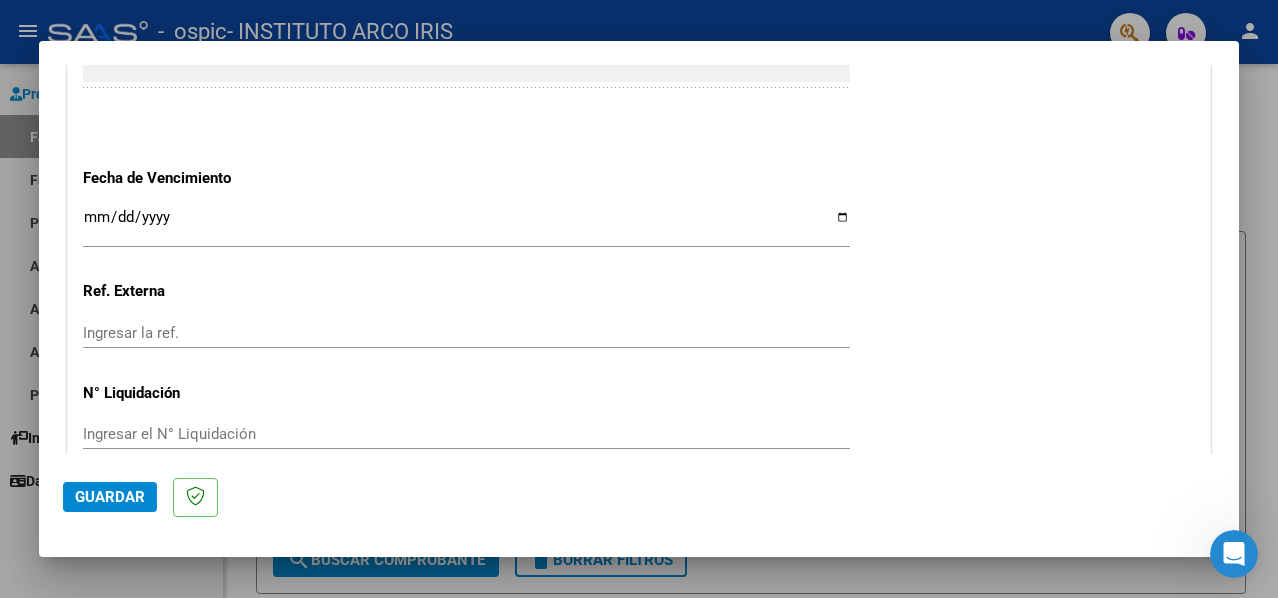 type on "202507" 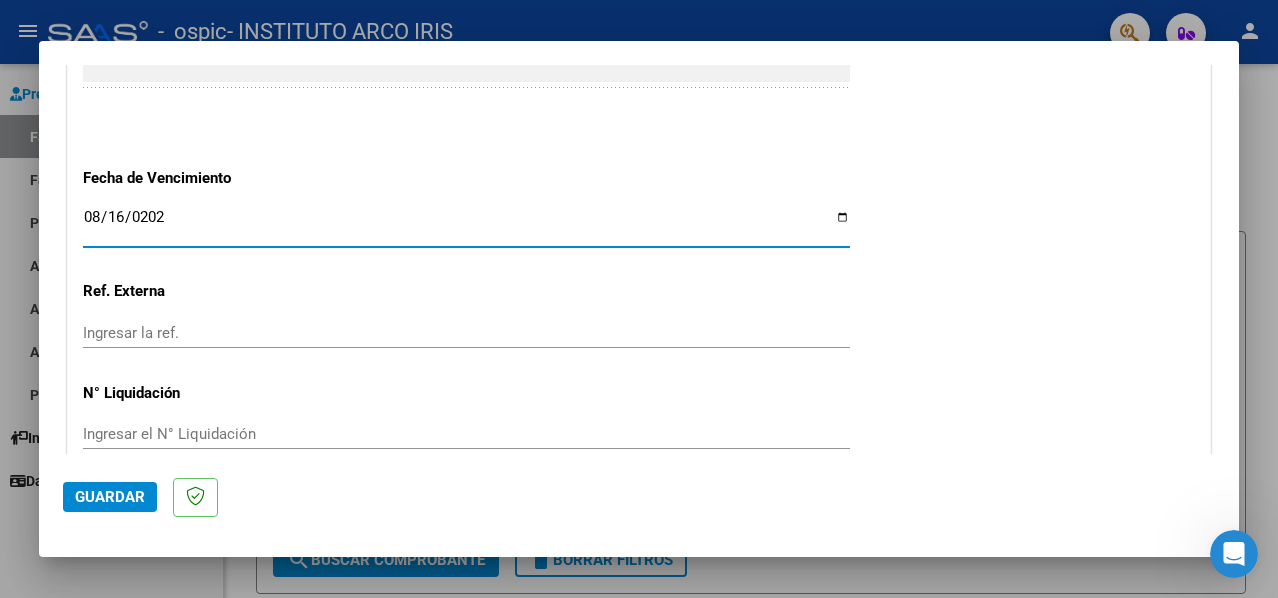 type on "2025-08-16" 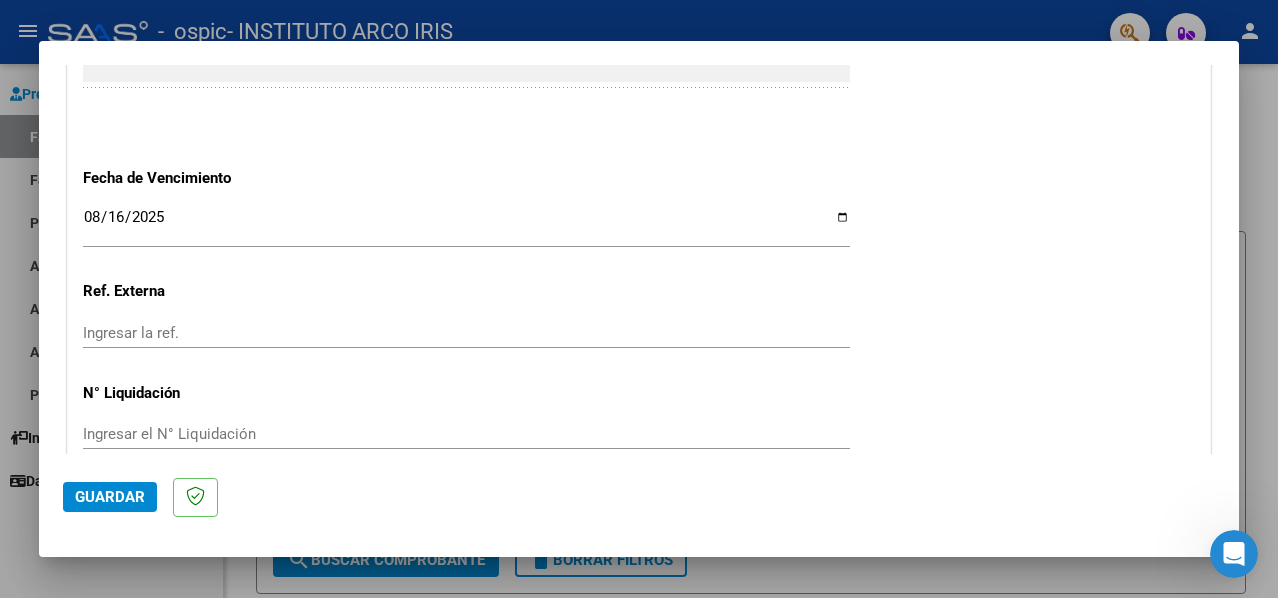 scroll, scrollTop: 1389, scrollLeft: 0, axis: vertical 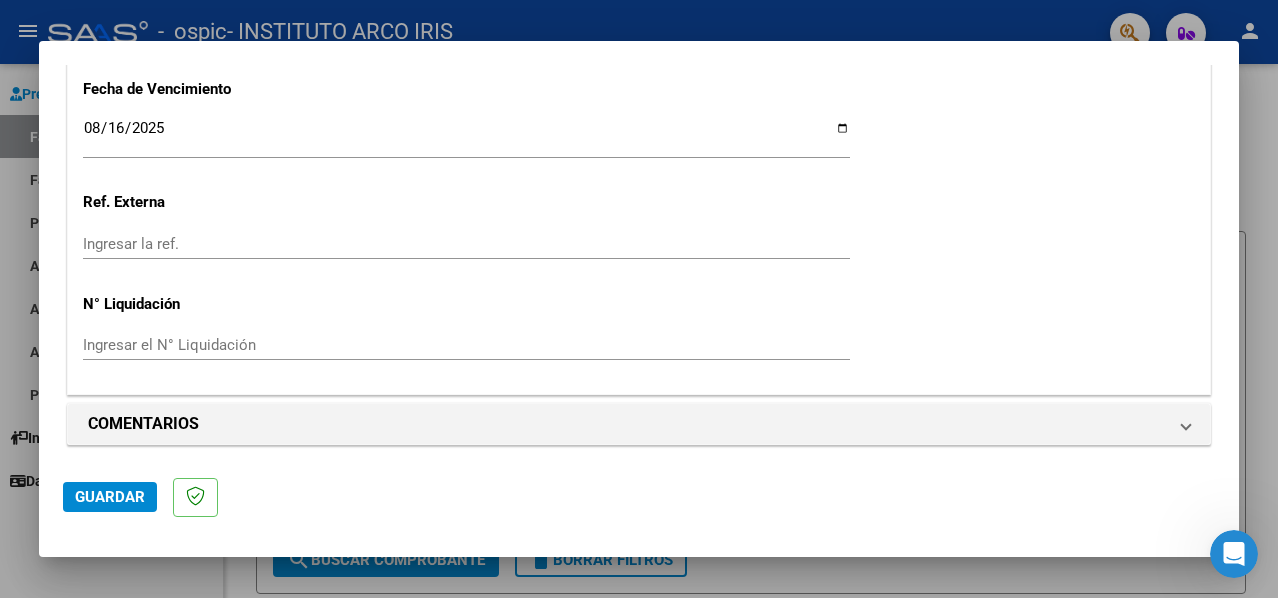 click on "Guardar" 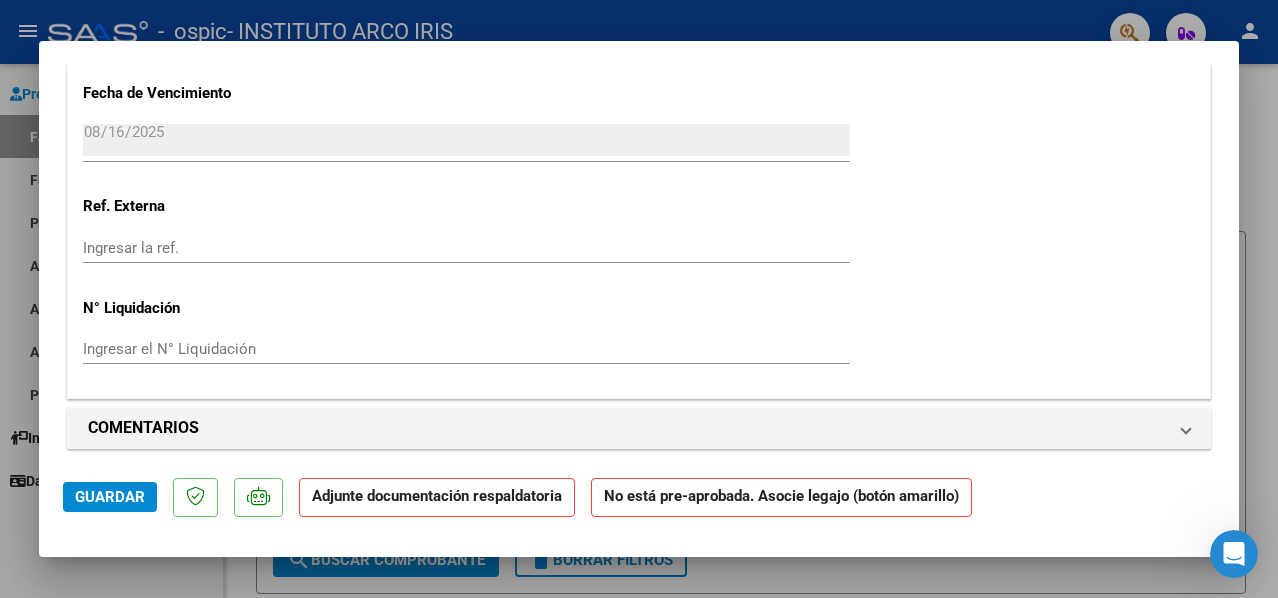 scroll, scrollTop: 1700, scrollLeft: 0, axis: vertical 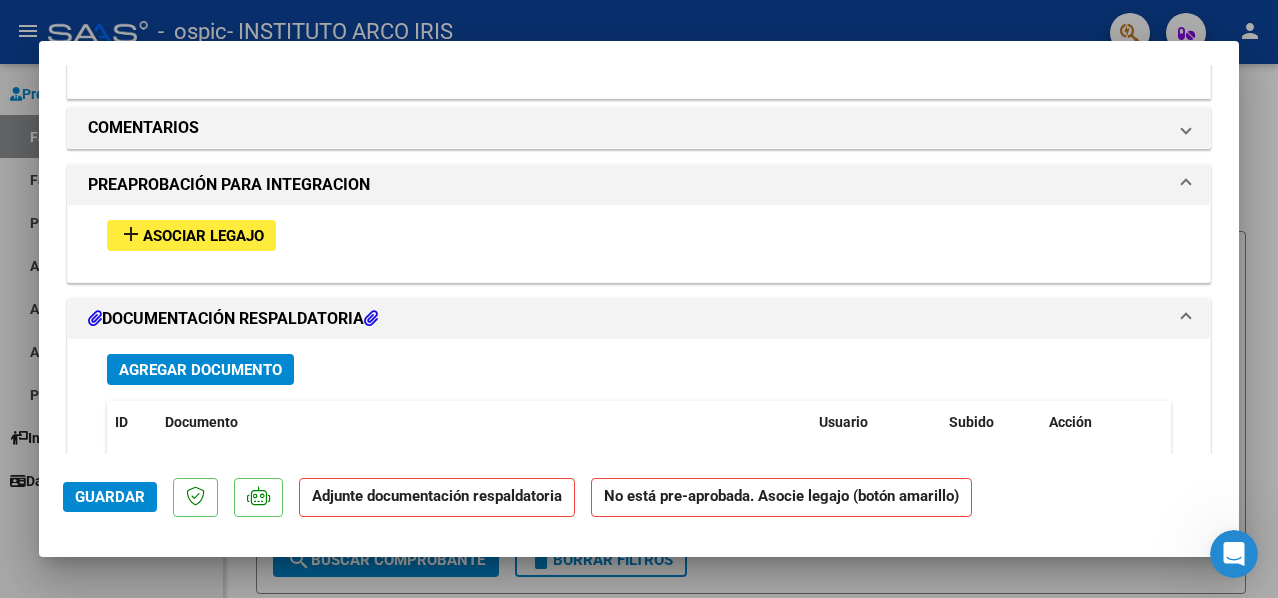 click on "Asociar Legajo" at bounding box center (203, 236) 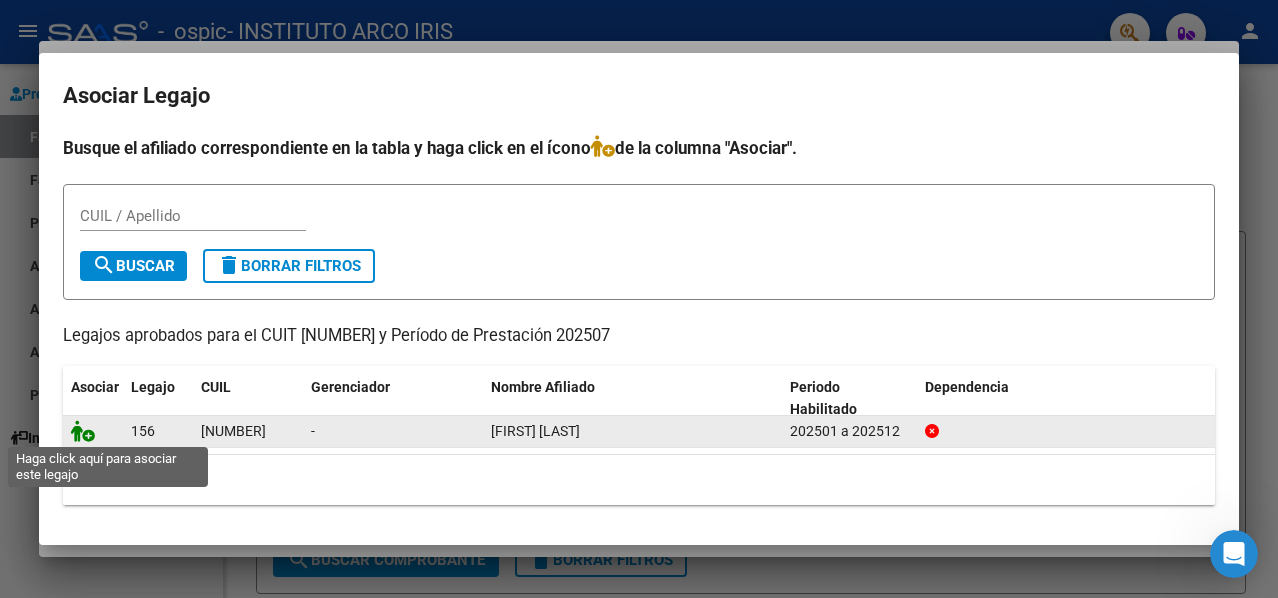 click 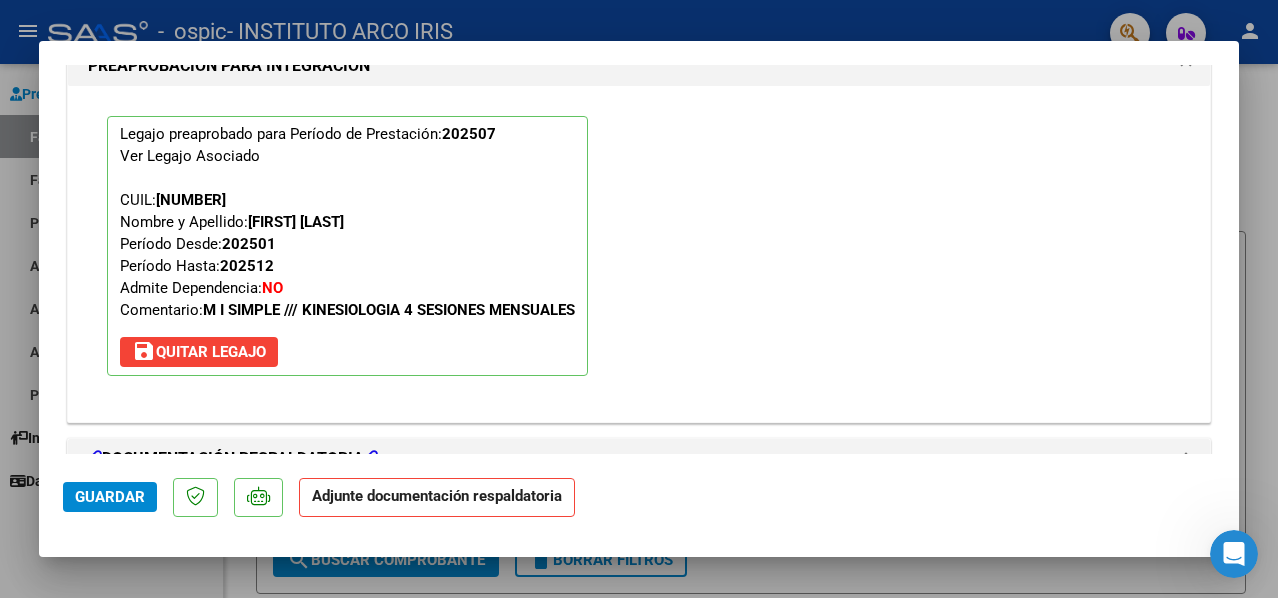 scroll, scrollTop: 2052, scrollLeft: 0, axis: vertical 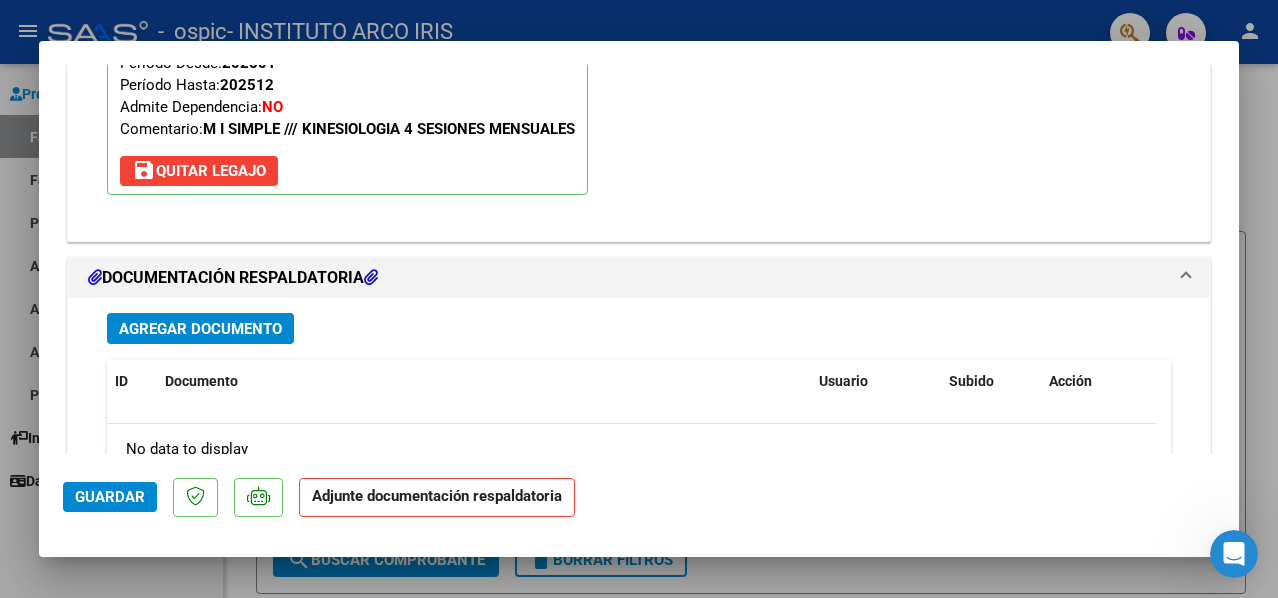 click on "Agregar Documento" at bounding box center [200, 329] 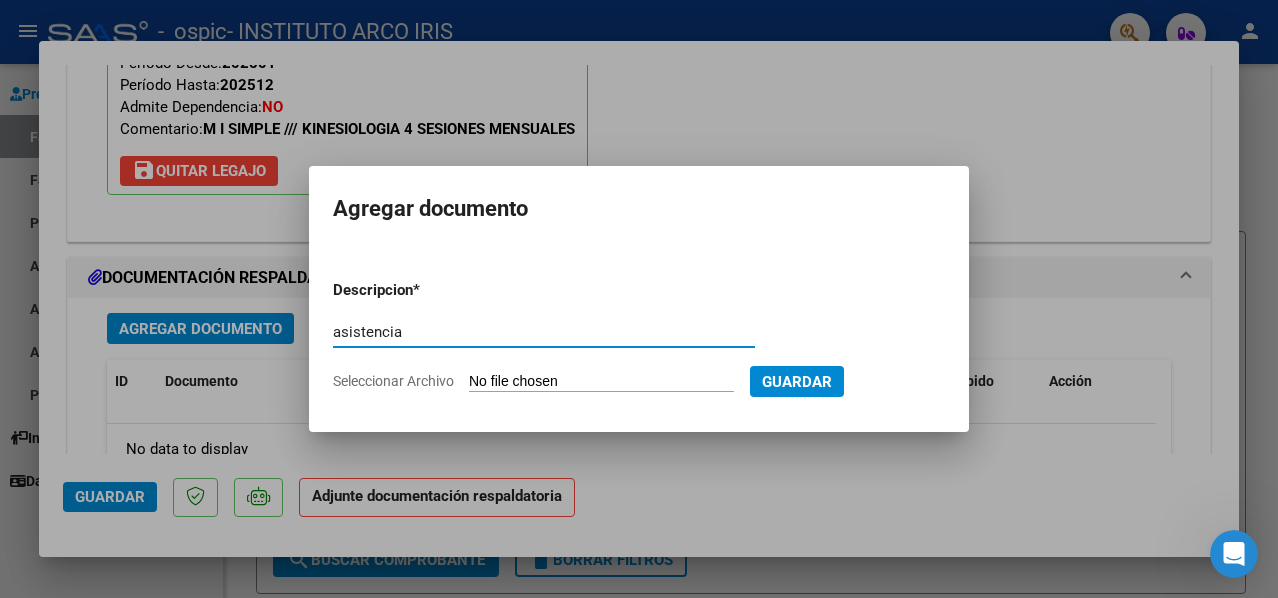 type on "asistencia" 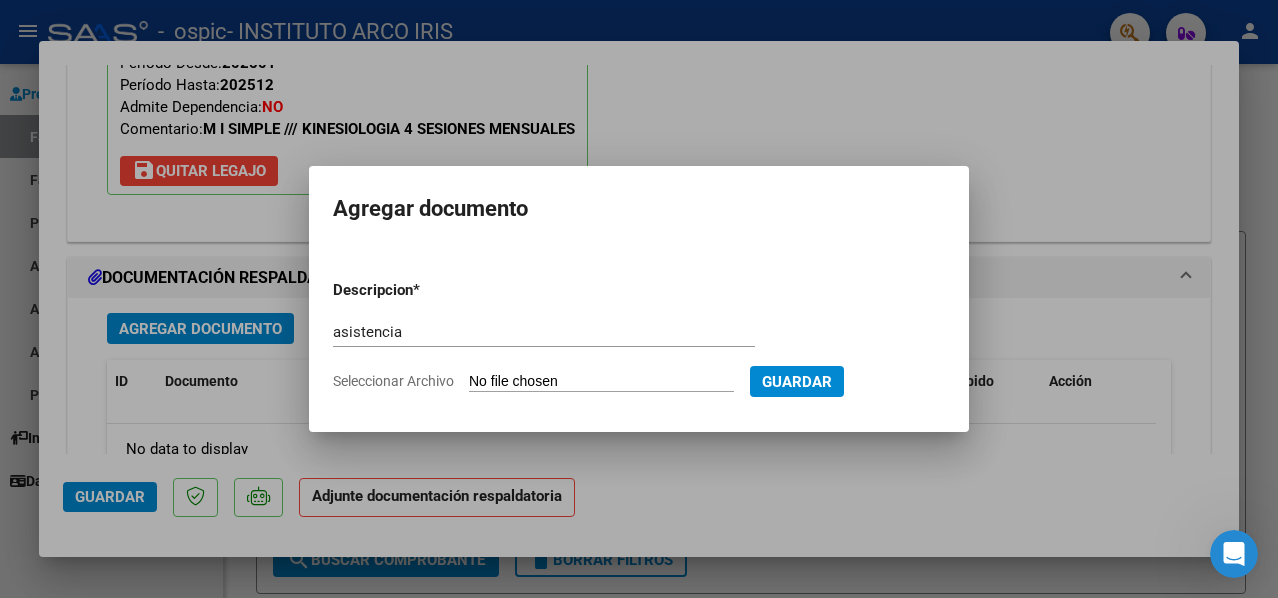type on "C:\fakepath\Asistencia Kine.pdf" 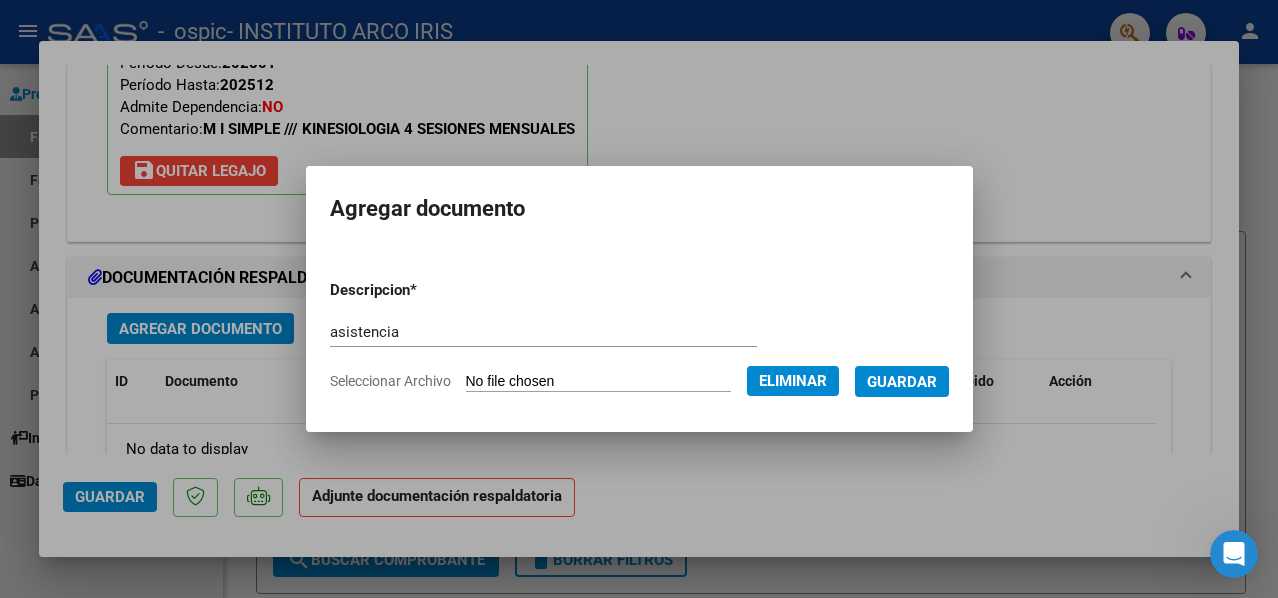 click on "Guardar" at bounding box center [902, 382] 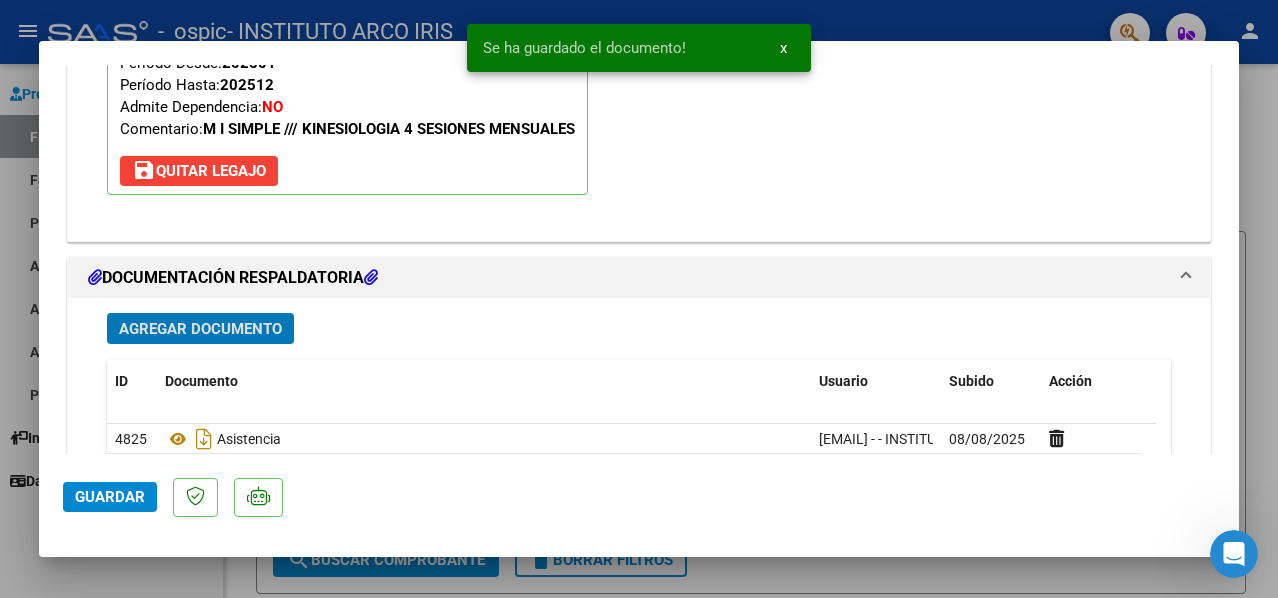 click on "Guardar" 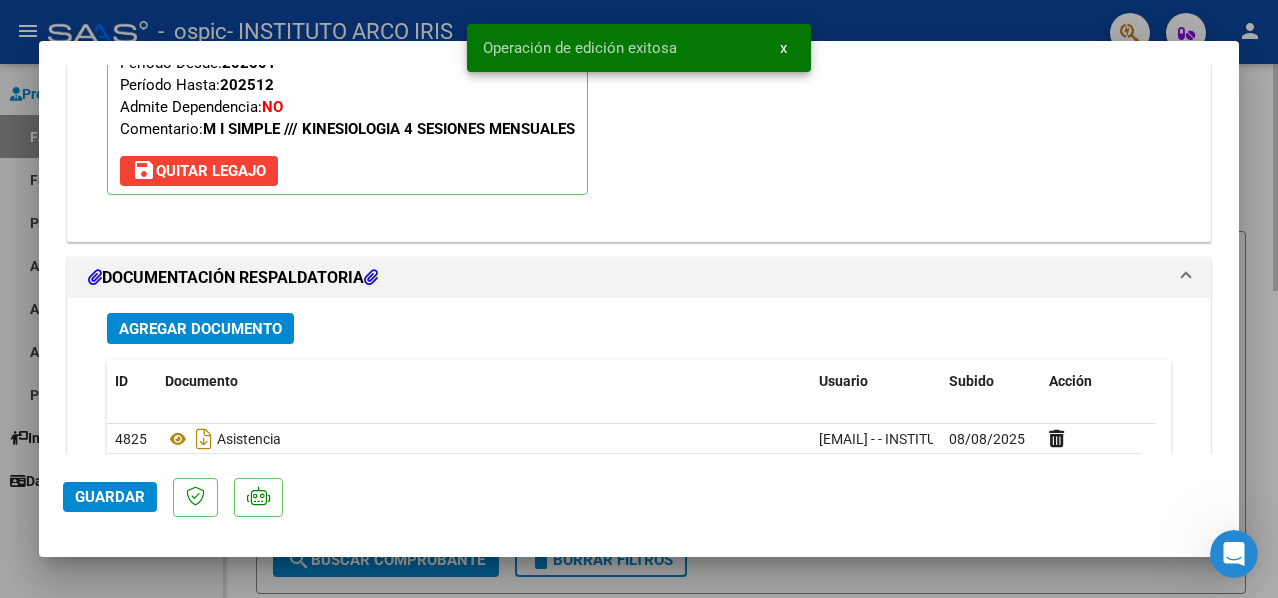 click at bounding box center (639, 299) 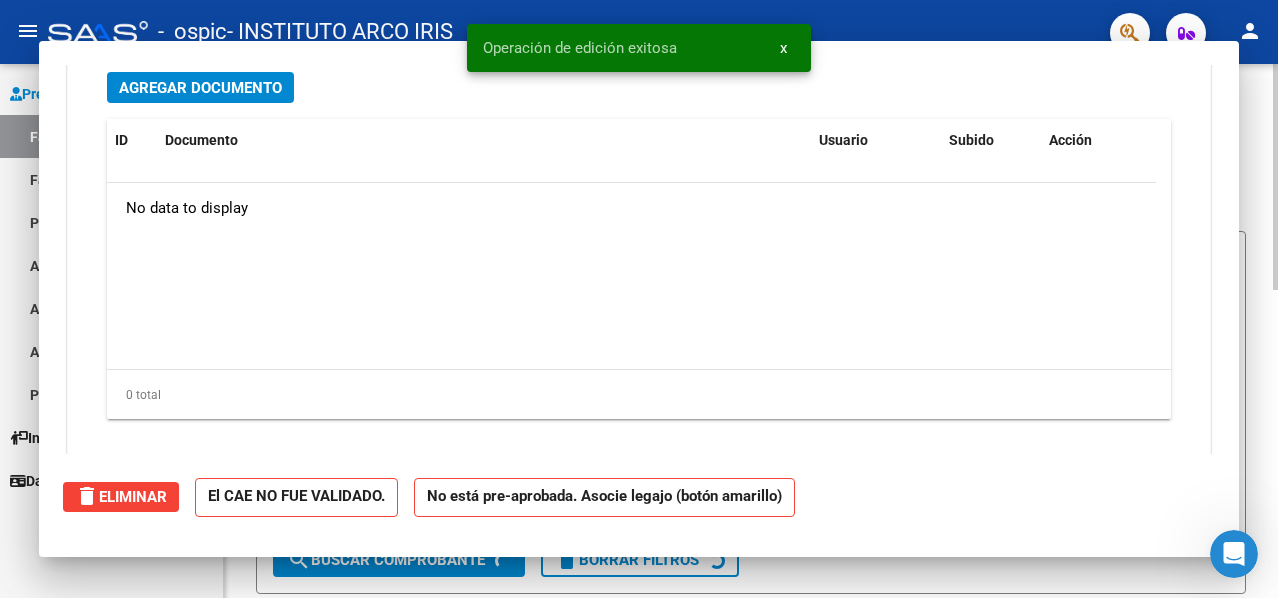 scroll, scrollTop: 0, scrollLeft: 0, axis: both 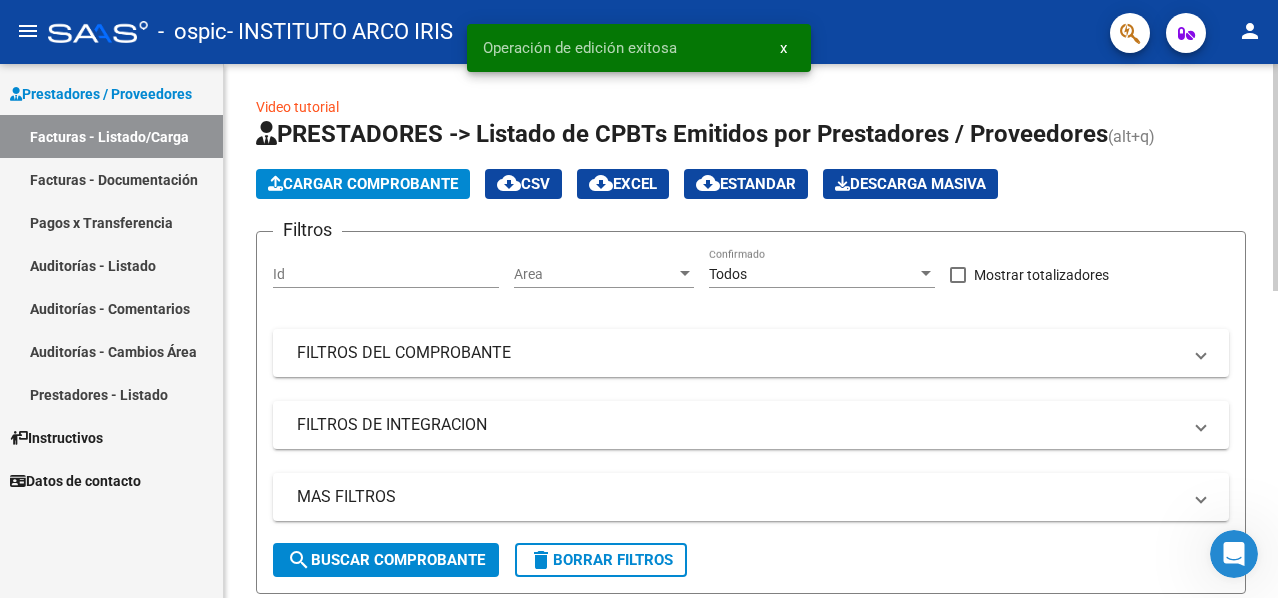 click on "Cargar Comprobante" 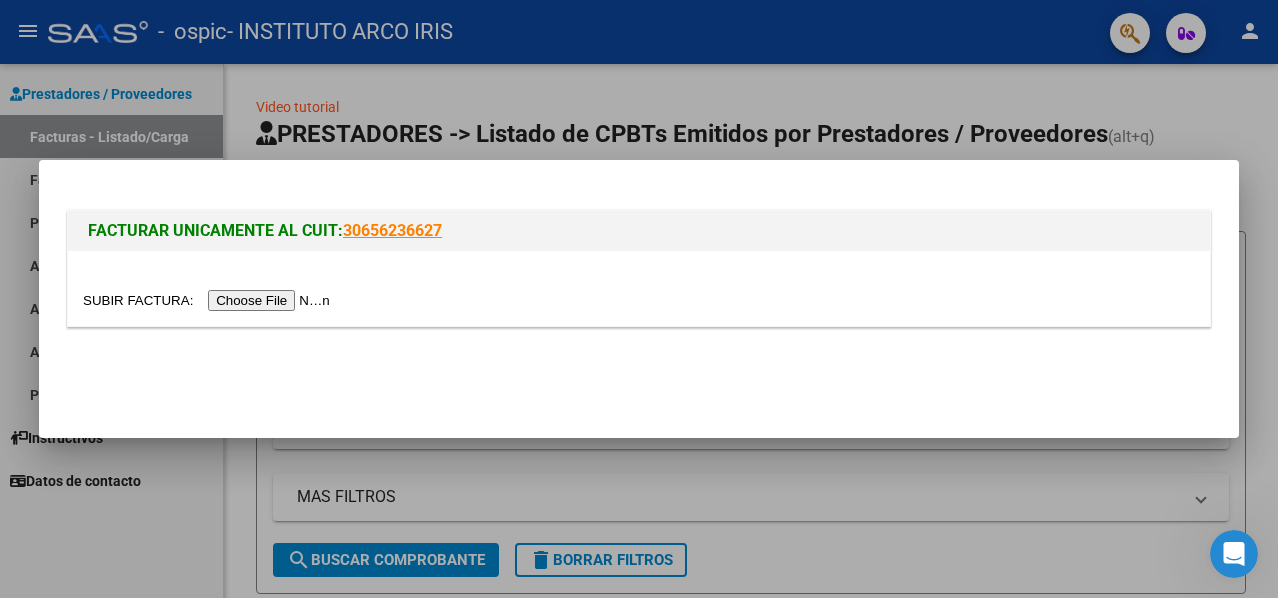 click at bounding box center (209, 300) 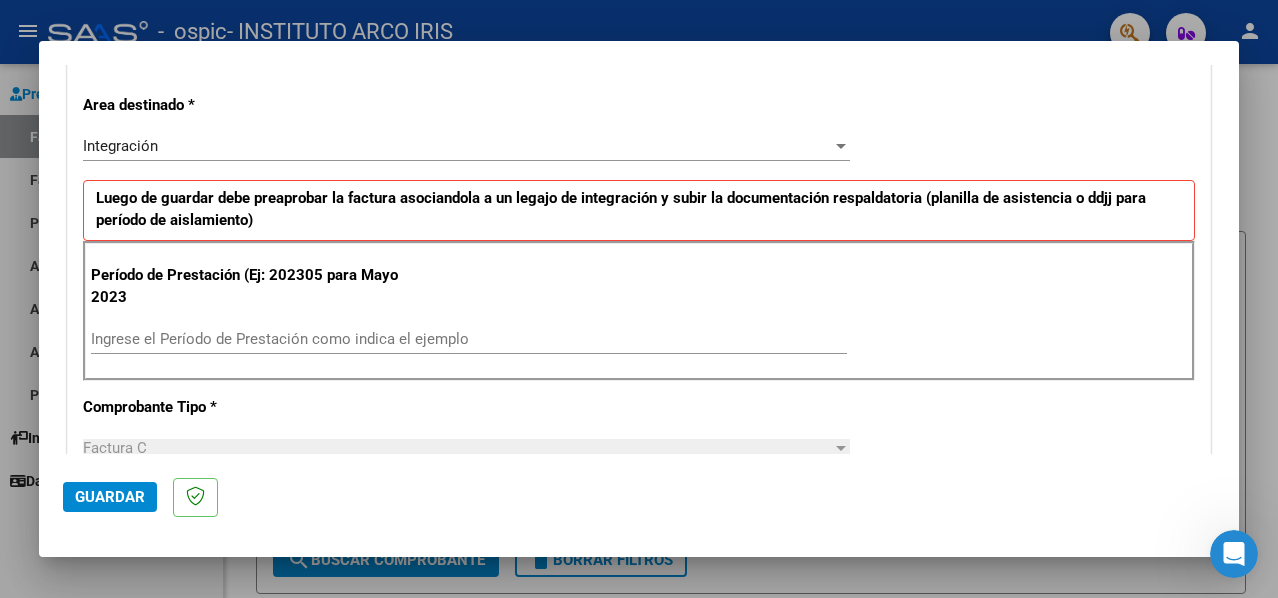 scroll, scrollTop: 500, scrollLeft: 0, axis: vertical 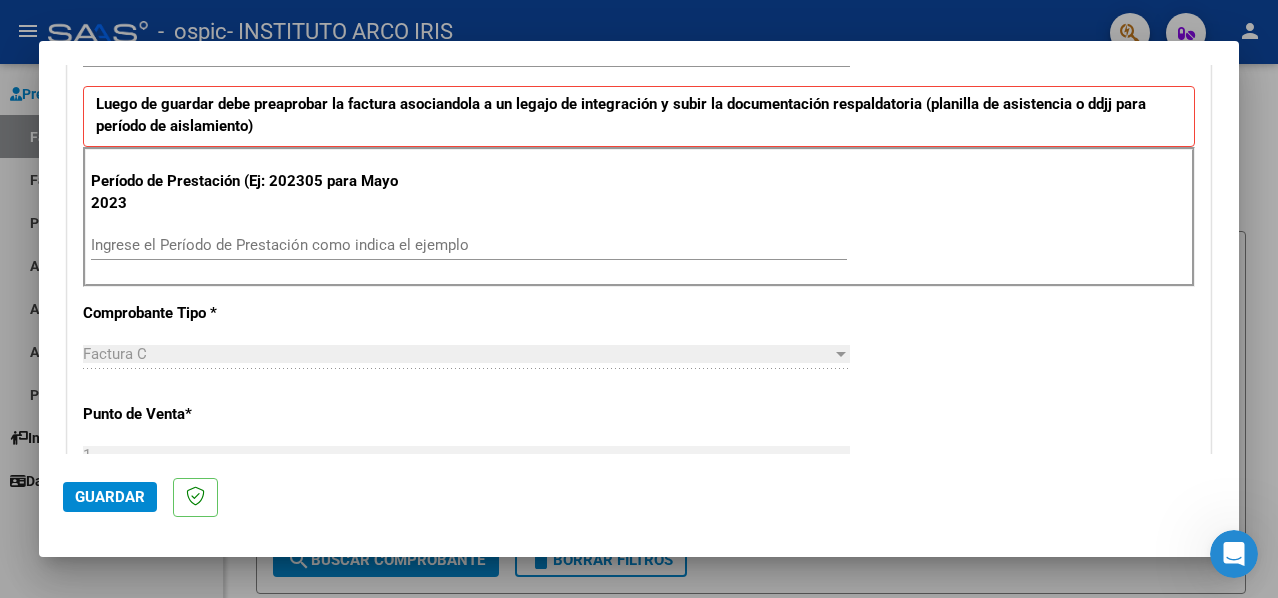 click on "Ingrese el Período de Prestación como indica el ejemplo" at bounding box center [469, 245] 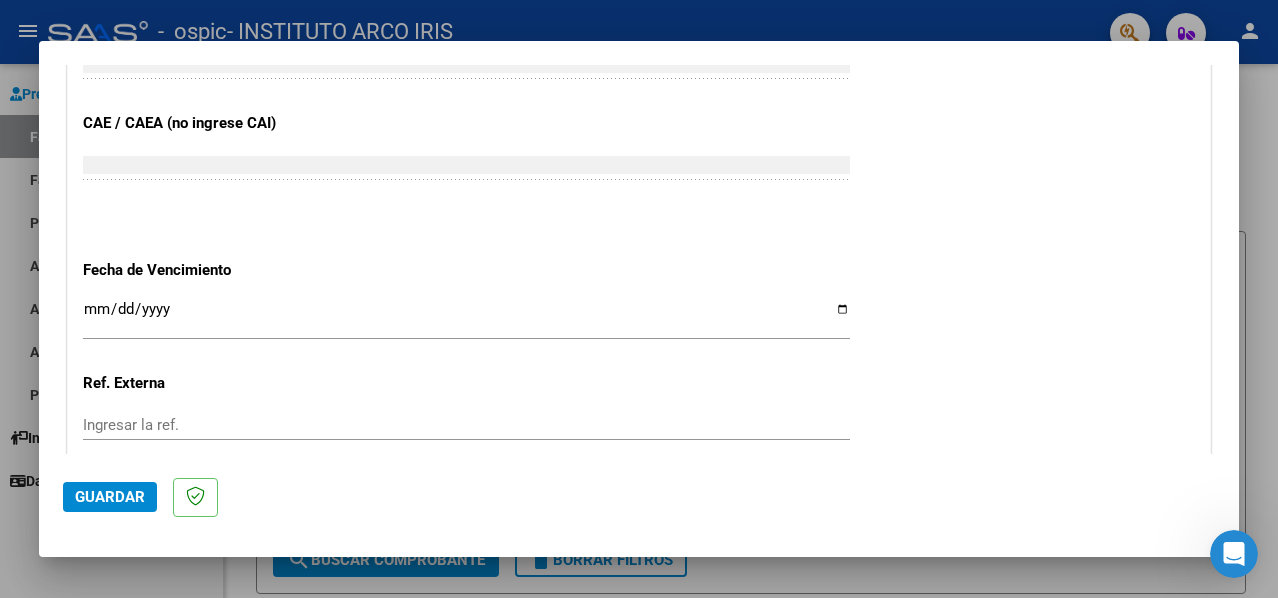 scroll, scrollTop: 1300, scrollLeft: 0, axis: vertical 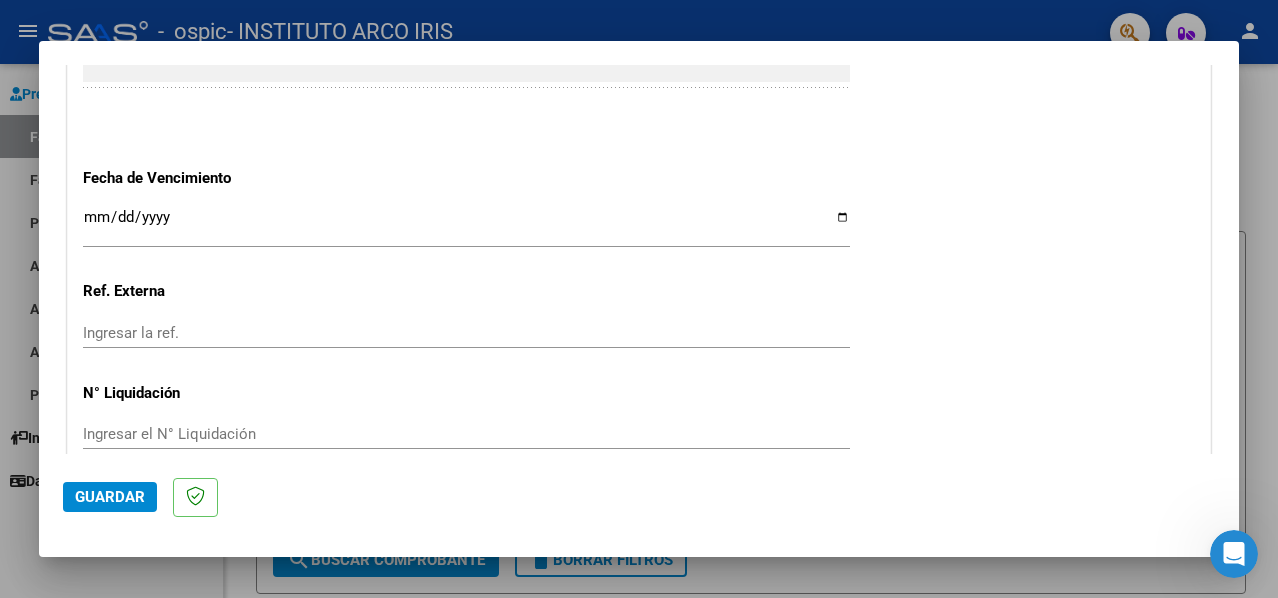 type on "202507" 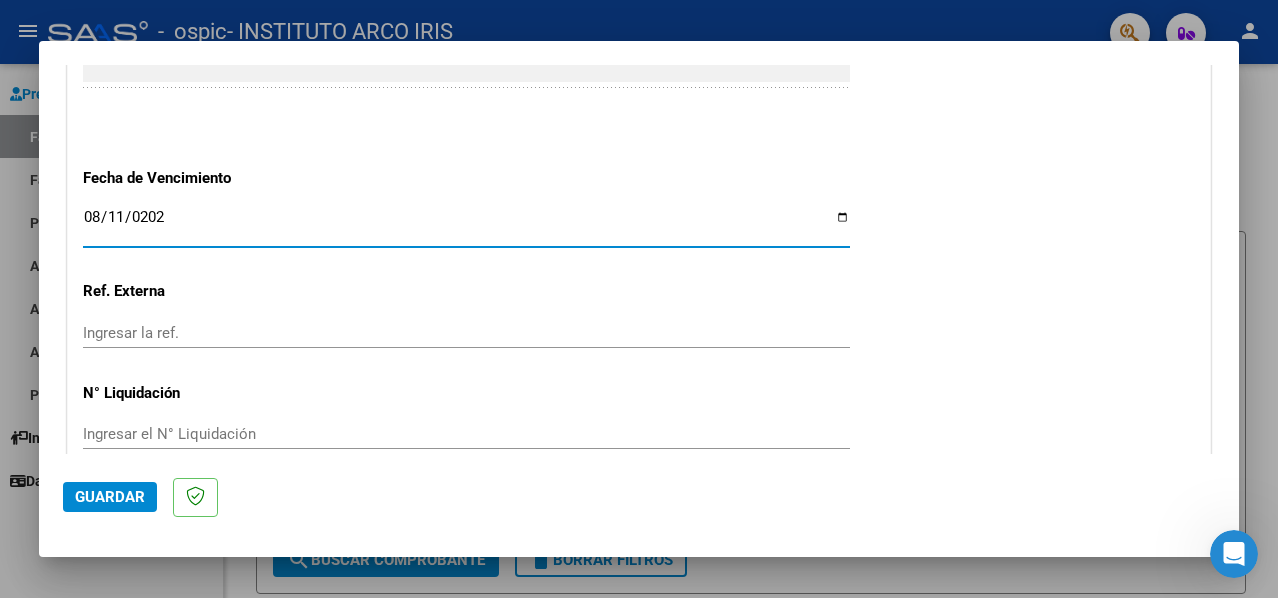 type on "2025-08-11" 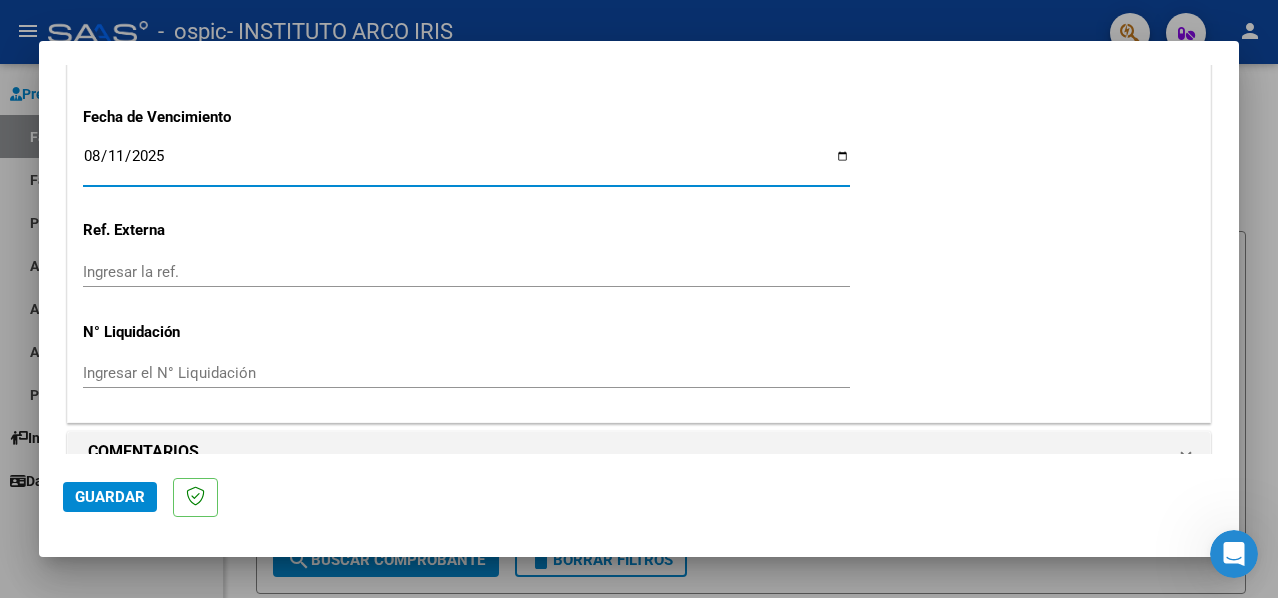 scroll, scrollTop: 1389, scrollLeft: 0, axis: vertical 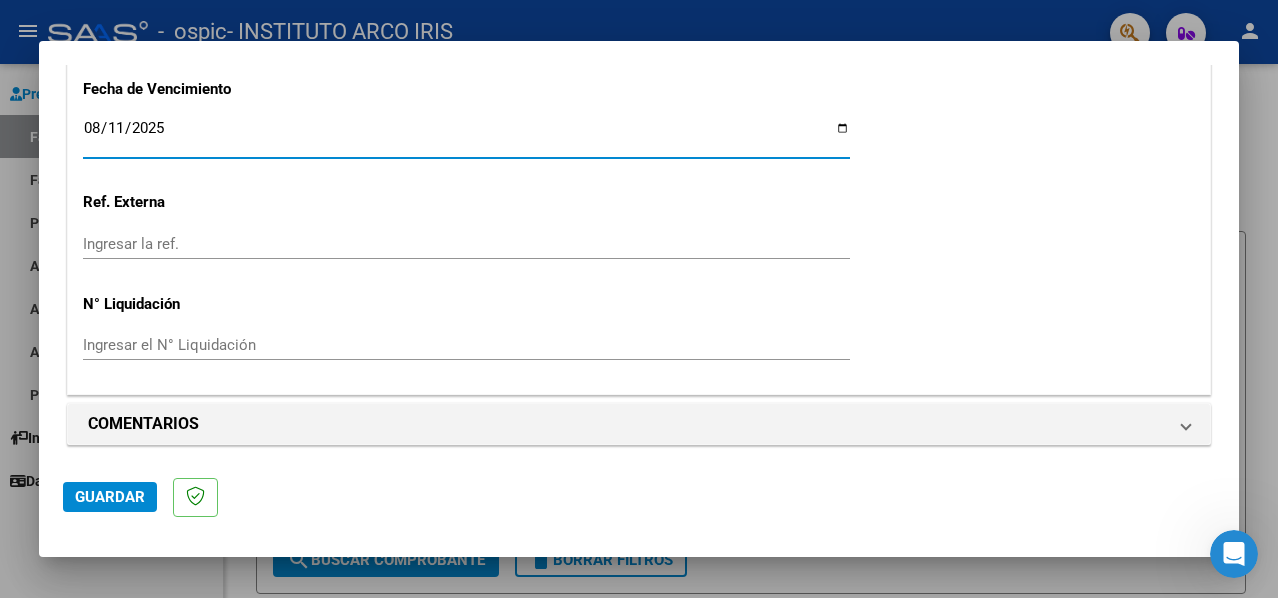 click on "Guardar" 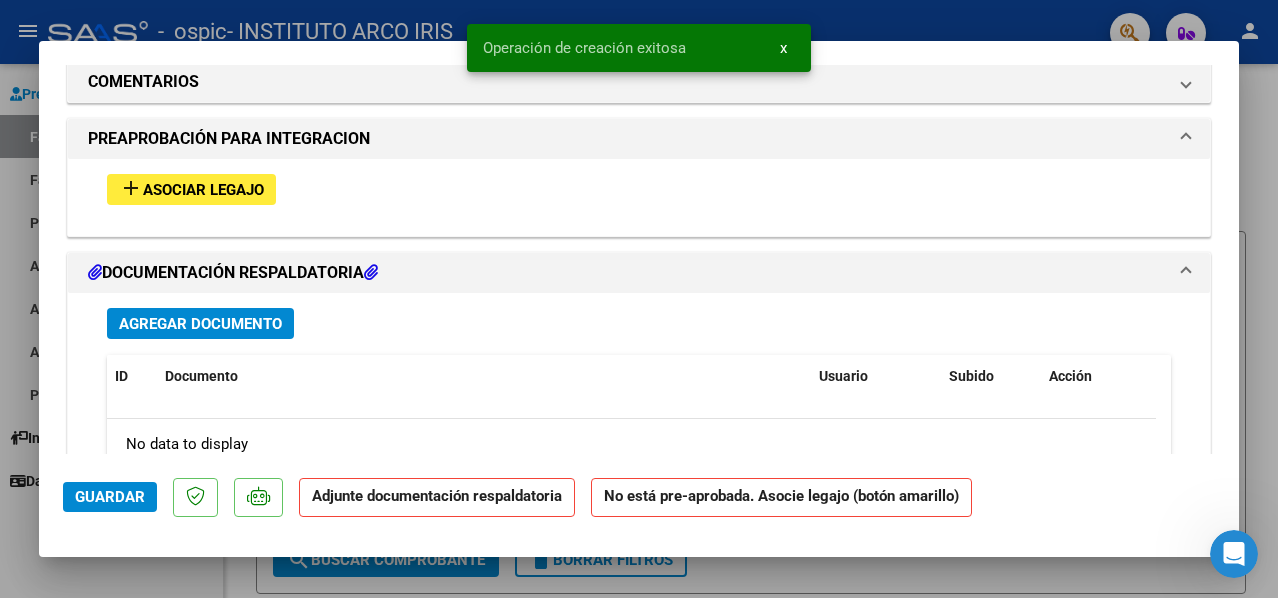 scroll, scrollTop: 1800, scrollLeft: 0, axis: vertical 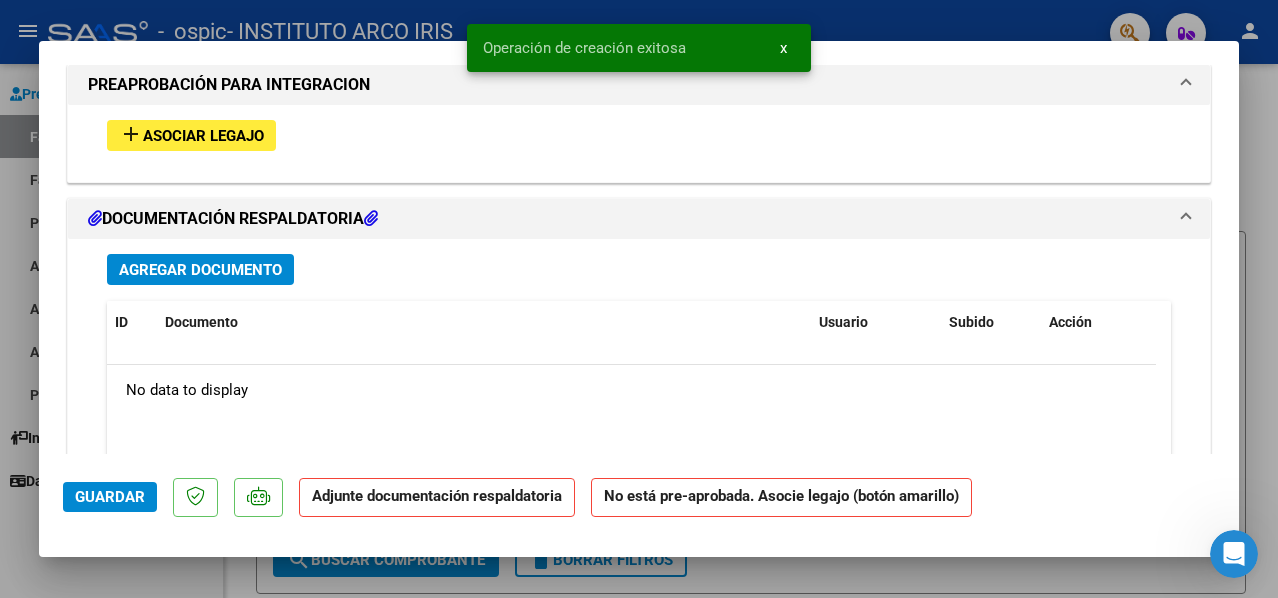 click on "Asociar Legajo" at bounding box center (203, 136) 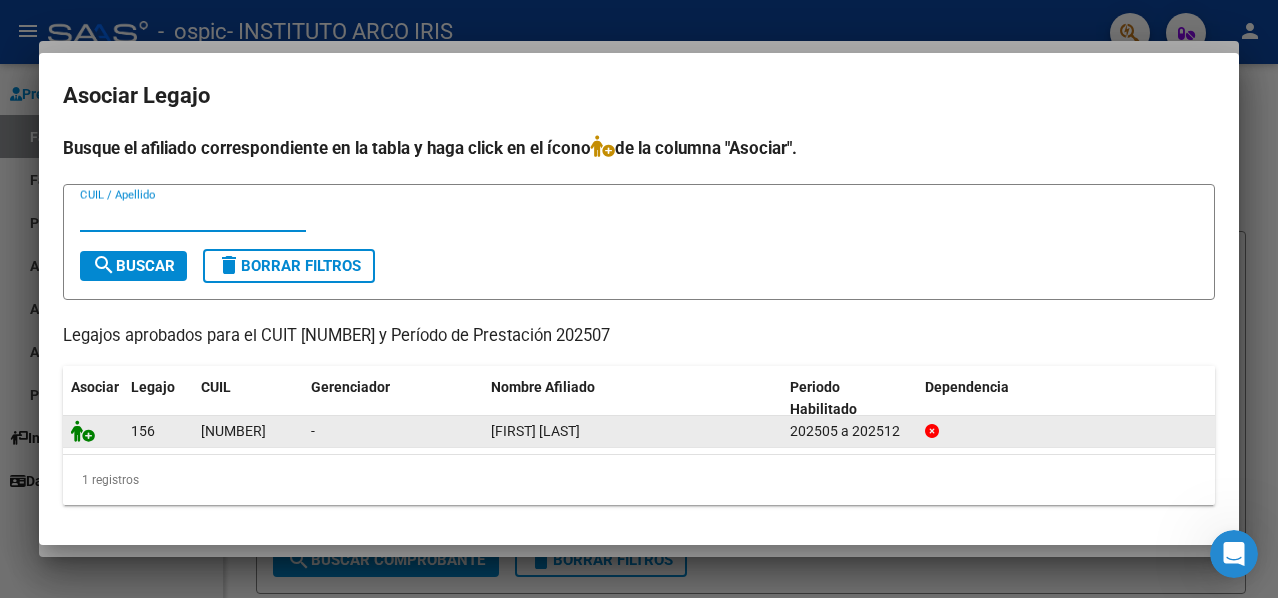 click 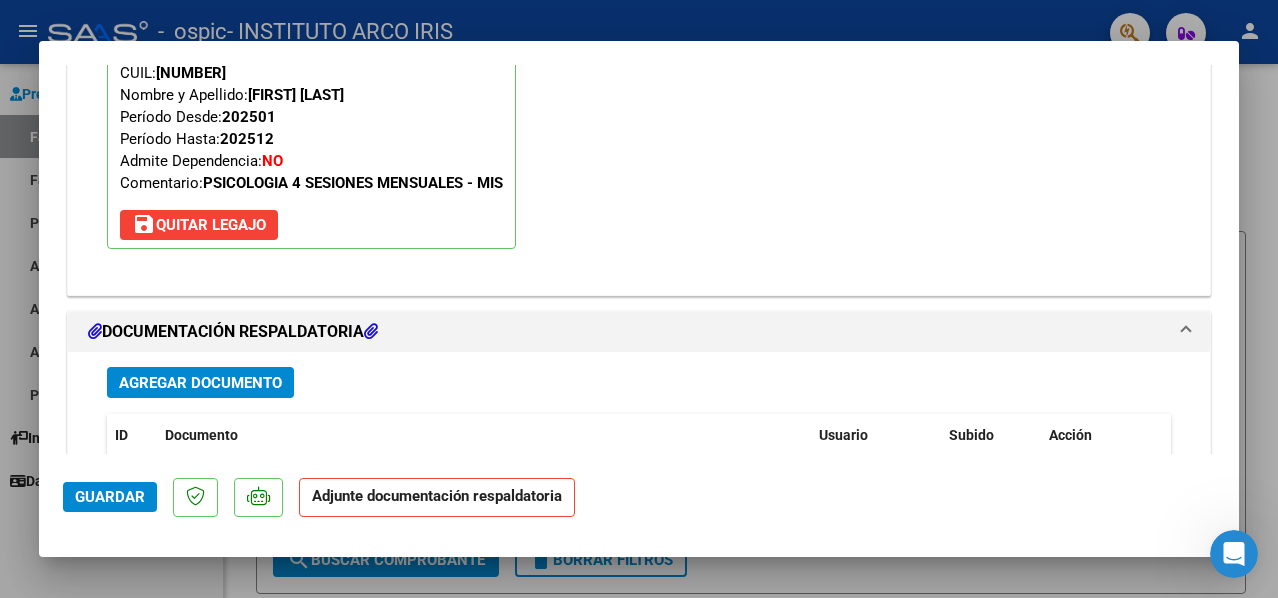 scroll, scrollTop: 2152, scrollLeft: 0, axis: vertical 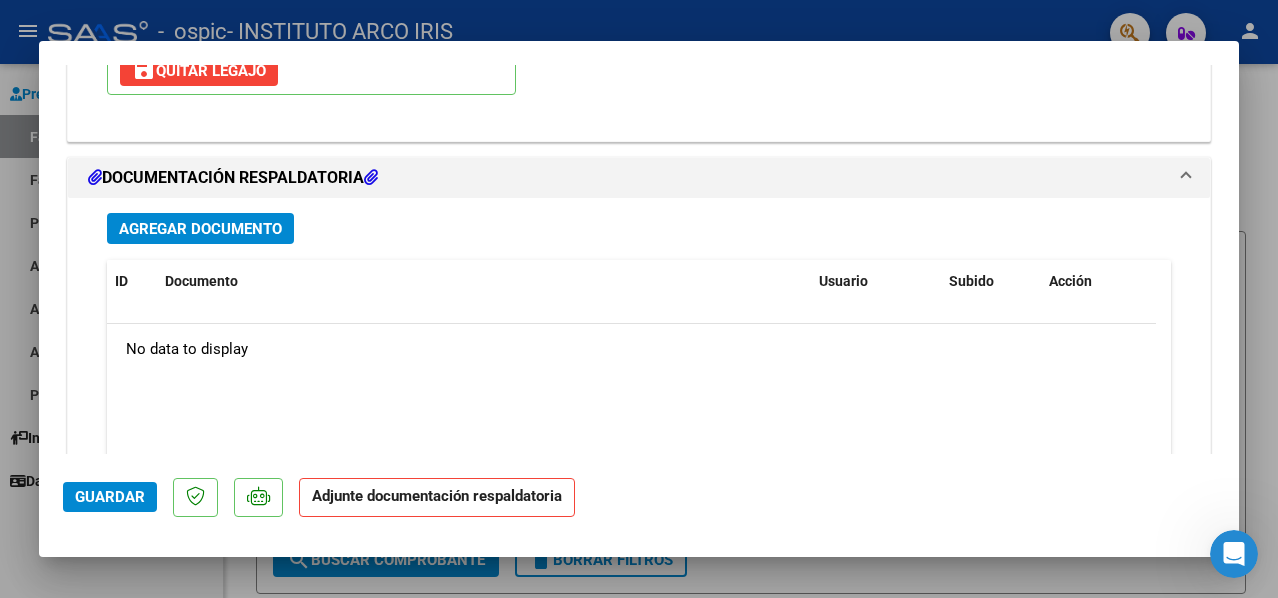 click on "Agregar Documento" at bounding box center [200, 229] 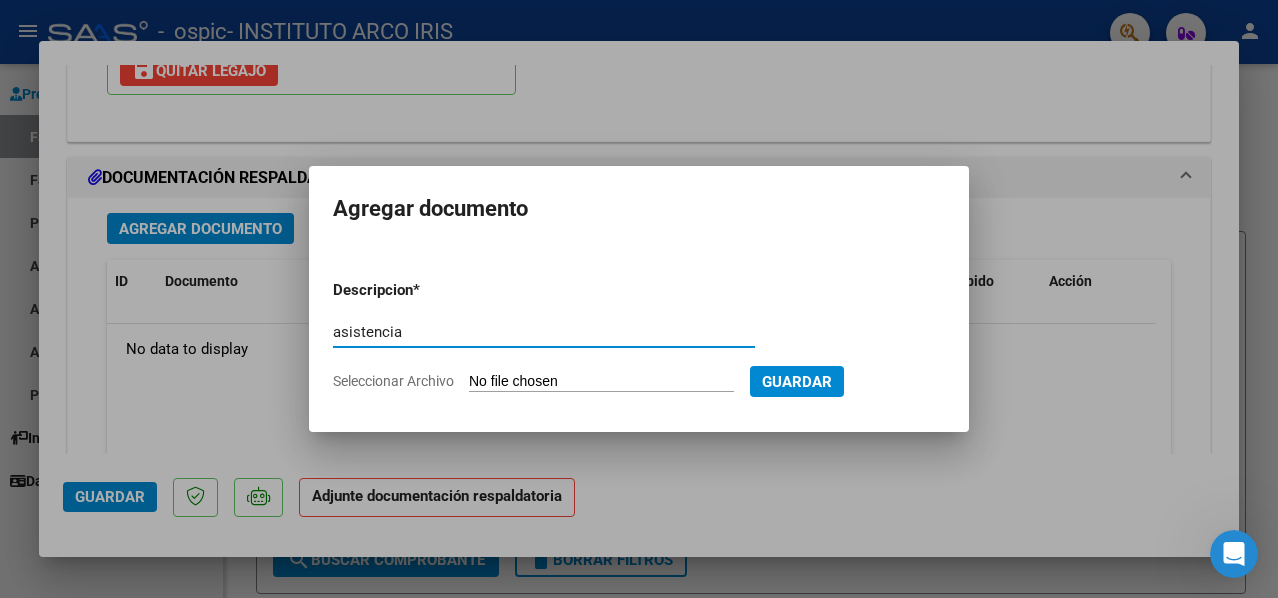 type on "asistencia" 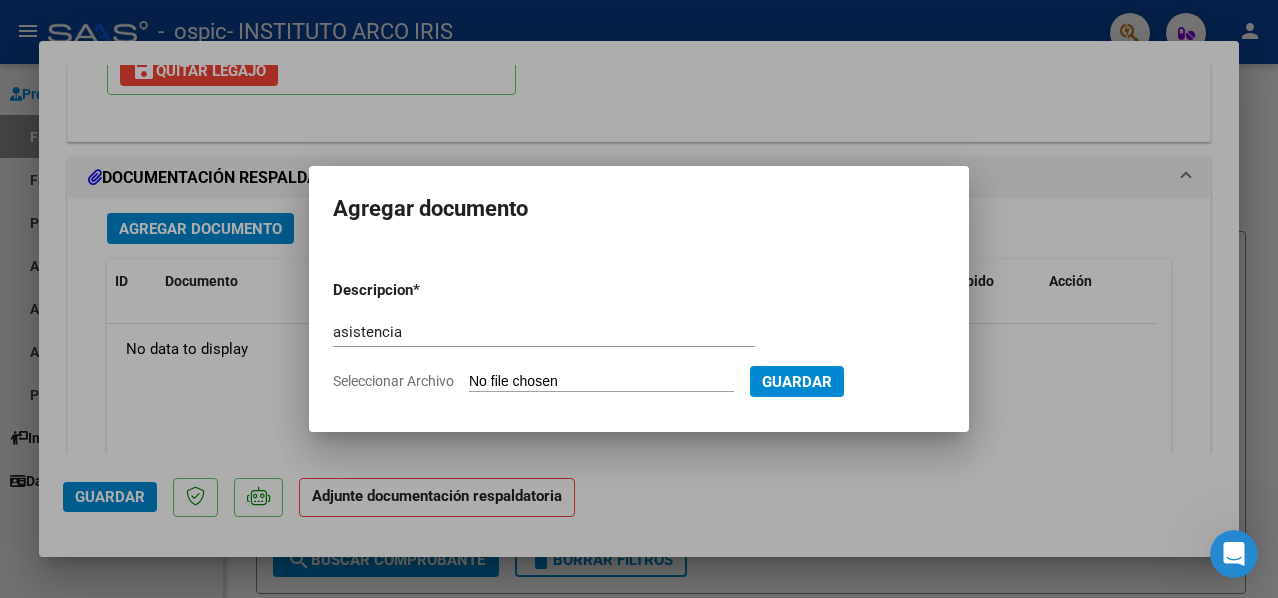 type on "C:\fakepath\Asistencia Psico.pdf" 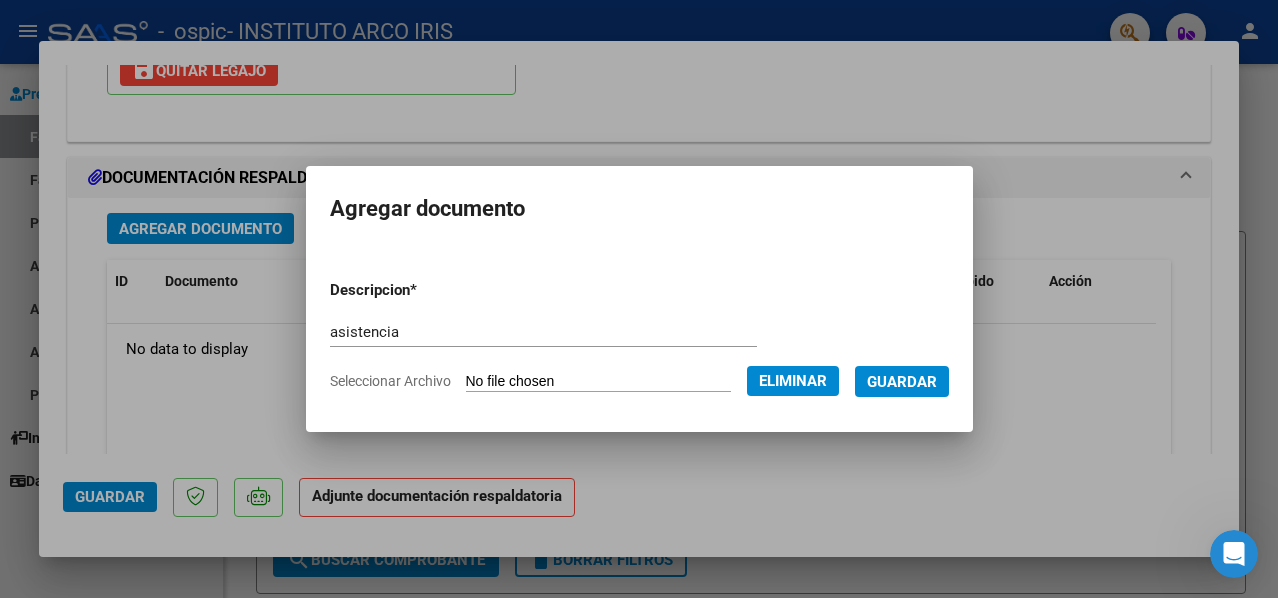 click on "Guardar" at bounding box center [902, 382] 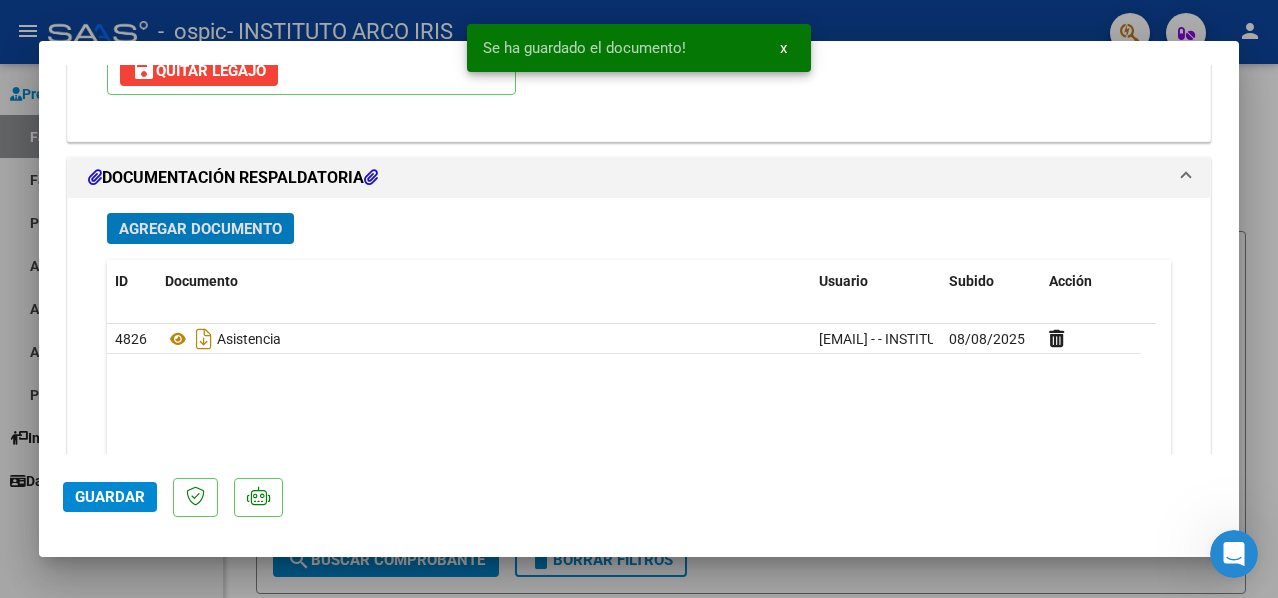 click on "Guardar" 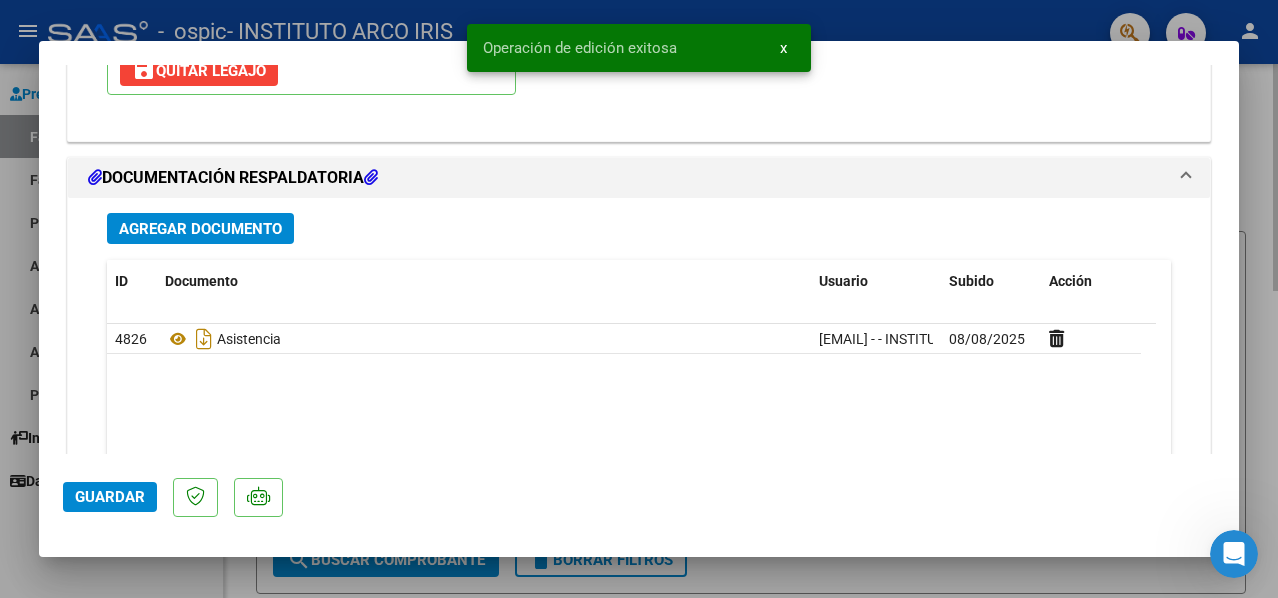 click at bounding box center (639, 299) 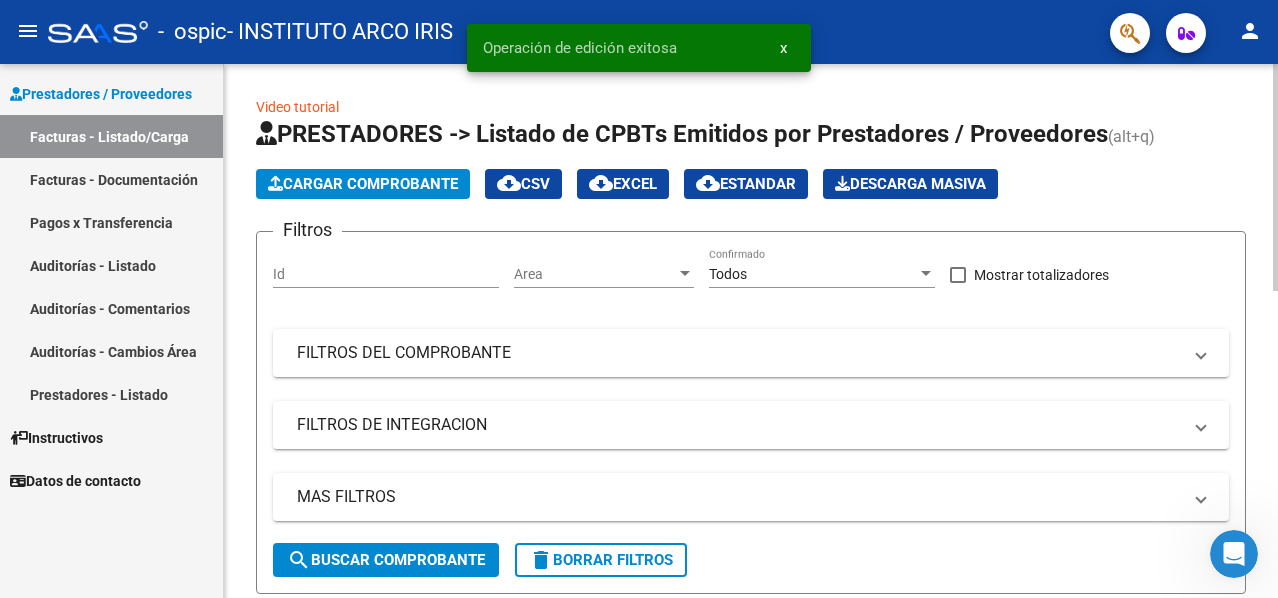 click on "Cargar Comprobante" 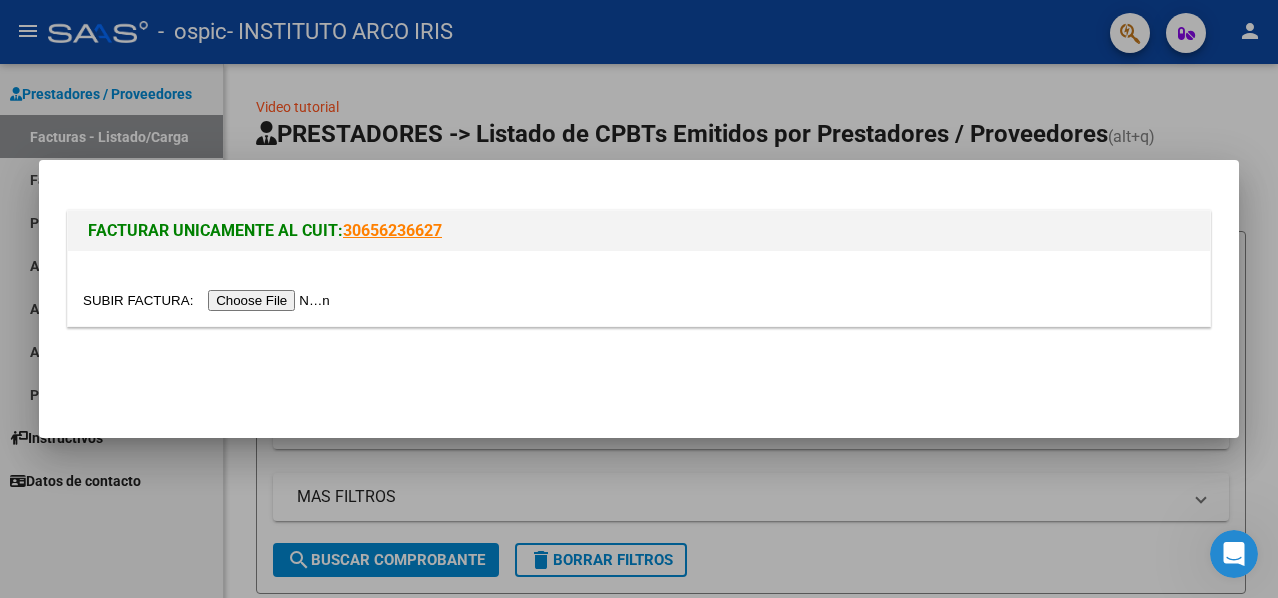 click at bounding box center [209, 300] 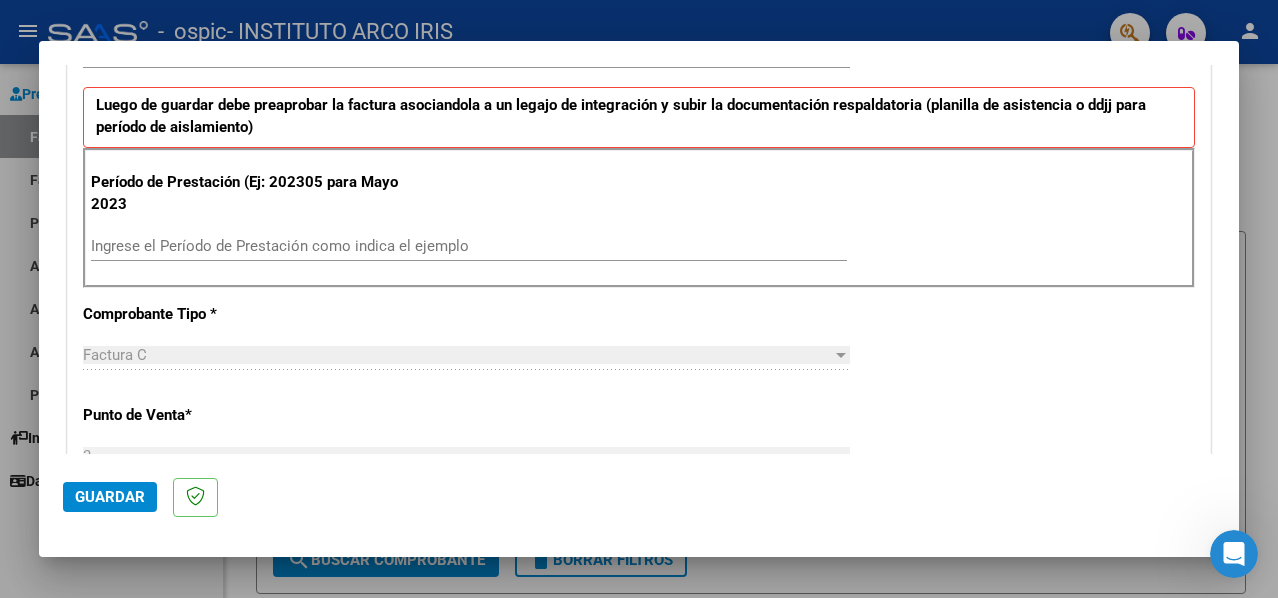 scroll, scrollTop: 500, scrollLeft: 0, axis: vertical 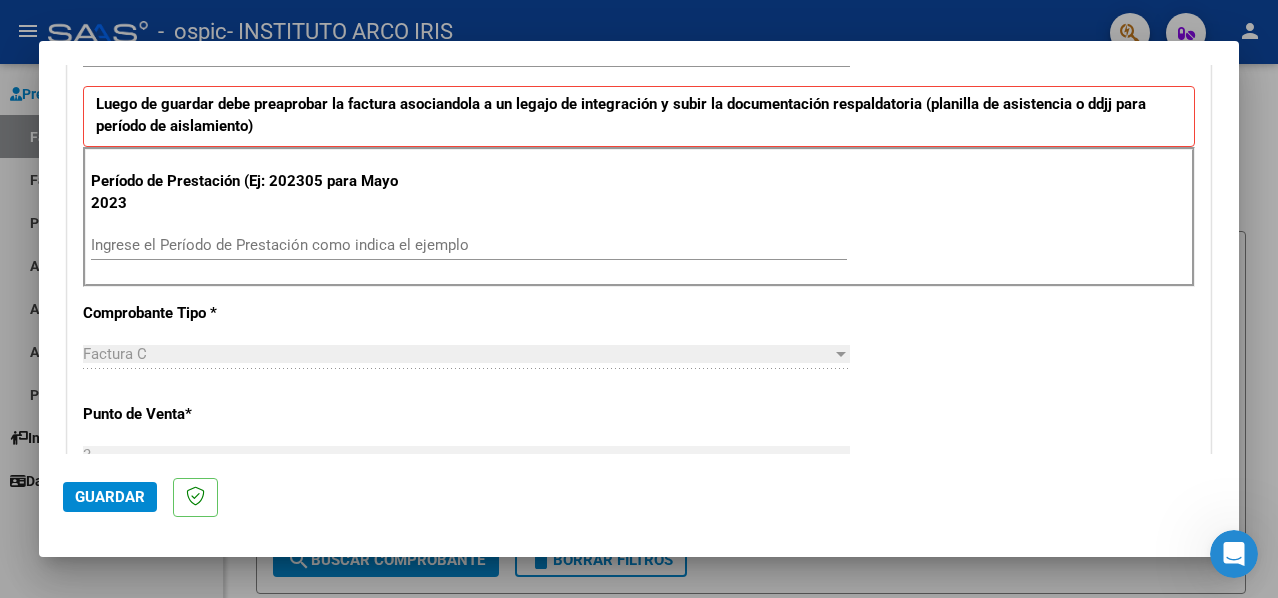 click on "Ingrese el Período de Prestación como indica el ejemplo" at bounding box center [469, 245] 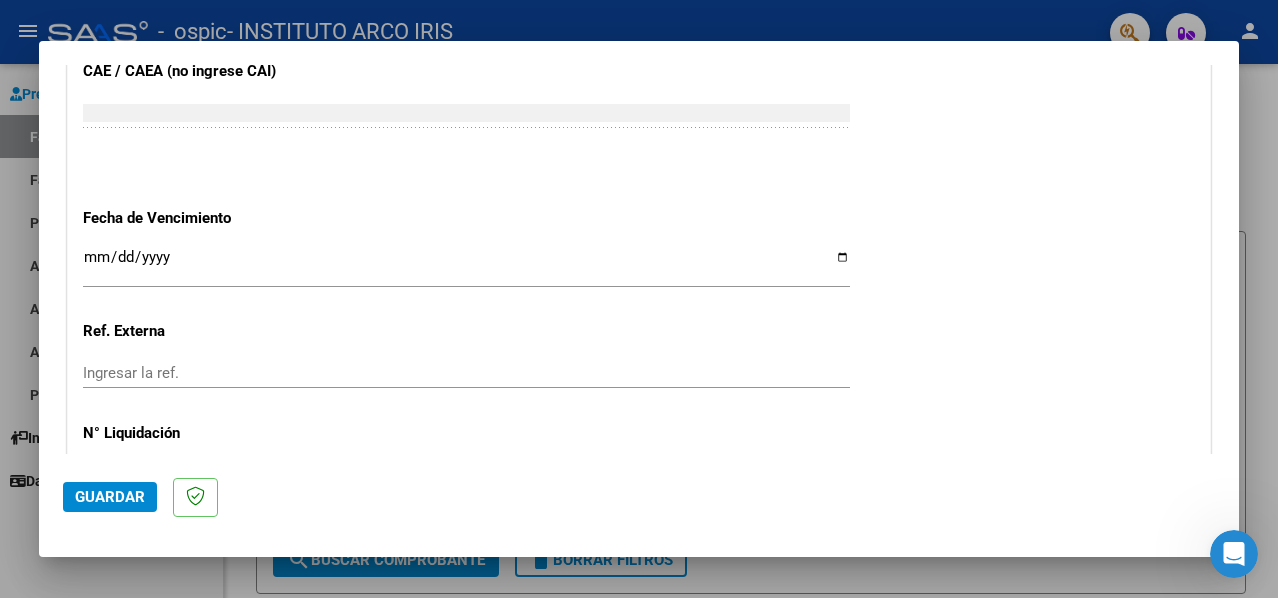 scroll, scrollTop: 1300, scrollLeft: 0, axis: vertical 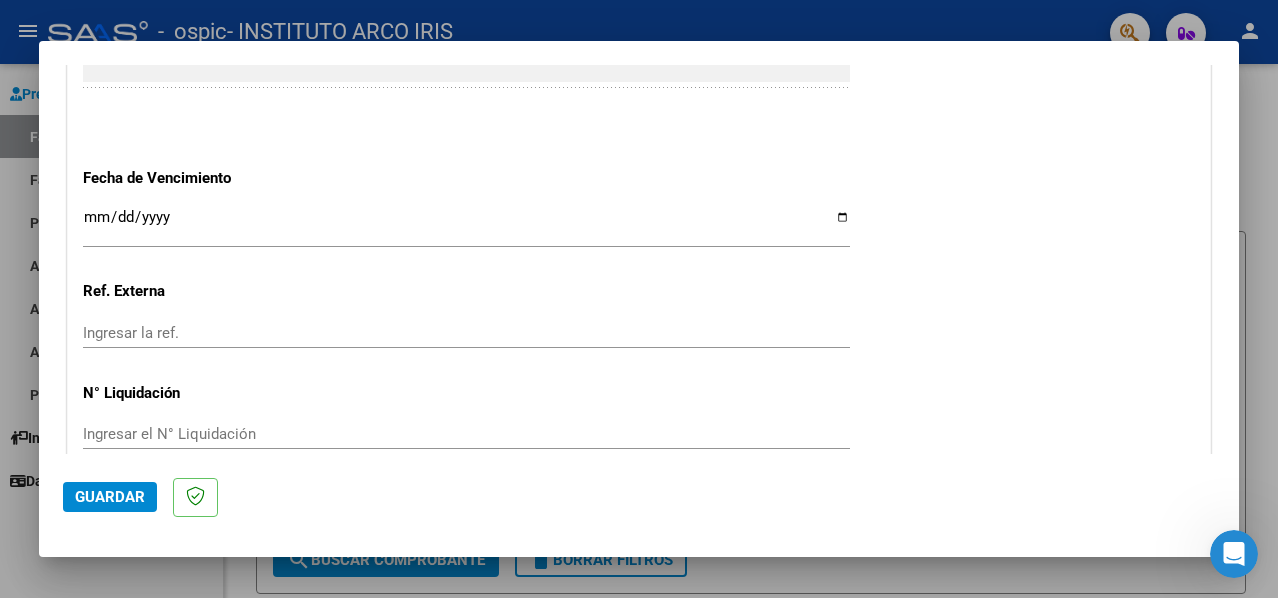 type on "202507" 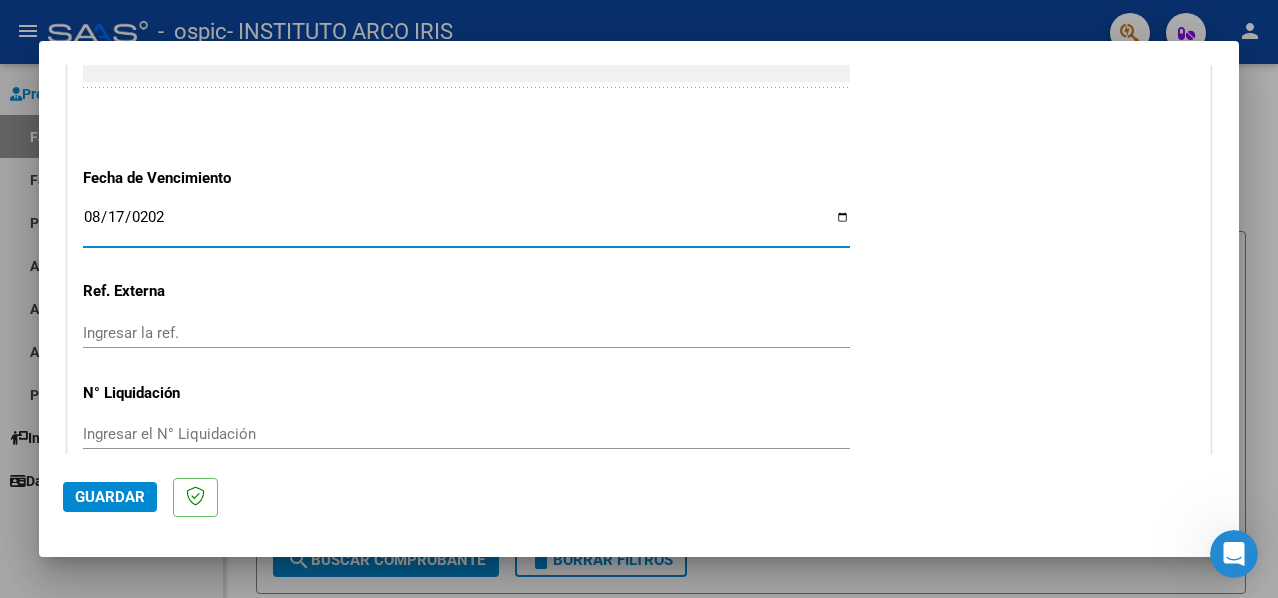 type on "2025-08-17" 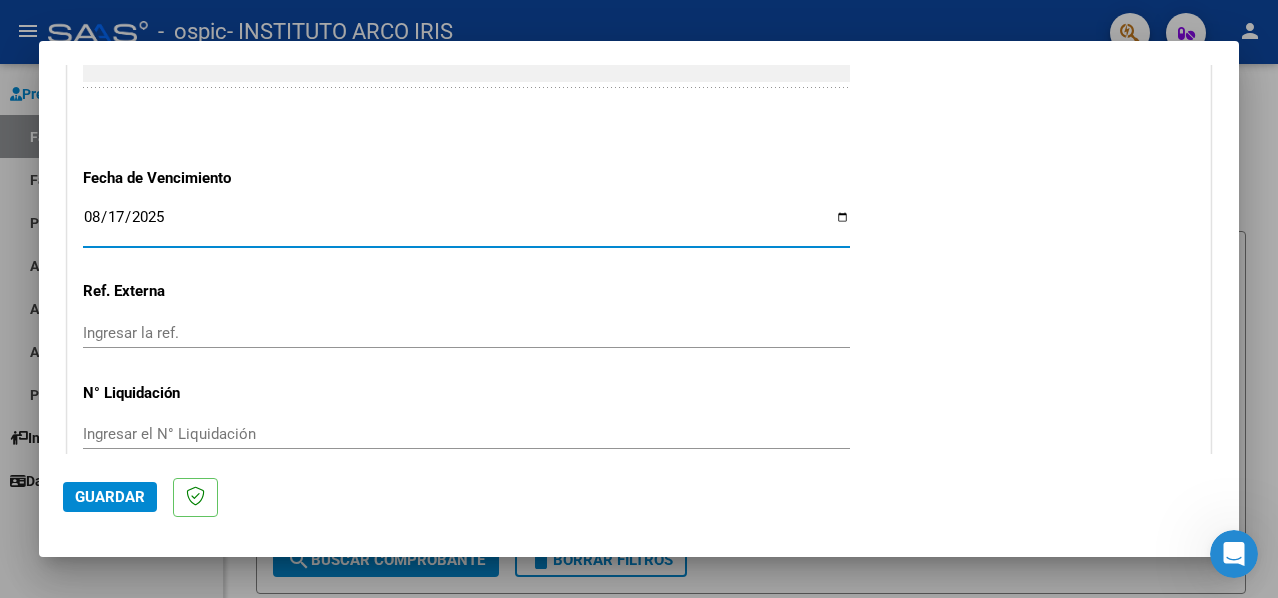 click on "Guardar" 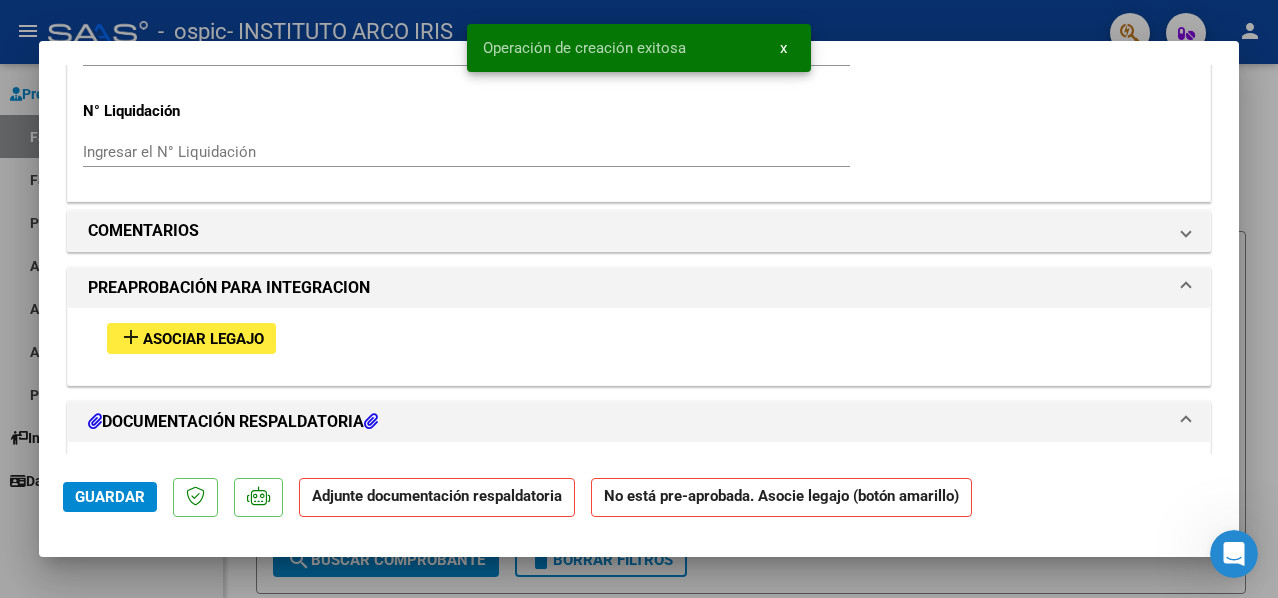 scroll, scrollTop: 1600, scrollLeft: 0, axis: vertical 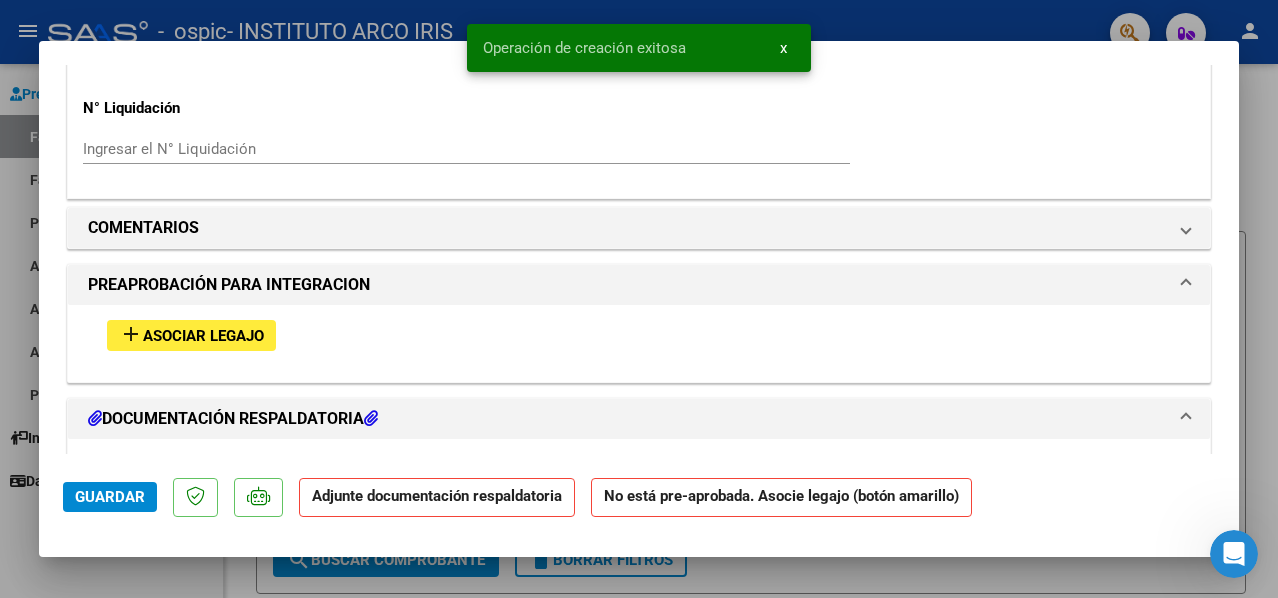 click on "Asociar Legajo" at bounding box center [203, 336] 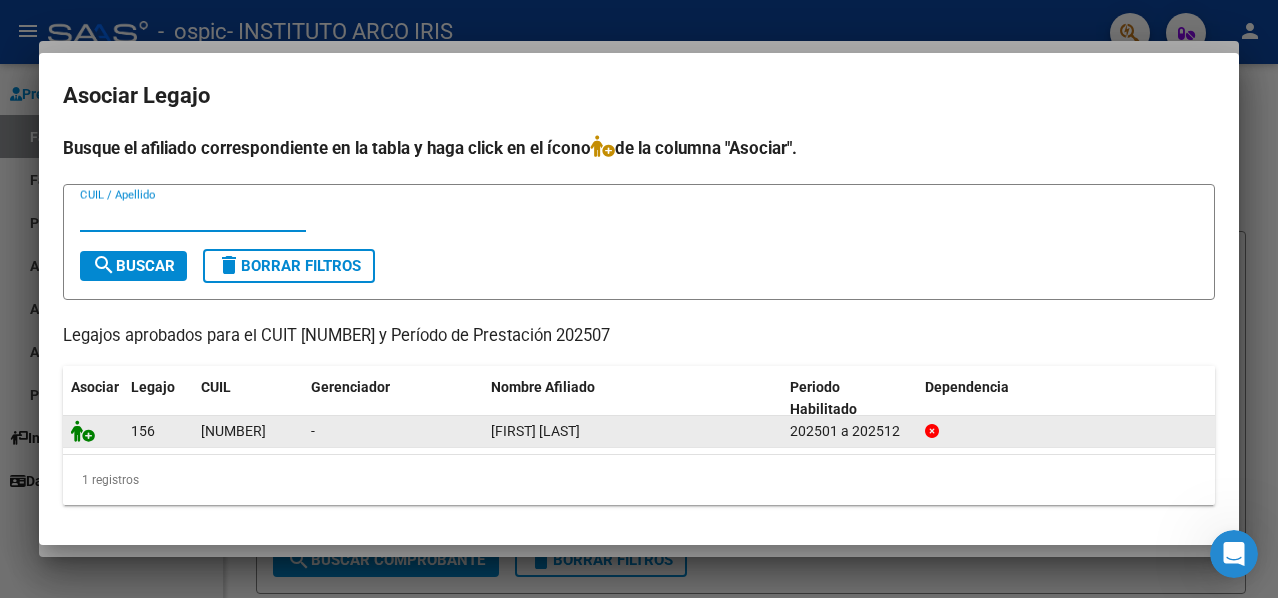 click 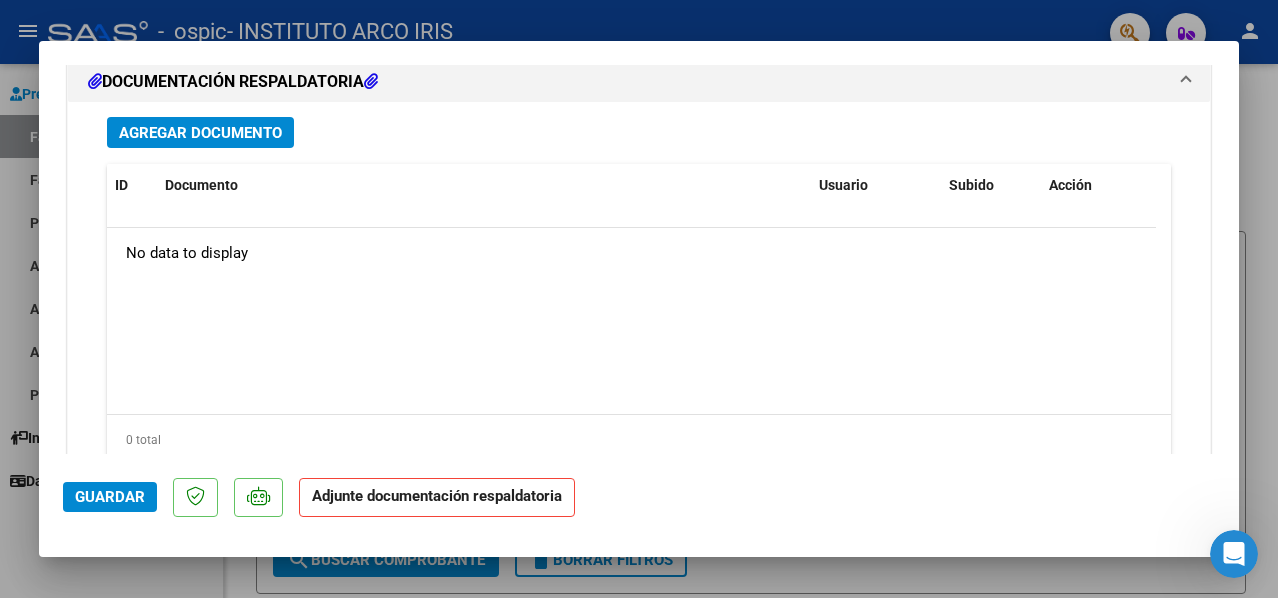 scroll, scrollTop: 2252, scrollLeft: 0, axis: vertical 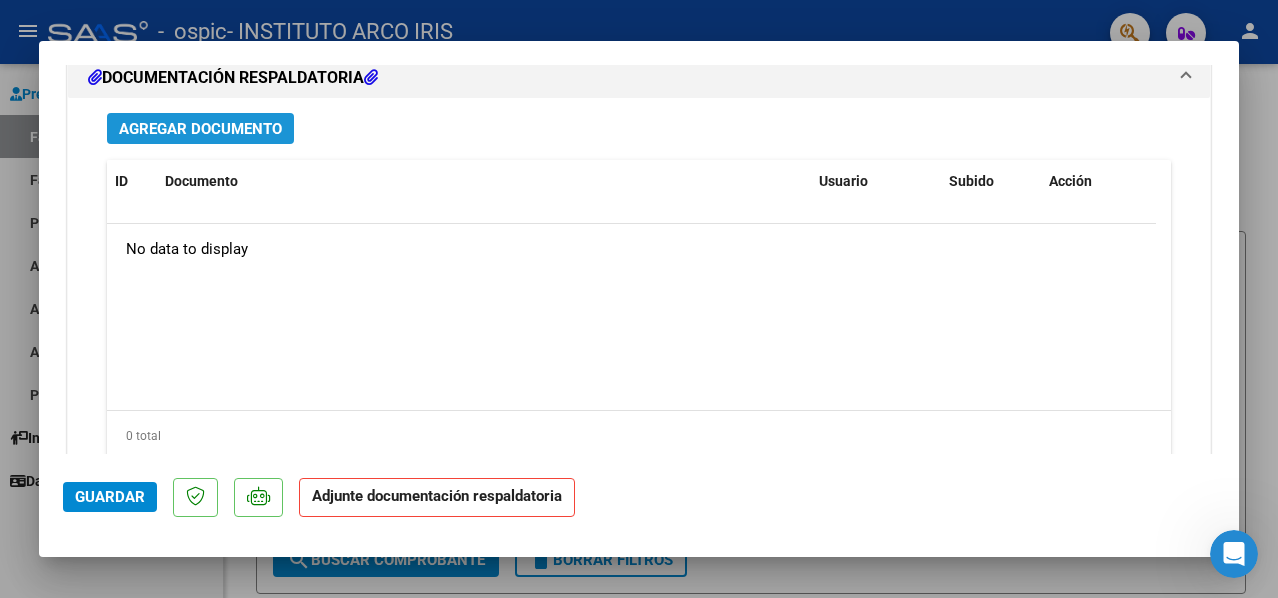 click on "Agregar Documento" at bounding box center [200, 128] 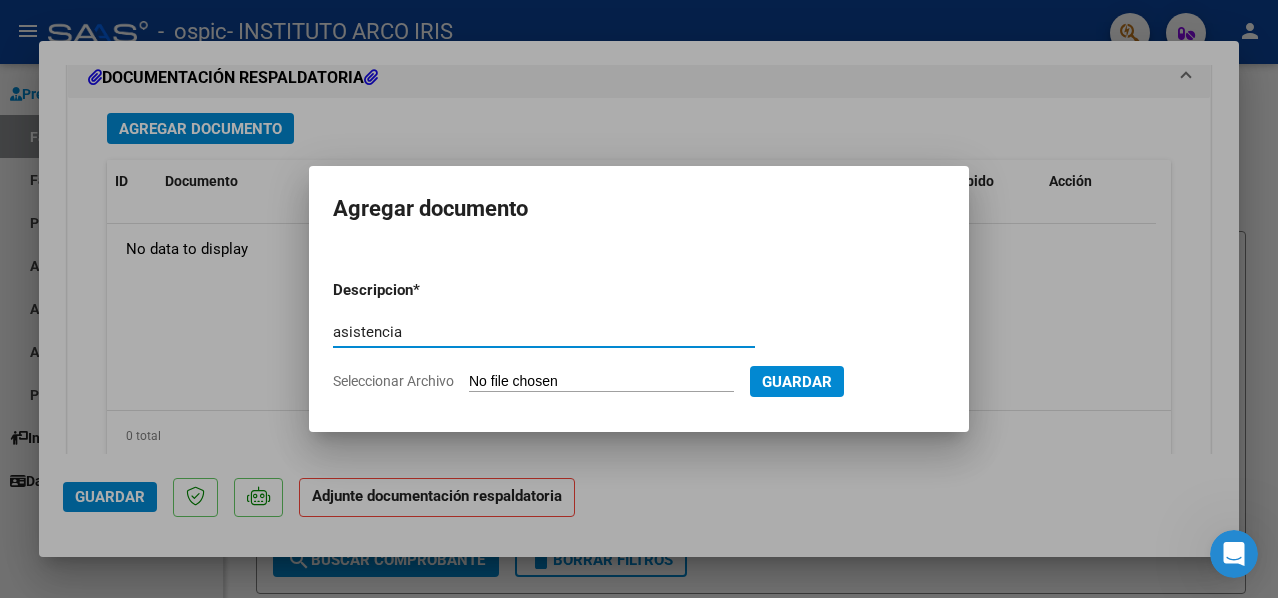 type on "asistencia" 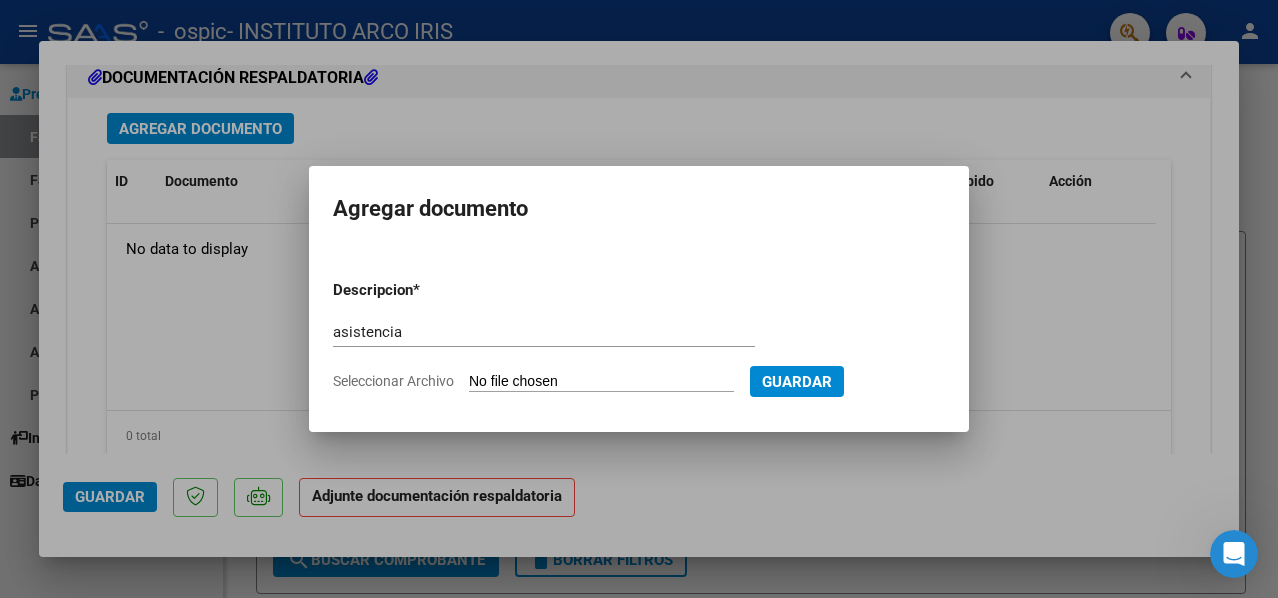 click on "Seleccionar Archivo" at bounding box center (601, 382) 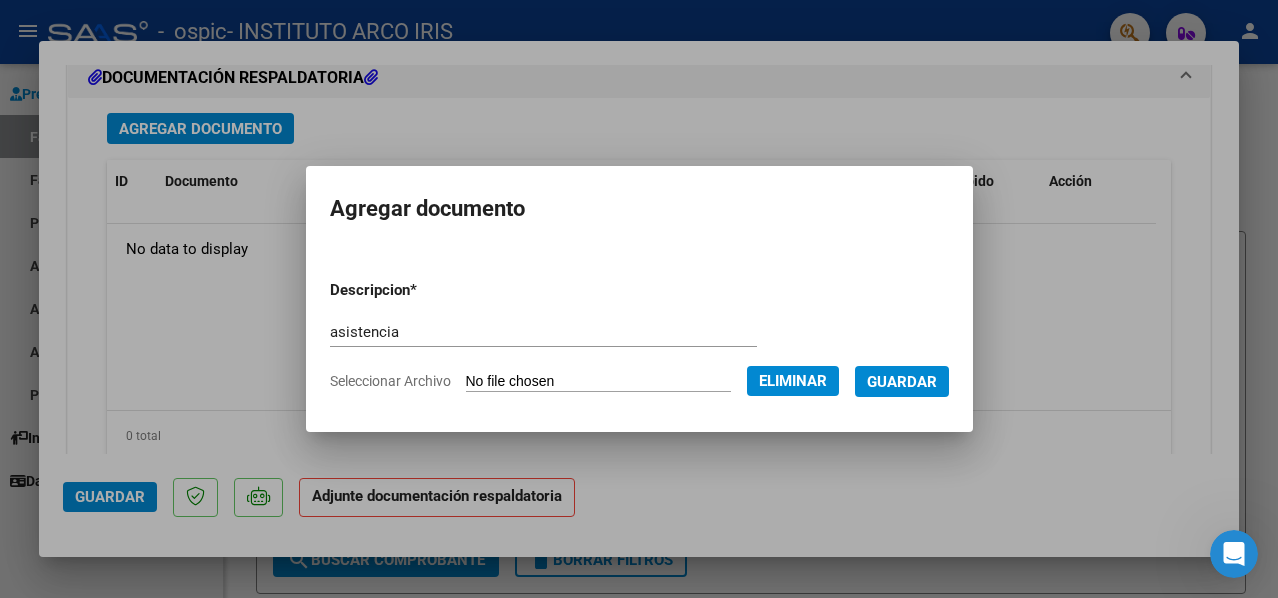 click on "Guardar" at bounding box center [902, 382] 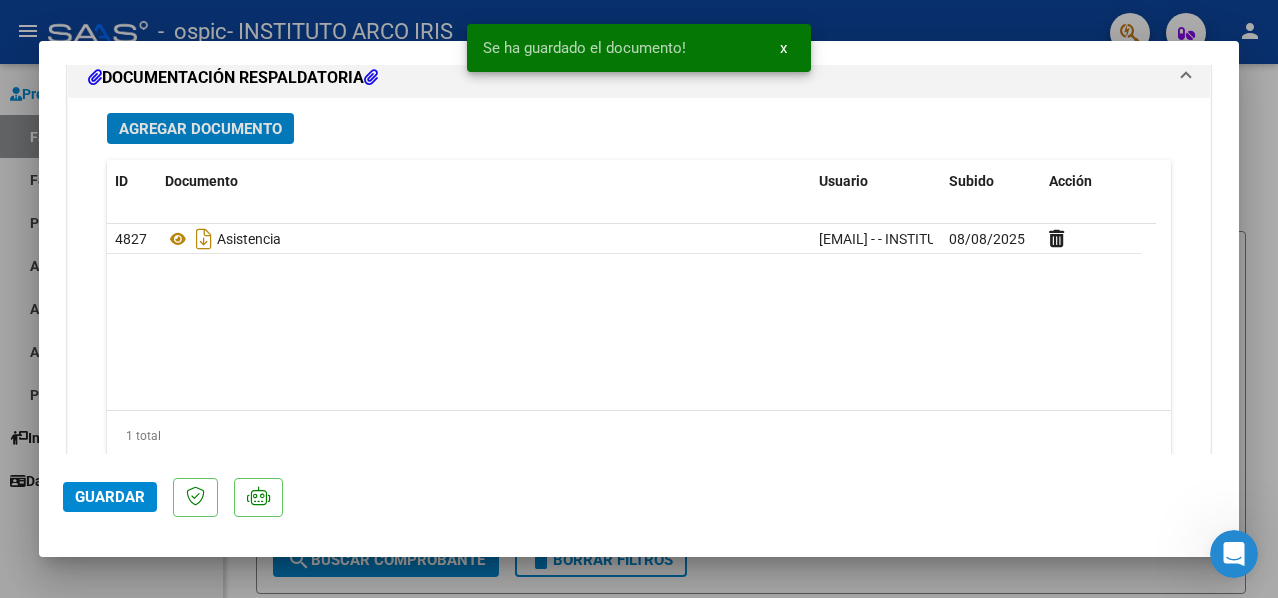 click on "Guardar" 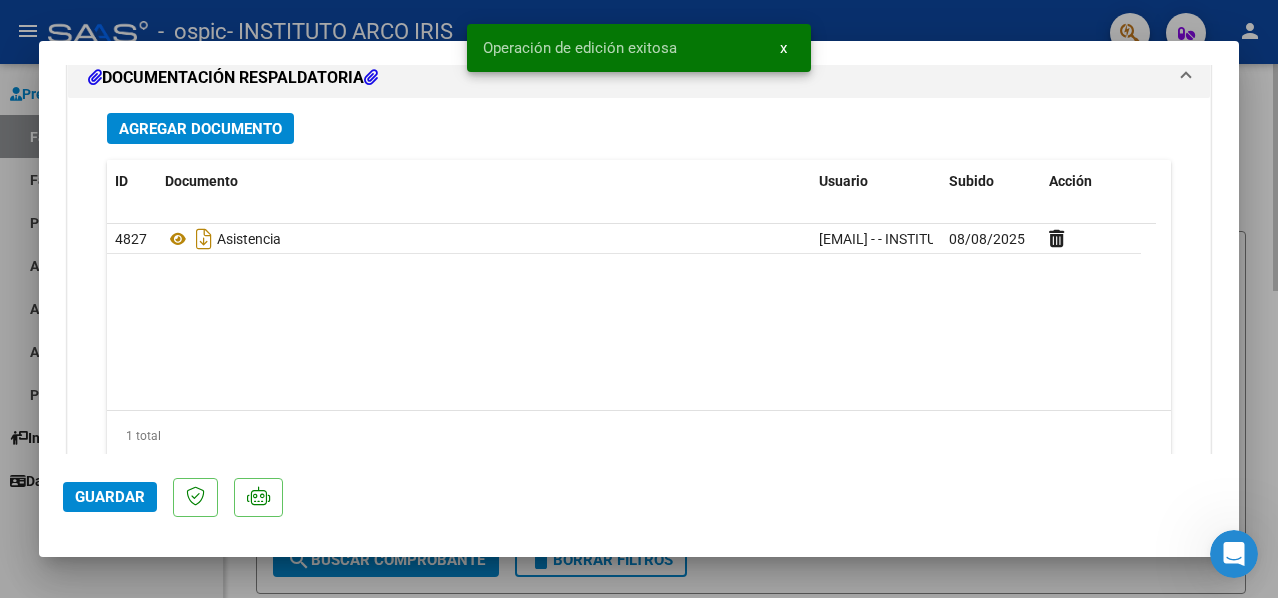 click at bounding box center [639, 299] 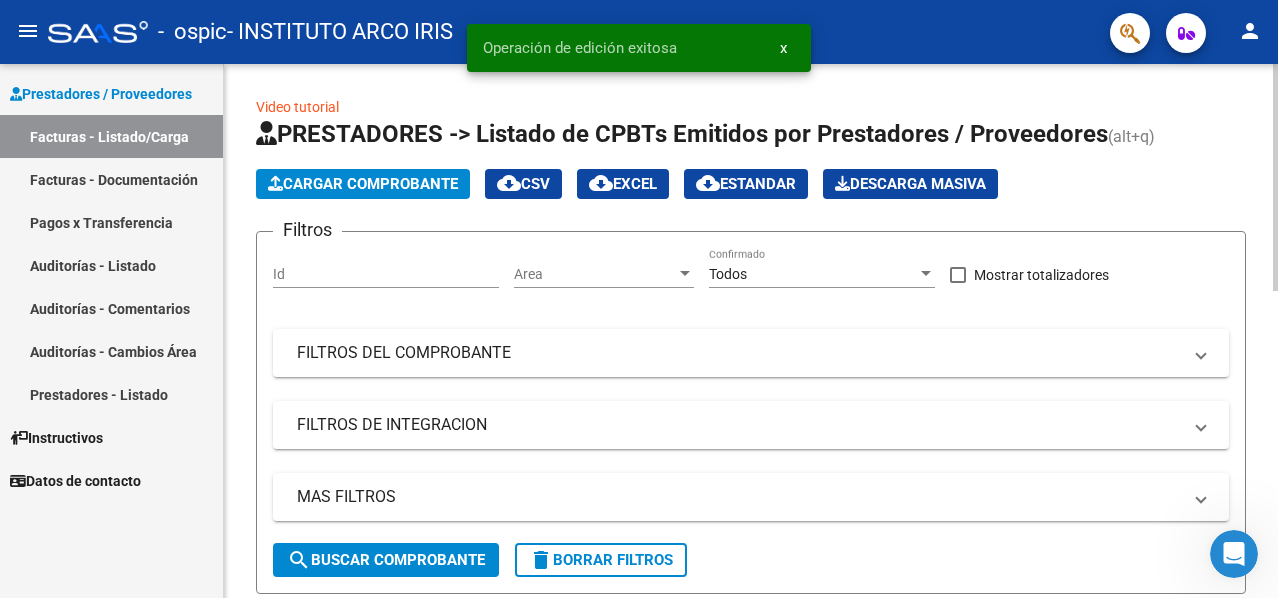 click on "Filtros Id Area Area Todos Confirmado   Mostrar totalizadores   FILTROS DEL COMPROBANTE  Comprobante Tipo Comprobante Tipo Start date – End date Fec. Comprobante Desde / Hasta Días Emisión Desde(cant. días) Días Emisión Hasta(cant. días) CUIT / Razón Social Pto. Venta Nro. Comprobante Código SSS CAE Válido CAE Válido Todos Cargado Módulo Hosp. Todos Tiene facturacion Apócrifa Hospital Refes  FILTROS DE INTEGRACION  Período De Prestación Campos del Archivo de Rendición Devuelto x SSS (dr_envio) Todos Rendido x SSS (dr_envio) Tipo de Registro Tipo de Registro Período Presentación Período Presentación Campos del Legajo Asociado (preaprobación) Afiliado Legajo (cuil/nombre) Todos Solo facturas preaprobadas  MAS FILTROS  Todos Con Doc. Respaldatoria Todos Con Trazabilidad Todos Asociado a Expediente Sur Auditoría Auditoría Auditoría Id Start date – End date Auditoría Confirmada Desde / Hasta Start date – End date Fec. Rec. Desde / Hasta Start date – End date Start date – End date" 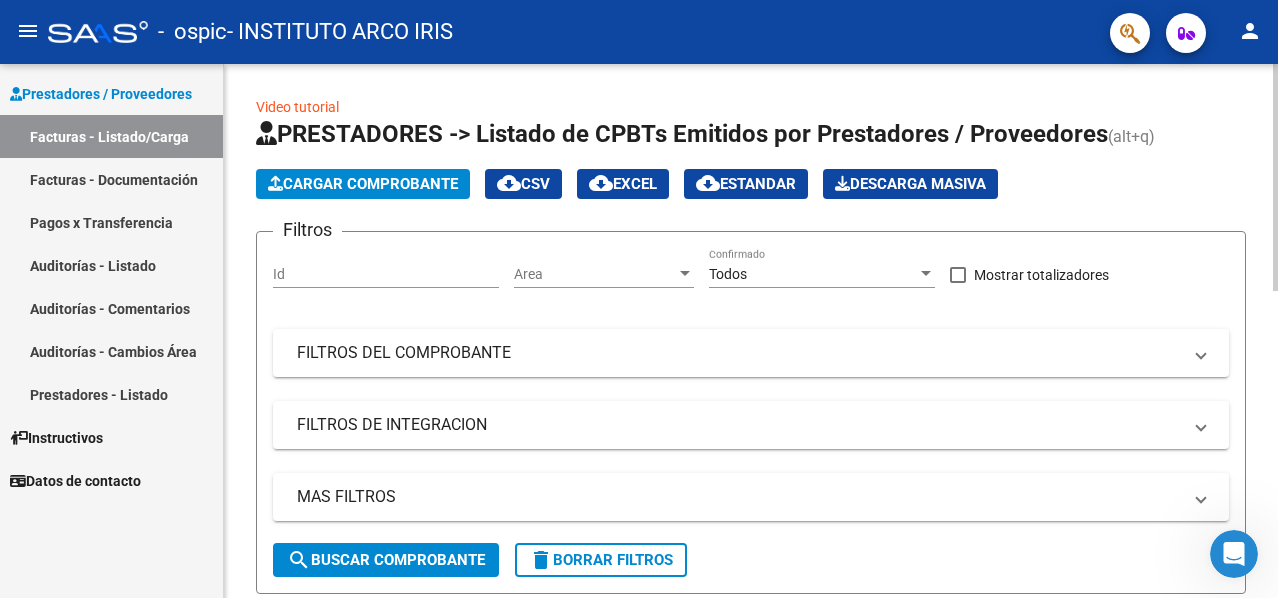 click on "Cargar Comprobante" 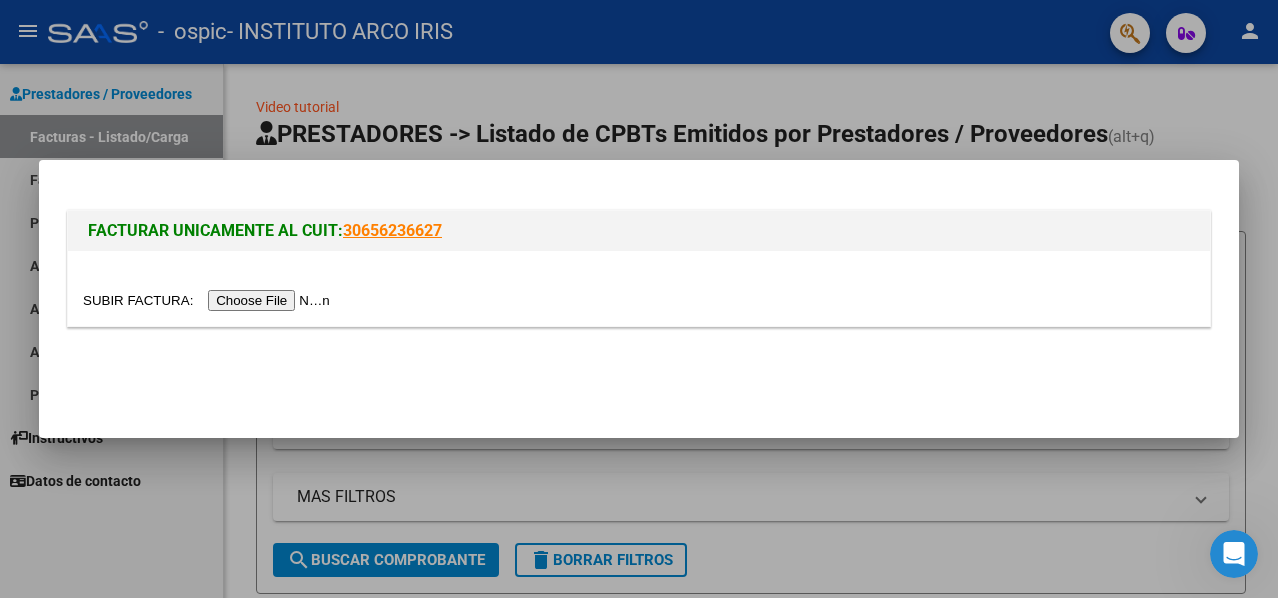 click at bounding box center [209, 300] 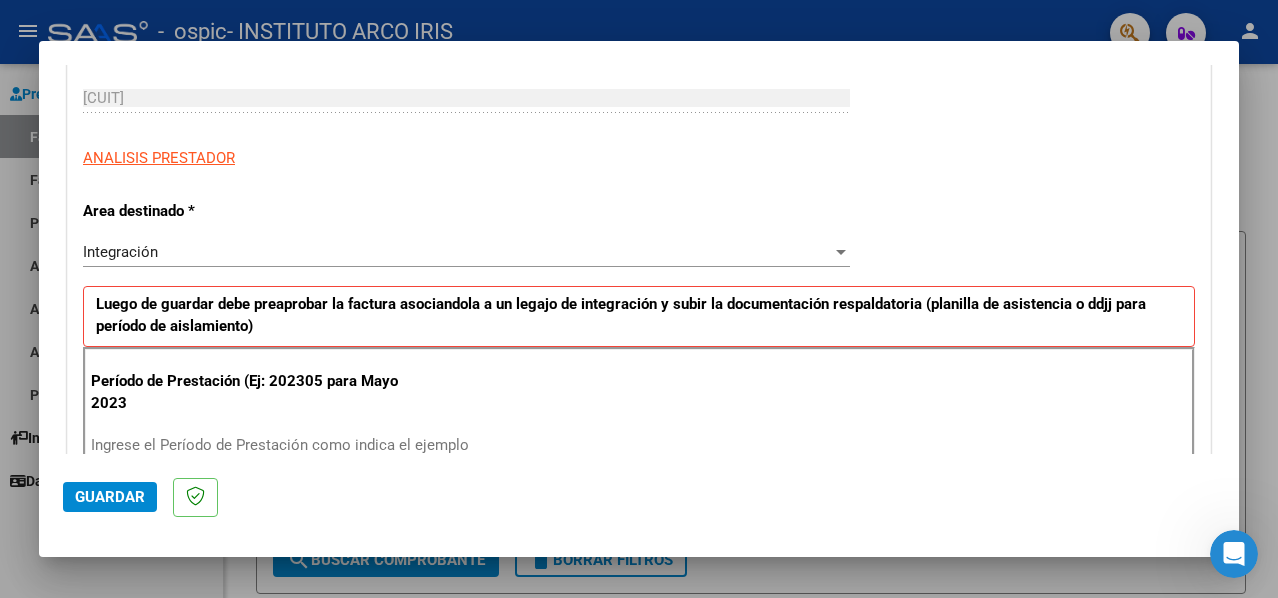 scroll, scrollTop: 500, scrollLeft: 0, axis: vertical 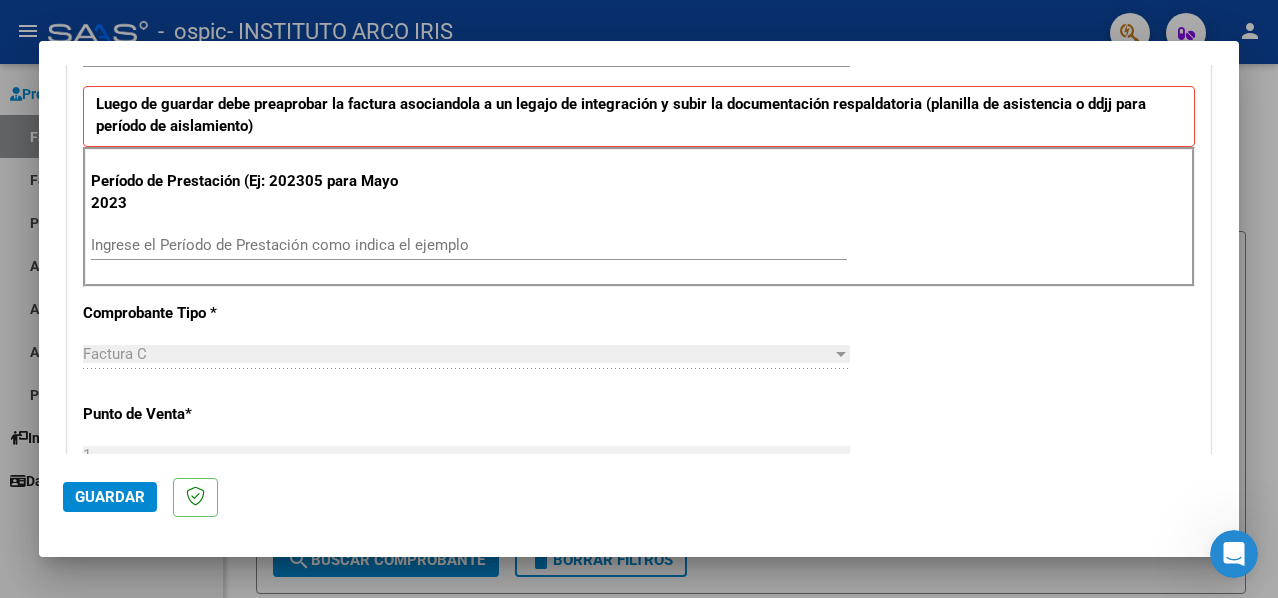 click on "Ingrese el Período de Prestación como indica el ejemplo" at bounding box center [469, 245] 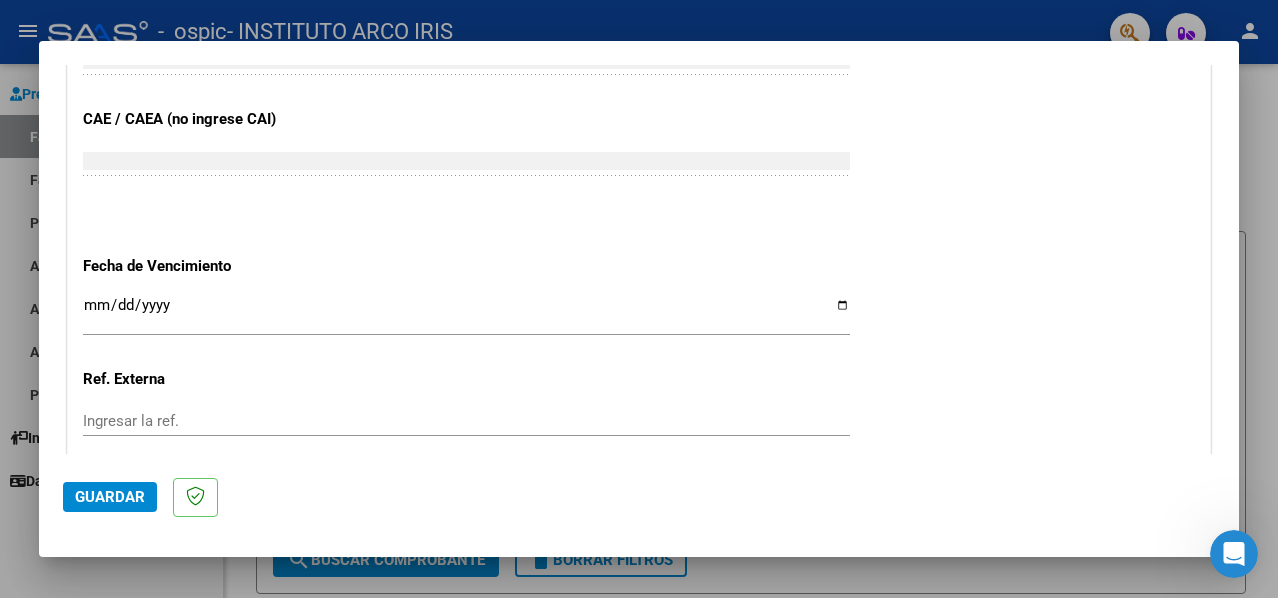 scroll, scrollTop: 1300, scrollLeft: 0, axis: vertical 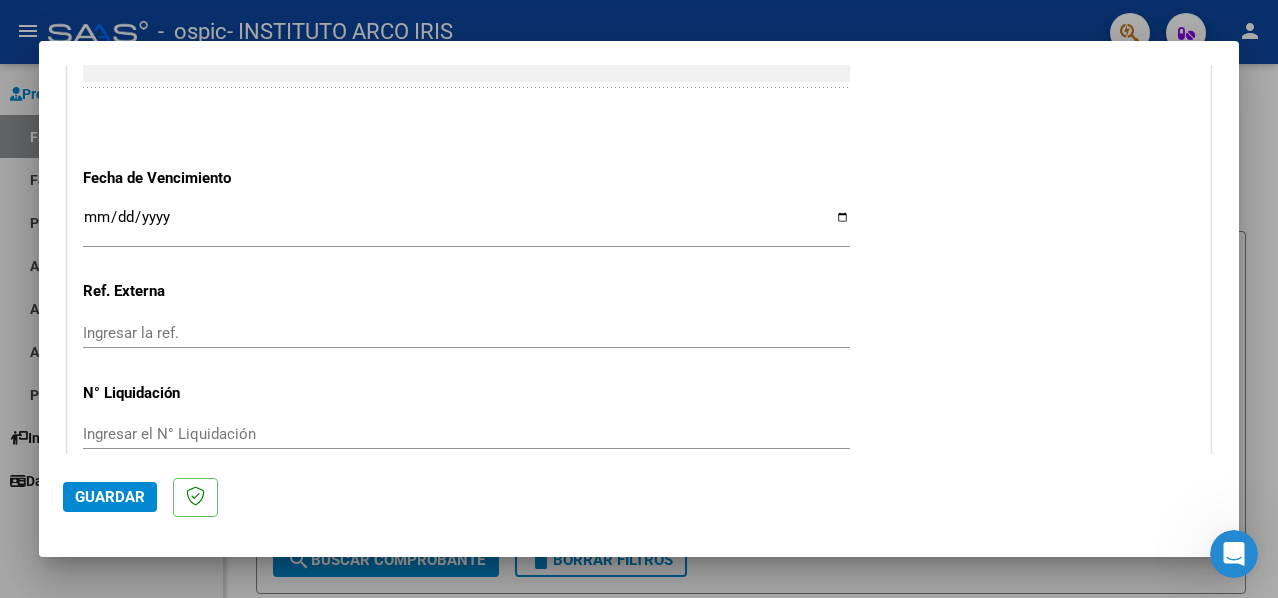 type on "202507" 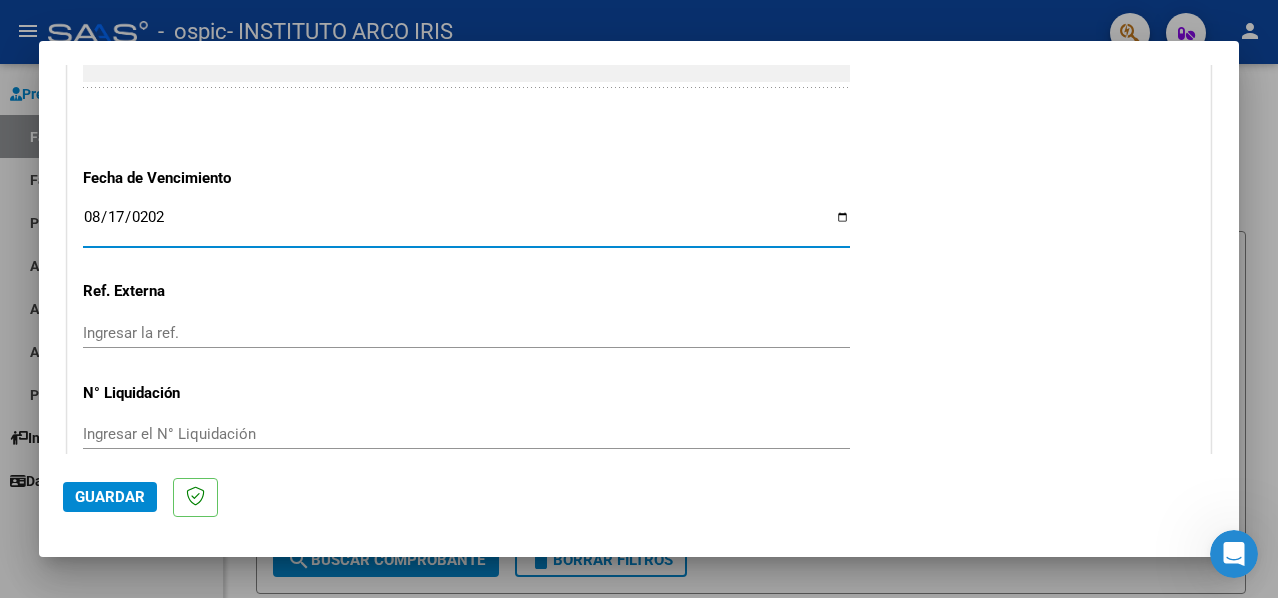 type on "2025-08-17" 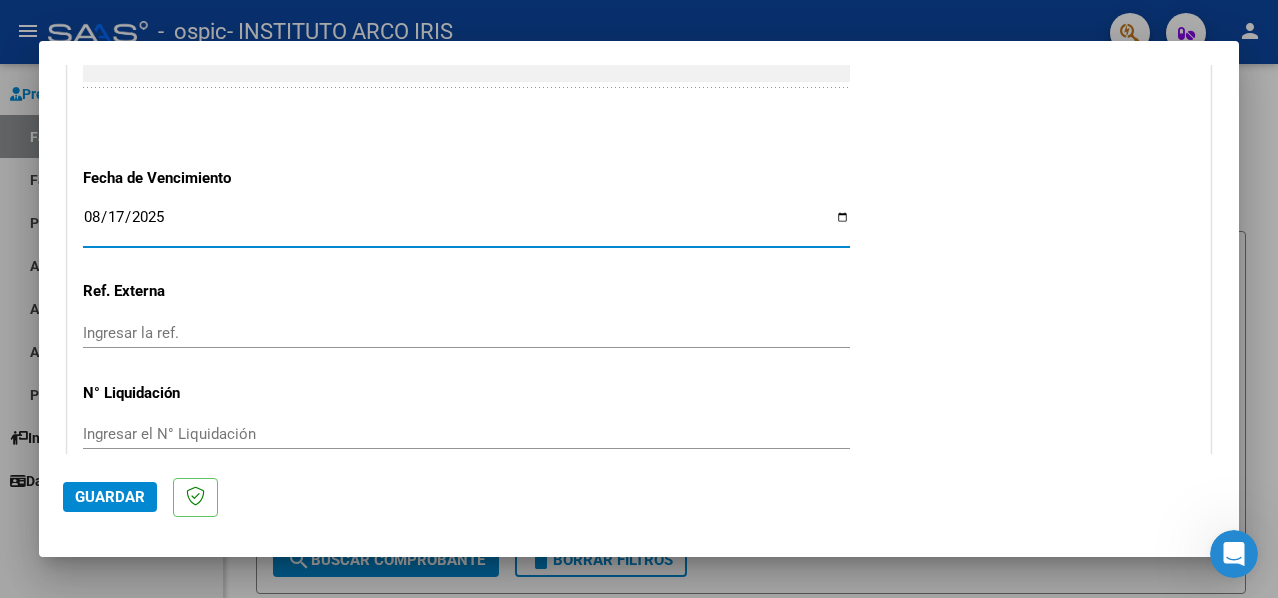 click on "Guardar" 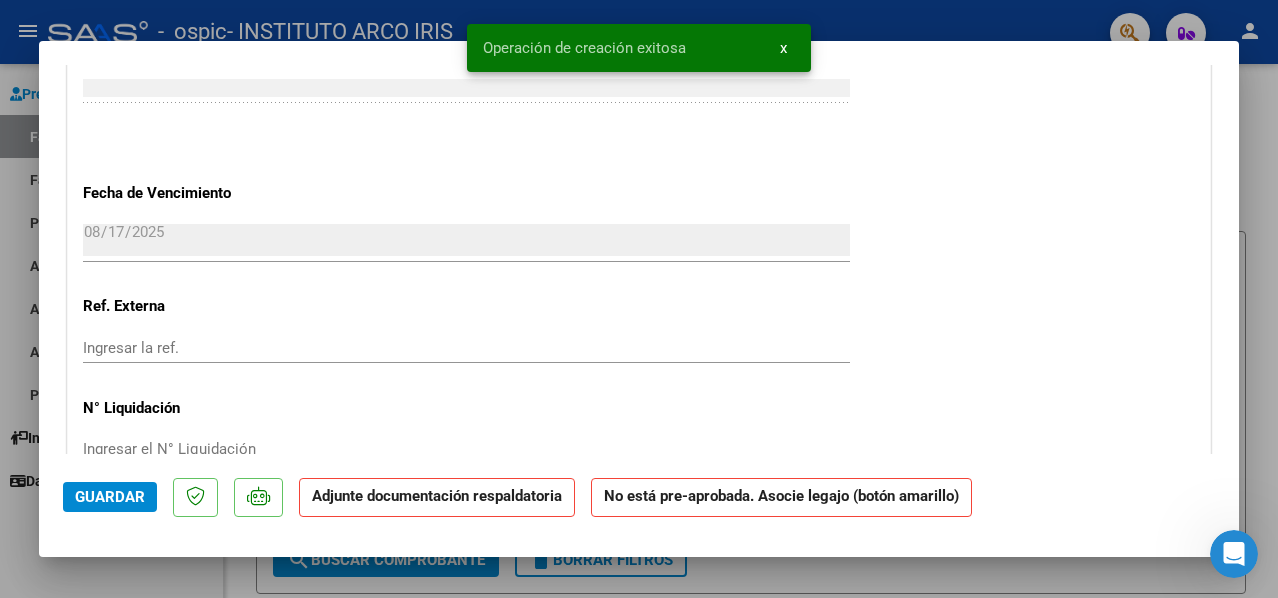 scroll, scrollTop: 1700, scrollLeft: 0, axis: vertical 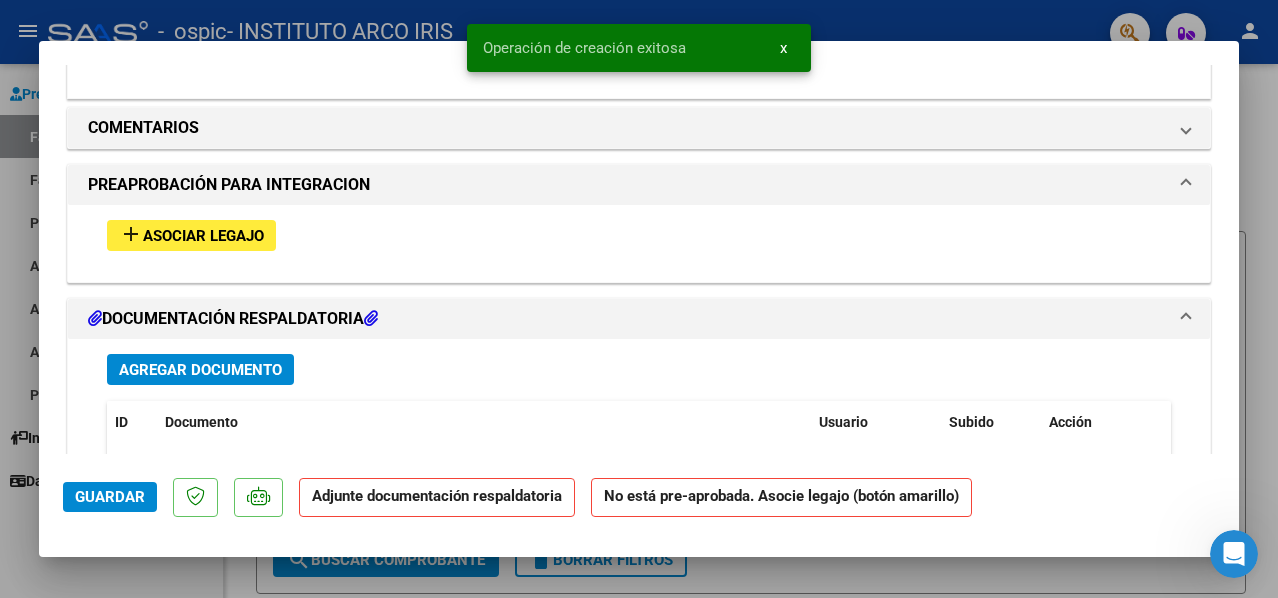 click on "Asociar Legajo" at bounding box center (203, 236) 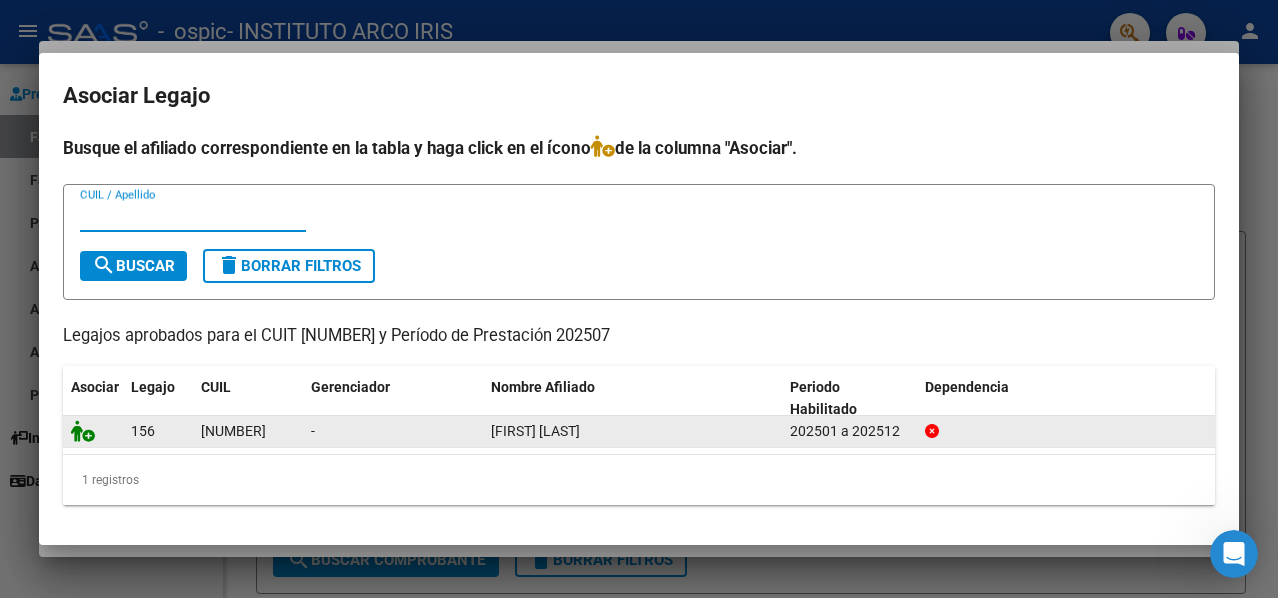 click 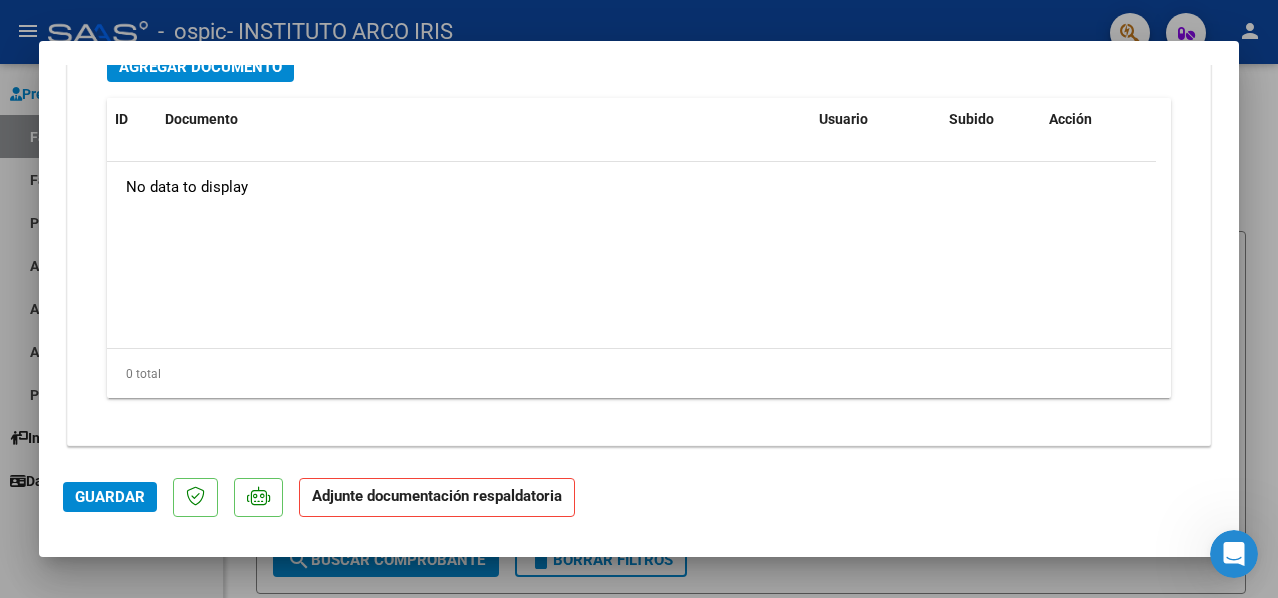 scroll, scrollTop: 2114, scrollLeft: 0, axis: vertical 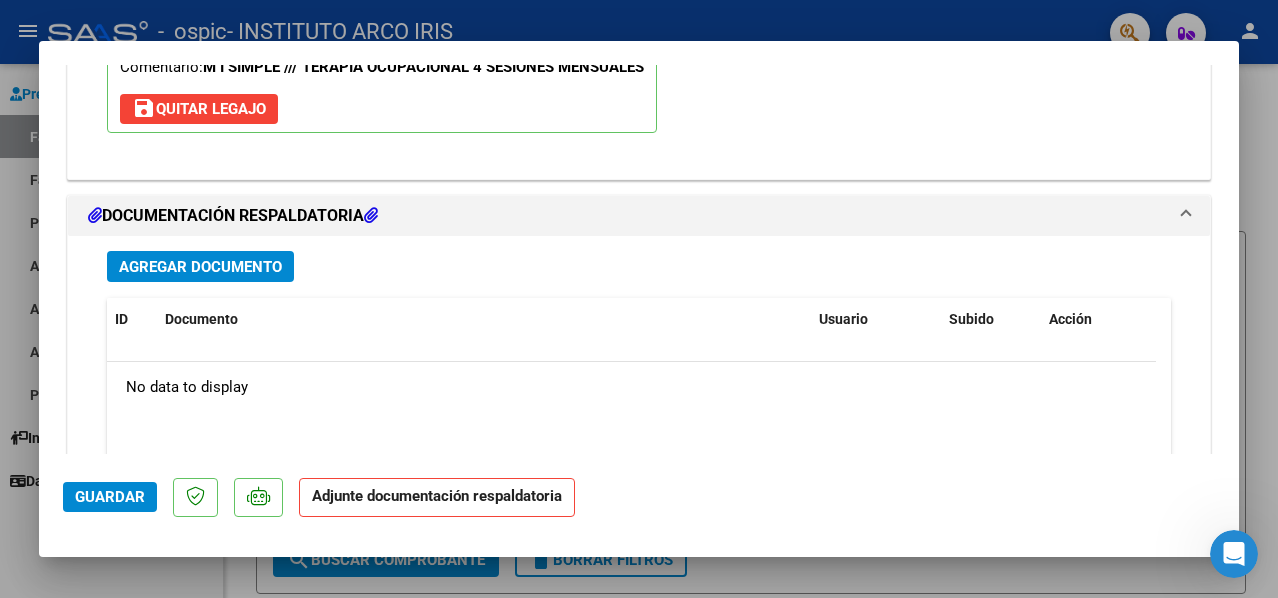 click on "Agregar Documento" at bounding box center [200, 267] 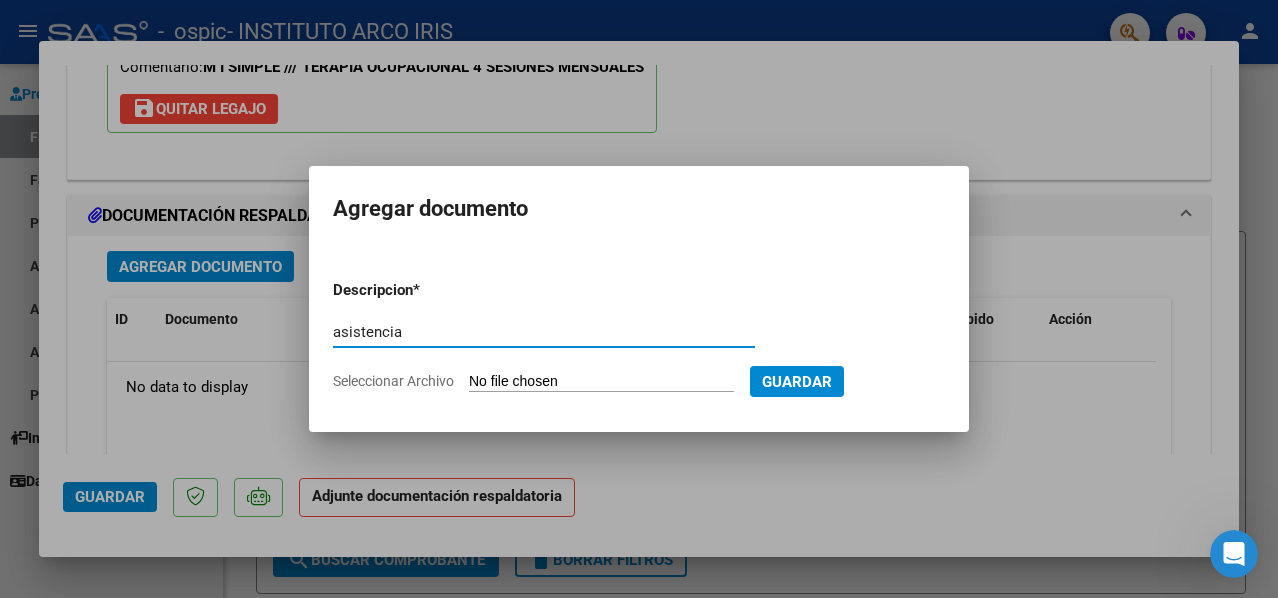 type on "asistencia" 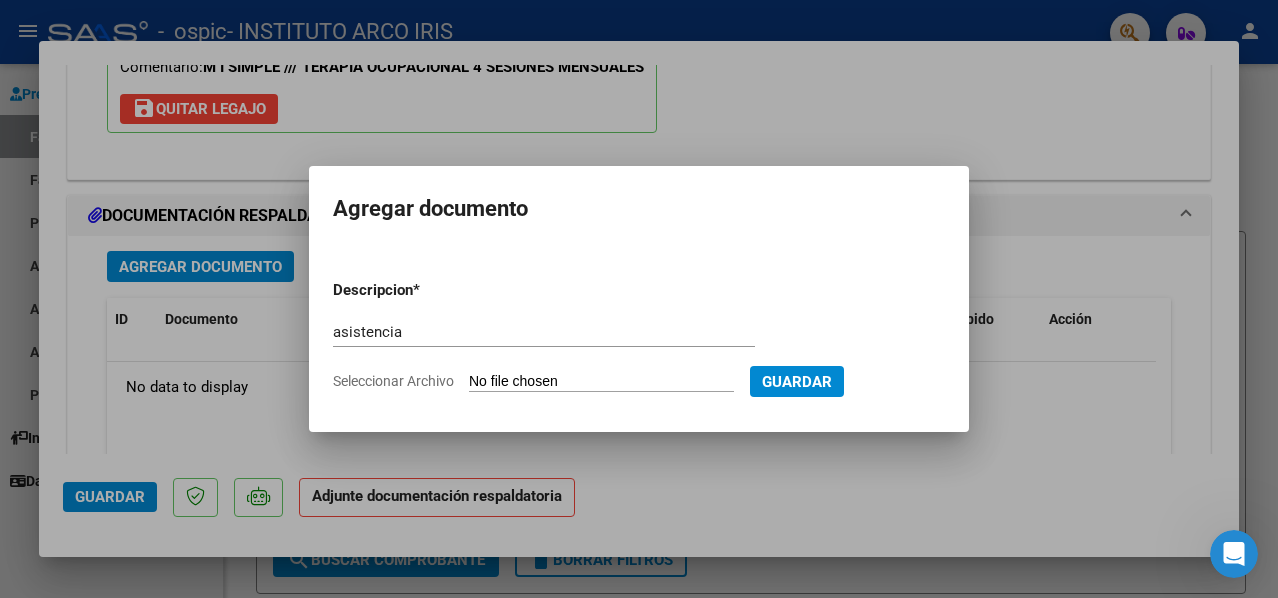 type on "C:\fakepath\Asistencia T.O.pdf" 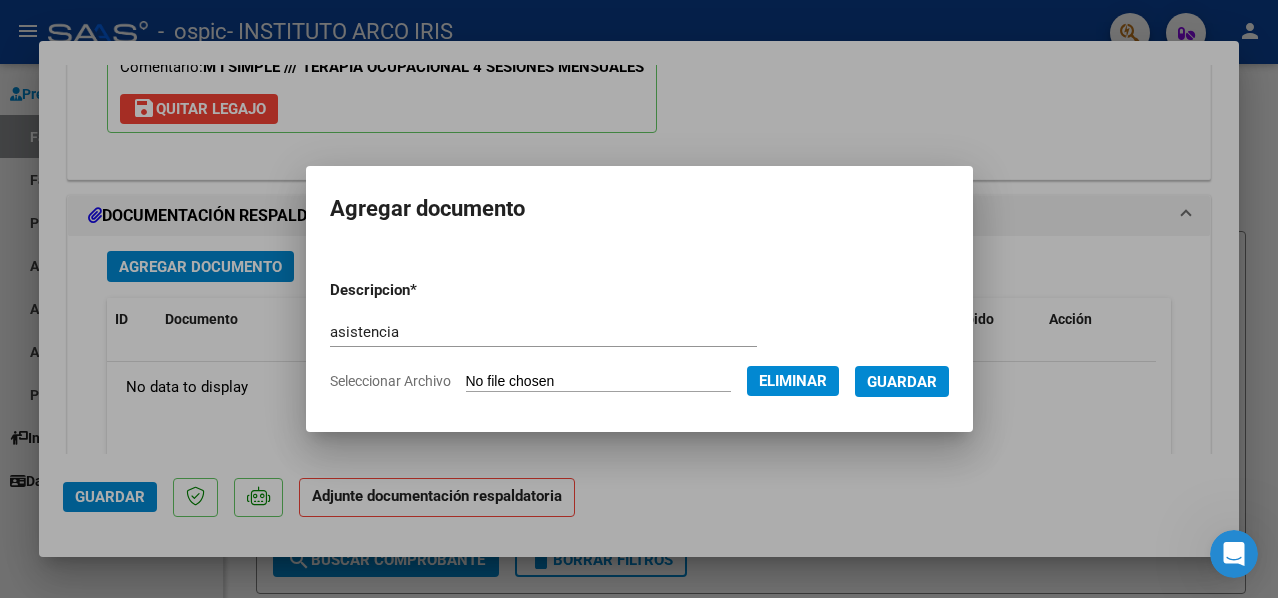 click on "Guardar" at bounding box center [902, 382] 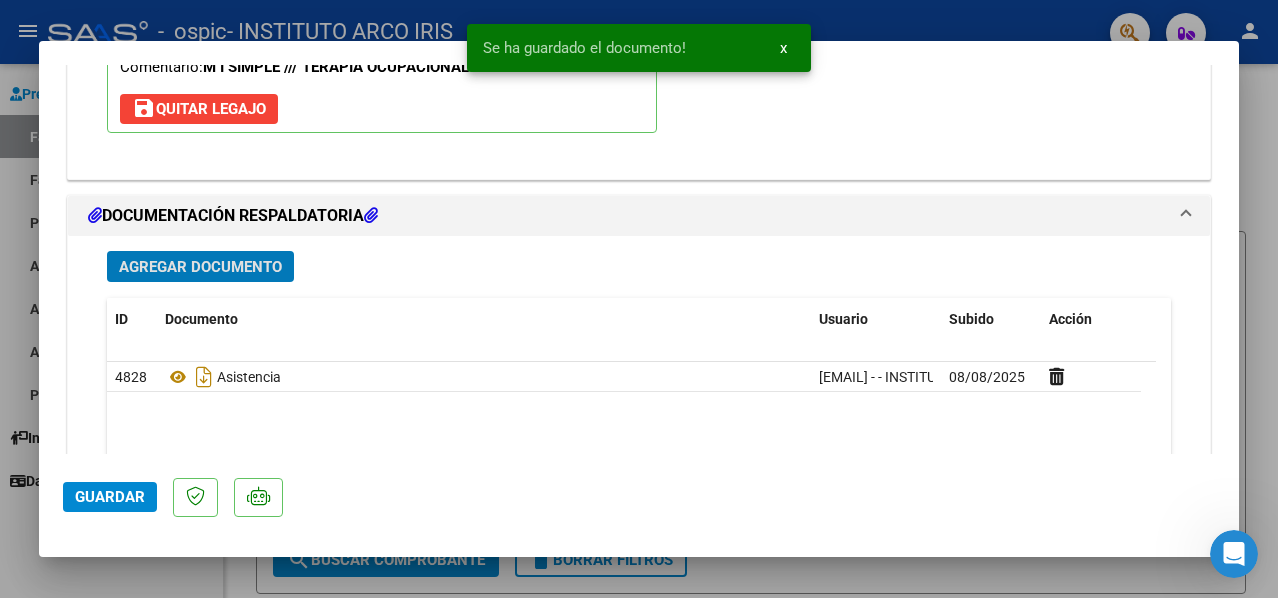 click on "Guardar" 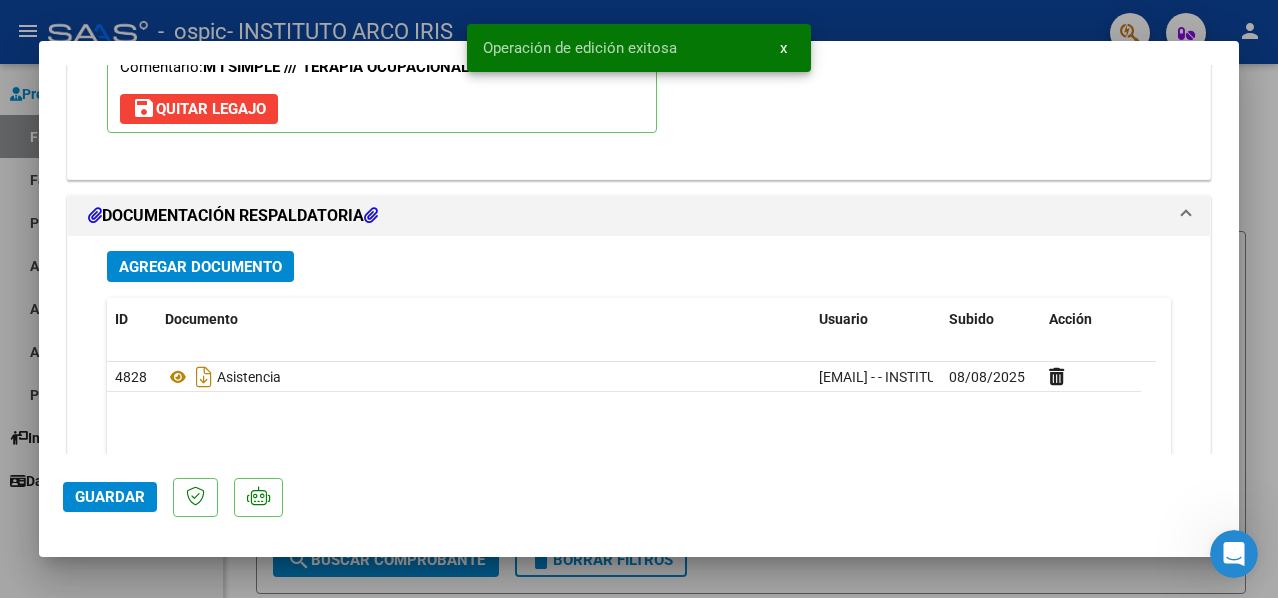 click at bounding box center [639, 299] 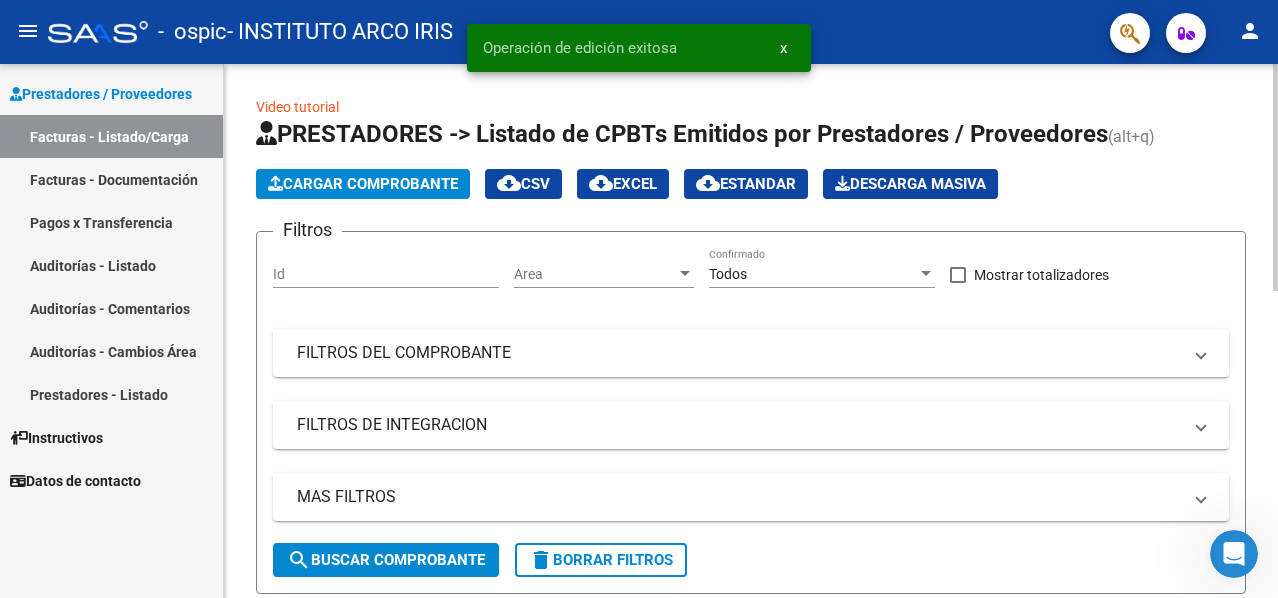 click on "Cargar Comprobante" 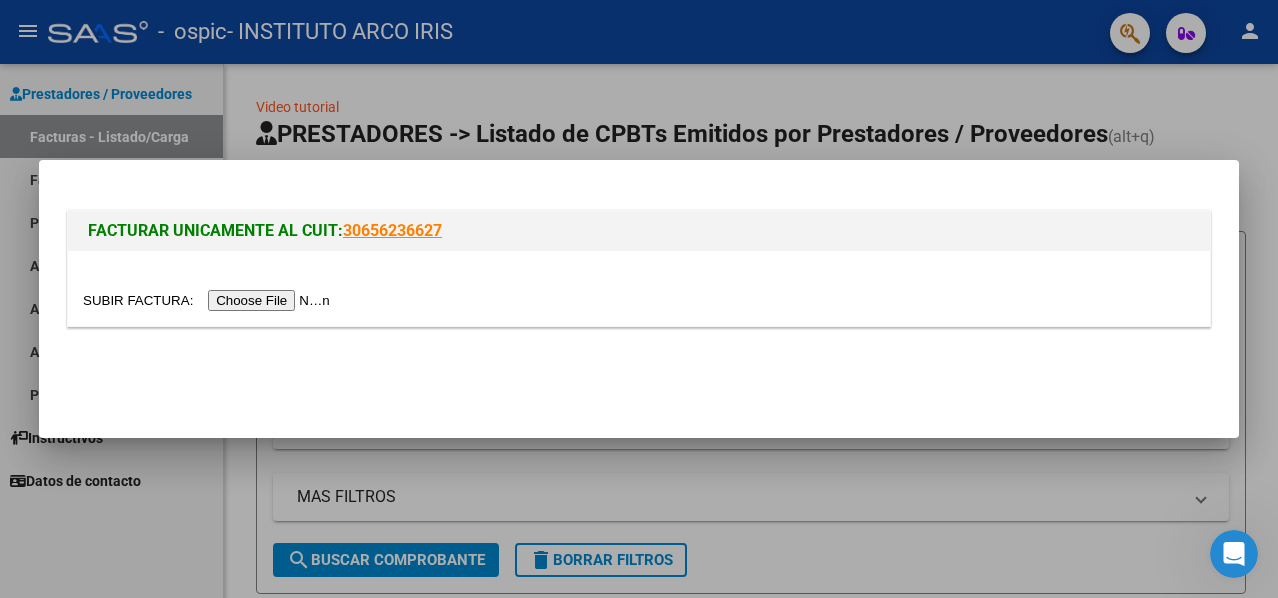 click at bounding box center [209, 300] 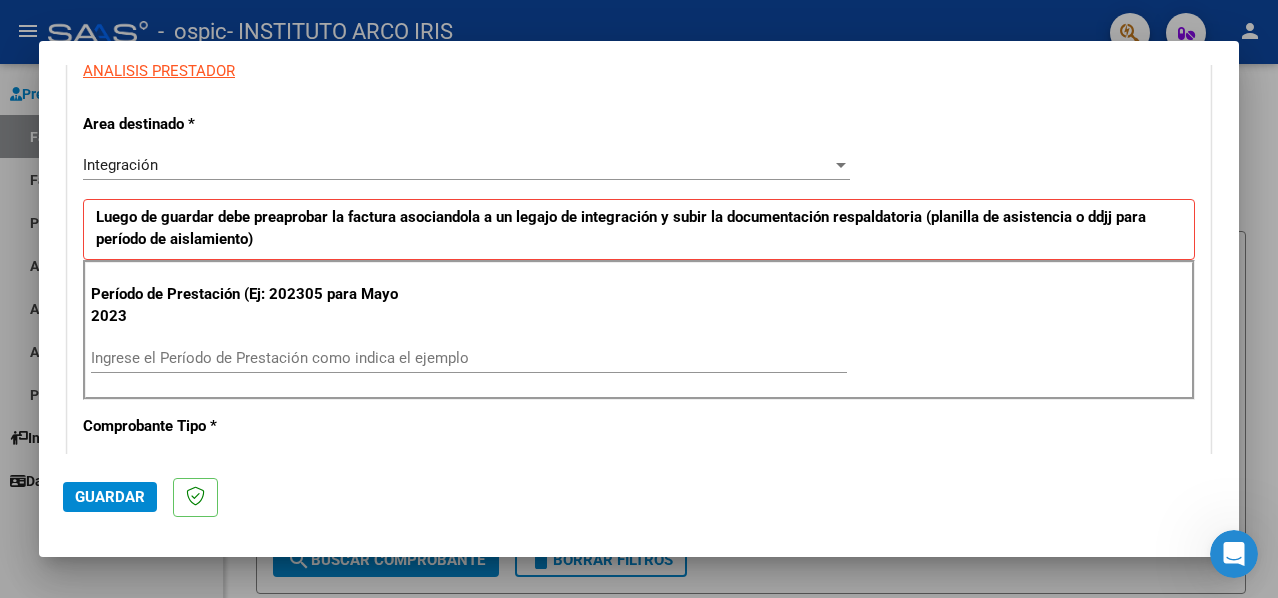 scroll, scrollTop: 600, scrollLeft: 0, axis: vertical 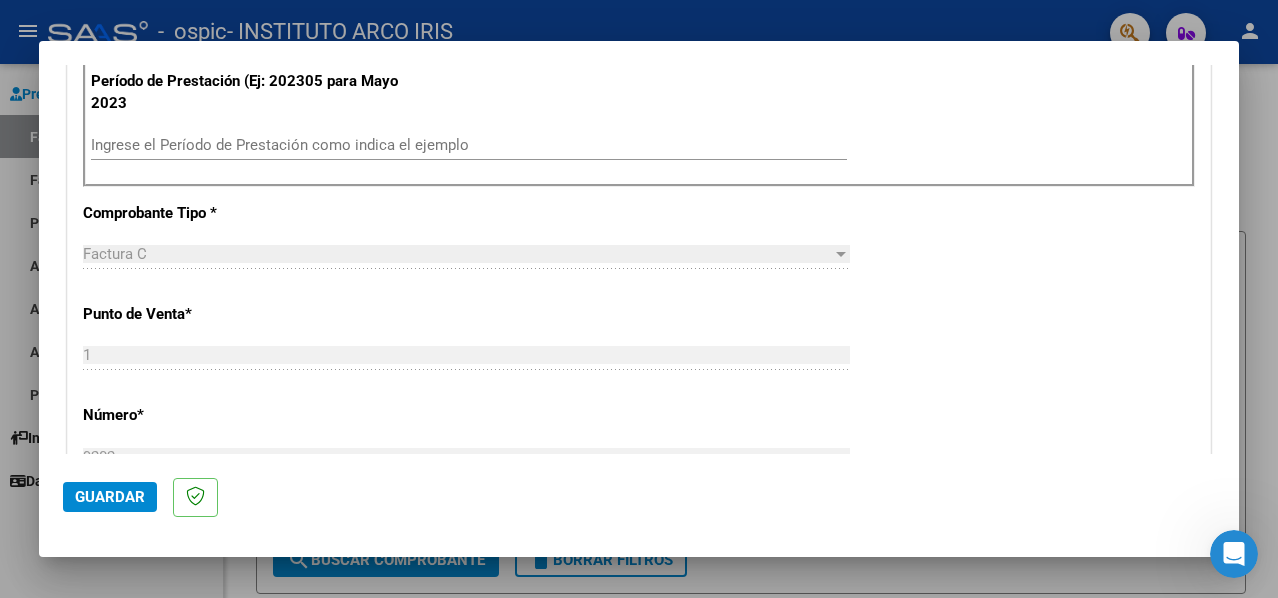 click on "Ingrese el Período de Prestación como indica el ejemplo" at bounding box center (469, 145) 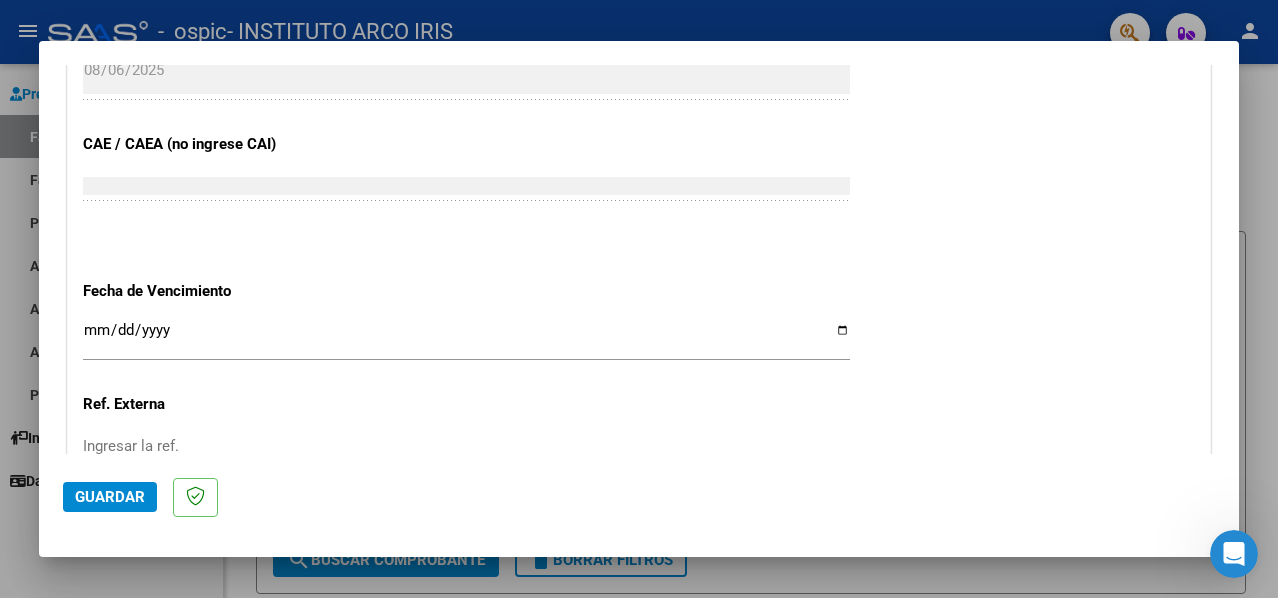 scroll, scrollTop: 1300, scrollLeft: 0, axis: vertical 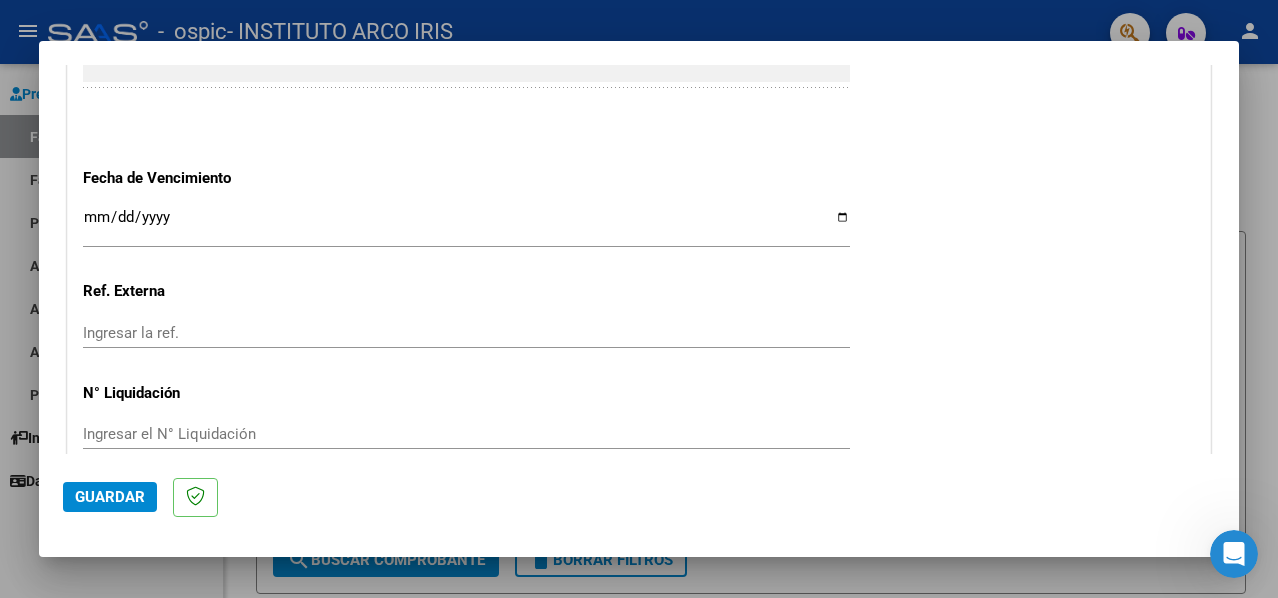 type on "202507" 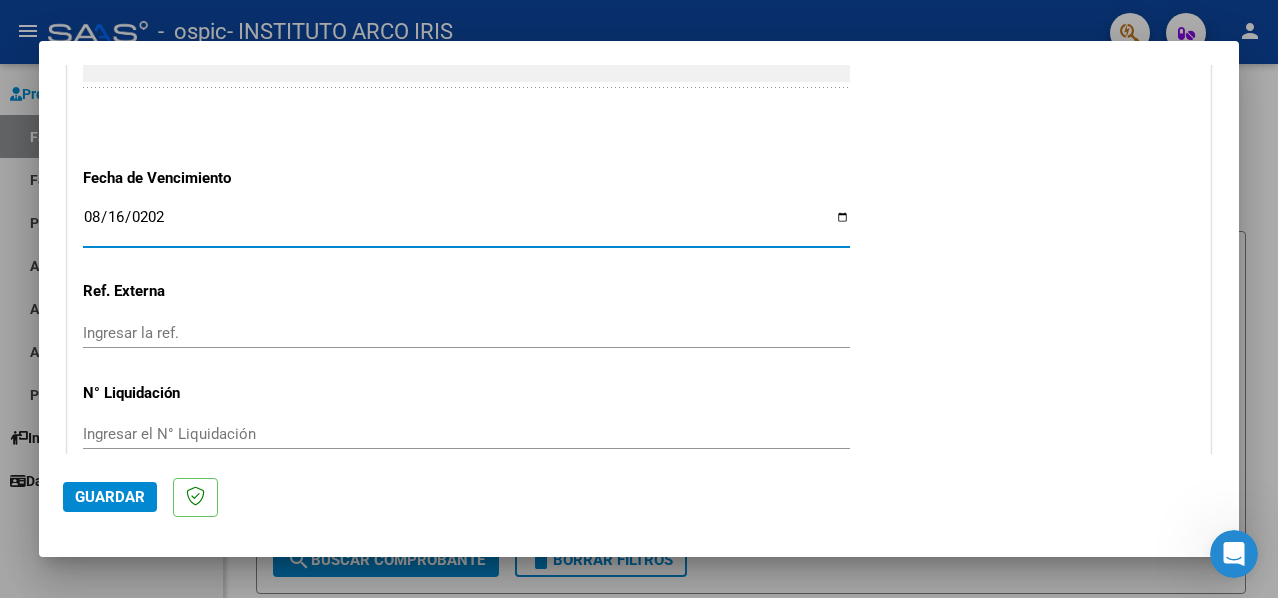 type on "2025-08-16" 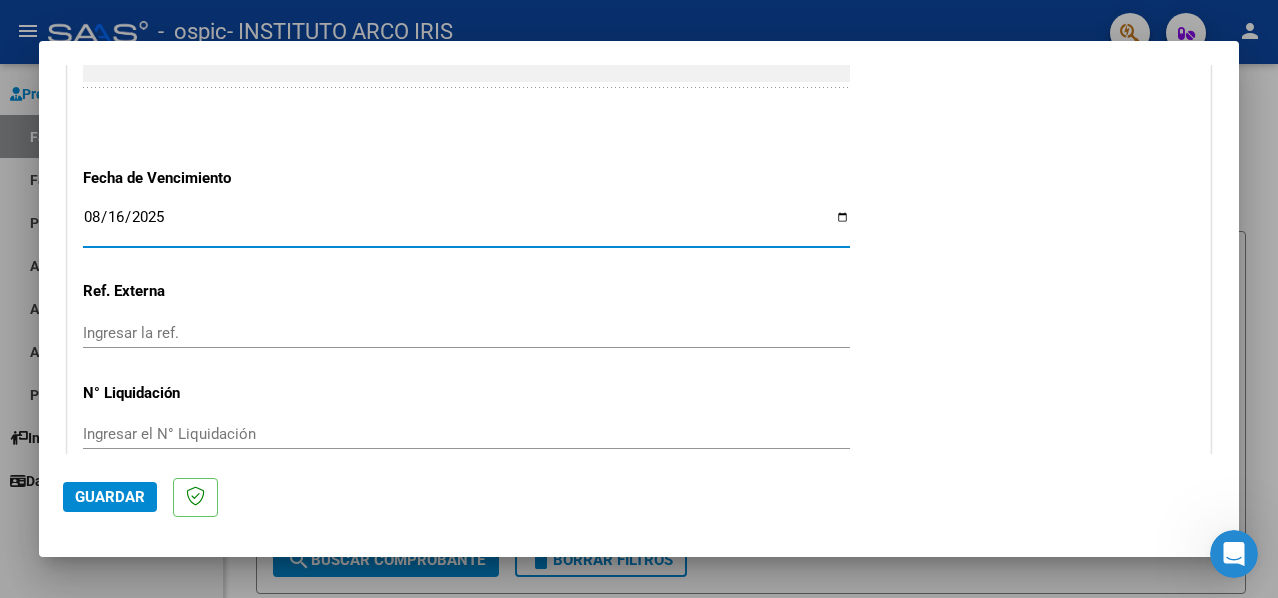 scroll, scrollTop: 1389, scrollLeft: 0, axis: vertical 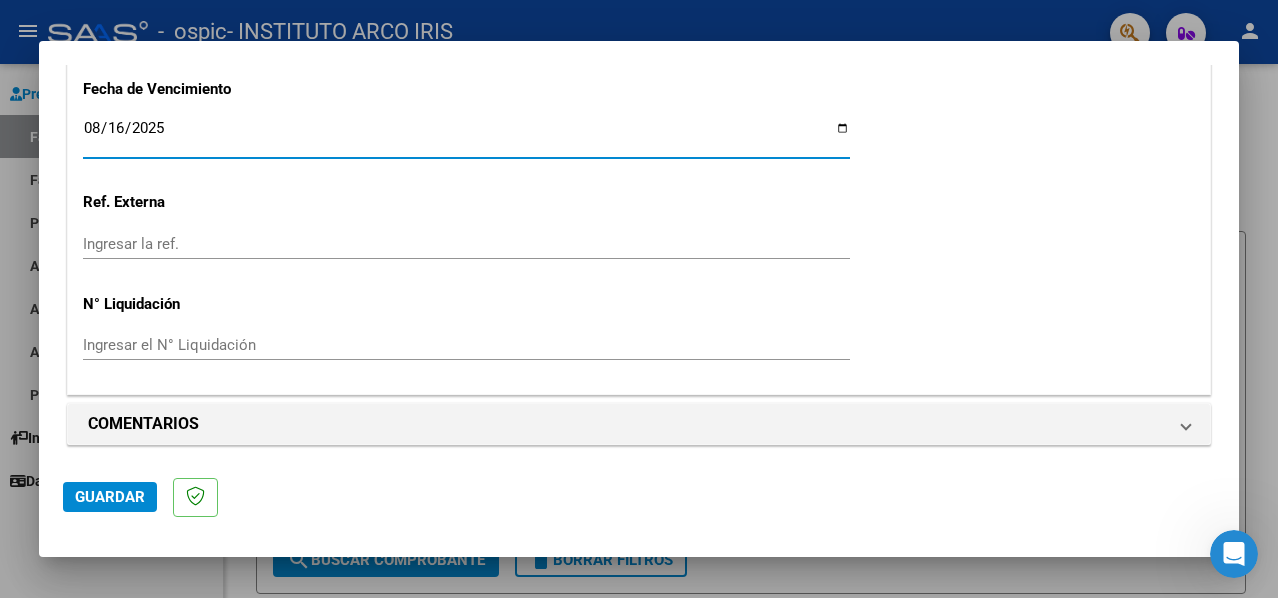 click on "Guardar" 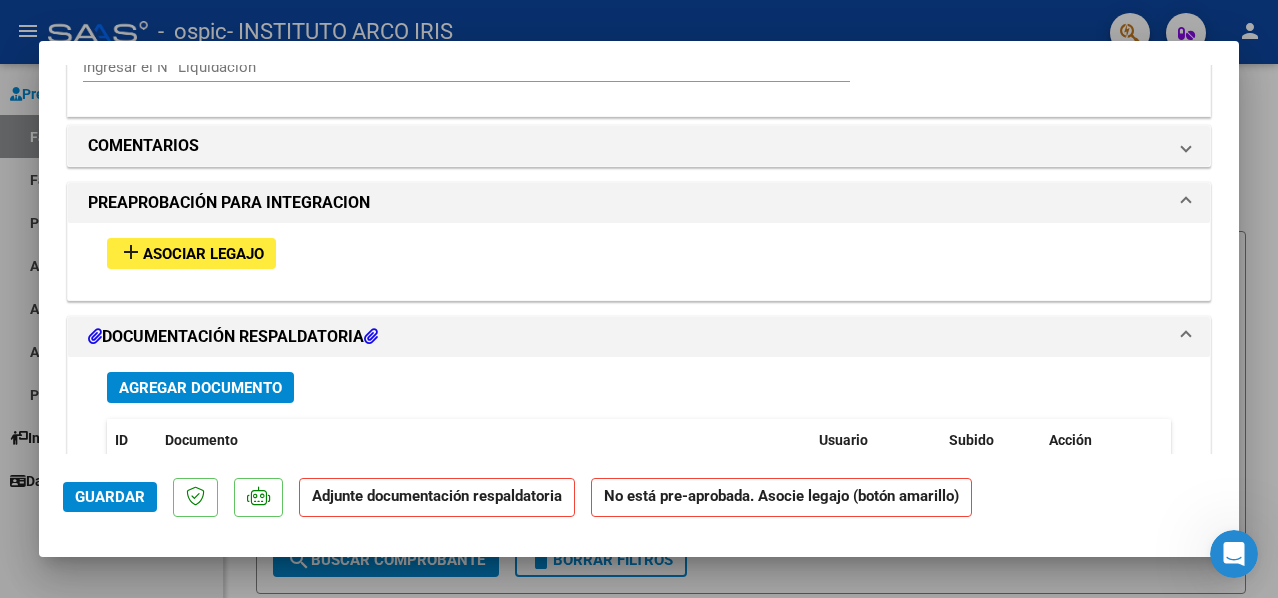 scroll, scrollTop: 1700, scrollLeft: 0, axis: vertical 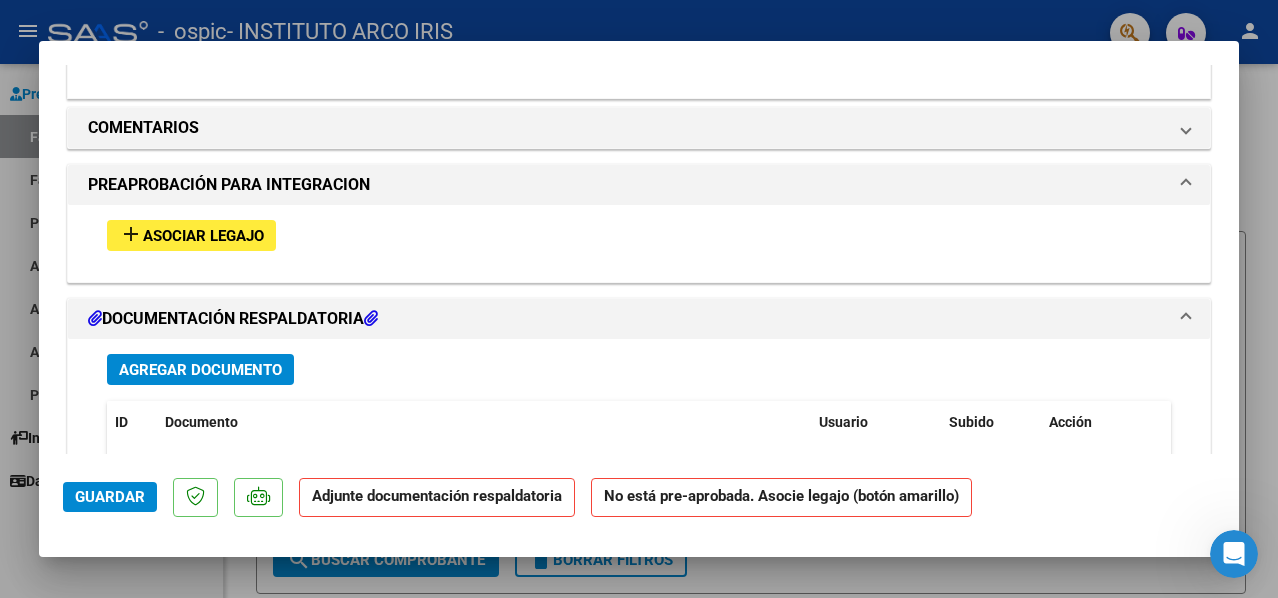click on "Asociar Legajo" at bounding box center (203, 236) 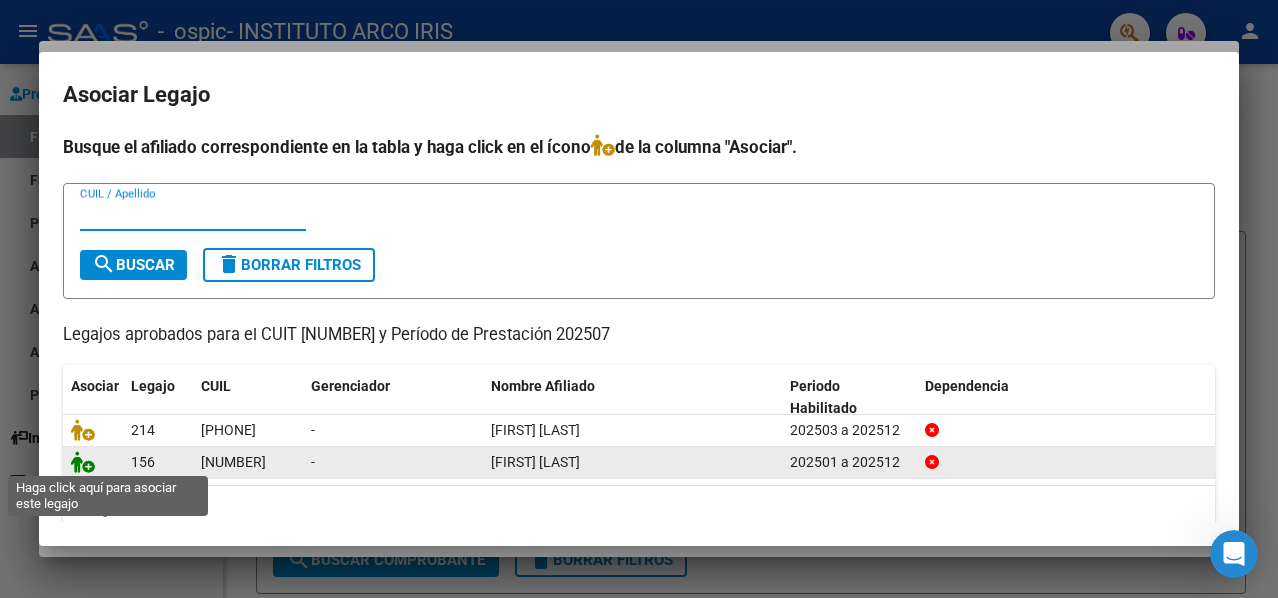 click 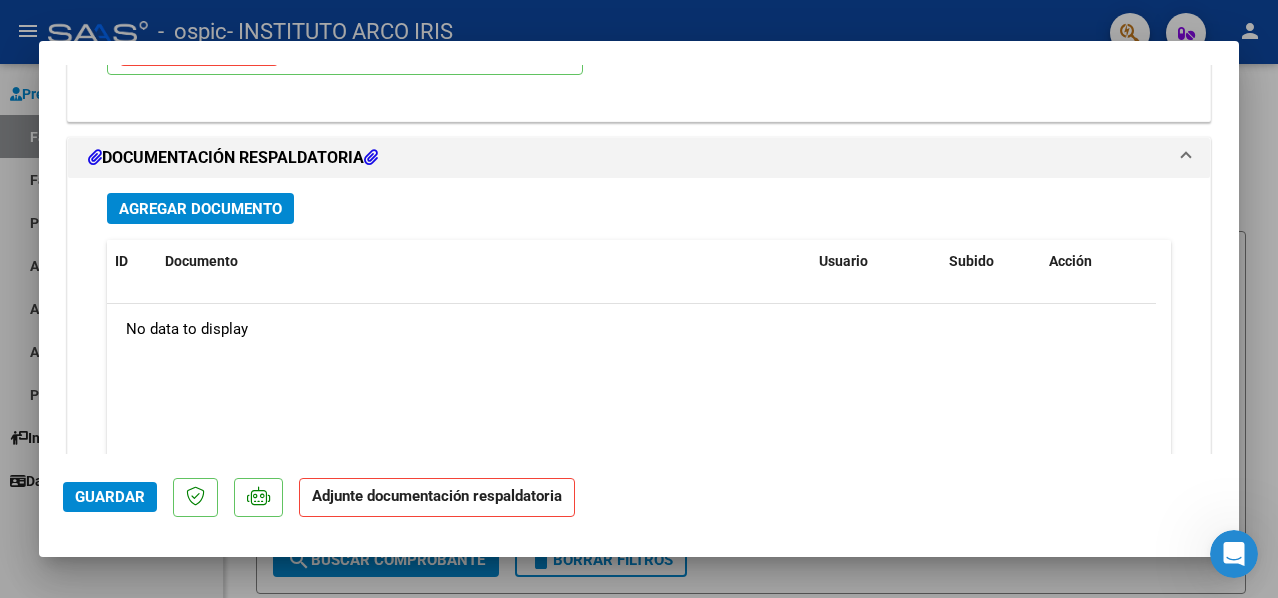 scroll, scrollTop: 2252, scrollLeft: 0, axis: vertical 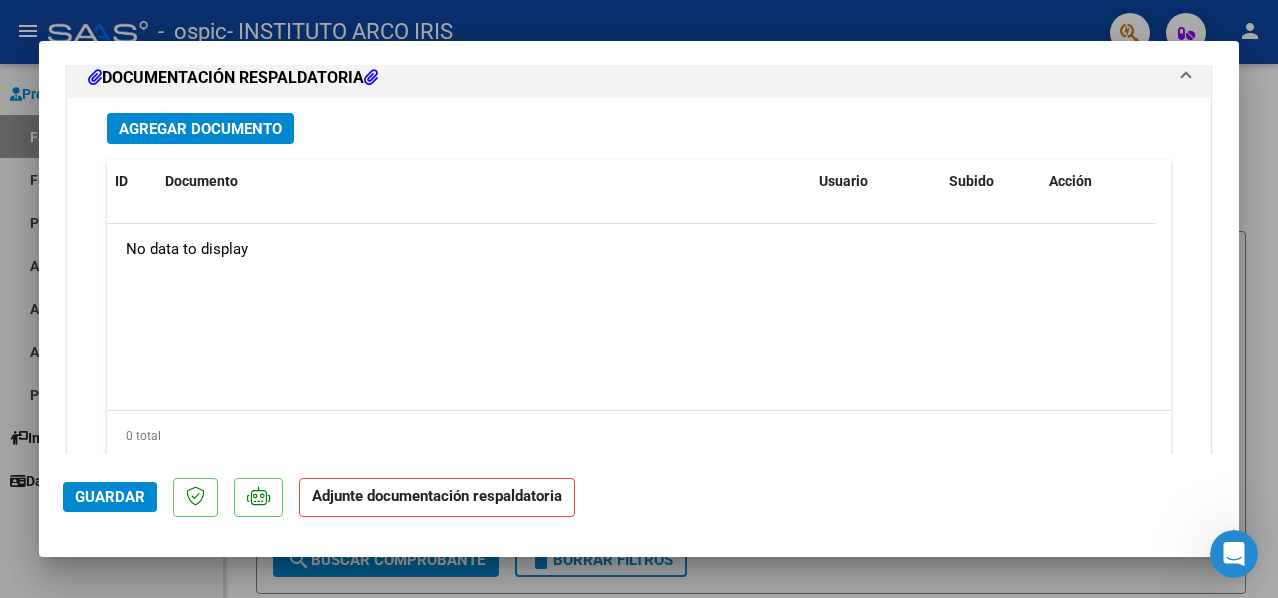 click on "Agregar Documento" at bounding box center [200, 129] 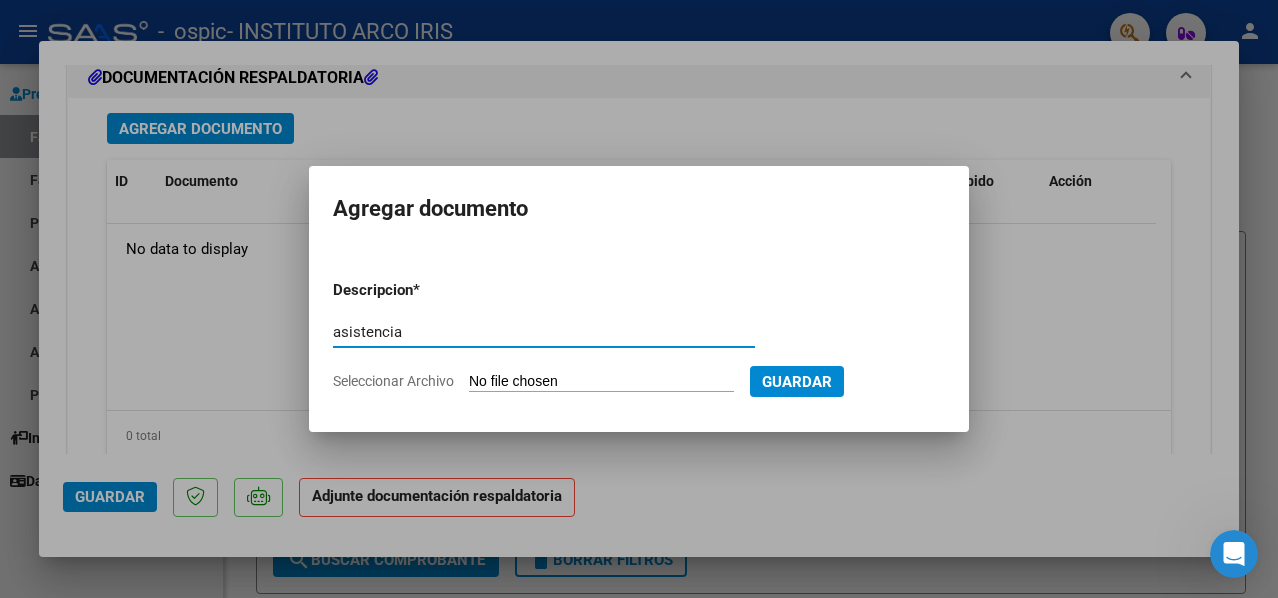 type on "asistencia" 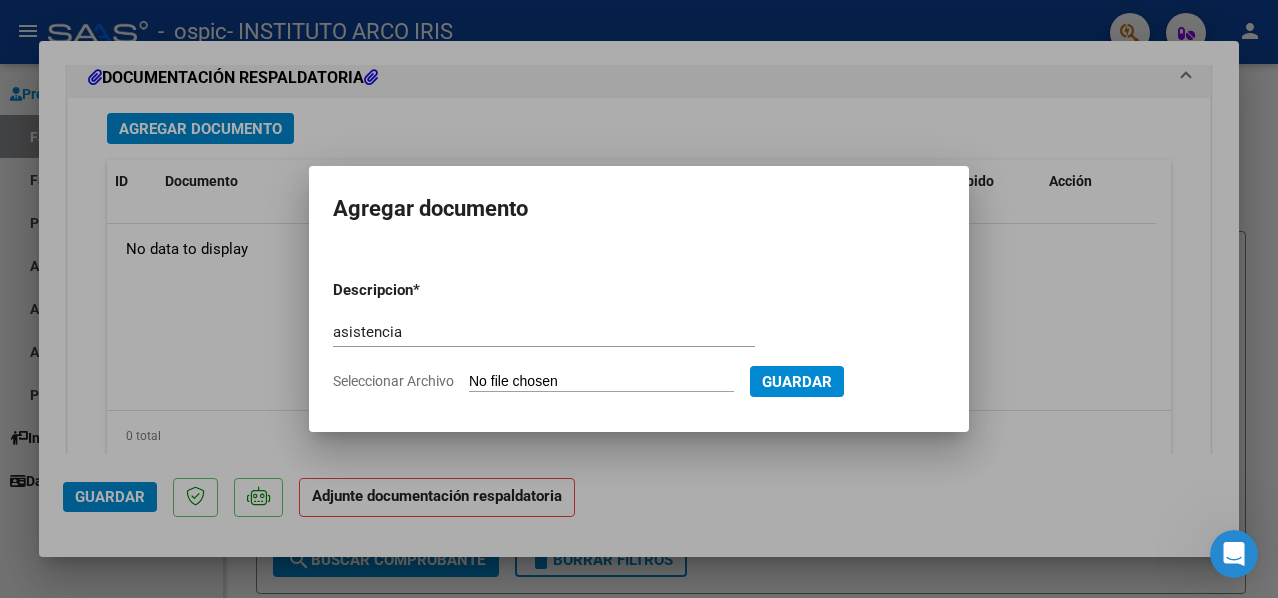 type on "C:\fakepath\Asistencia Trasnporte.pdf" 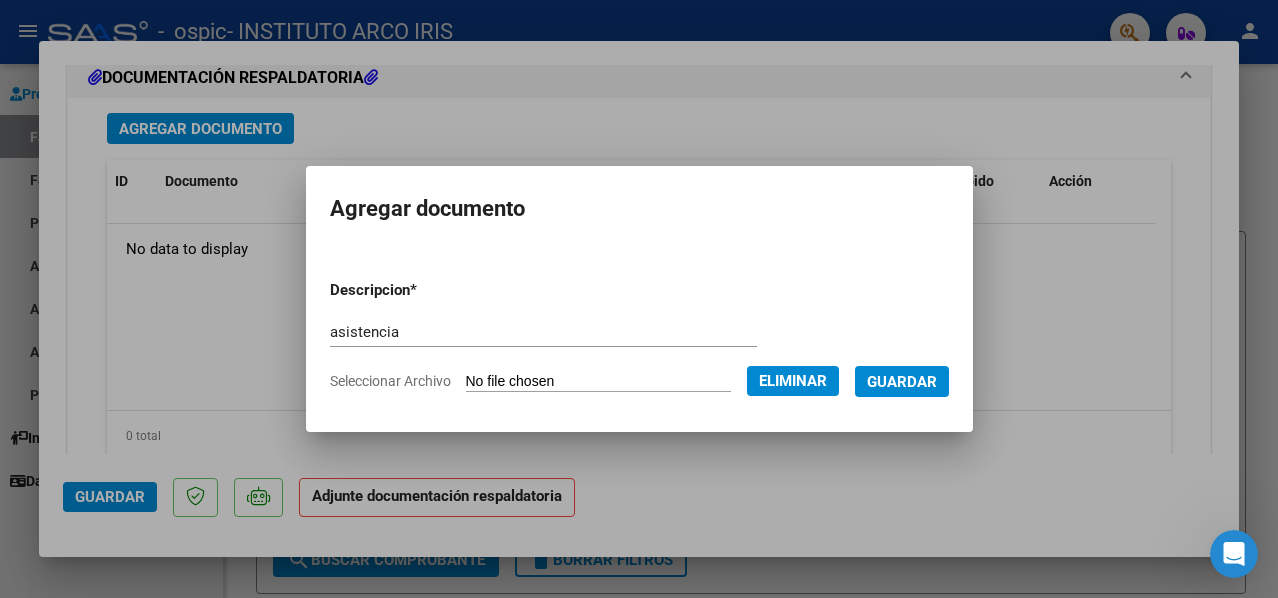click on "Guardar" at bounding box center [902, 382] 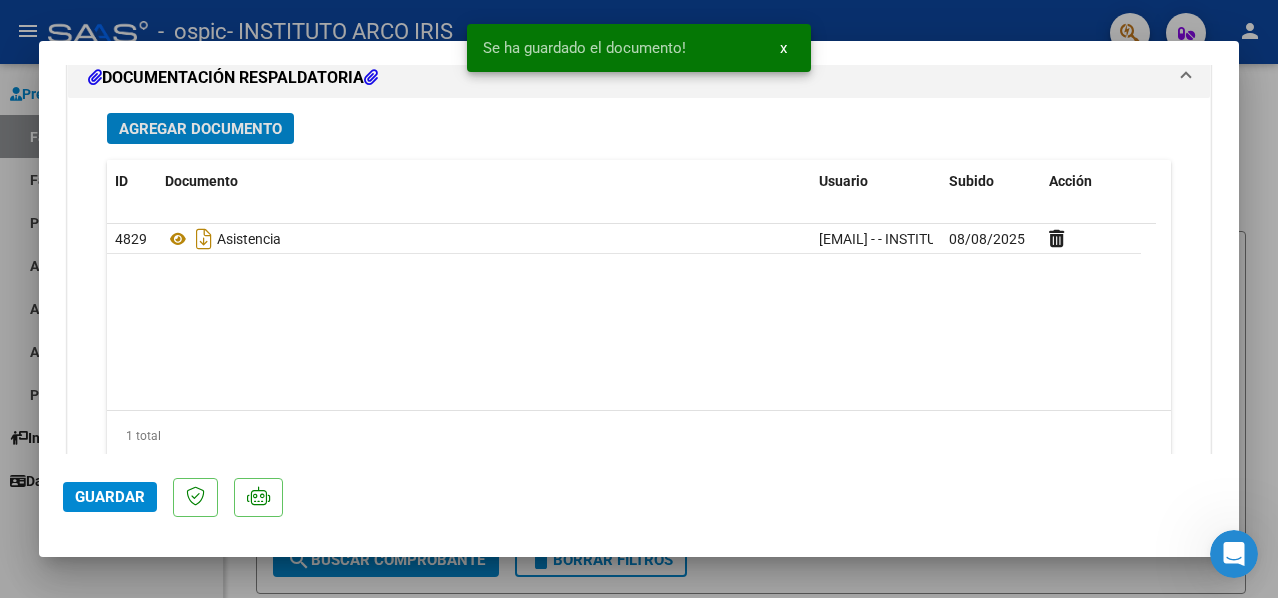 click on "Guardar" 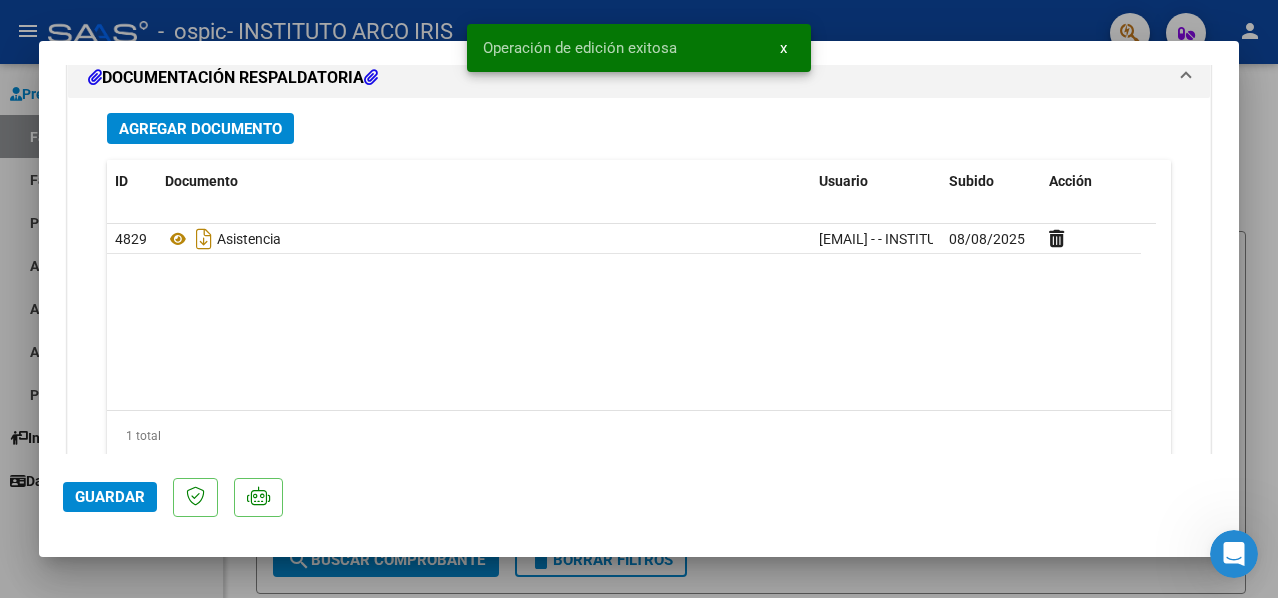 click at bounding box center (639, 299) 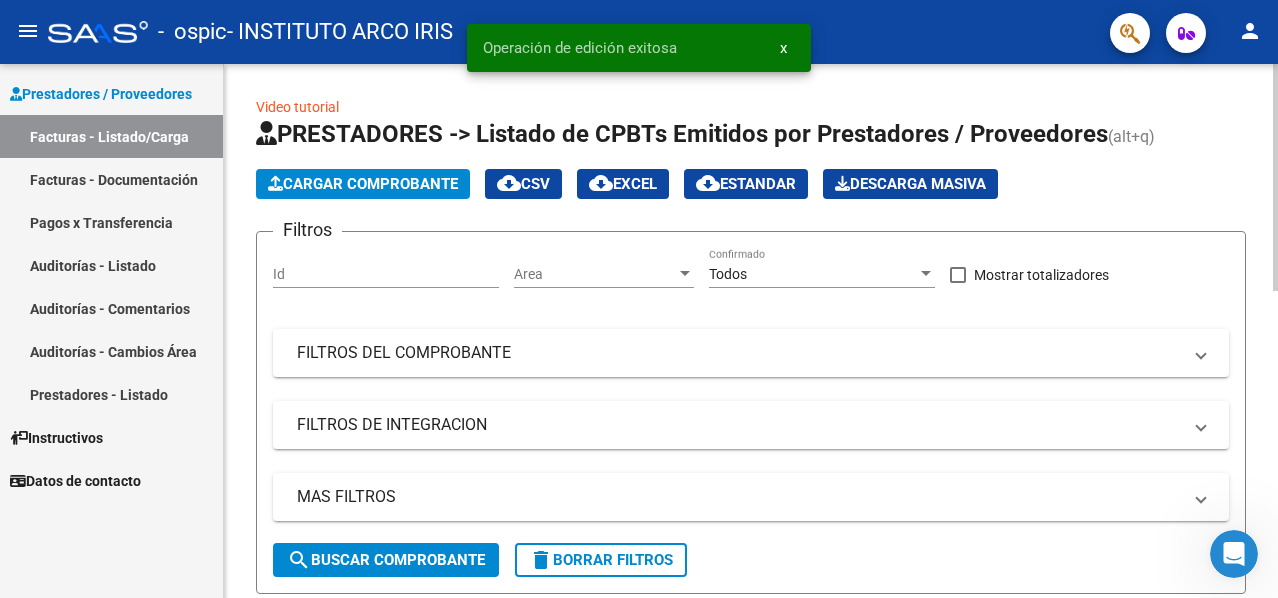 click on "Cargar Comprobante" 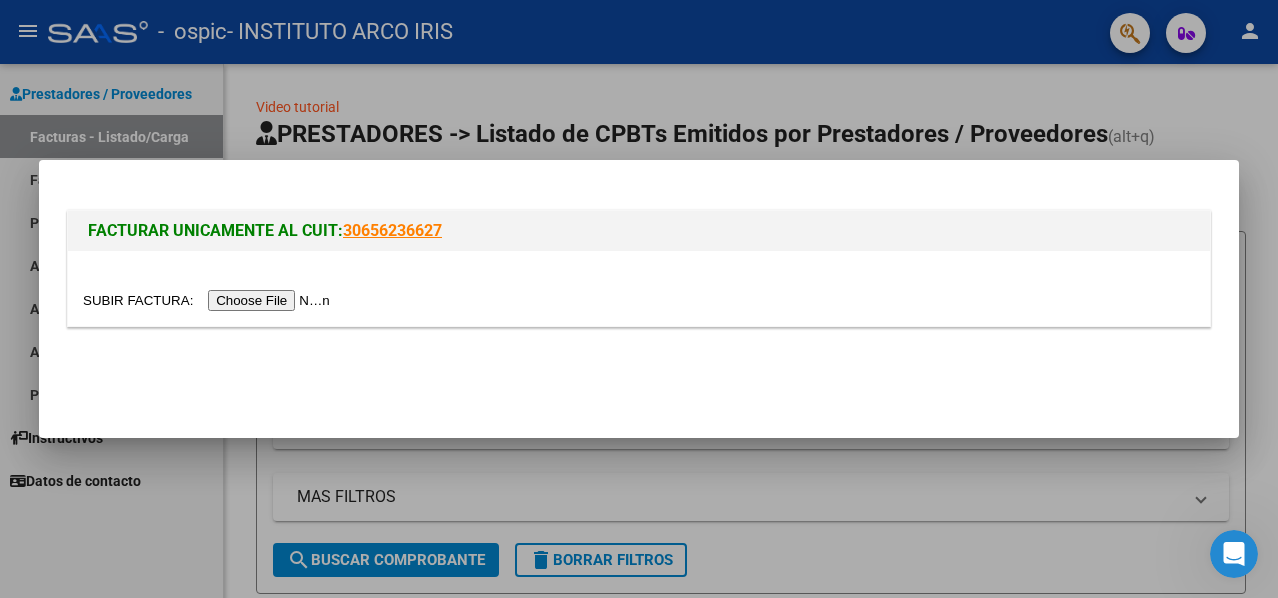 click at bounding box center [209, 300] 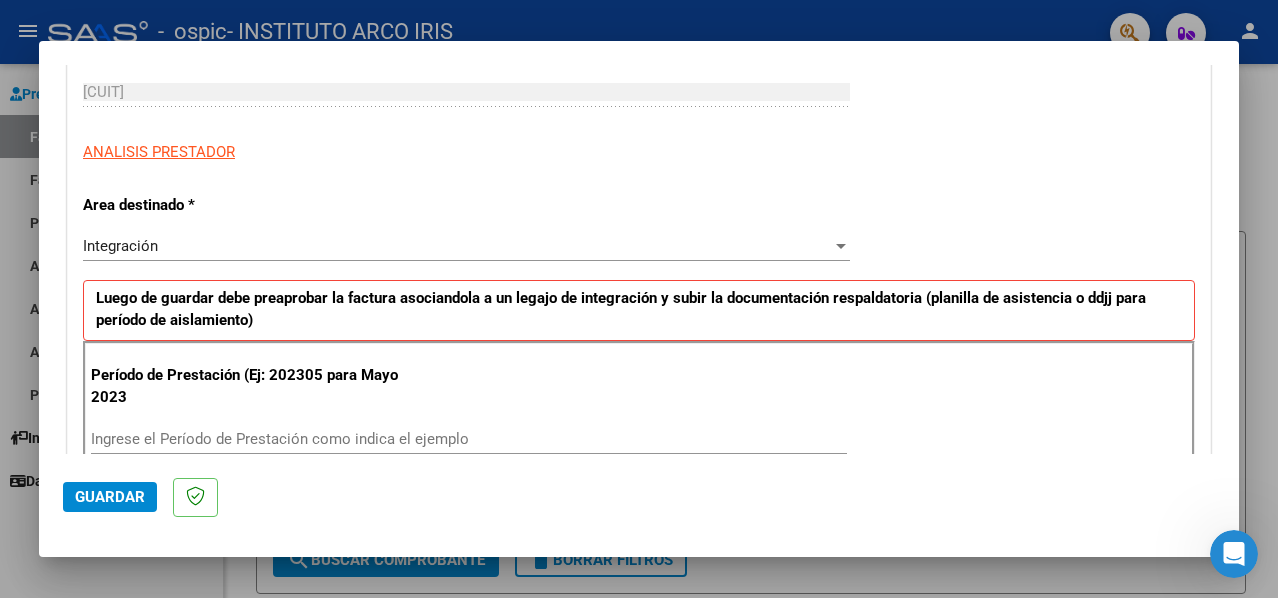 scroll, scrollTop: 400, scrollLeft: 0, axis: vertical 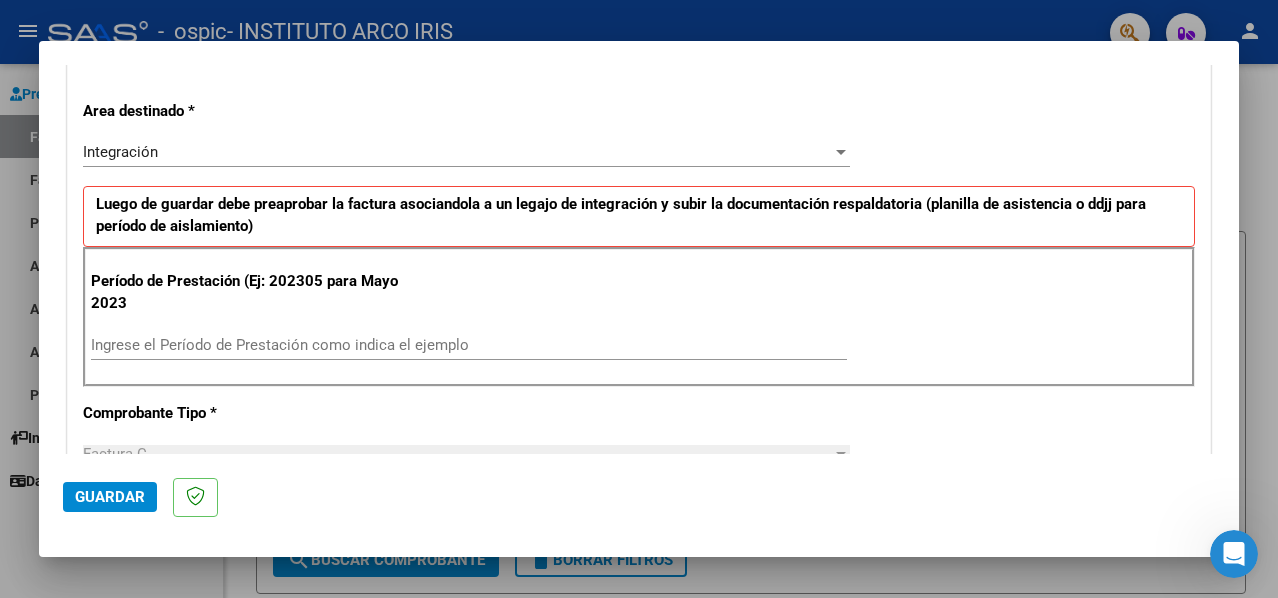 click on "Ingrese el Período de Prestación como indica el ejemplo" at bounding box center [469, 345] 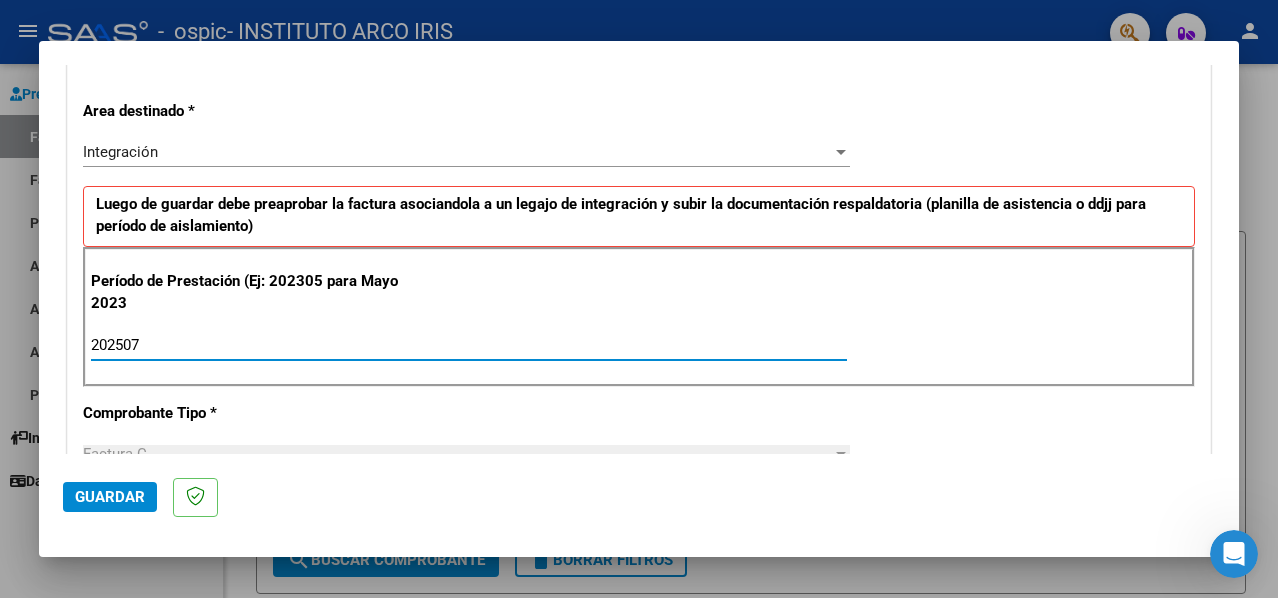 type on "202507" 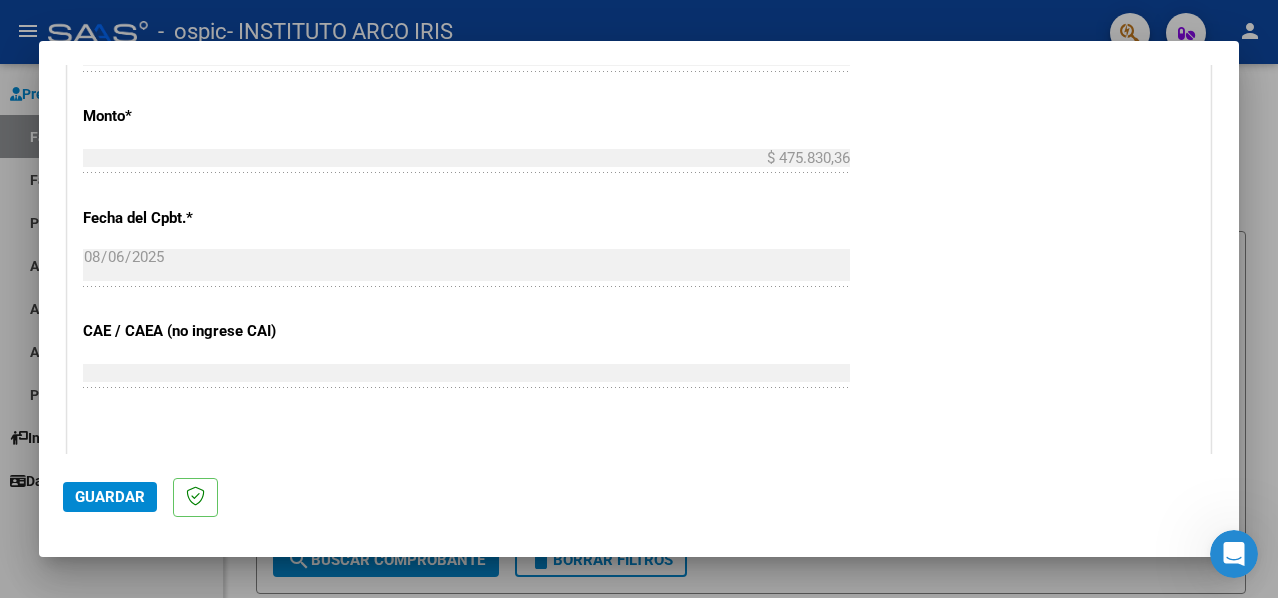 scroll, scrollTop: 1200, scrollLeft: 0, axis: vertical 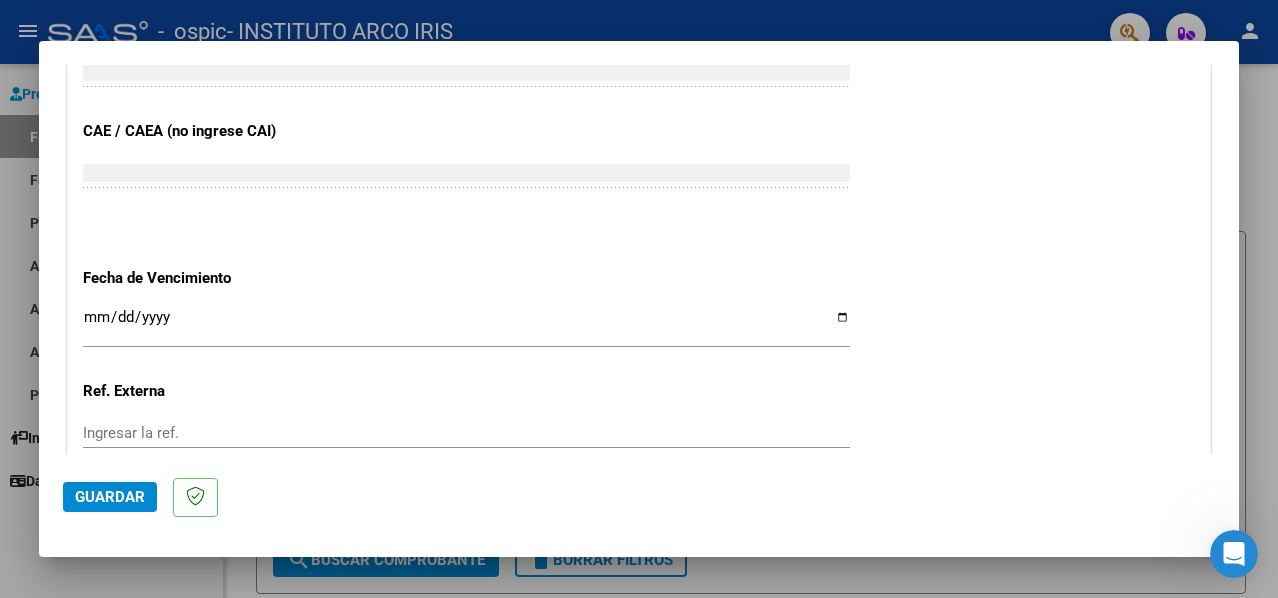 click on "CUIT  *   30-71623700-8 Ingresar CUIT  ANALISIS PRESTADOR  Area destinado * Integración Seleccionar Area Luego de guardar debe preaprobar la factura asociandola a un legajo de integración y subir la documentación respaldatoria (planilla de asistencia o ddjj para período de aislamiento)  Período de Prestación (Ej: 202305 para Mayo 2023    202507 Ingrese el Período de Prestación como indica el ejemplo   Comprobante Tipo * Factura C Seleccionar Tipo Punto de Venta  *   1 Ingresar el Nro.  Número  *   9203 Ingresar el Nro.  Monto  *   $ 475.830,36 Ingresar el monto  Fecha del Cpbt.  *   2025-08-06 Ingresar la fecha  CAE / CAEA (no ingrese CAI)    75328283147082 Ingresar el CAE o CAEA (no ingrese CAI)  Fecha de Vencimiento    Ingresar la fecha  Ref. Externa    Ingresar la ref.  N° Liquidación    Ingresar el N° Liquidación" at bounding box center (639, -151) 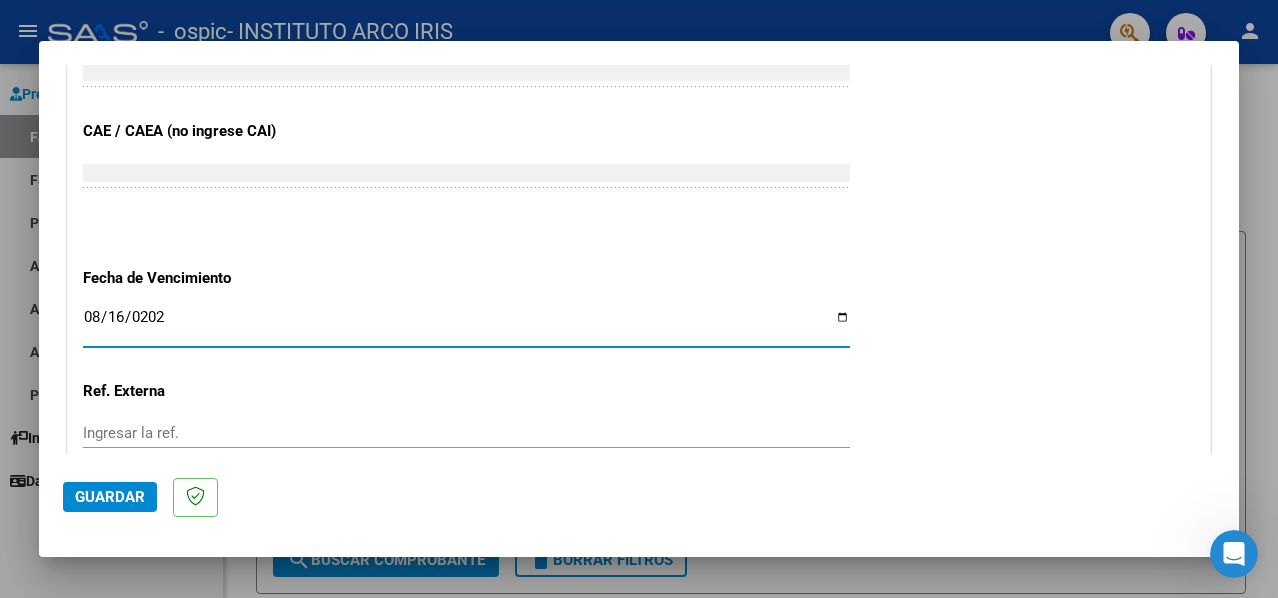type on "2025-08-16" 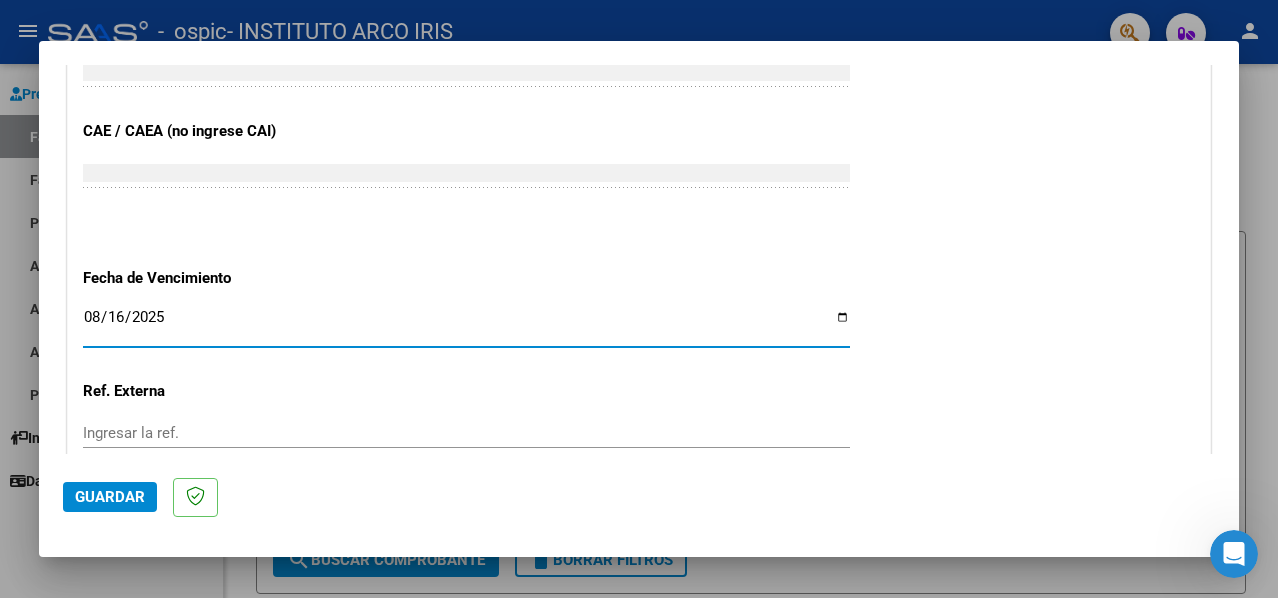 click on "2025-08-16" at bounding box center [466, 325] 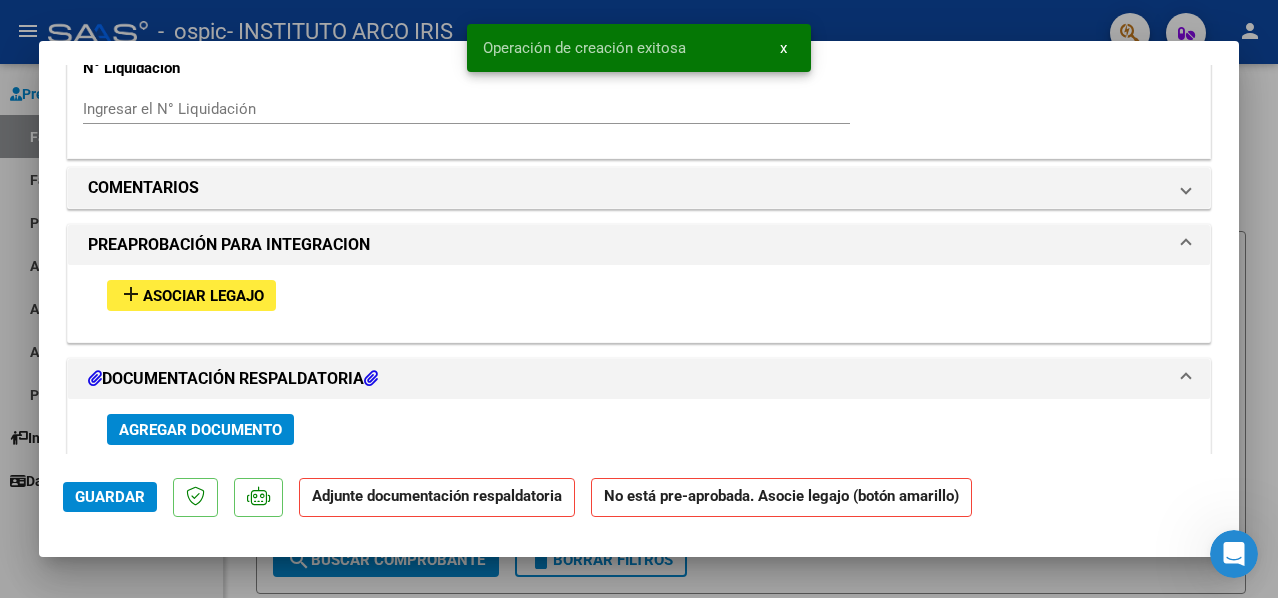 scroll, scrollTop: 1837, scrollLeft: 0, axis: vertical 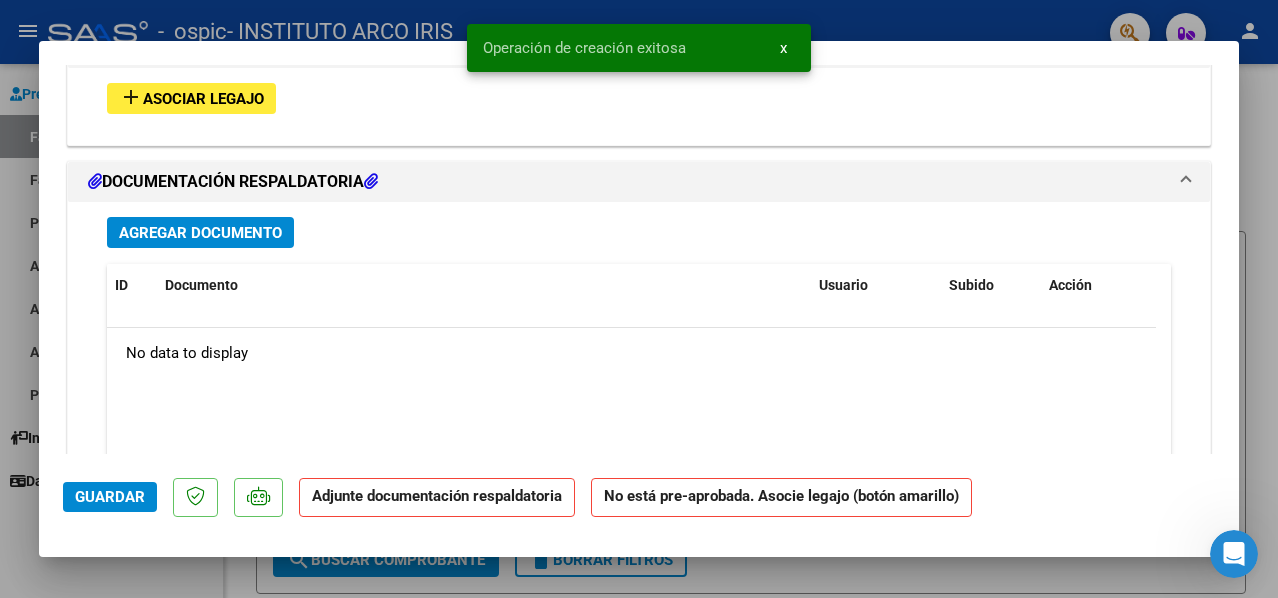 click on "Asociar Legajo" at bounding box center [203, 99] 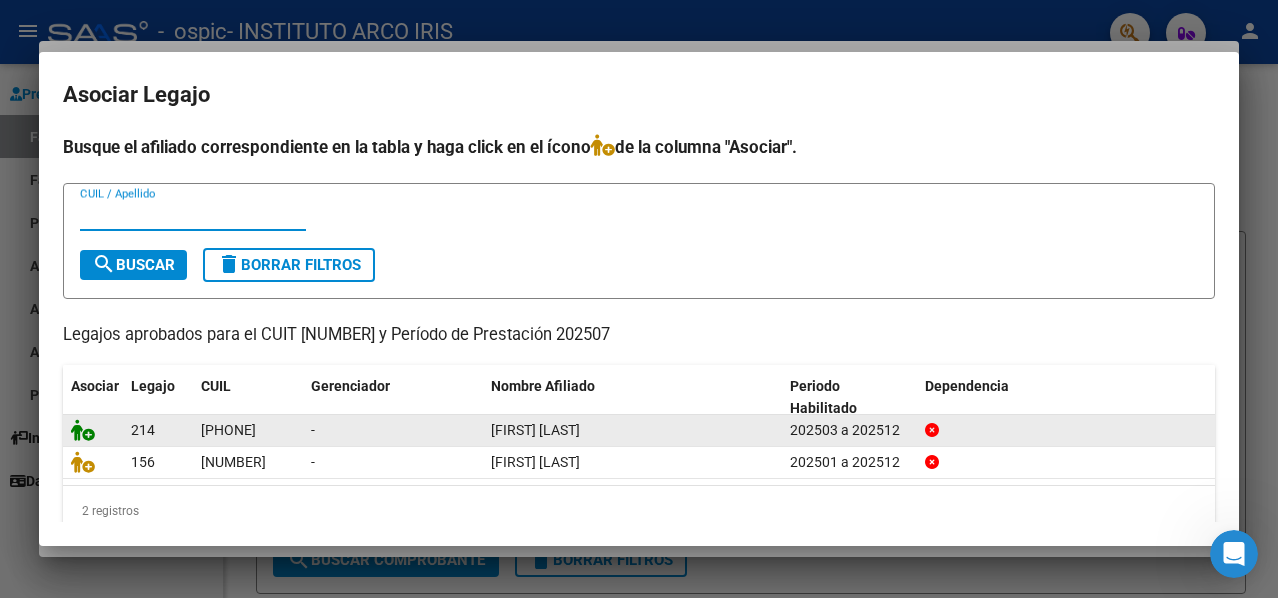 click 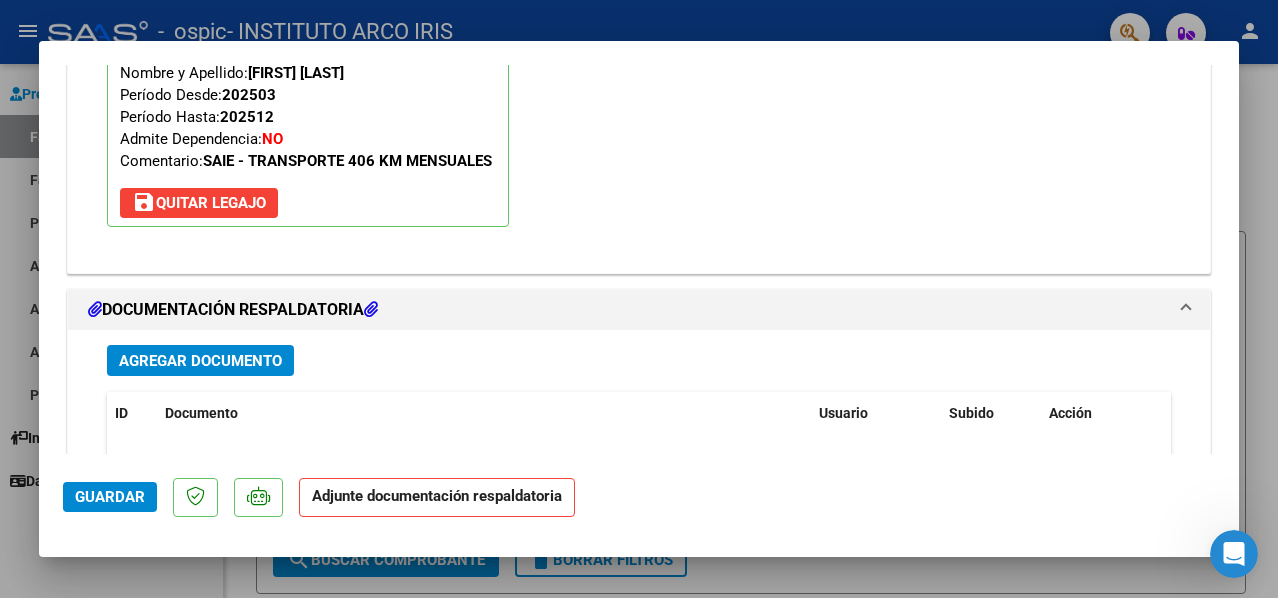 scroll, scrollTop: 2090, scrollLeft: 0, axis: vertical 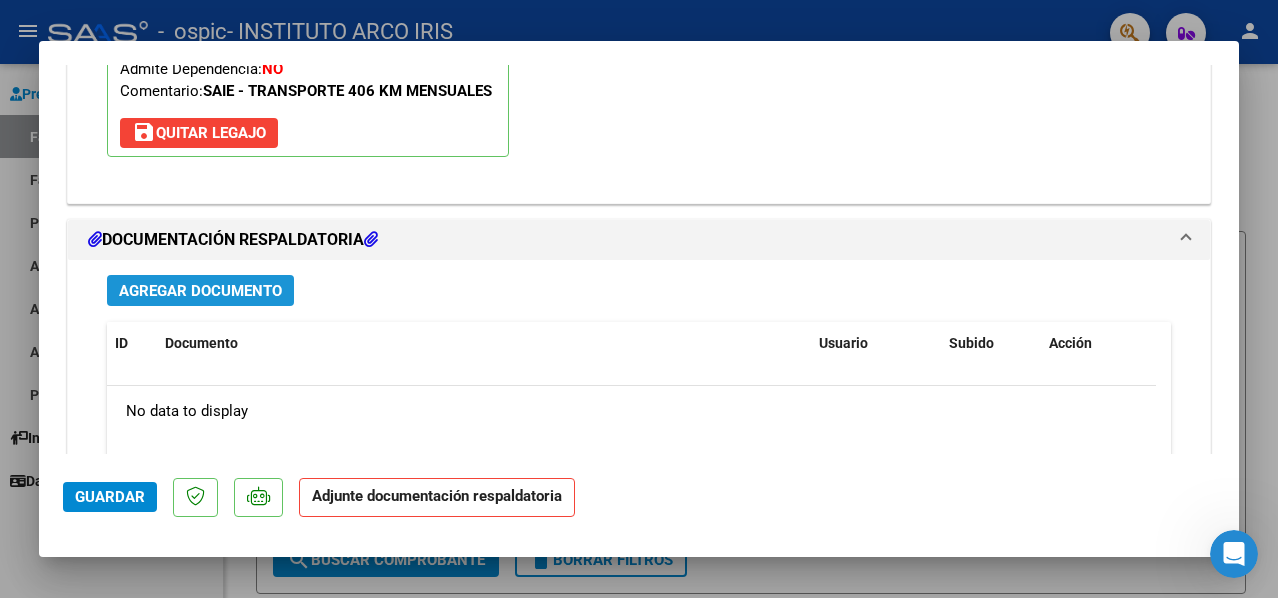 click on "Agregar Documento" at bounding box center (200, 291) 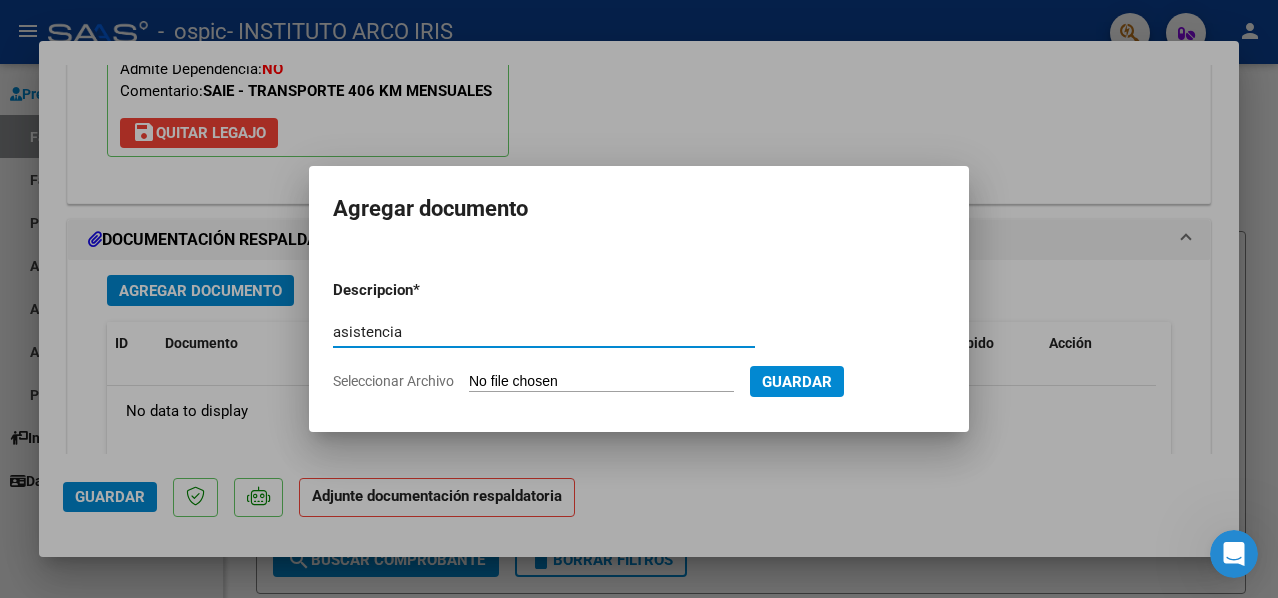 type on "asistencia" 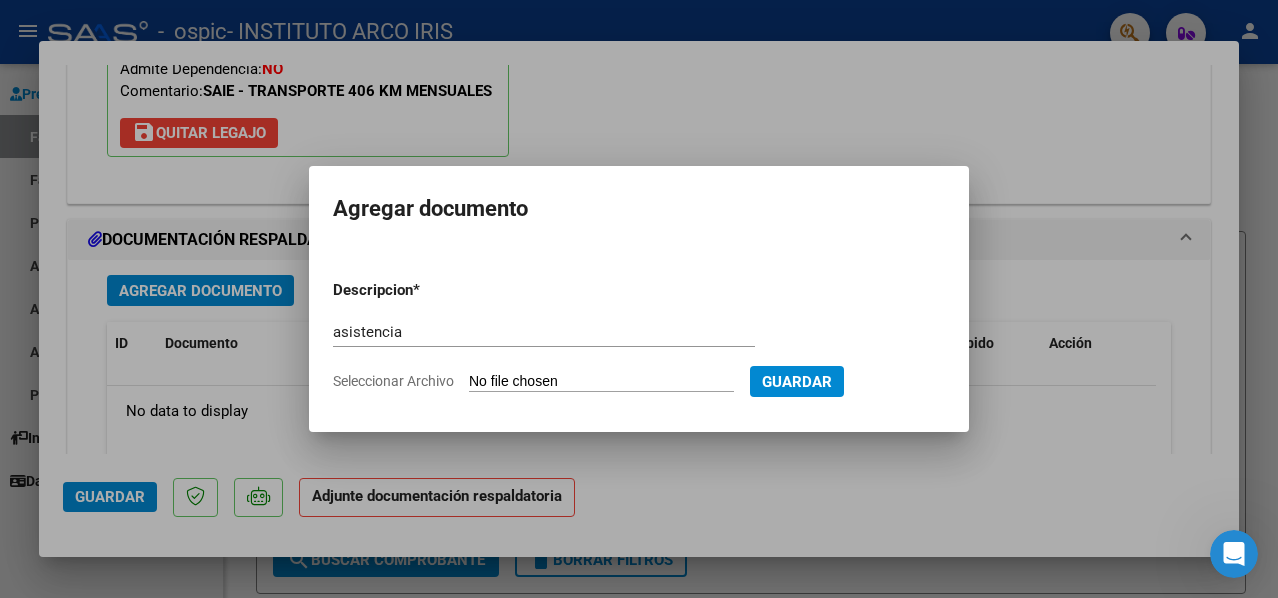 click on "Seleccionar Archivo" at bounding box center [601, 382] 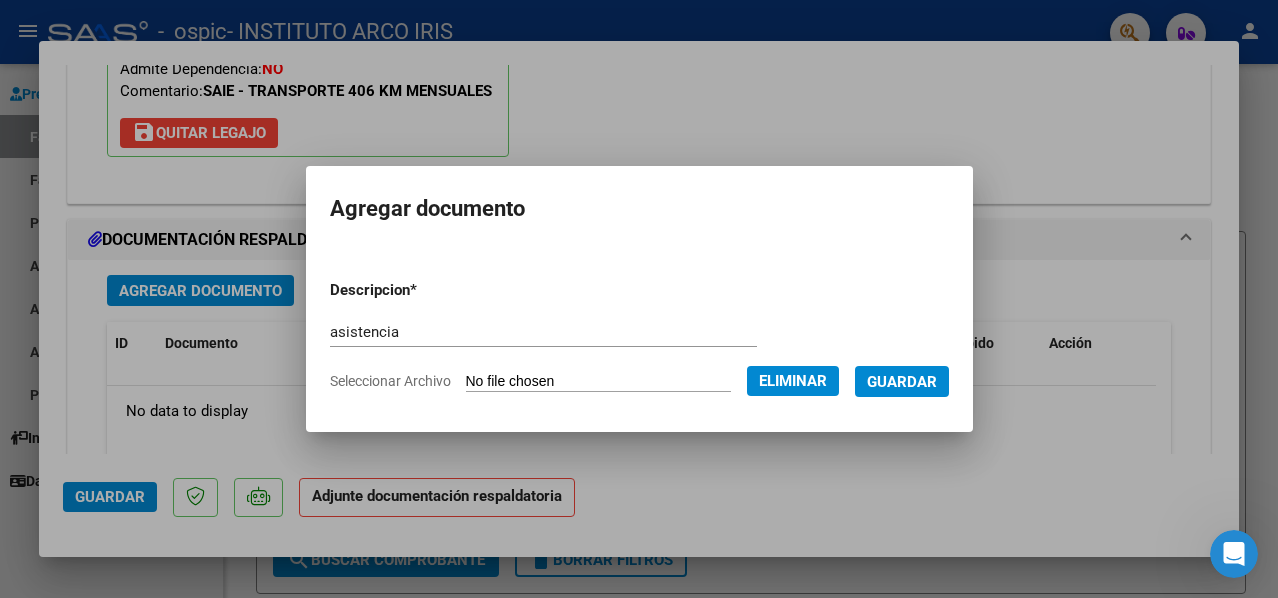click on "Guardar" at bounding box center (902, 382) 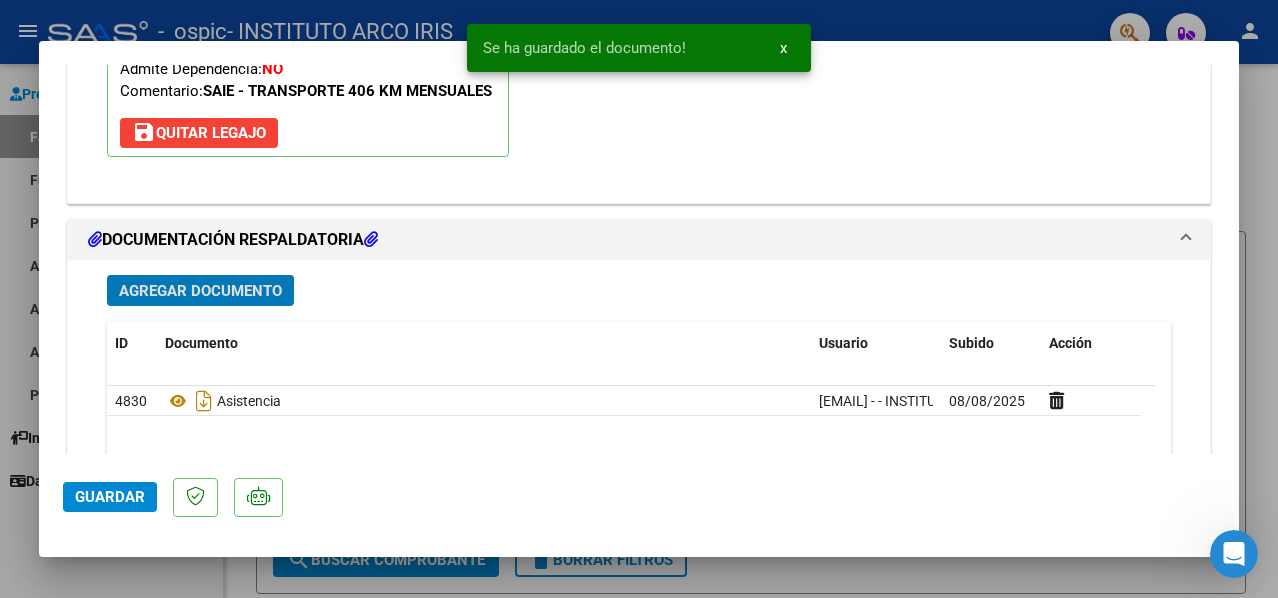 click on "Guardar" 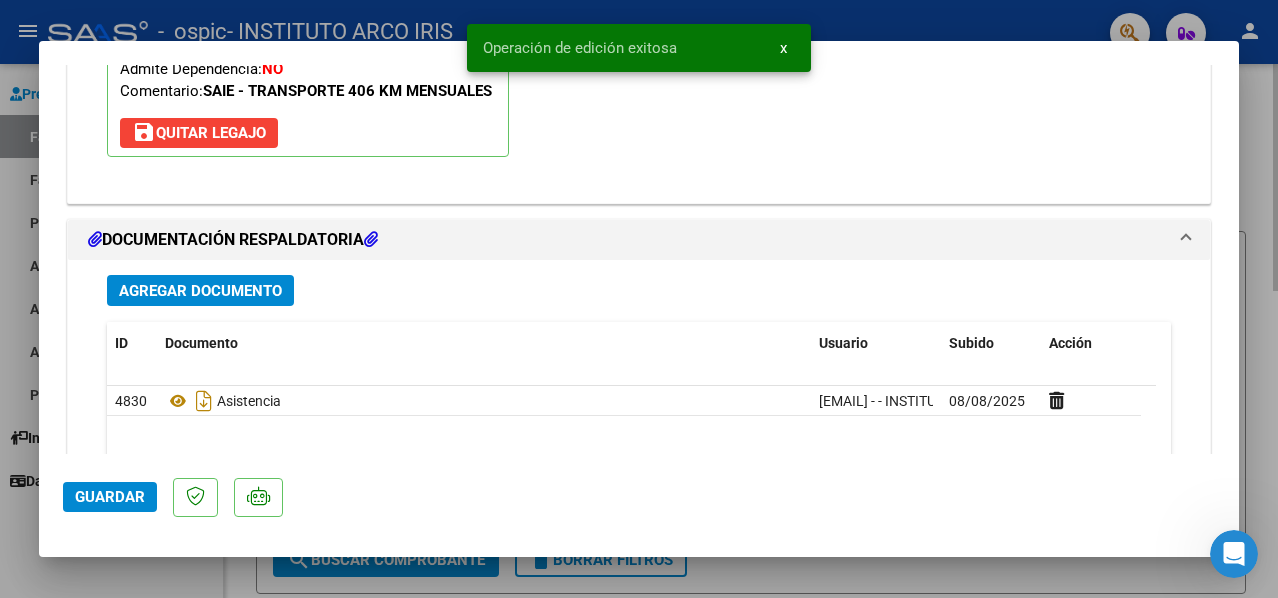 click at bounding box center [639, 299] 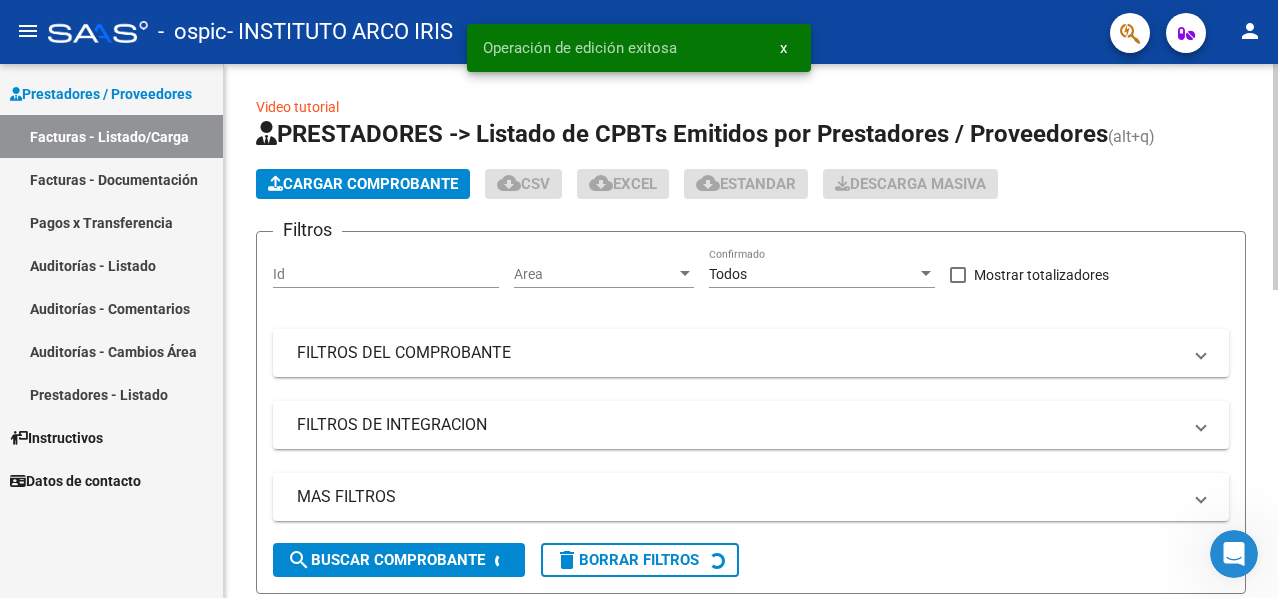click on "Cargar Comprobante" 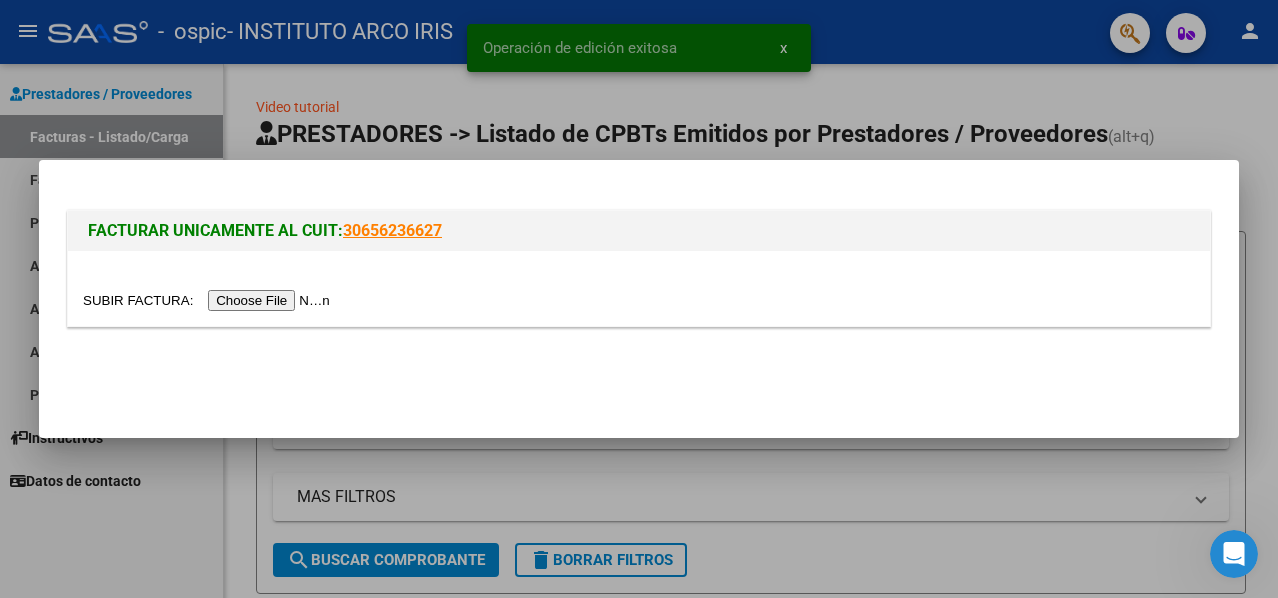 click at bounding box center [209, 300] 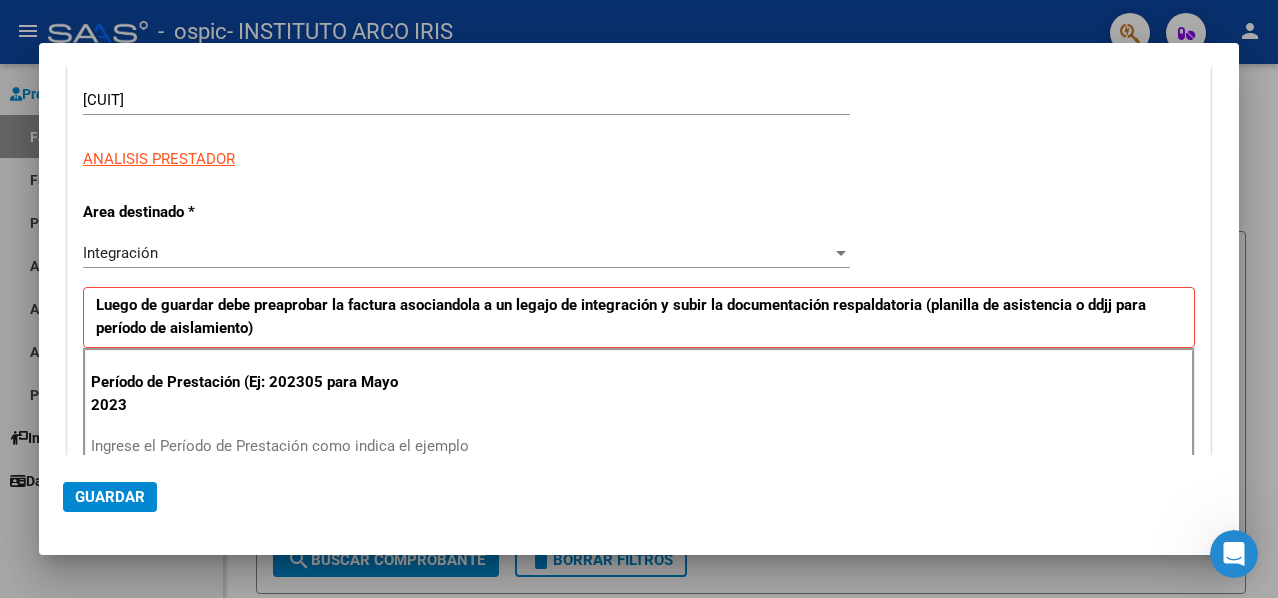 scroll, scrollTop: 500, scrollLeft: 0, axis: vertical 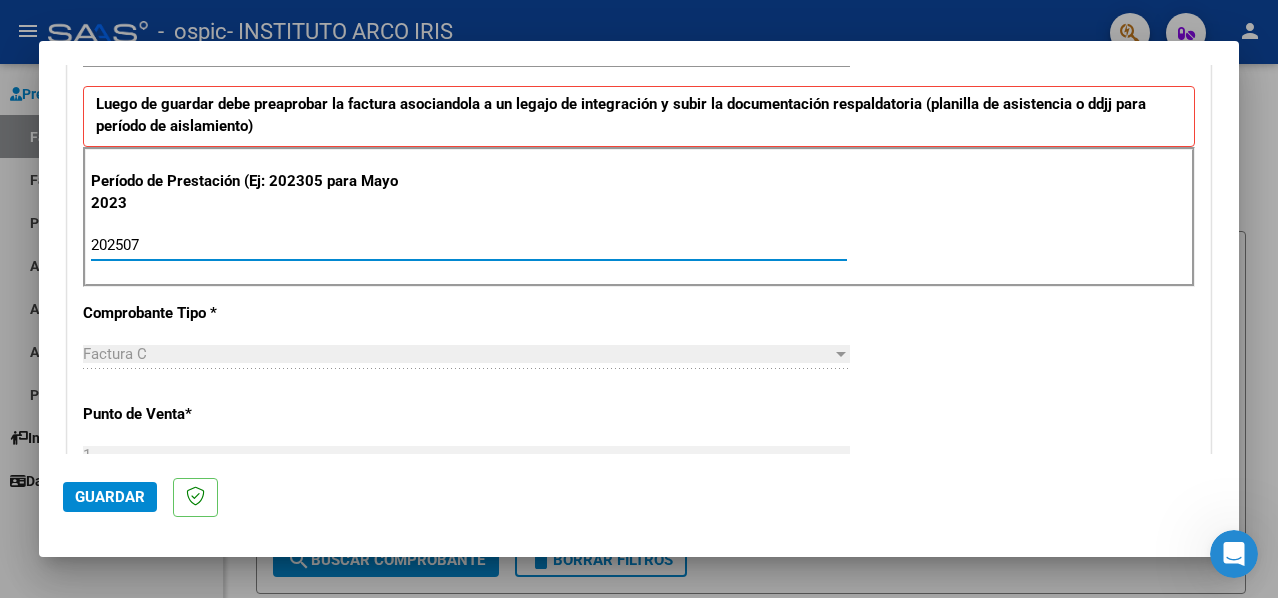 drag, startPoint x: 217, startPoint y: 242, endPoint x: 216, endPoint y: 273, distance: 31.016125 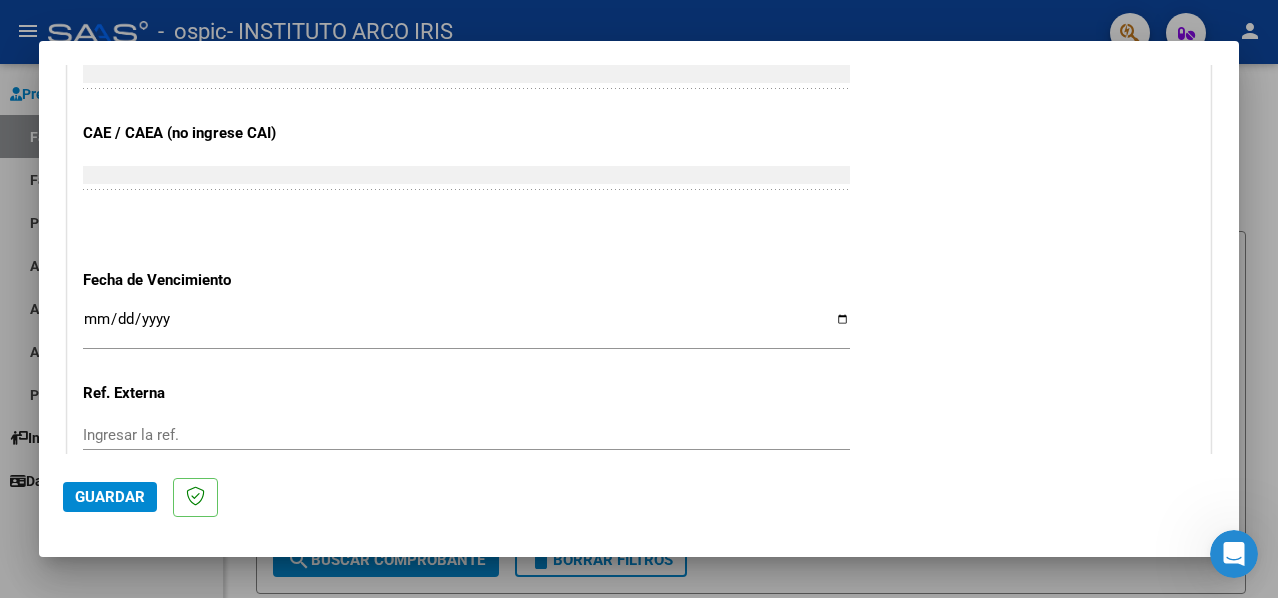 scroll, scrollTop: 1200, scrollLeft: 0, axis: vertical 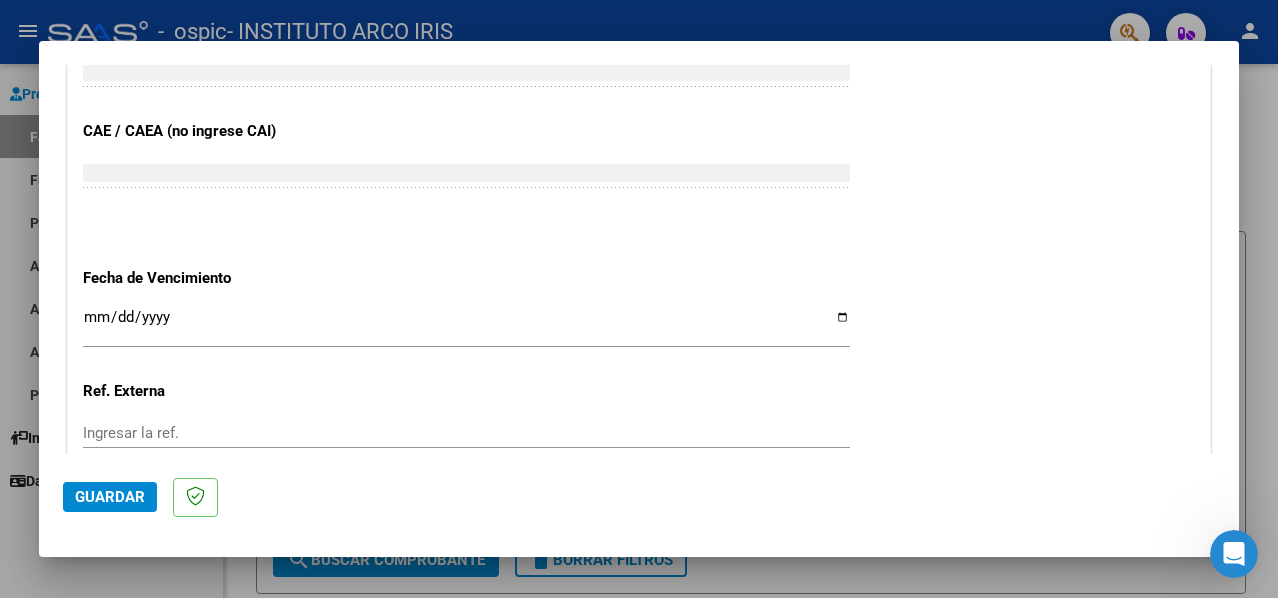 click on "Ingresar la fecha" at bounding box center (466, 325) 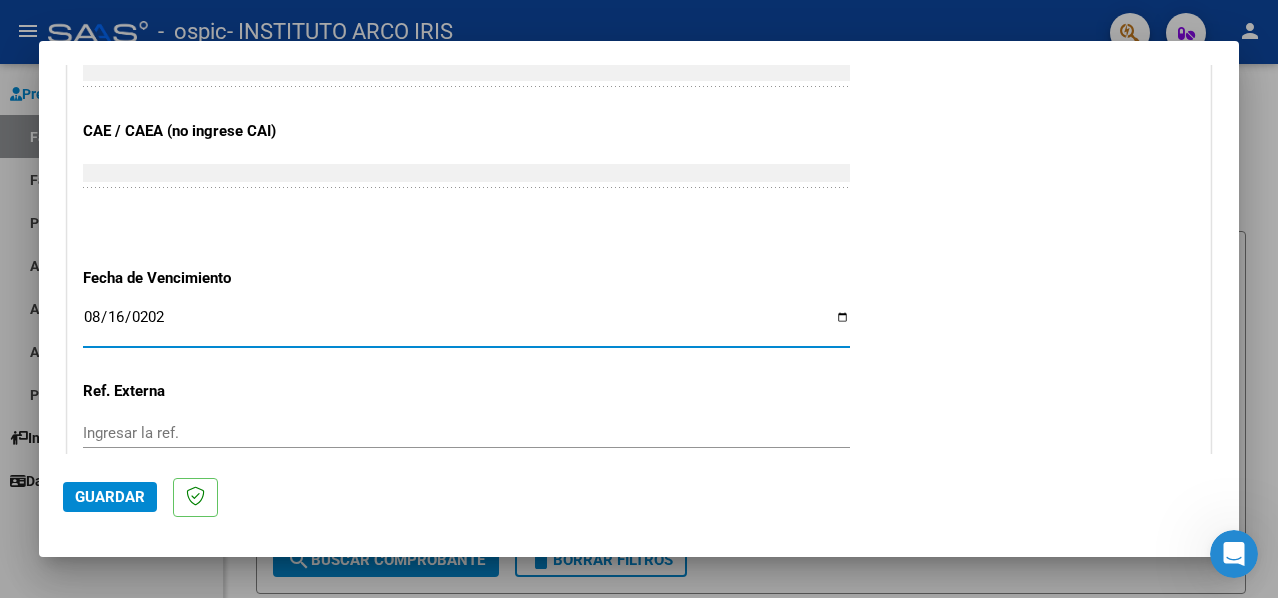 type on "2025-08-16" 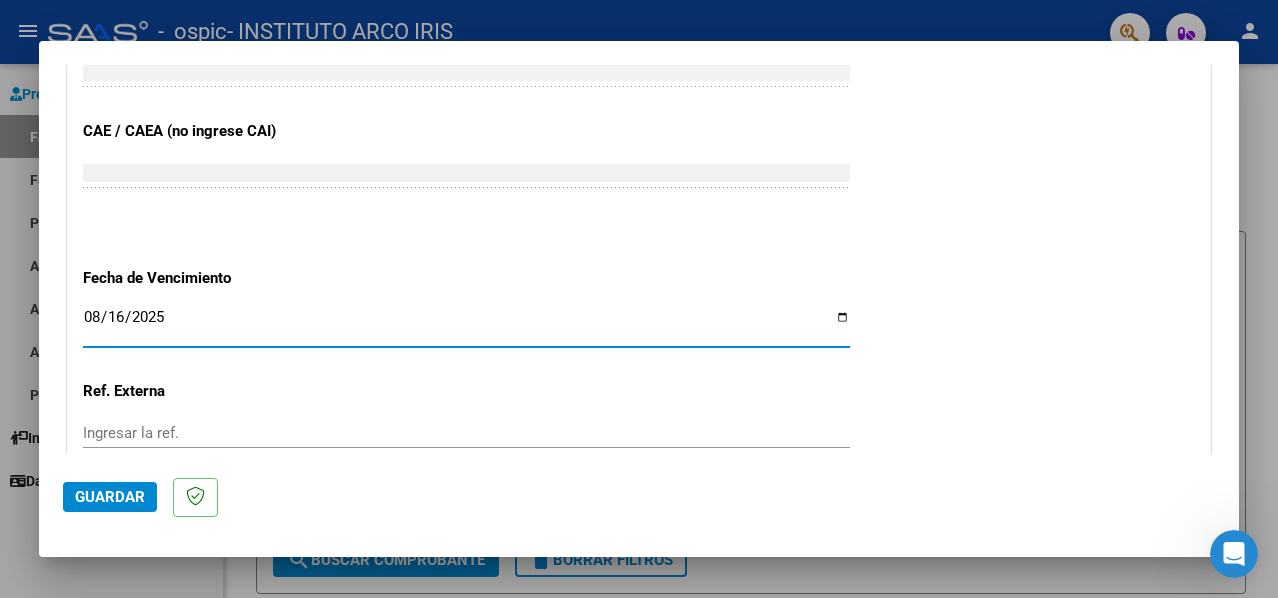 click on "Guardar" 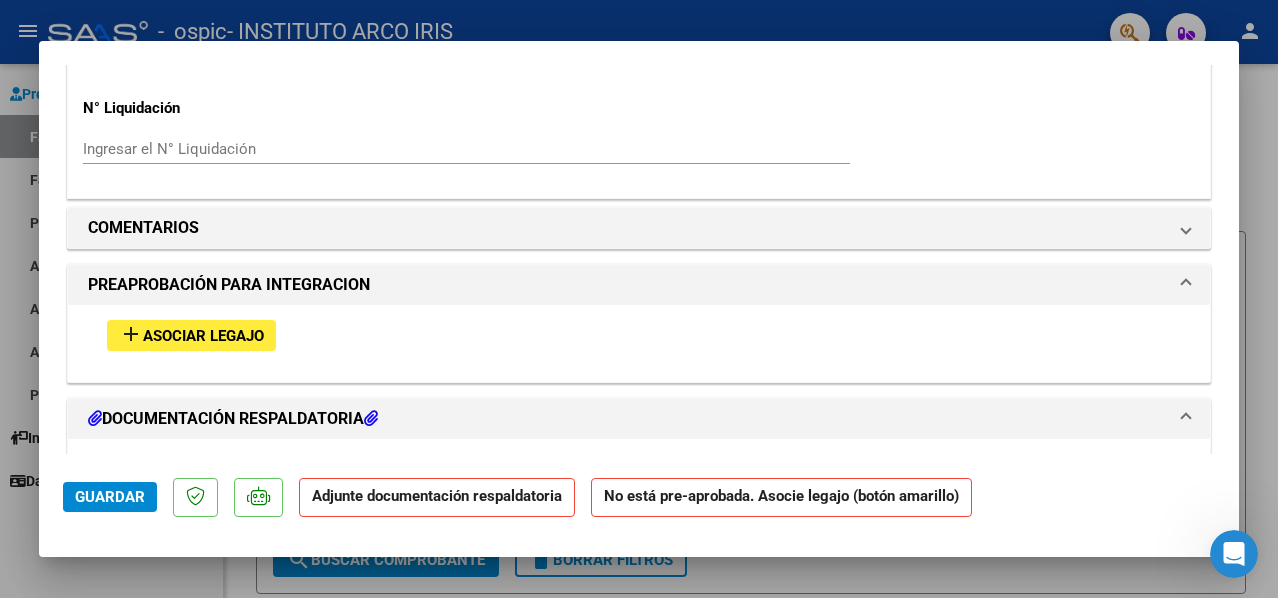 scroll, scrollTop: 1700, scrollLeft: 0, axis: vertical 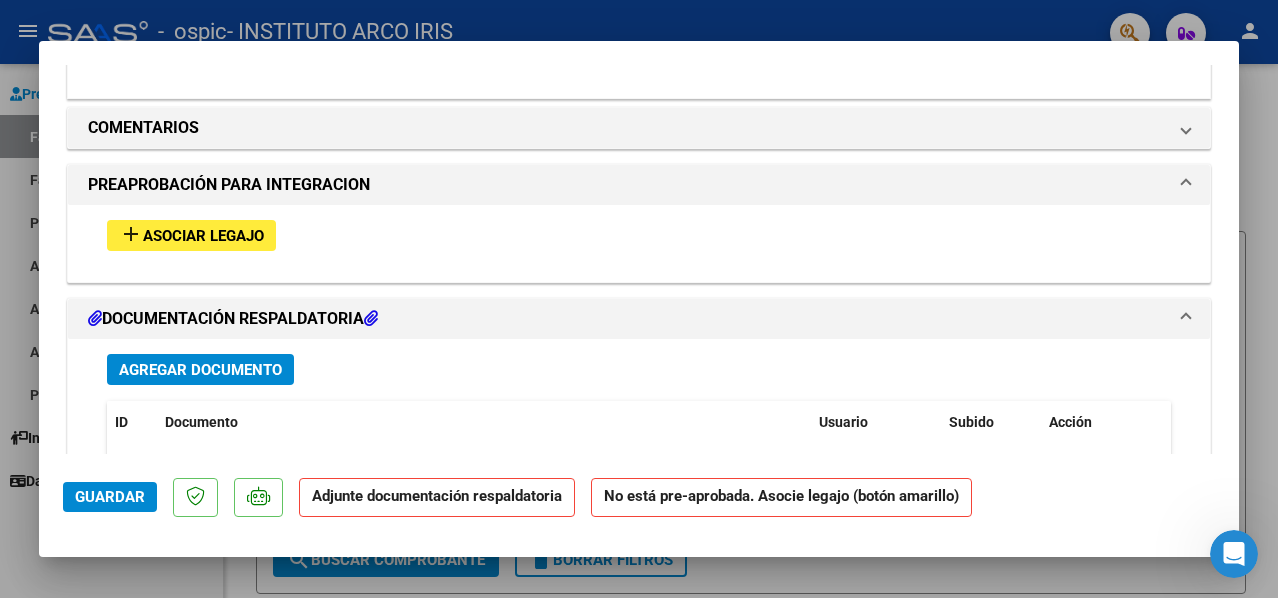 click on "Asociar Legajo" at bounding box center (203, 236) 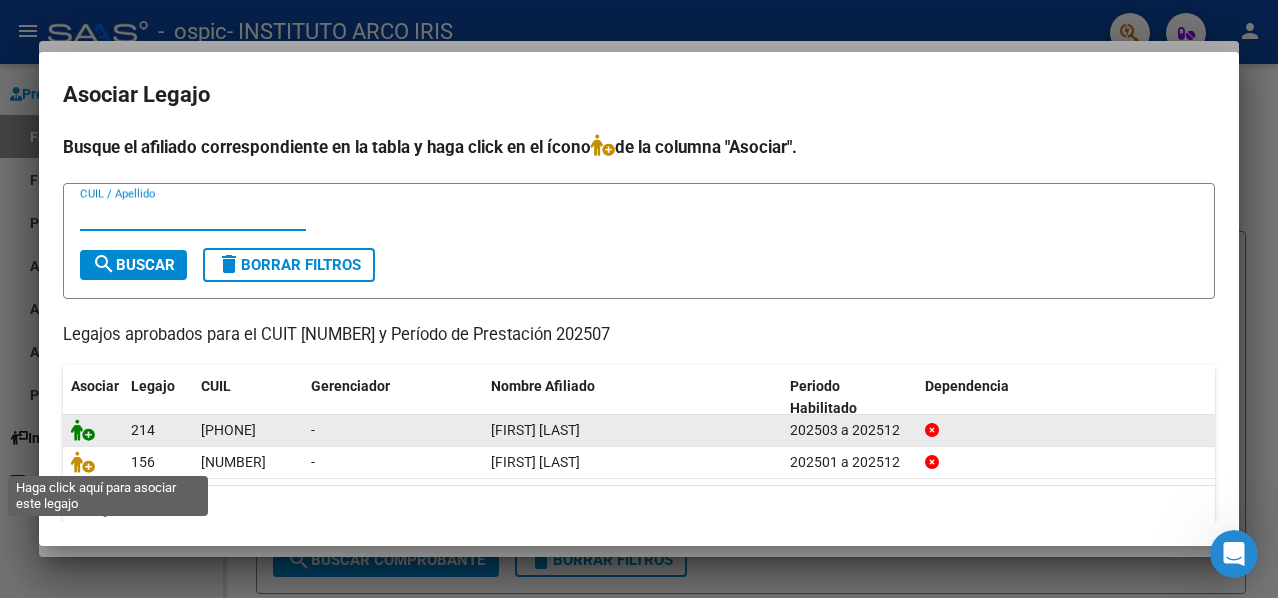 click 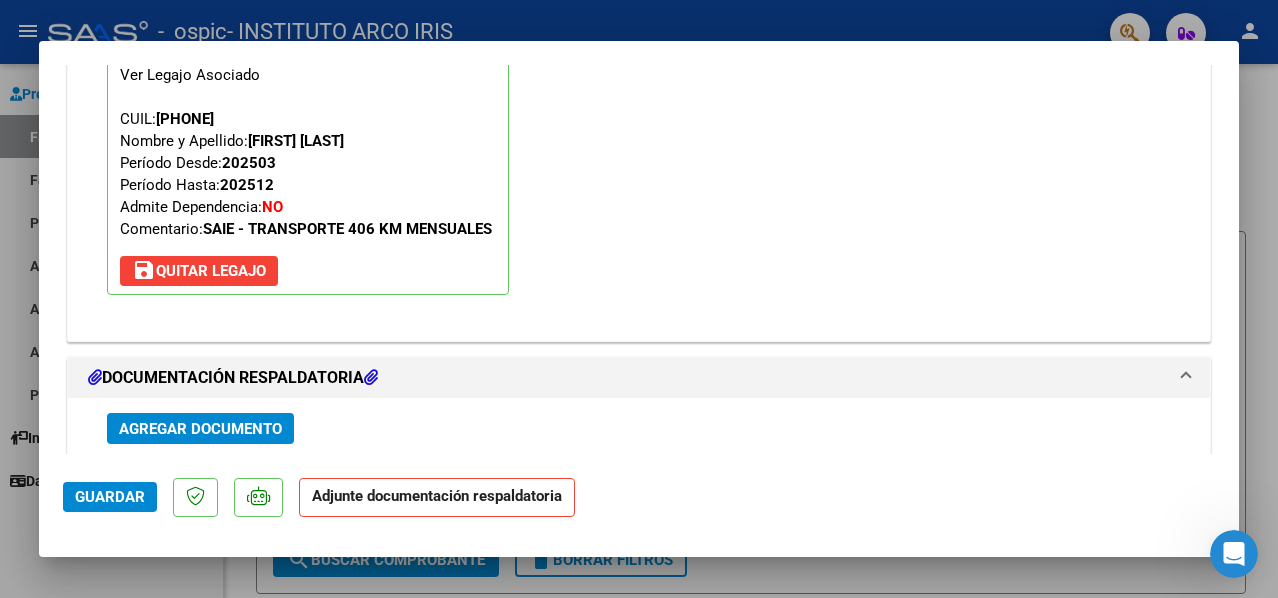 scroll, scrollTop: 2252, scrollLeft: 0, axis: vertical 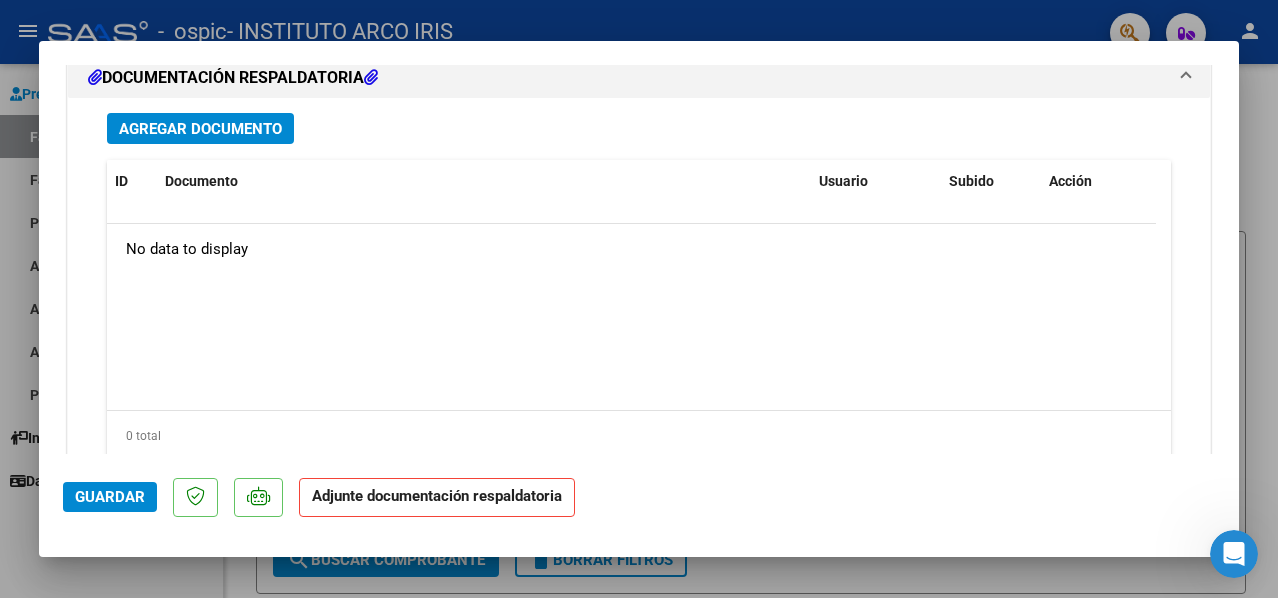 click on "Agregar Documento" at bounding box center (200, 129) 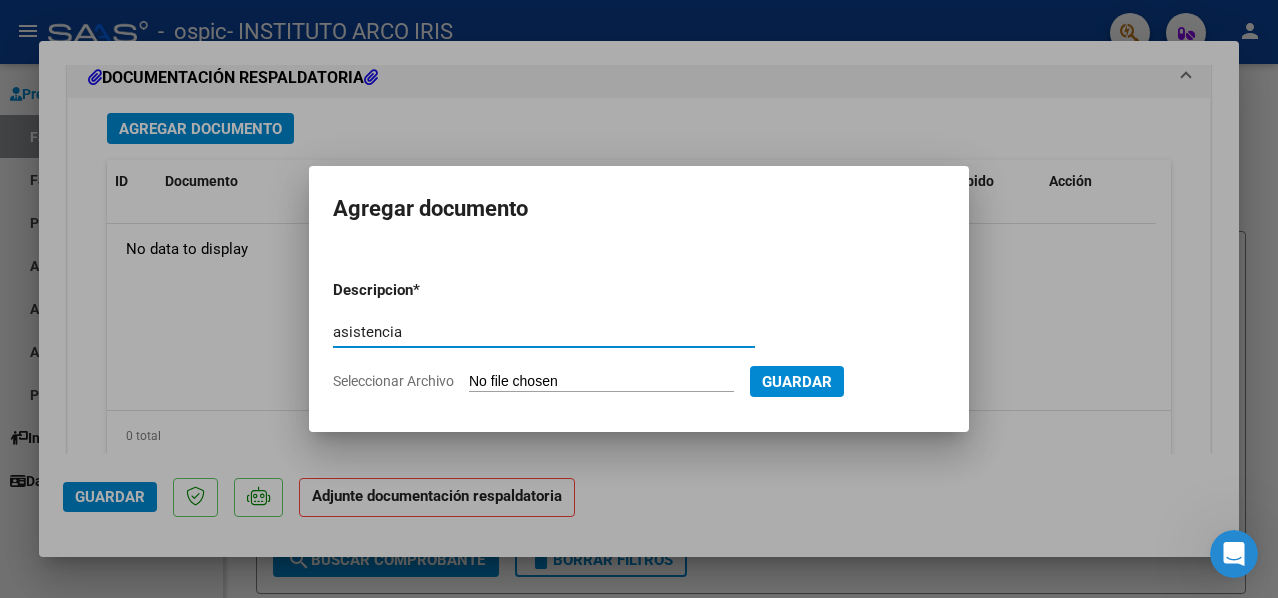 type on "asistencia" 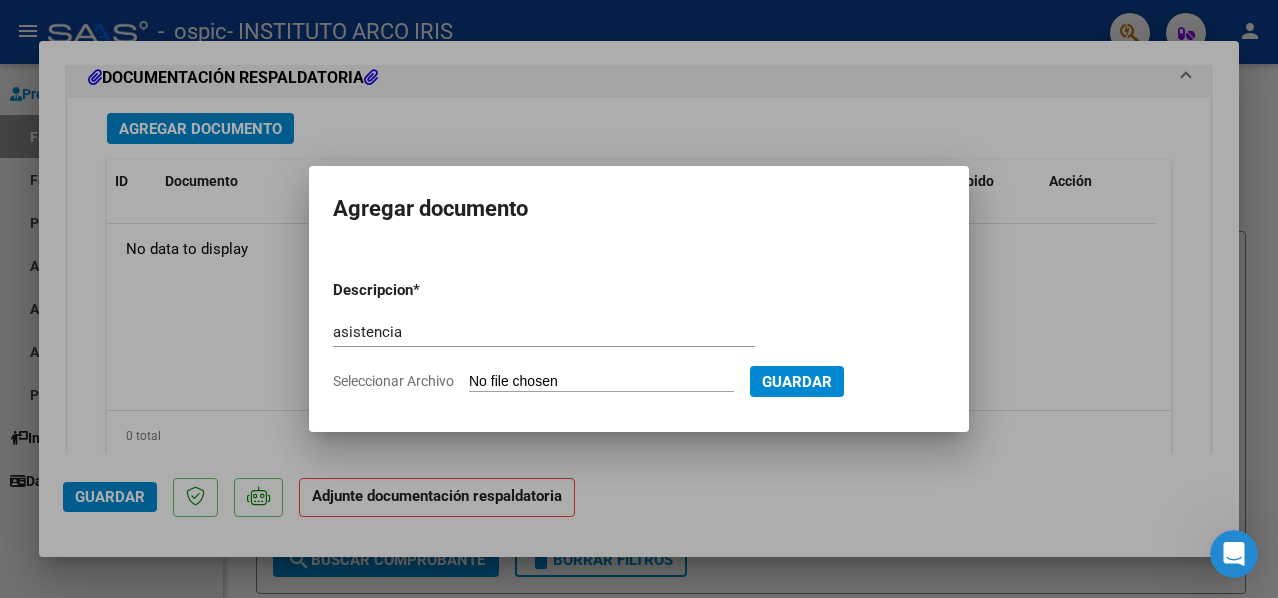 type on "C:\fakepath\Asistencia Transporte.pdf" 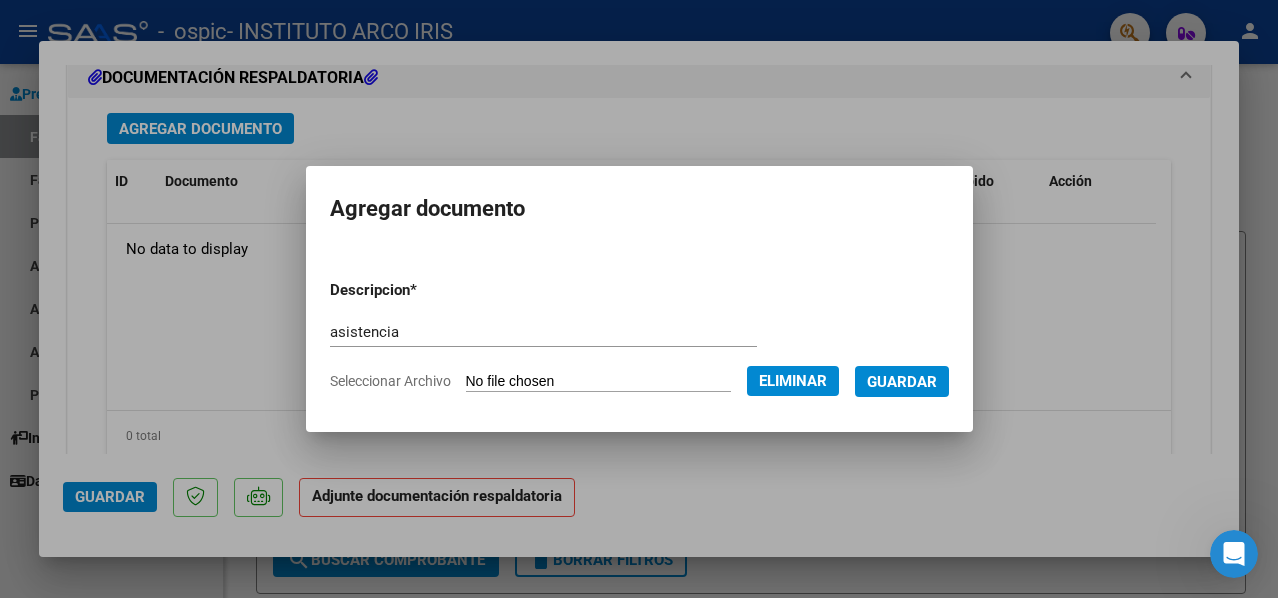 click on "Guardar" at bounding box center (902, 382) 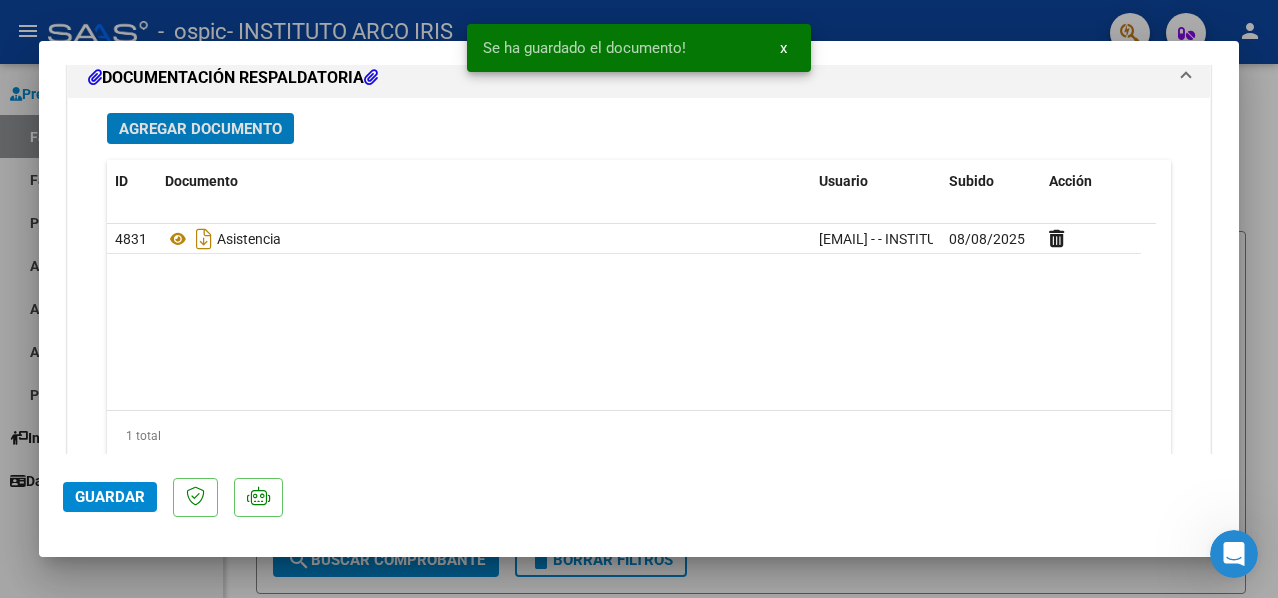 click on "Guardar" 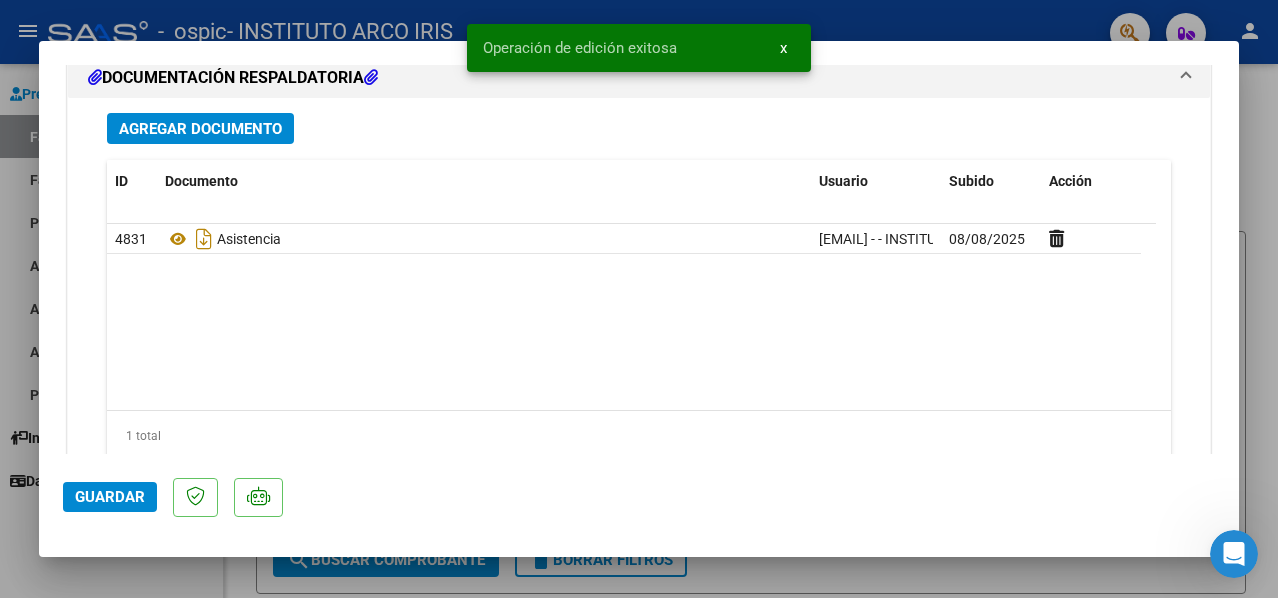 click at bounding box center (639, 299) 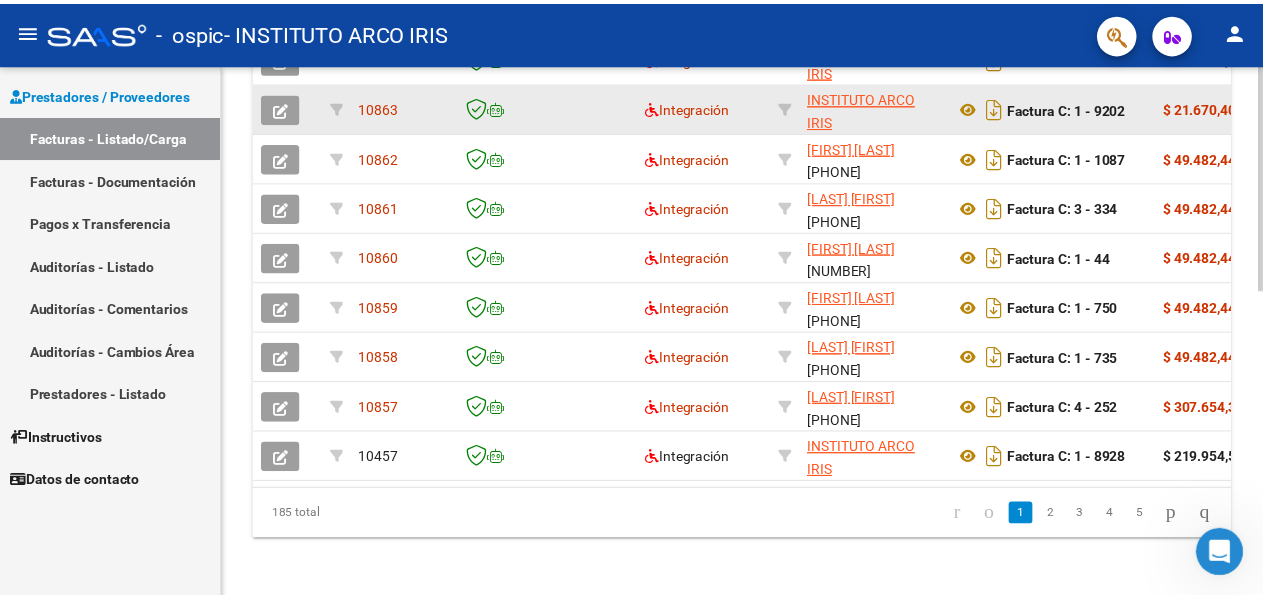 scroll, scrollTop: 600, scrollLeft: 0, axis: vertical 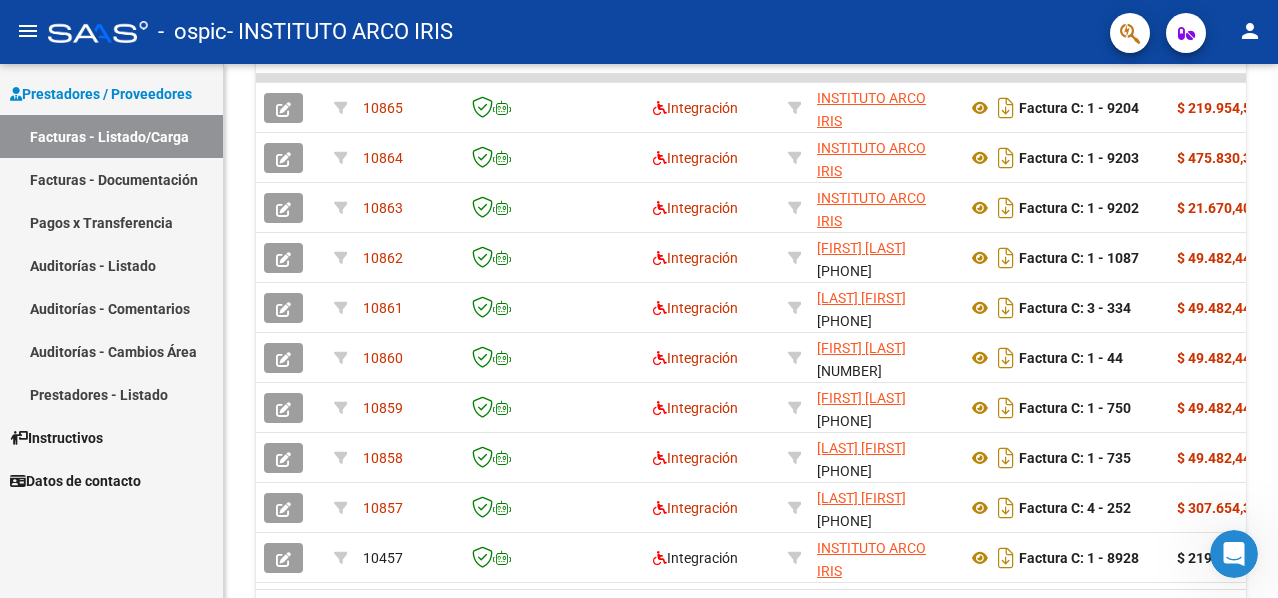 click on "person" 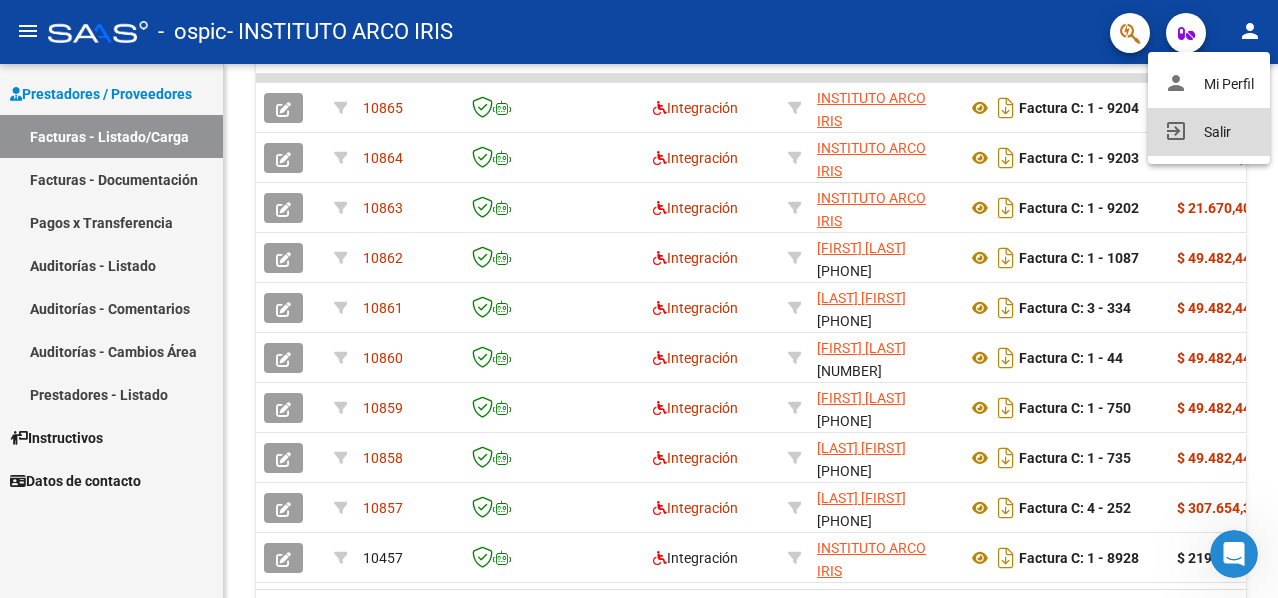 click on "exit_to_app  Salir" at bounding box center [1209, 132] 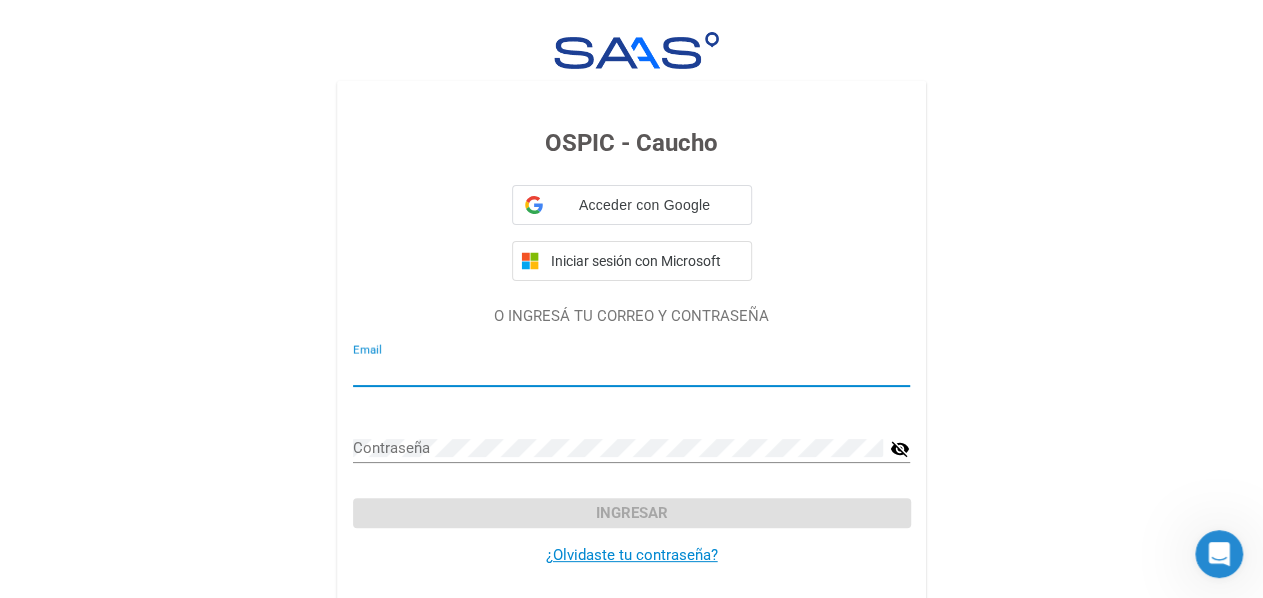 type on "instituto.arcoiris.adm@gmail.com" 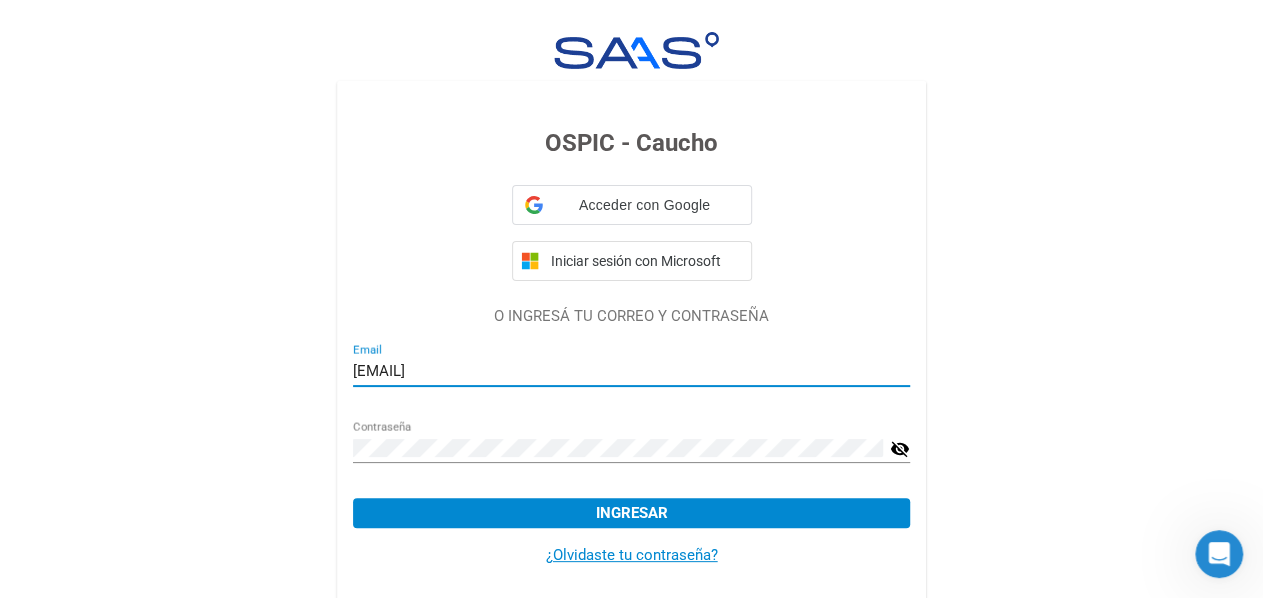 click on "instituto.arcoiris.adm@gmail.com" at bounding box center (631, 371) 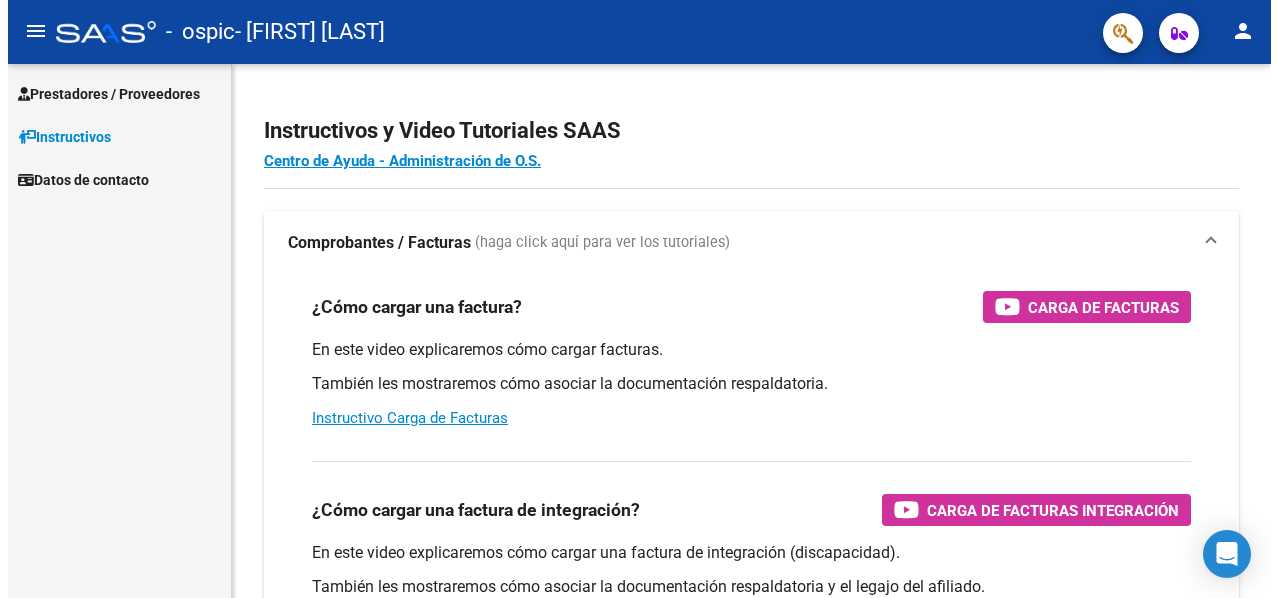 scroll, scrollTop: 0, scrollLeft: 0, axis: both 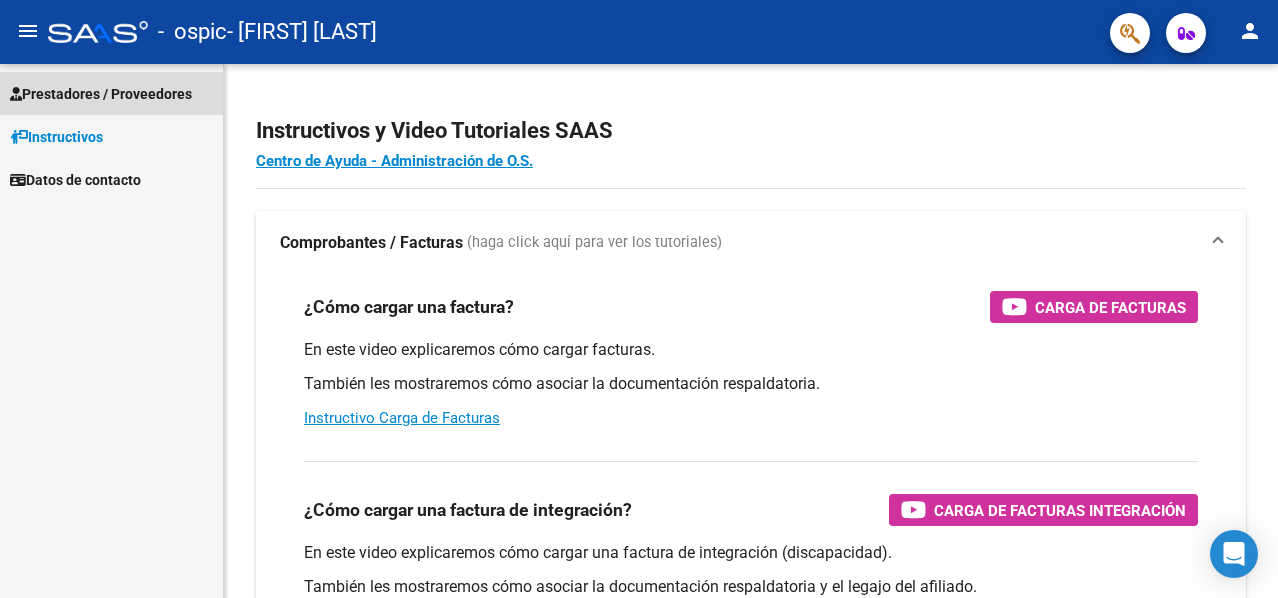 click on "Prestadores / Proveedores" at bounding box center (101, 94) 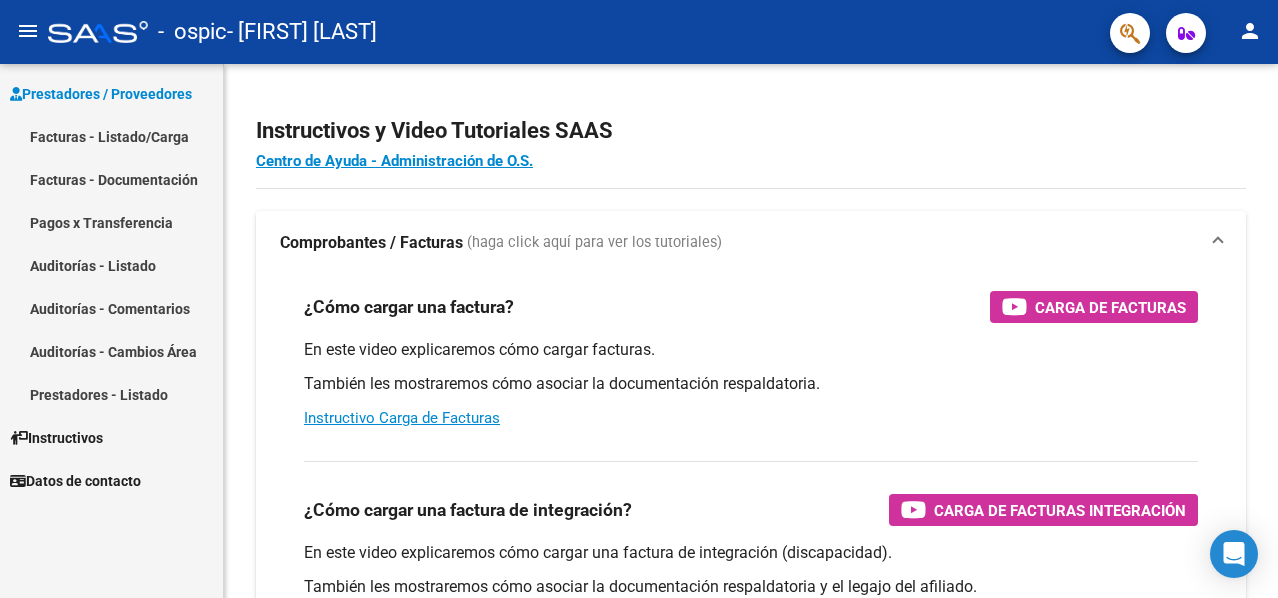 click on "Facturas - Listado/Carga" at bounding box center [111, 136] 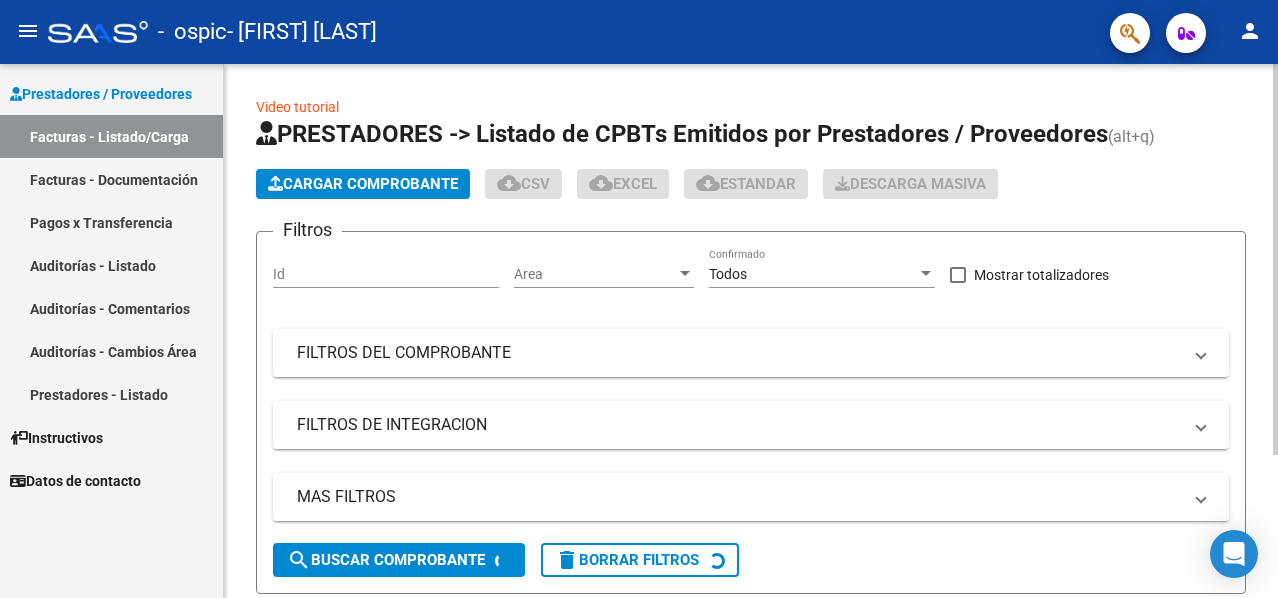 click on "Cargar Comprobante" 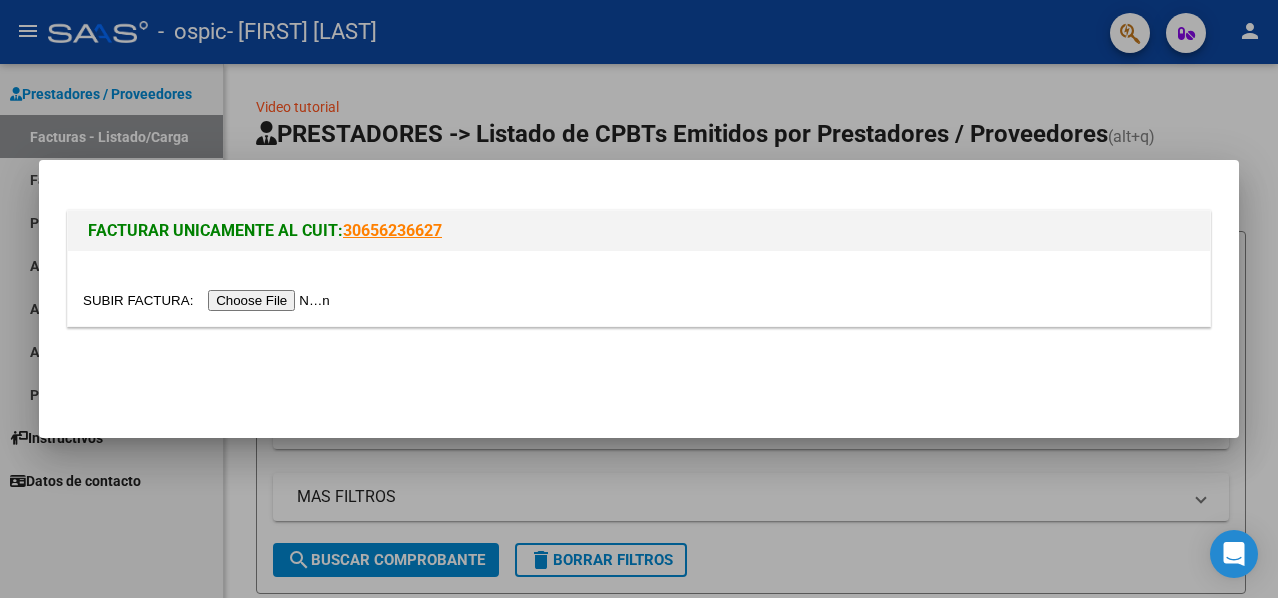 click at bounding box center [209, 300] 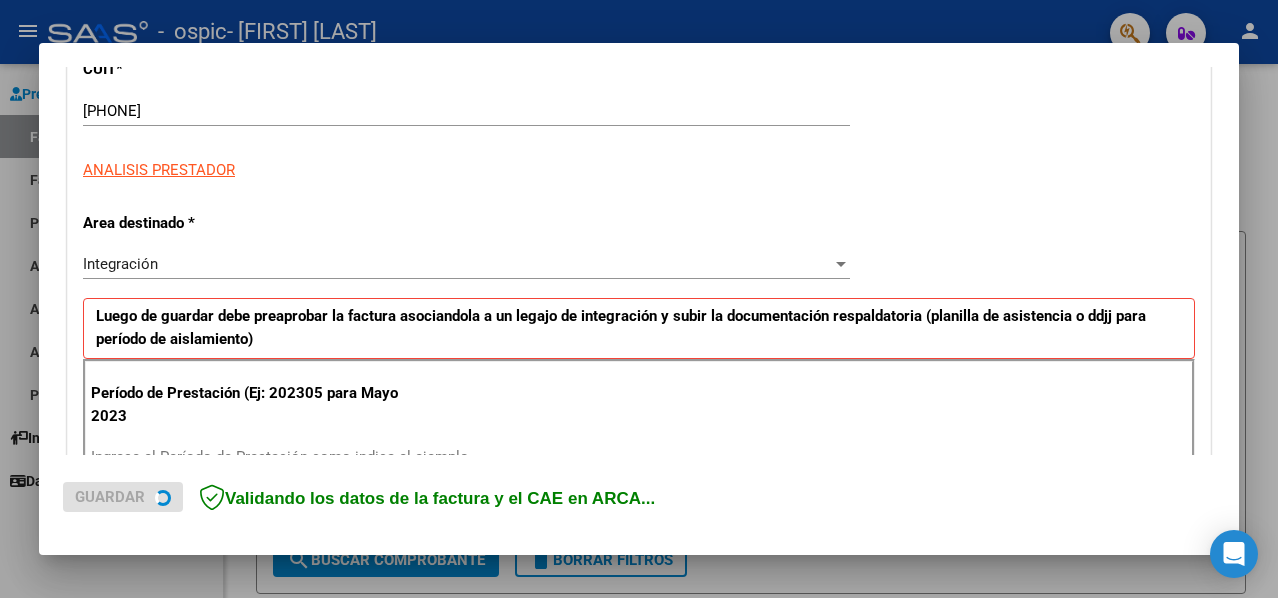 scroll, scrollTop: 400, scrollLeft: 0, axis: vertical 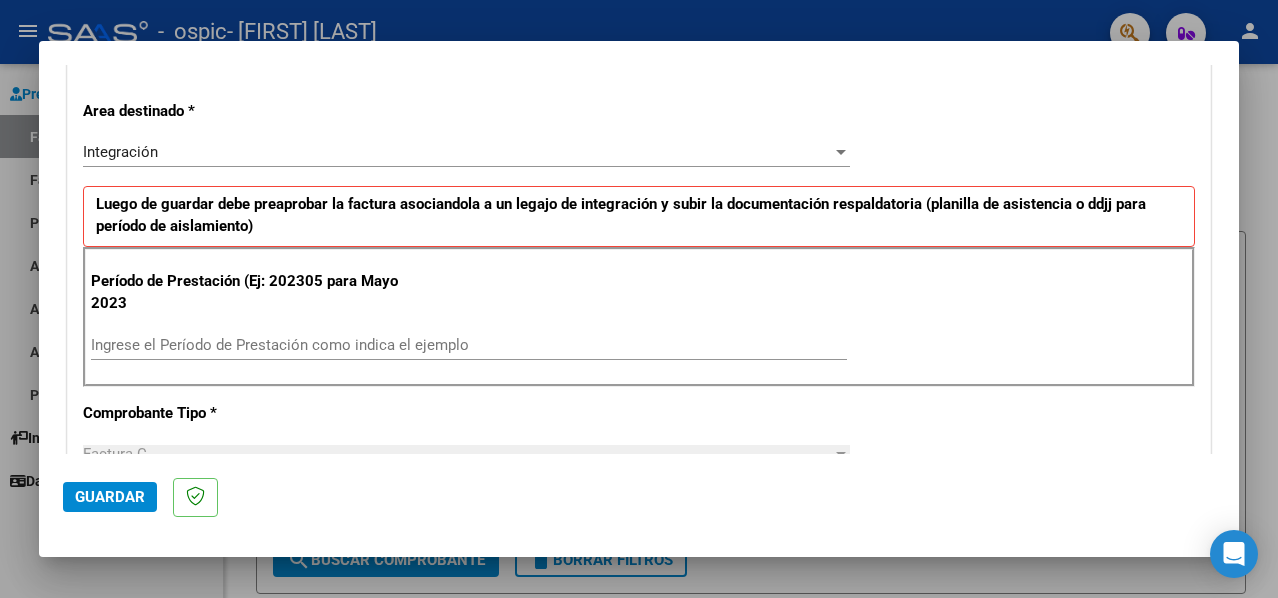 click on "Ingrese el Período de Prestación como indica el ejemplo" at bounding box center (469, 345) 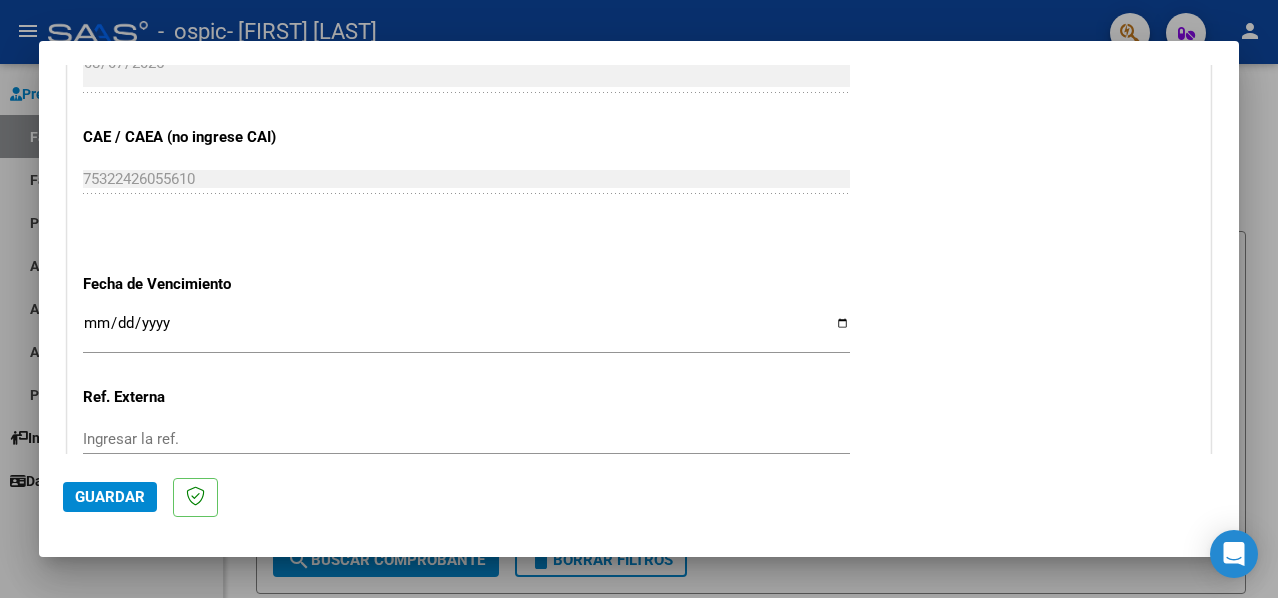 scroll, scrollTop: 1200, scrollLeft: 0, axis: vertical 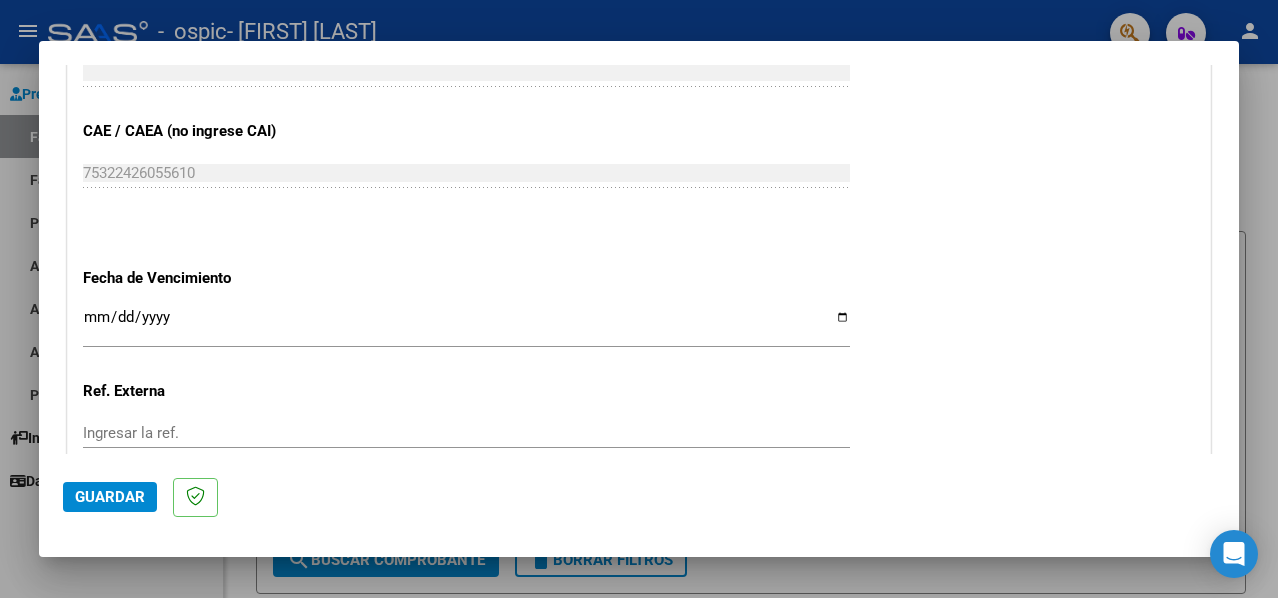 type on "202507" 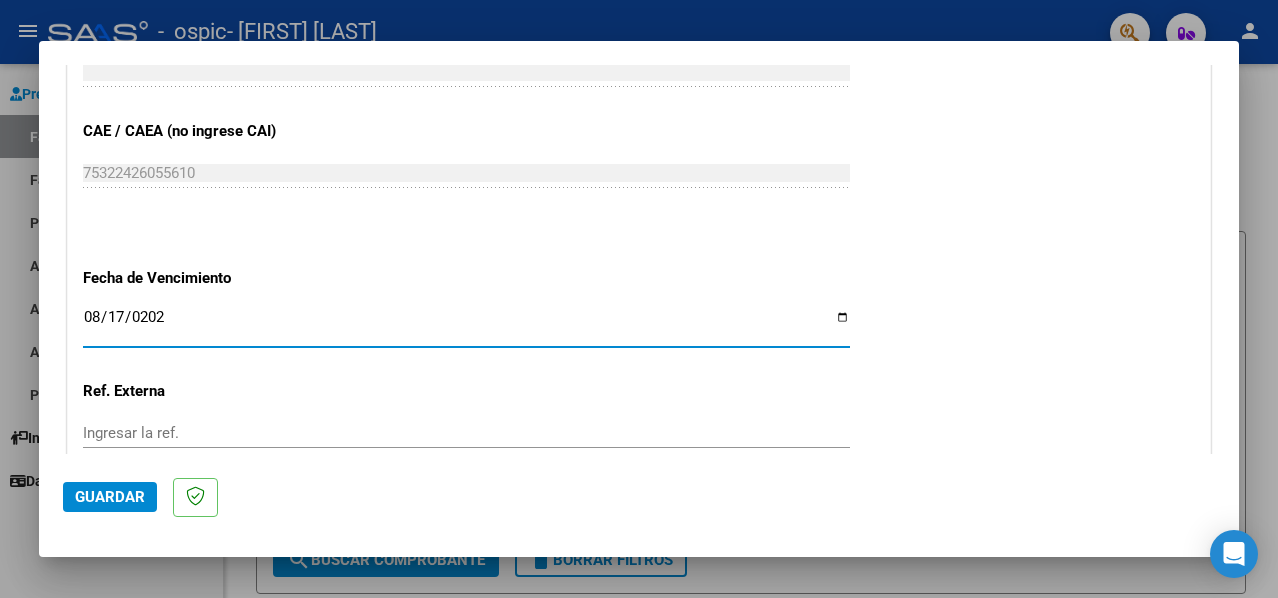 type on "2025-08-17" 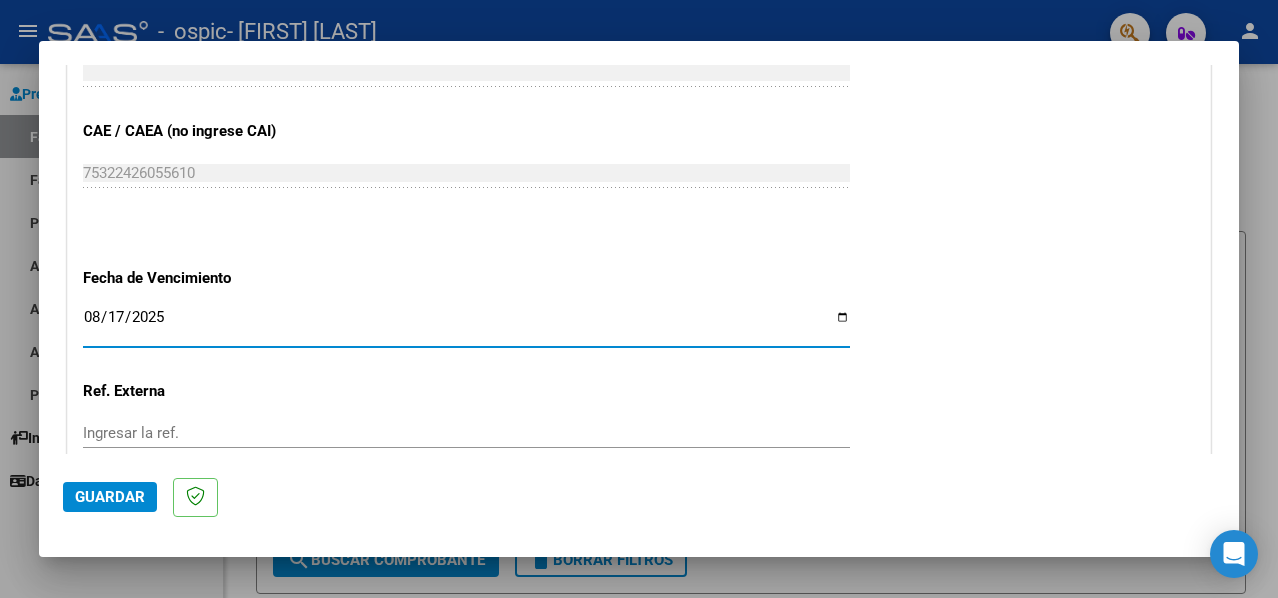click on "Guardar" 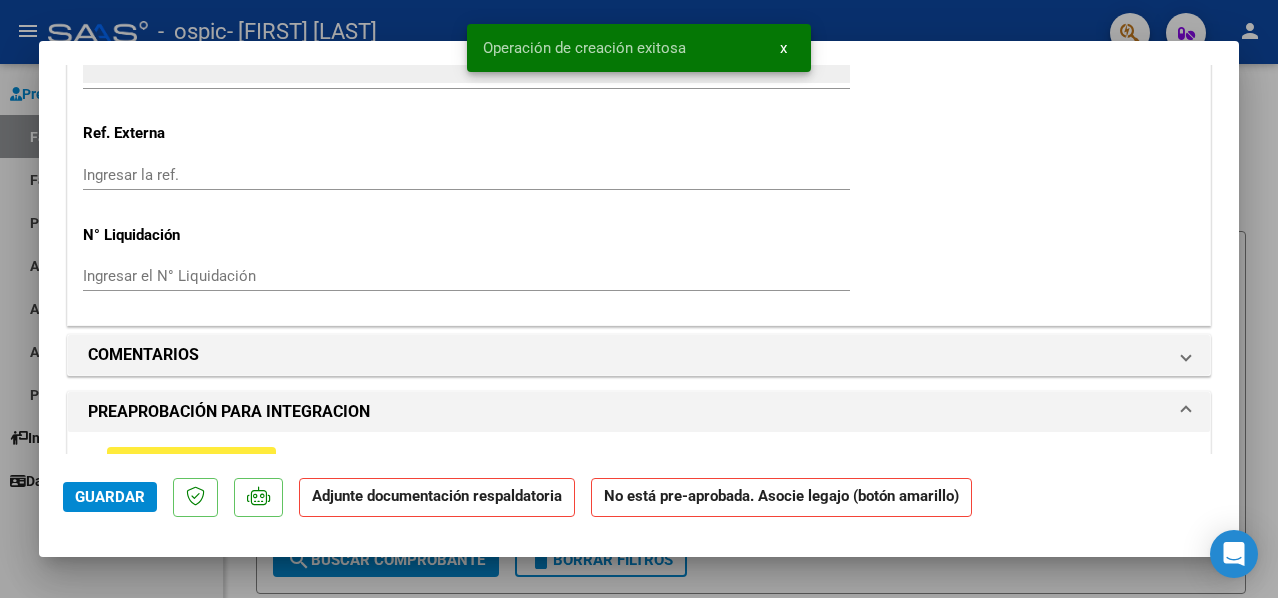 scroll, scrollTop: 1600, scrollLeft: 0, axis: vertical 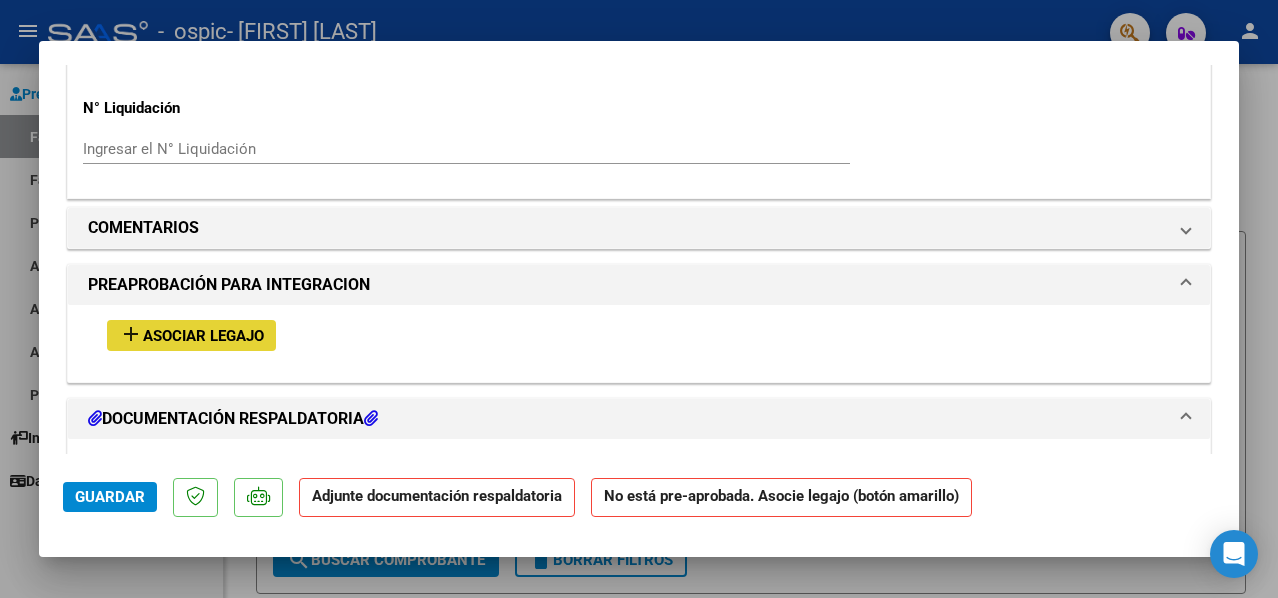 click on "add Asociar Legajo" at bounding box center [191, 335] 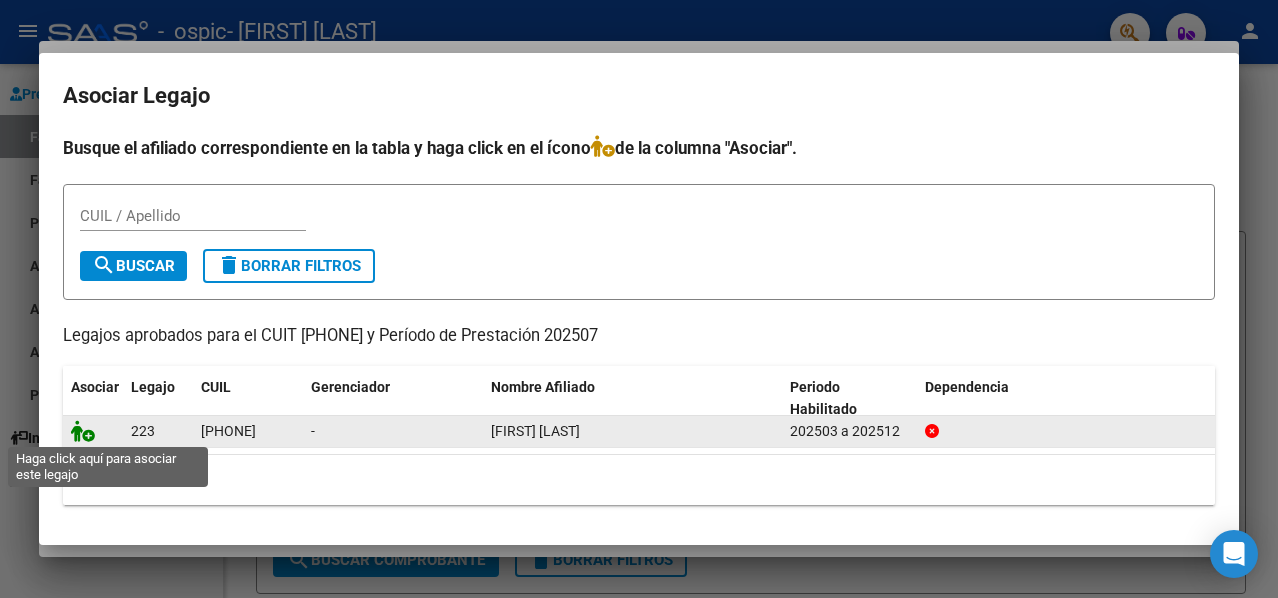 click 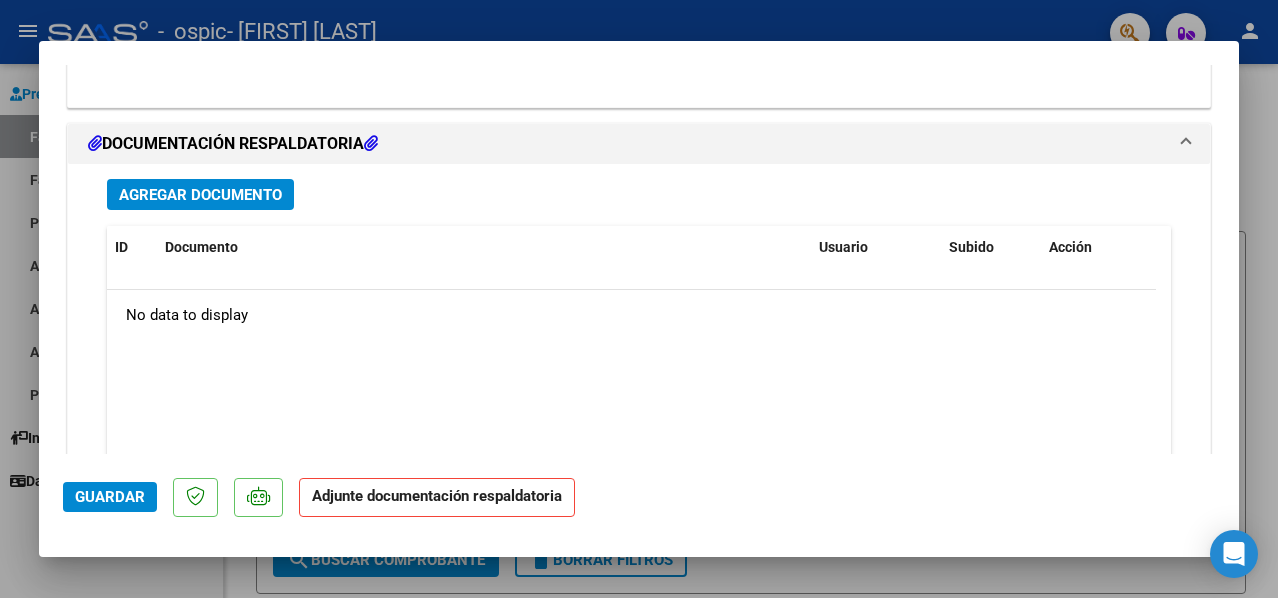 scroll, scrollTop: 2114, scrollLeft: 0, axis: vertical 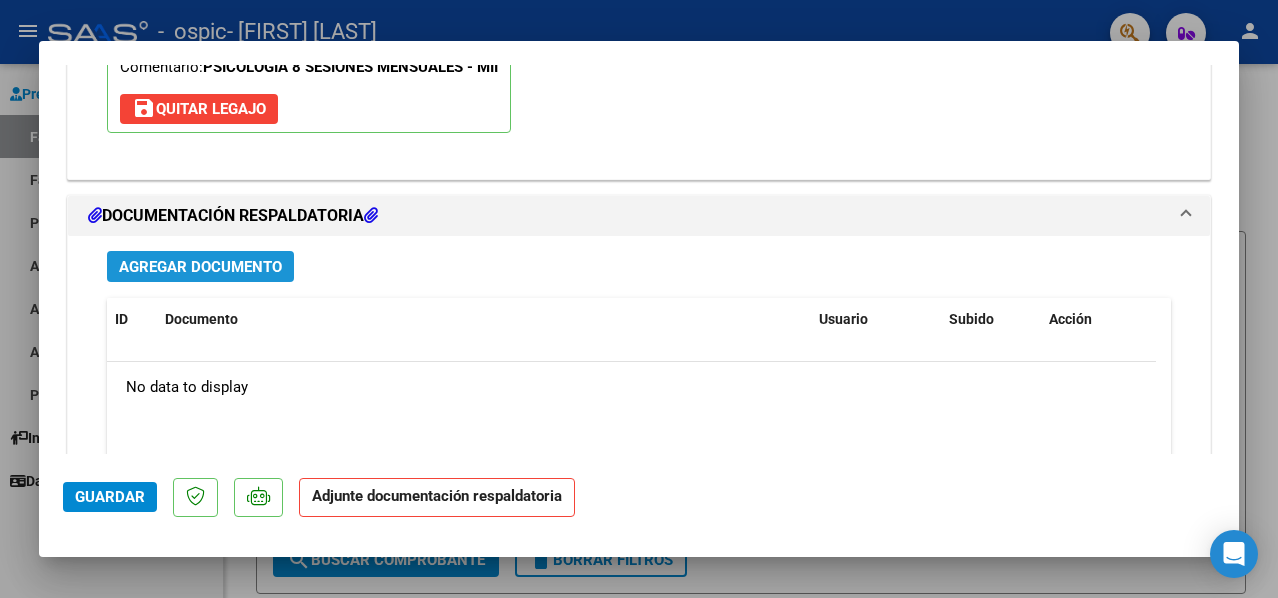 click on "Agregar Documento" at bounding box center [200, 267] 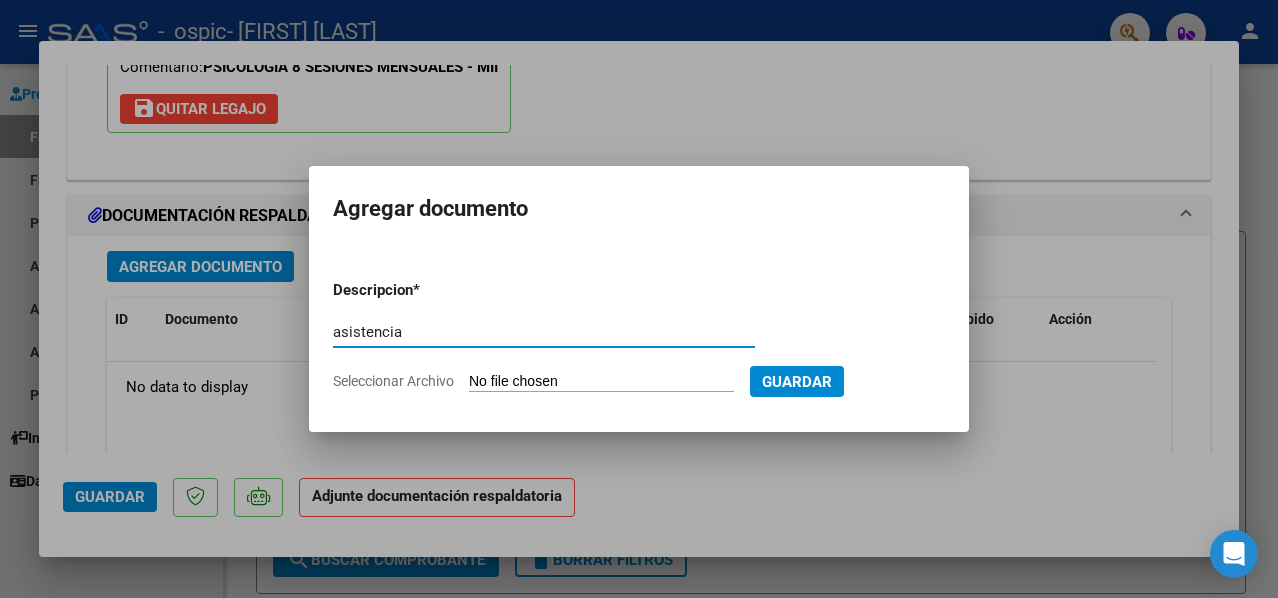 type on "asistencia" 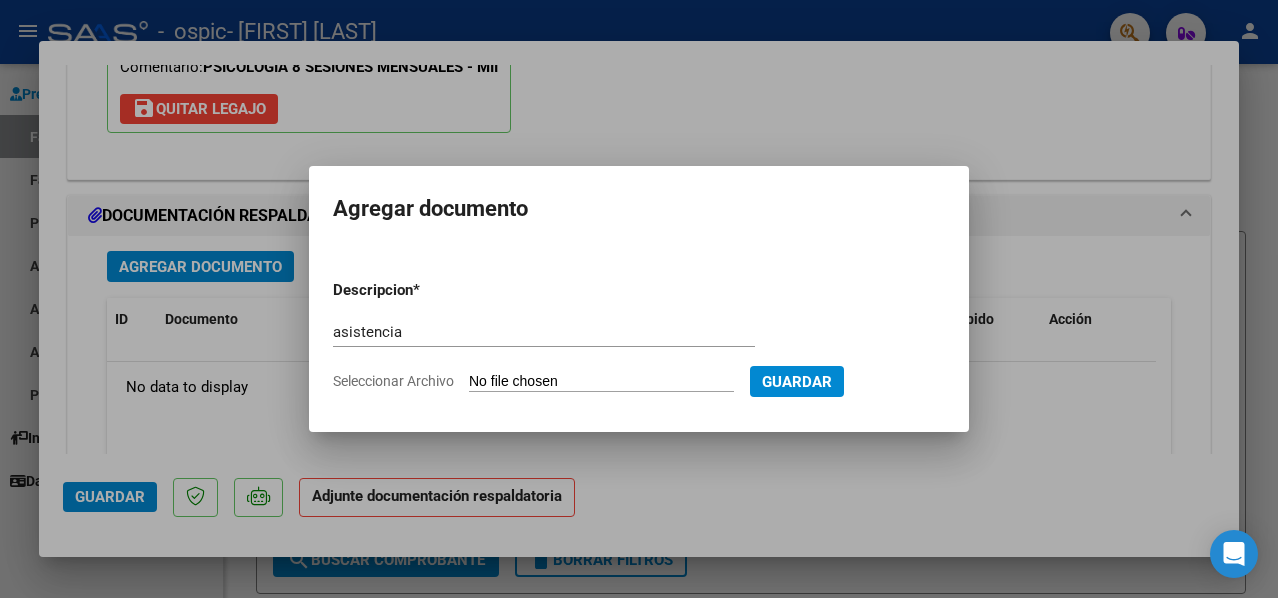 type on "C:\fakepath\Asistencia.pdf" 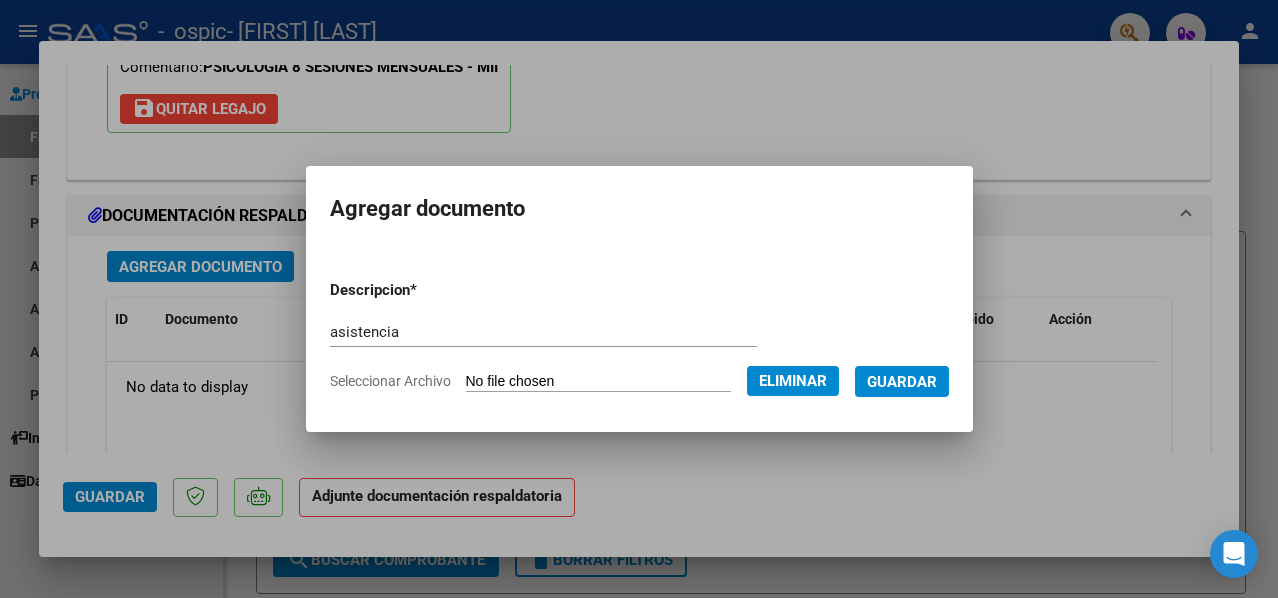 click on "Guardar" at bounding box center (902, 382) 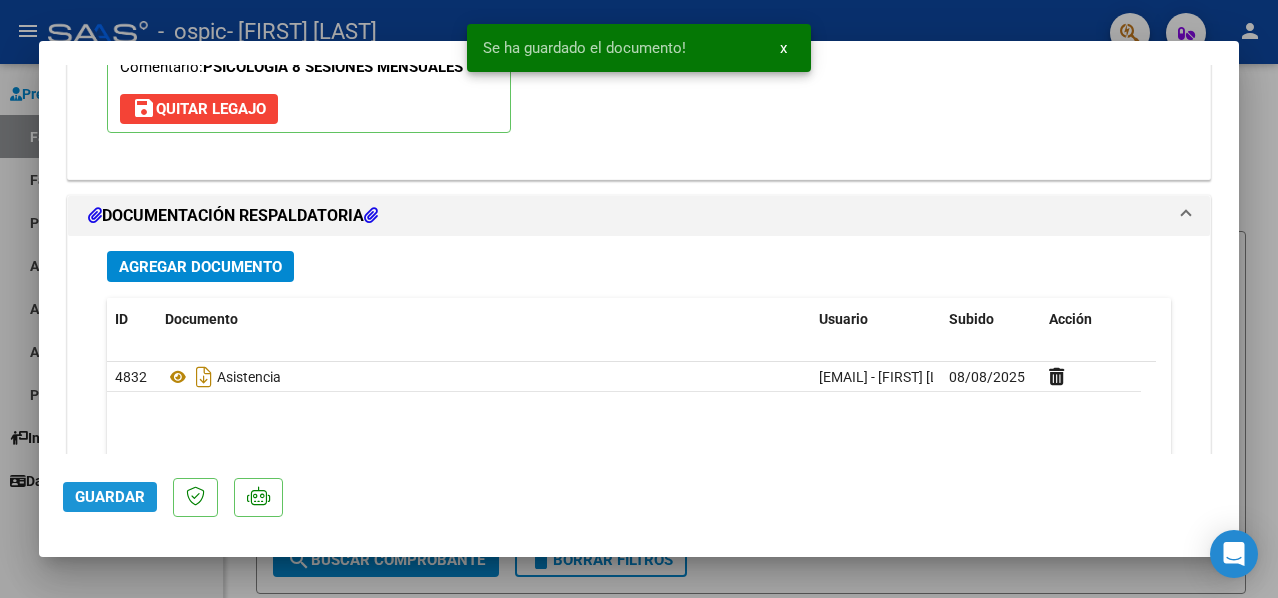 click on "Guardar" 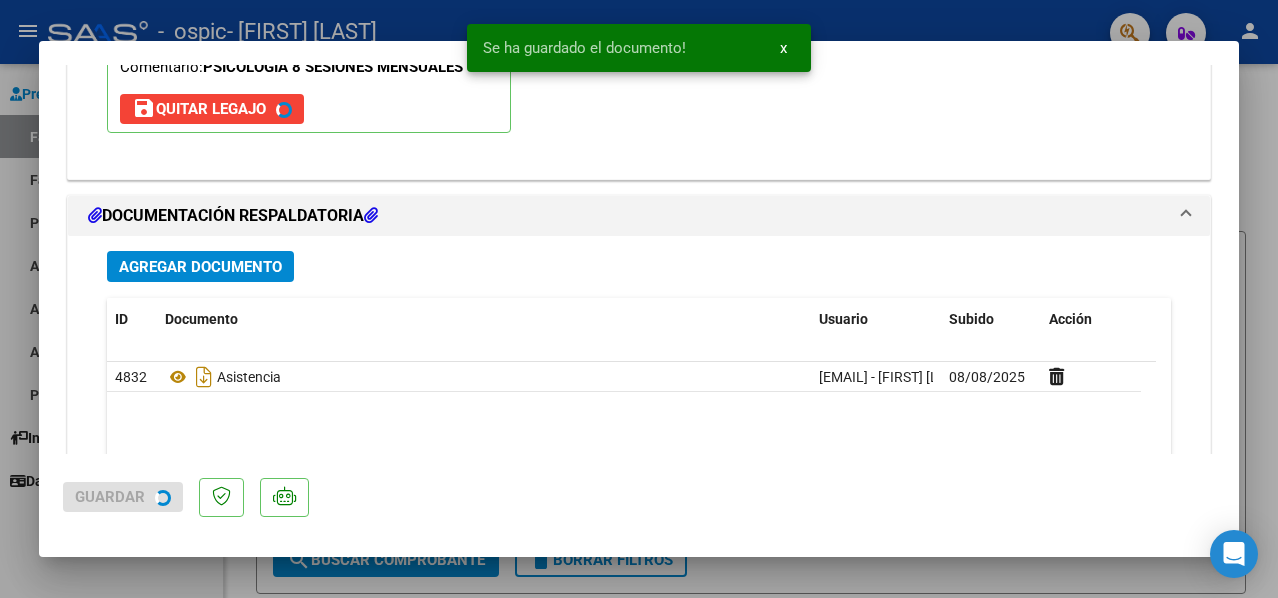 click at bounding box center [639, 299] 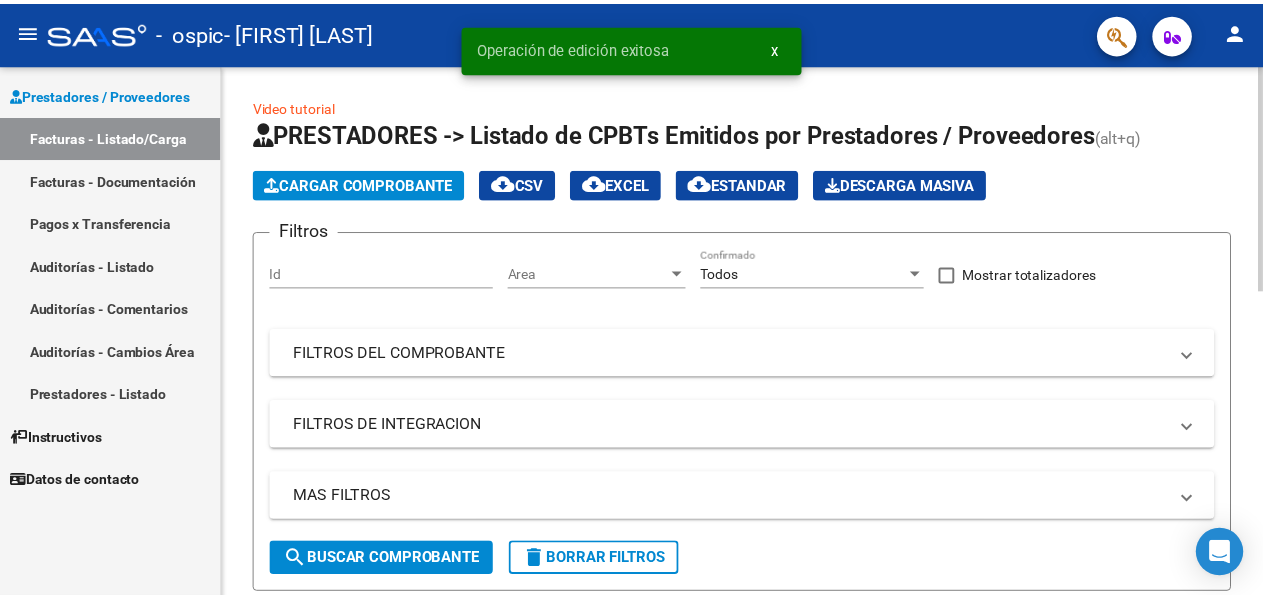 scroll, scrollTop: 400, scrollLeft: 0, axis: vertical 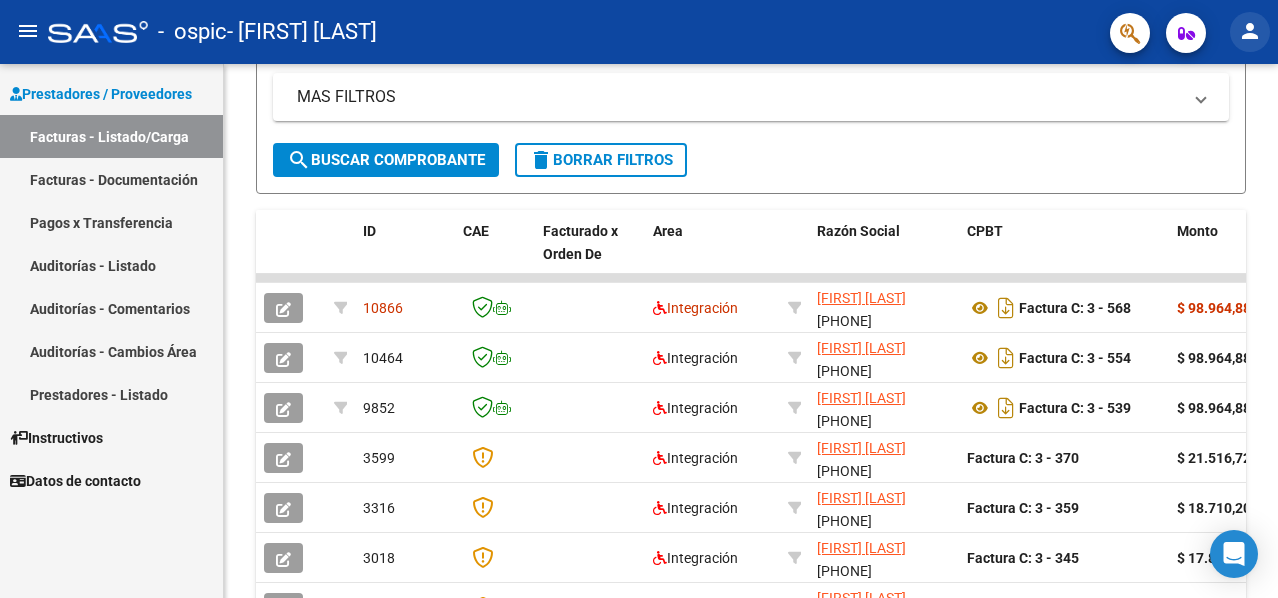 click on "person" 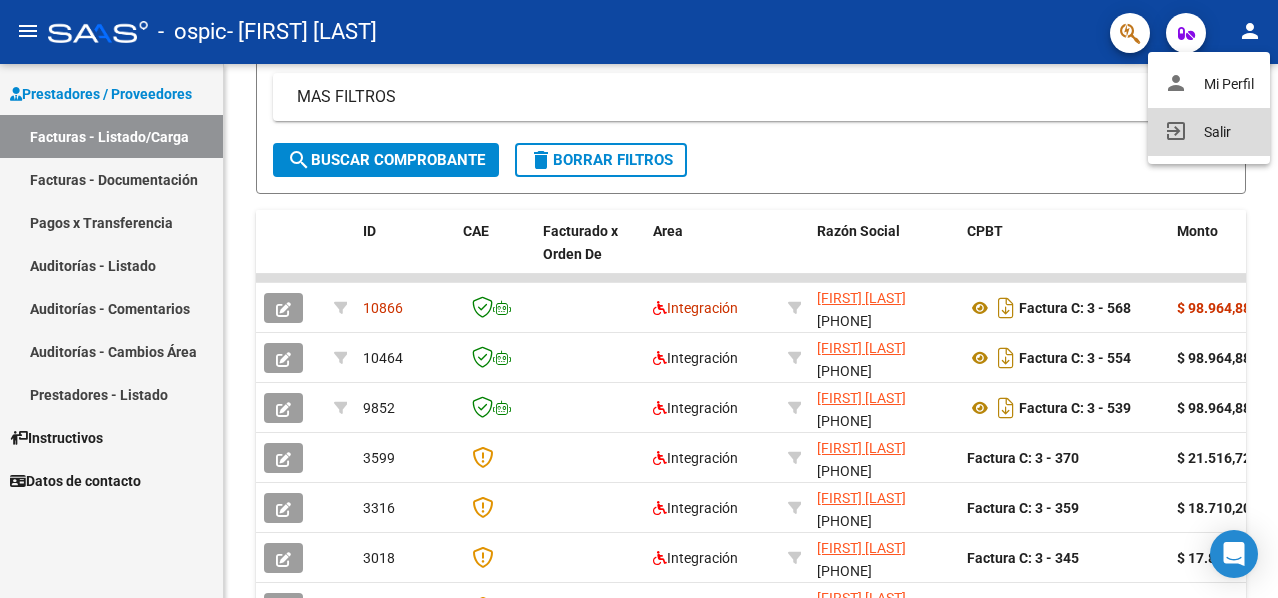 click on "exit_to_app  Salir" at bounding box center [1209, 132] 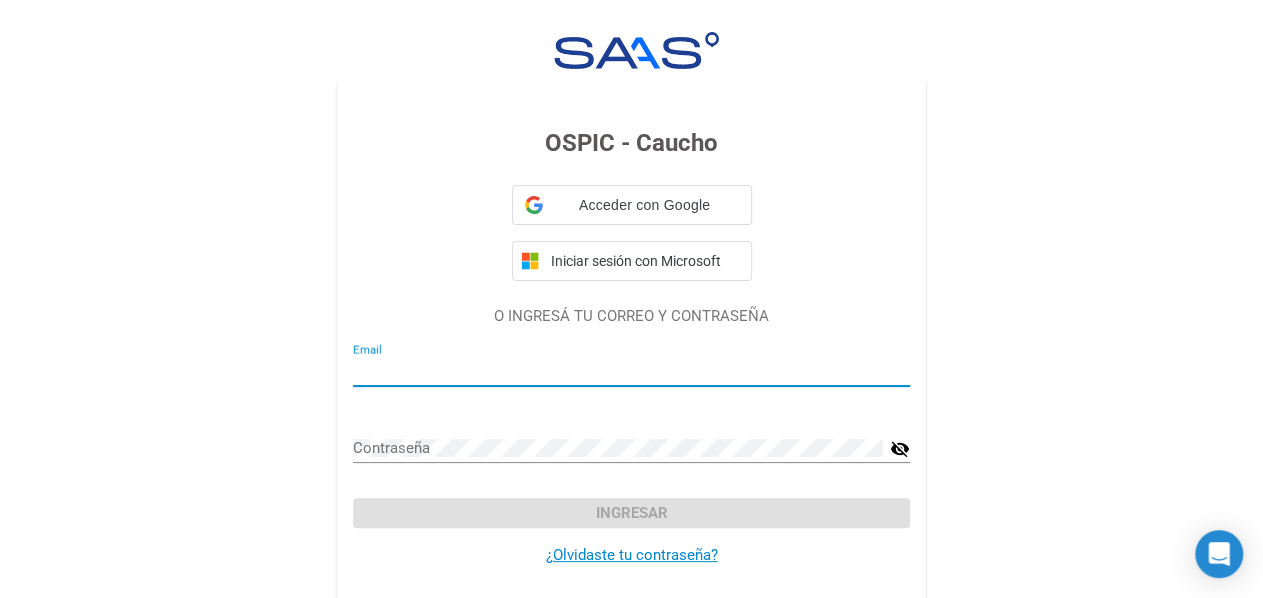 type on "instituto.arcoiris.adm@gmail.com" 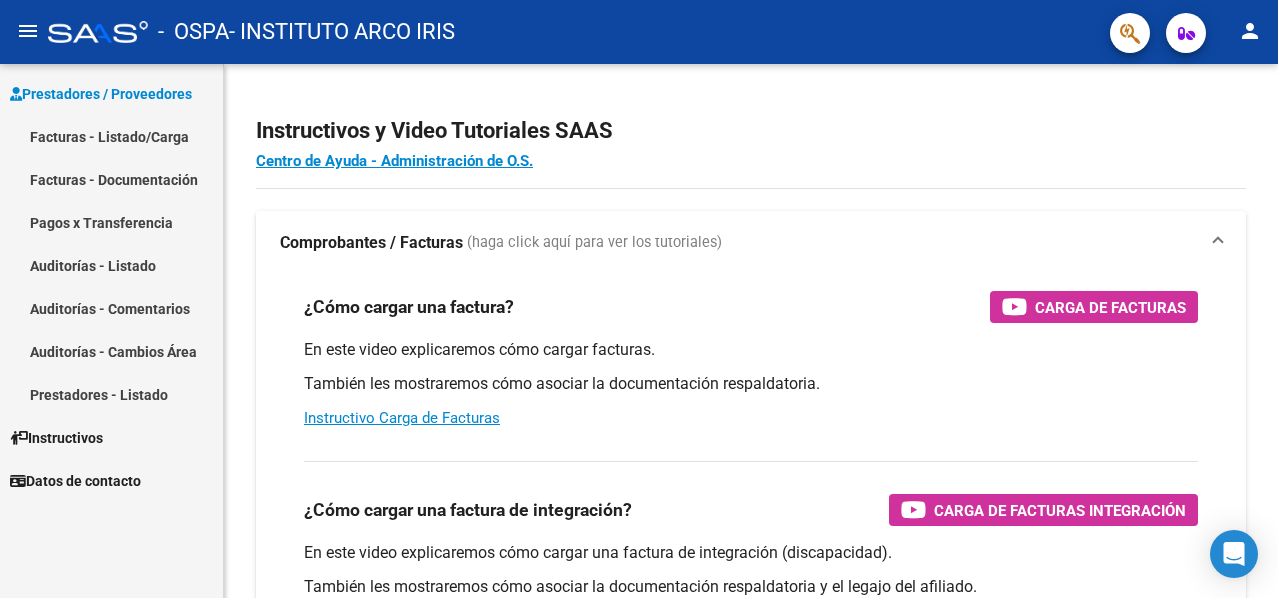 scroll, scrollTop: 0, scrollLeft: 0, axis: both 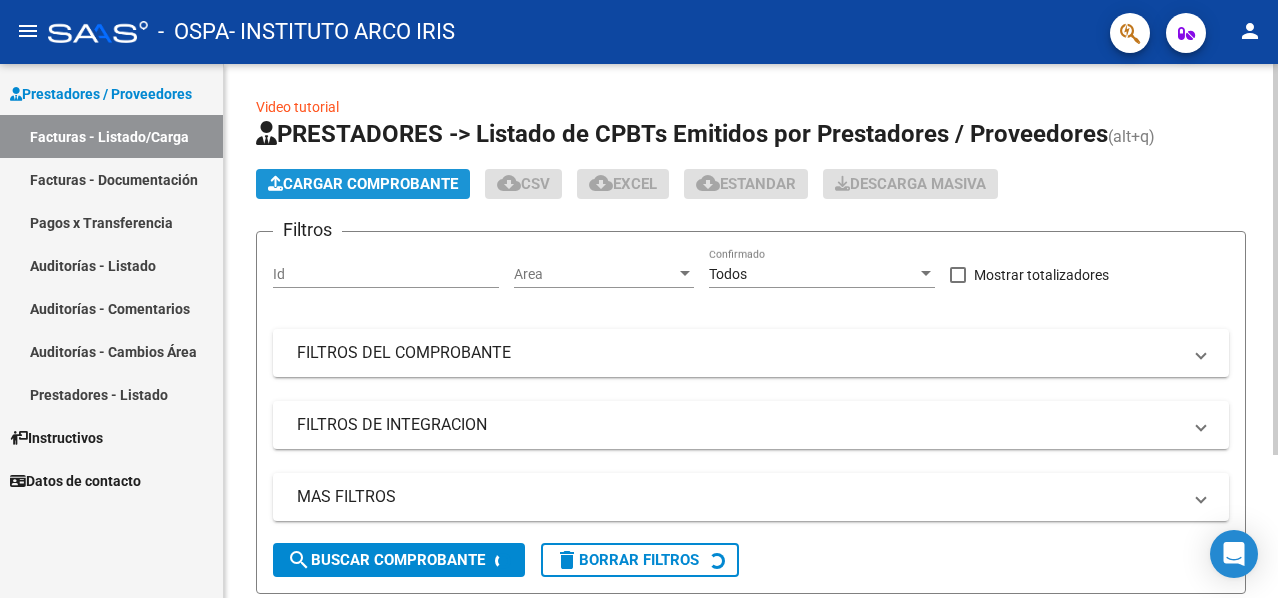 click on "Cargar Comprobante" 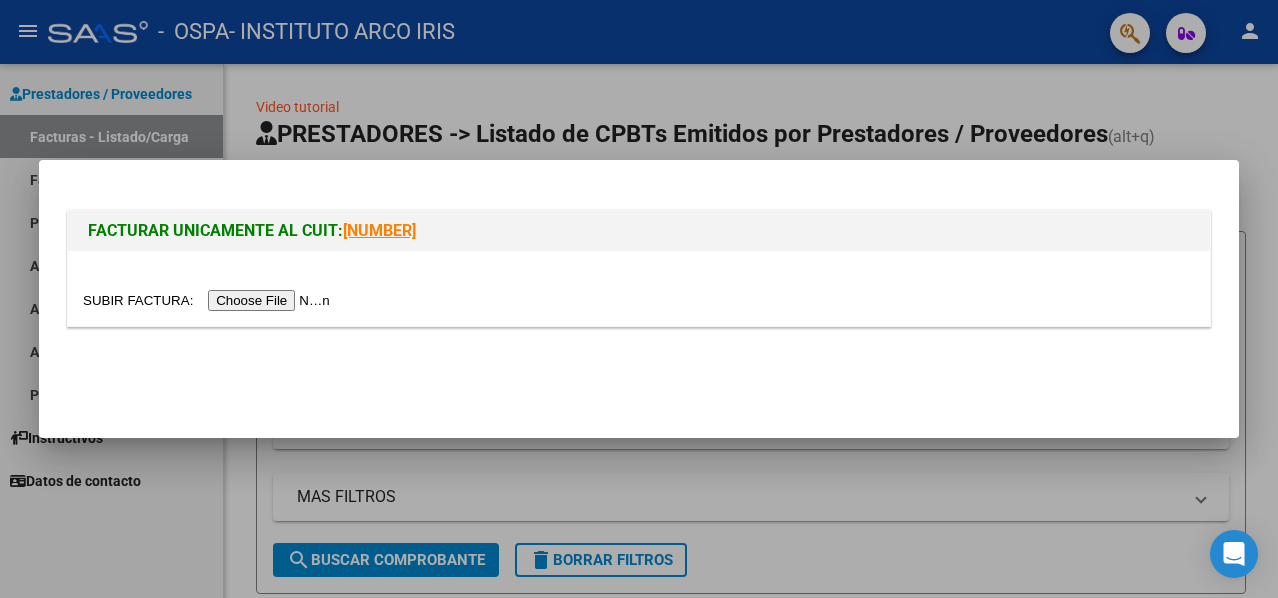 click at bounding box center (209, 300) 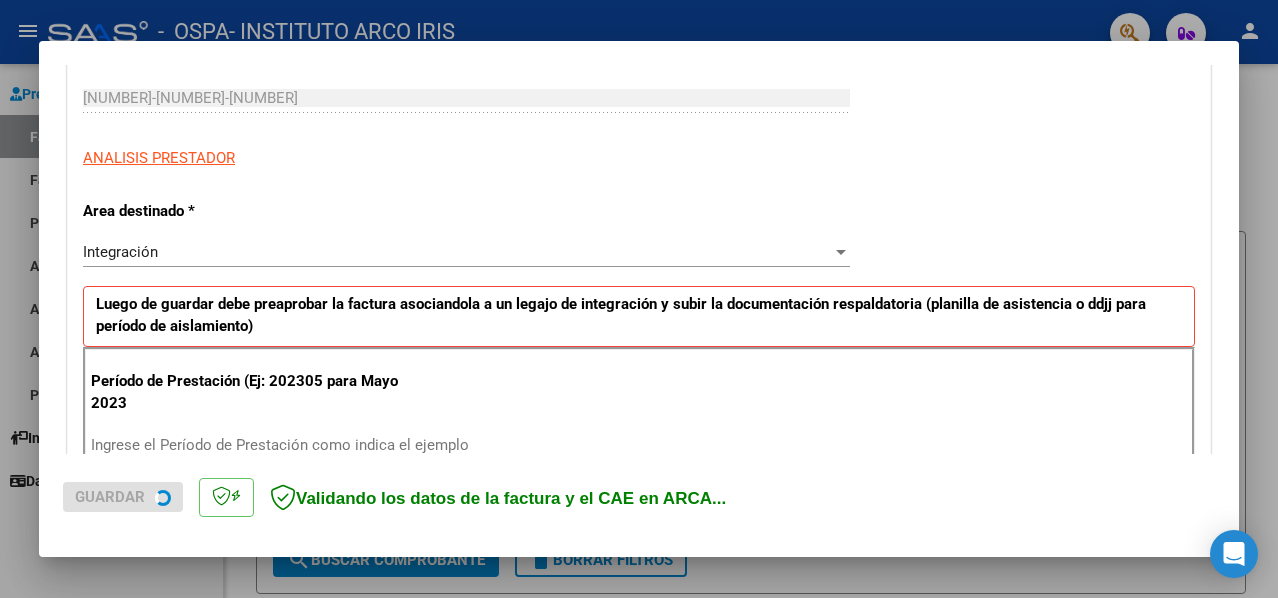 scroll, scrollTop: 500, scrollLeft: 0, axis: vertical 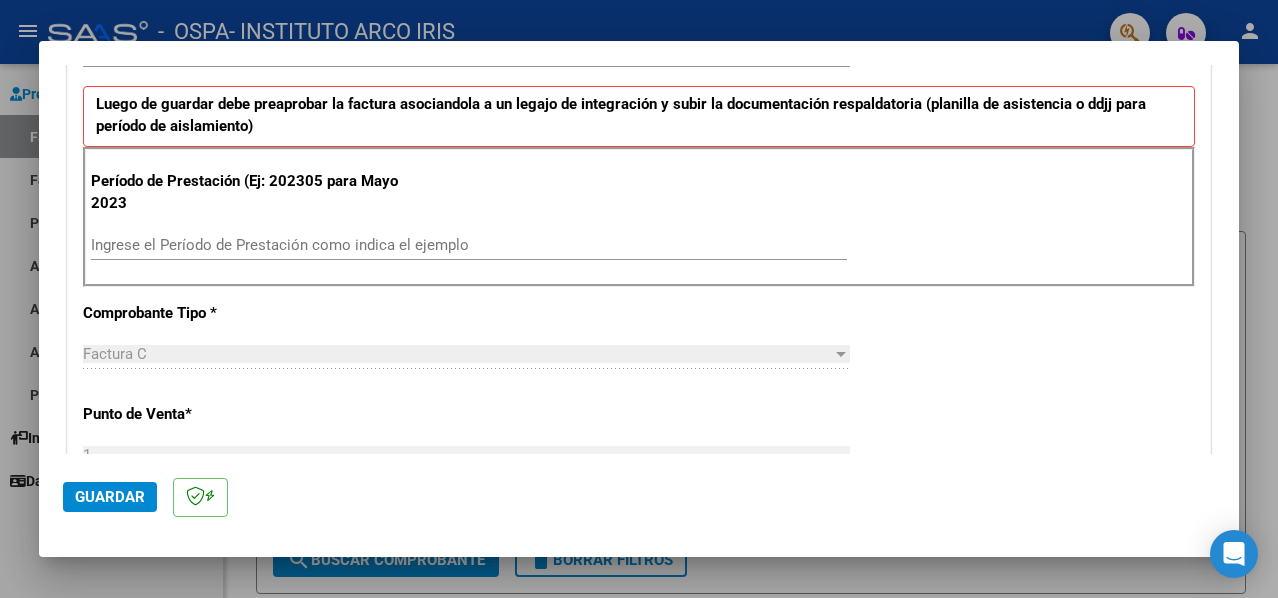 click on "Ingrese el Período de Prestación como indica el ejemplo" at bounding box center (469, 245) 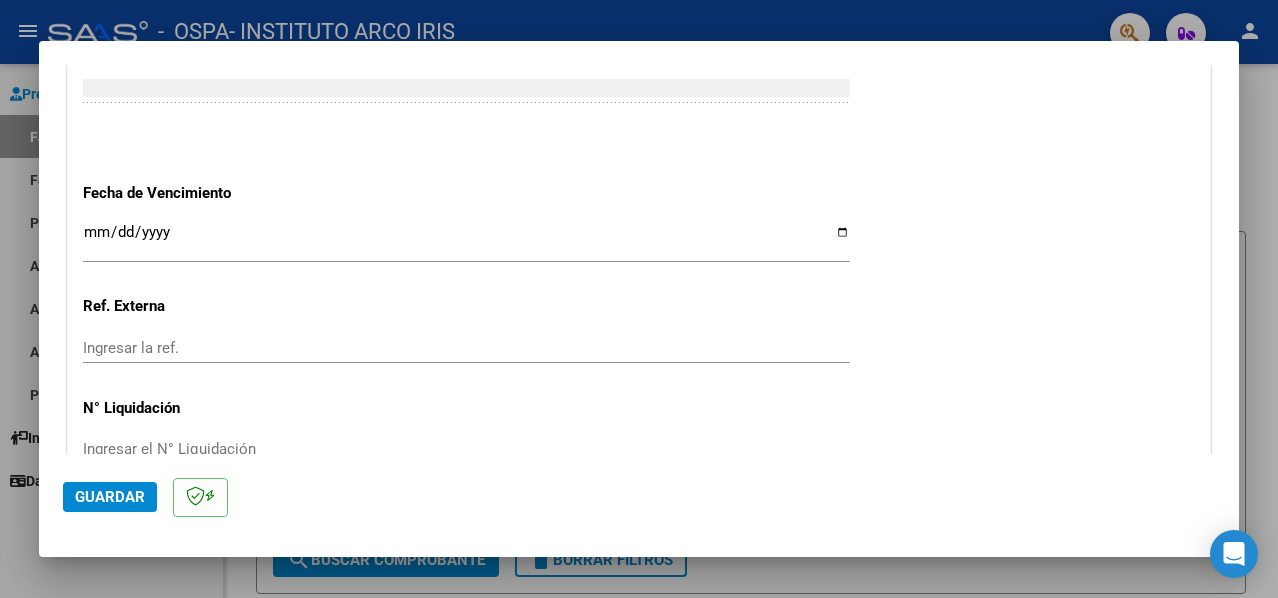 scroll, scrollTop: 1300, scrollLeft: 0, axis: vertical 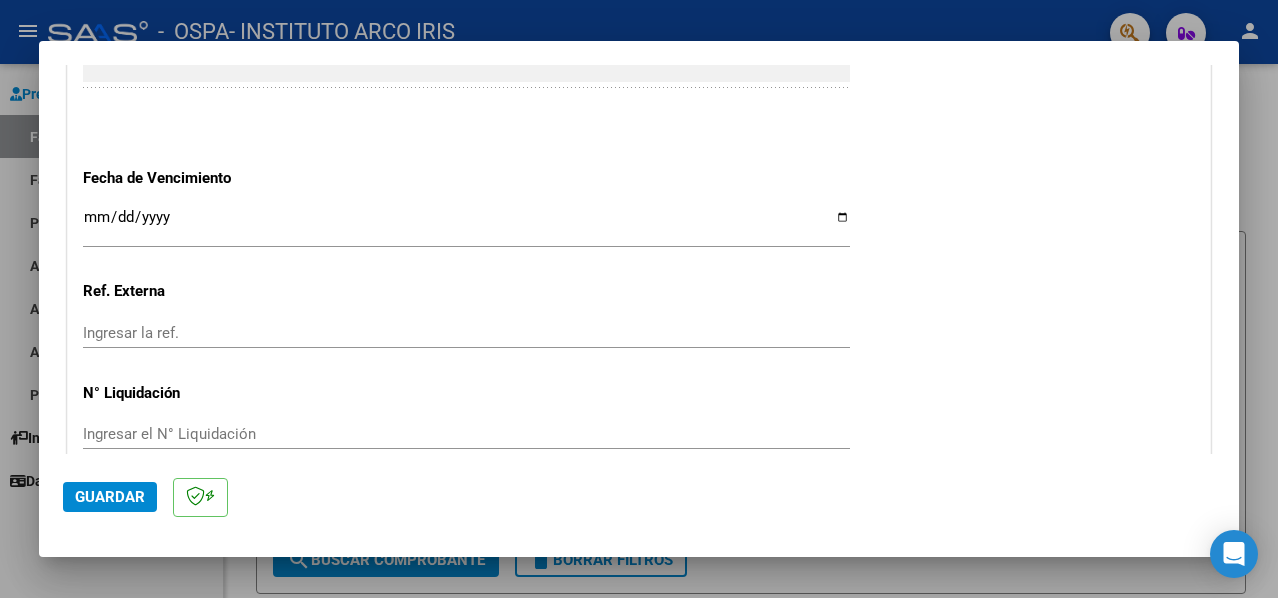 type on "202507" 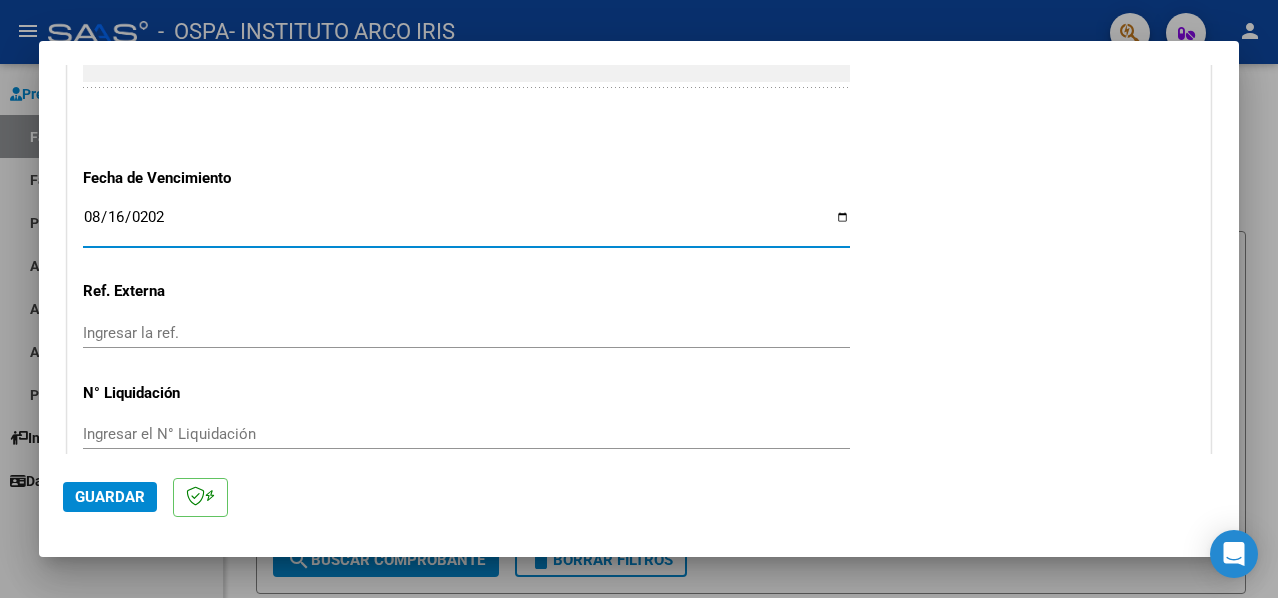 type on "2025-08-16" 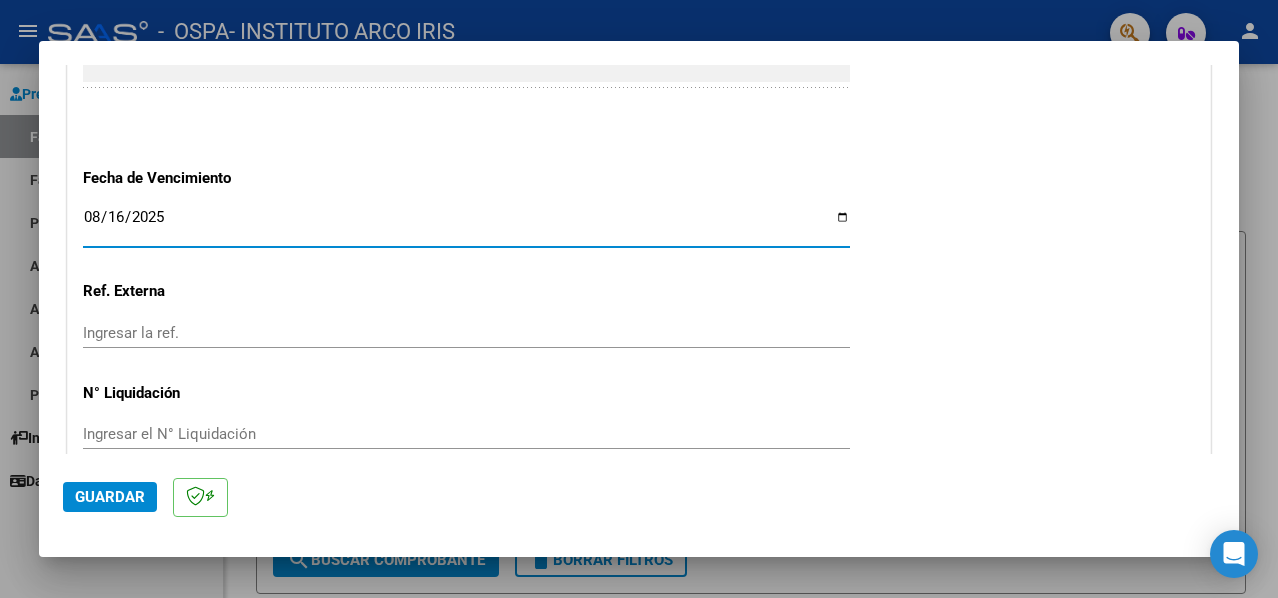 scroll, scrollTop: 1389, scrollLeft: 0, axis: vertical 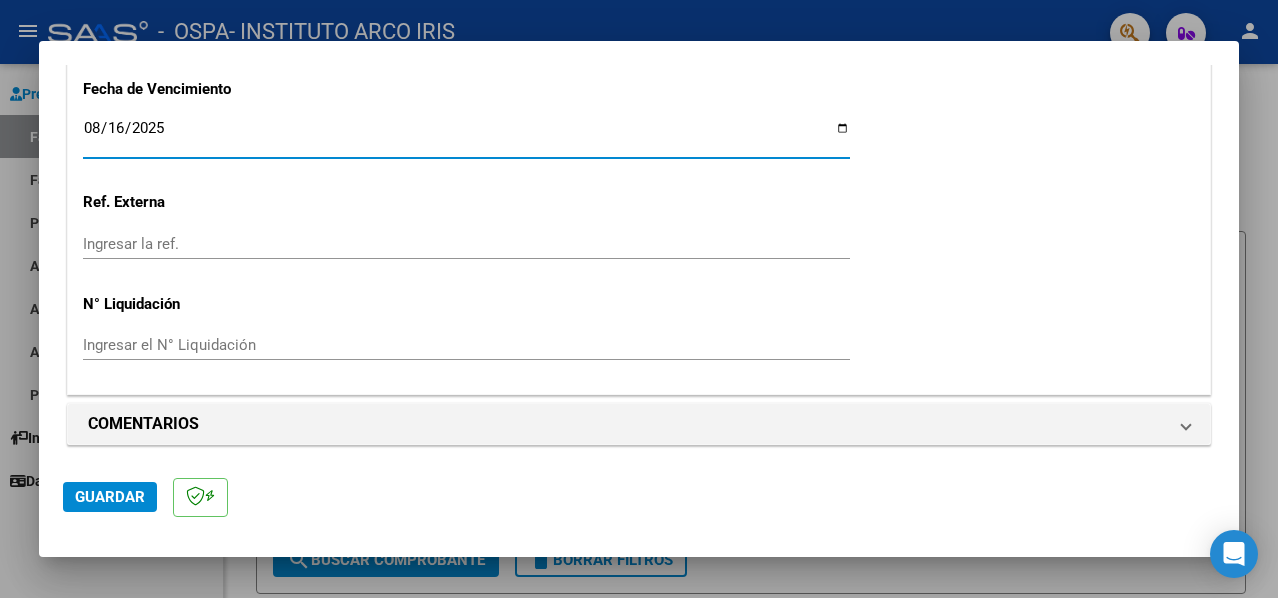 click on "Guardar" 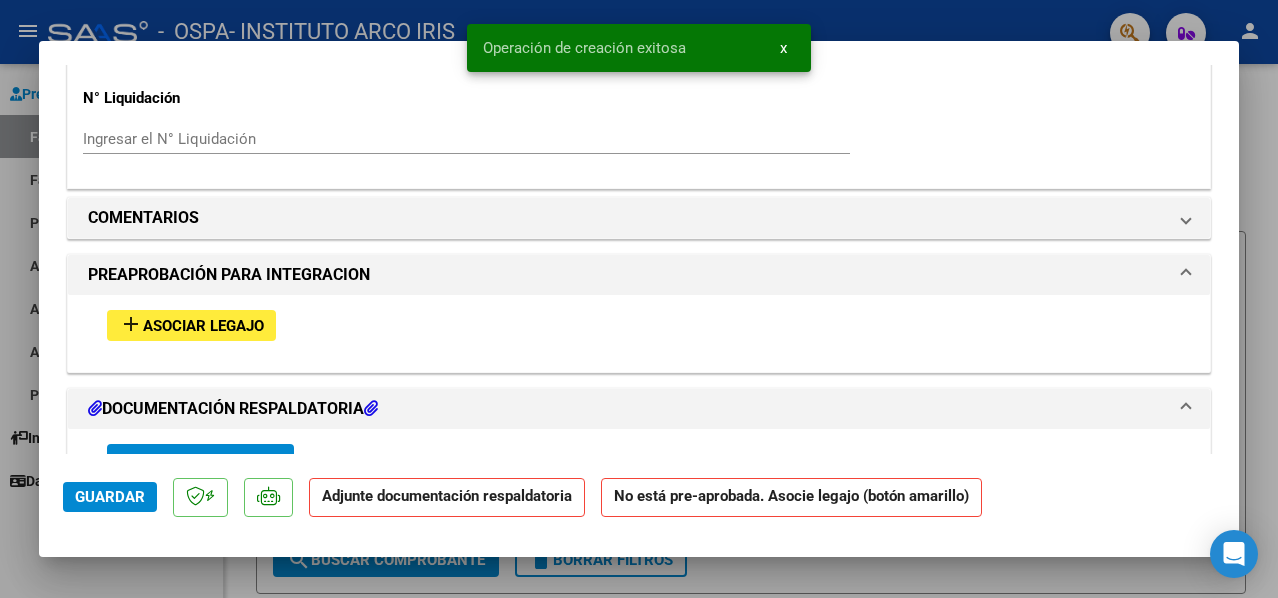 scroll, scrollTop: 1637, scrollLeft: 0, axis: vertical 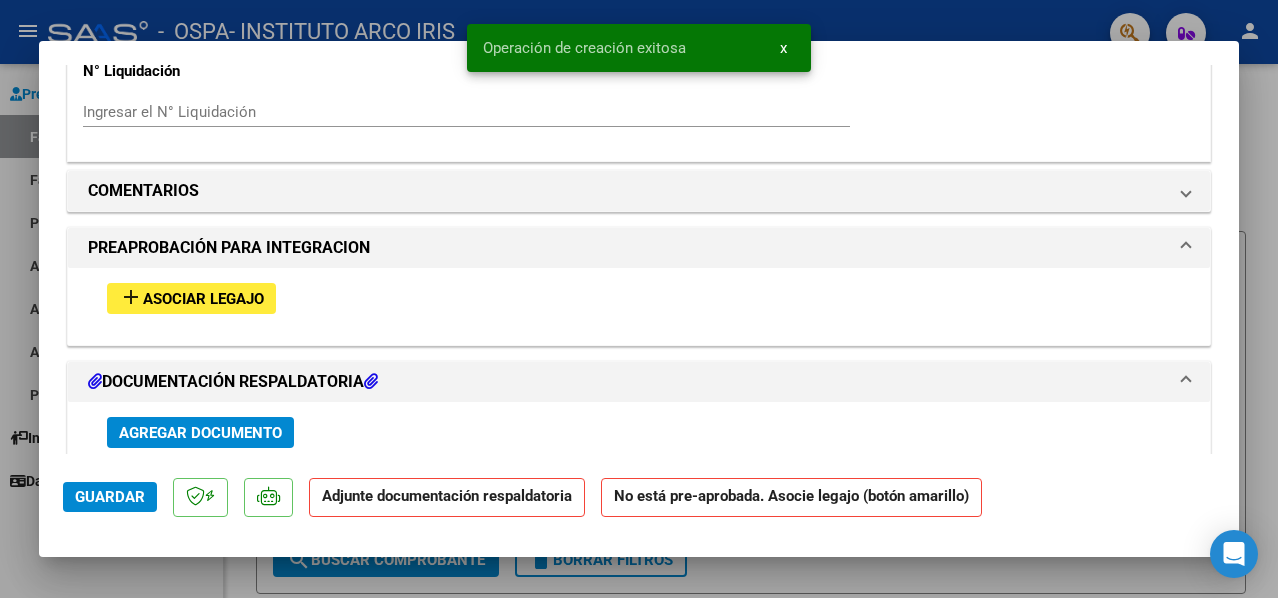 click on "add Asociar Legajo" at bounding box center (191, 298) 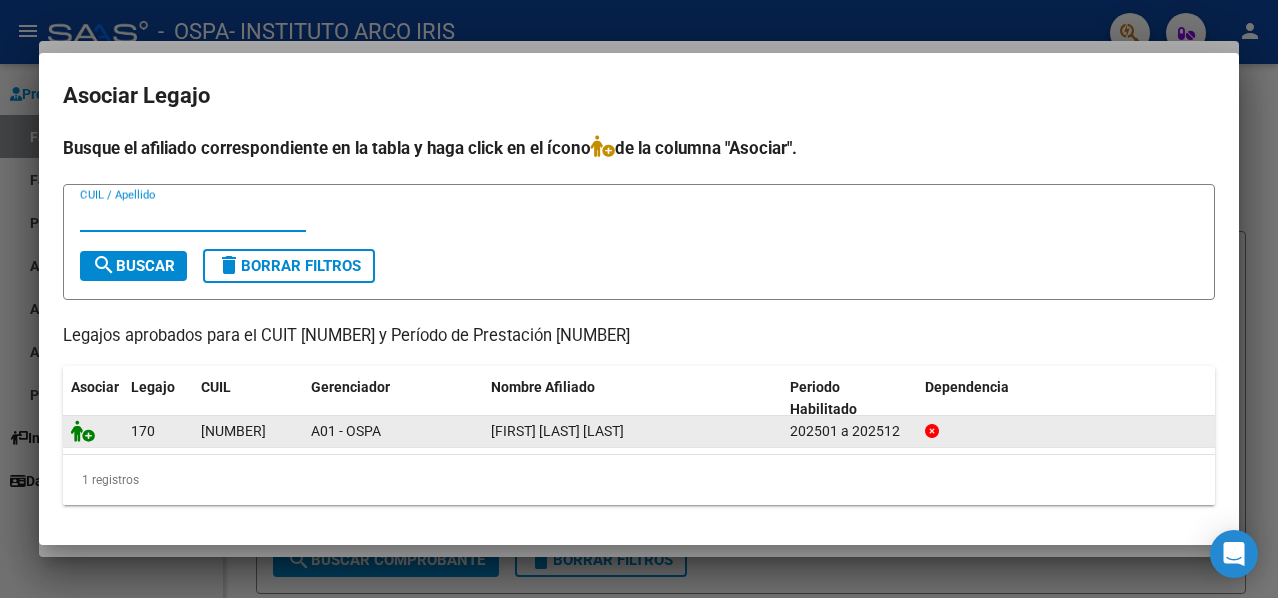 click 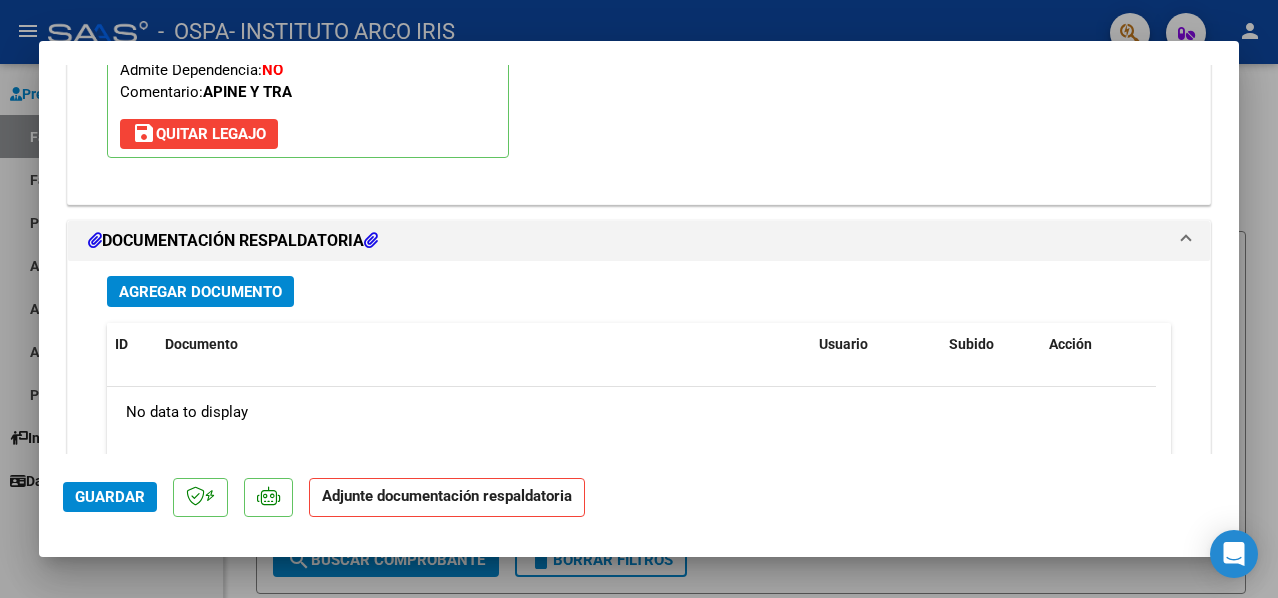 scroll, scrollTop: 2090, scrollLeft: 0, axis: vertical 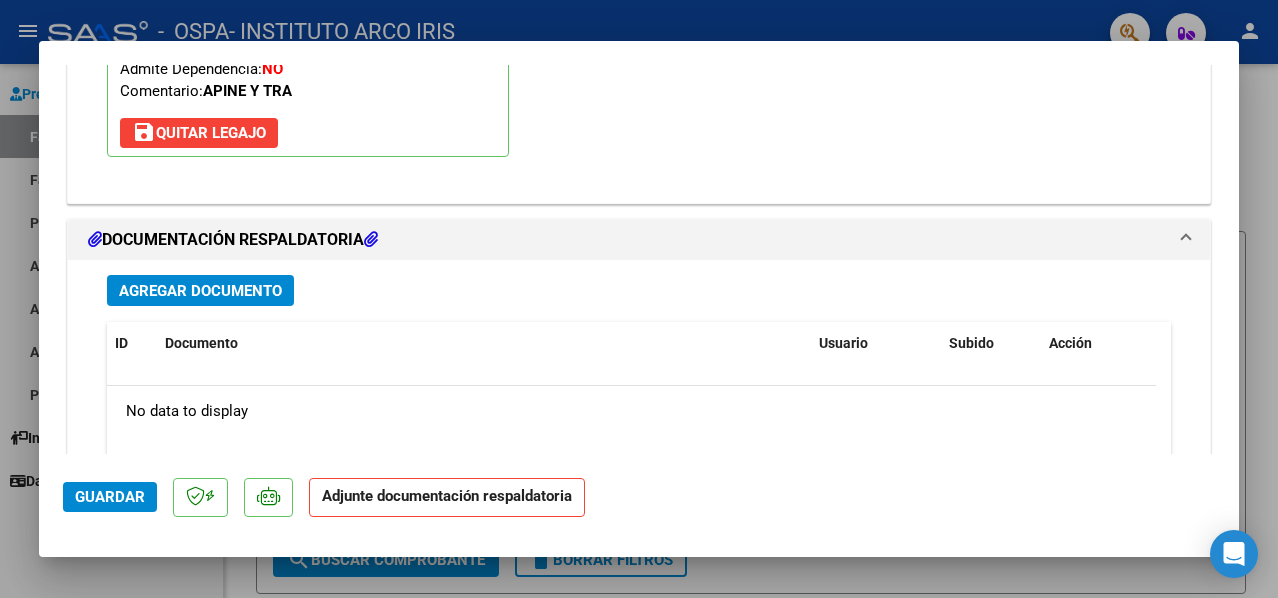 click on "Agregar Documento" at bounding box center [200, 291] 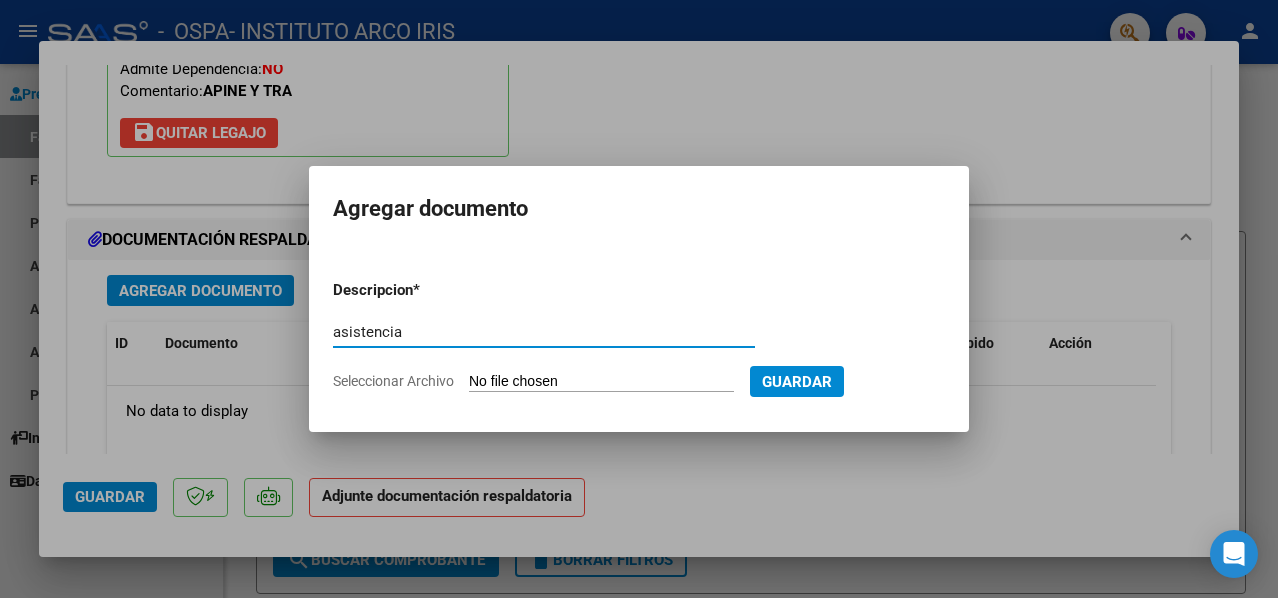 type on "asistencia" 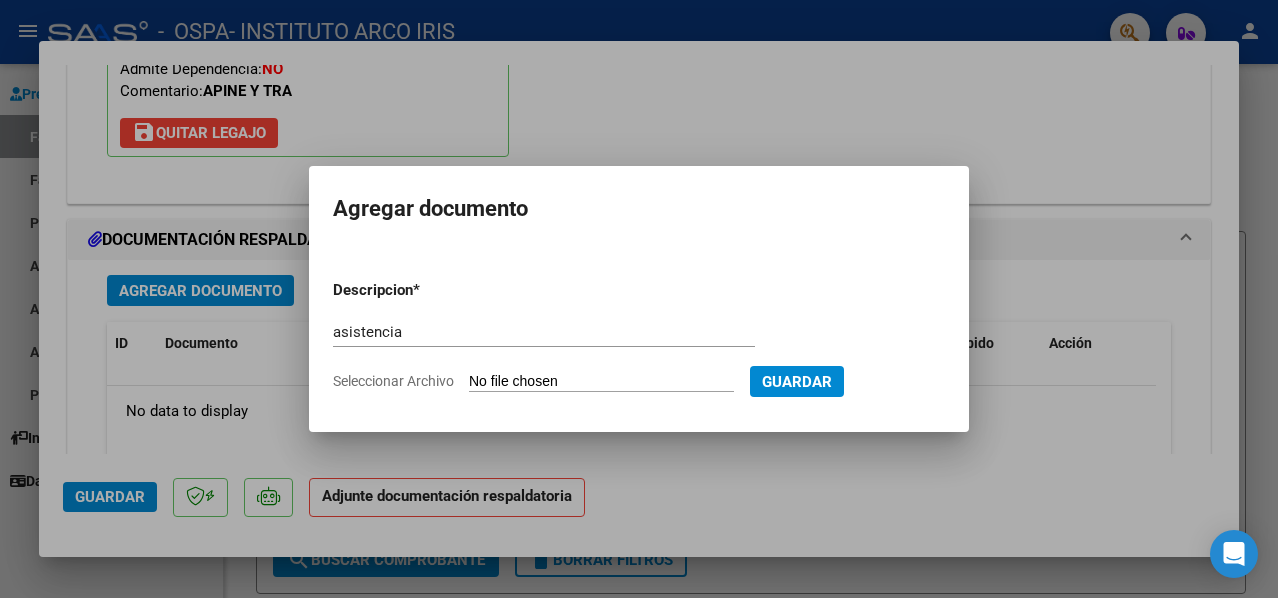 type on "C:\fakepath\Asistencia Modulo.pdf" 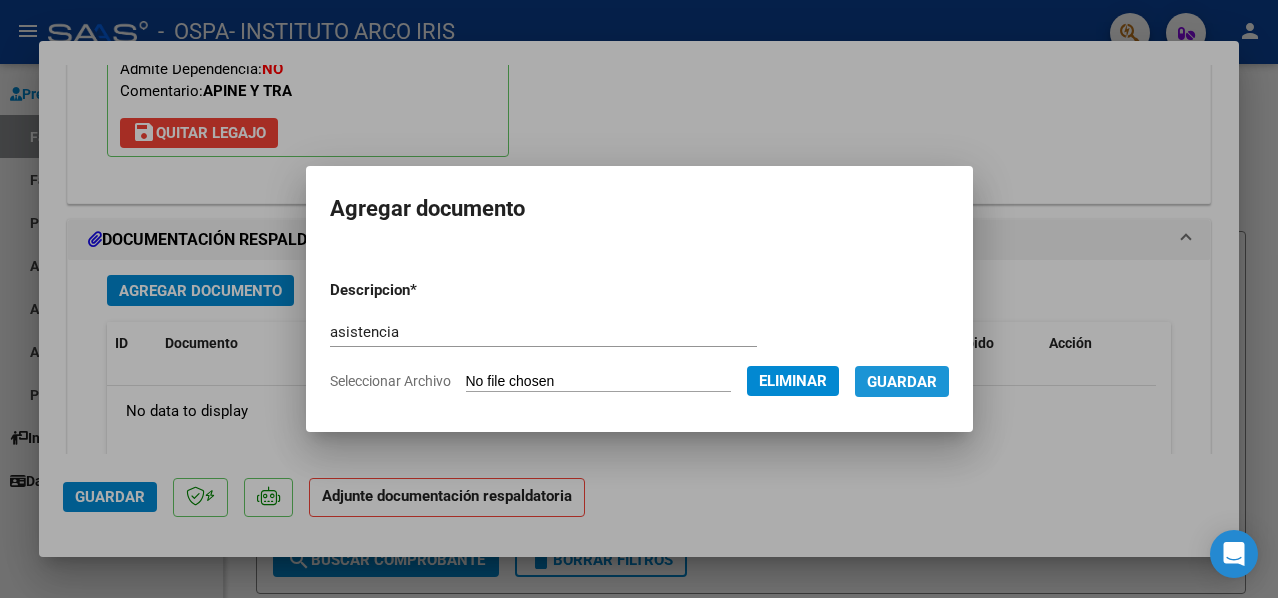 click on "Guardar" at bounding box center (902, 382) 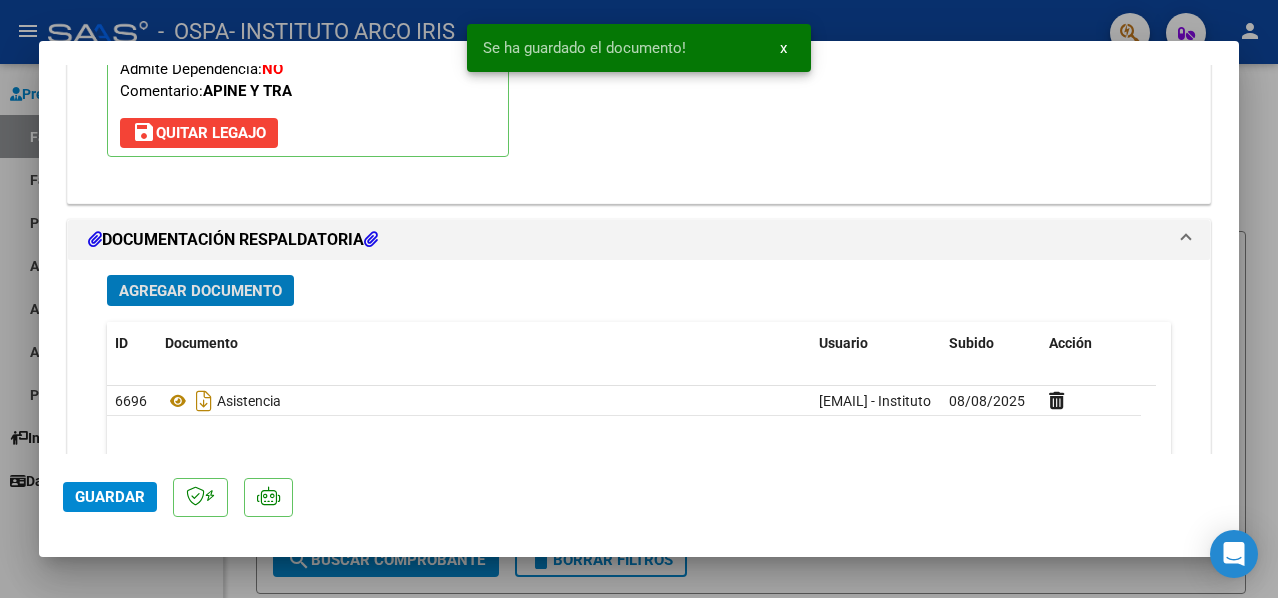 click on "Guardar" 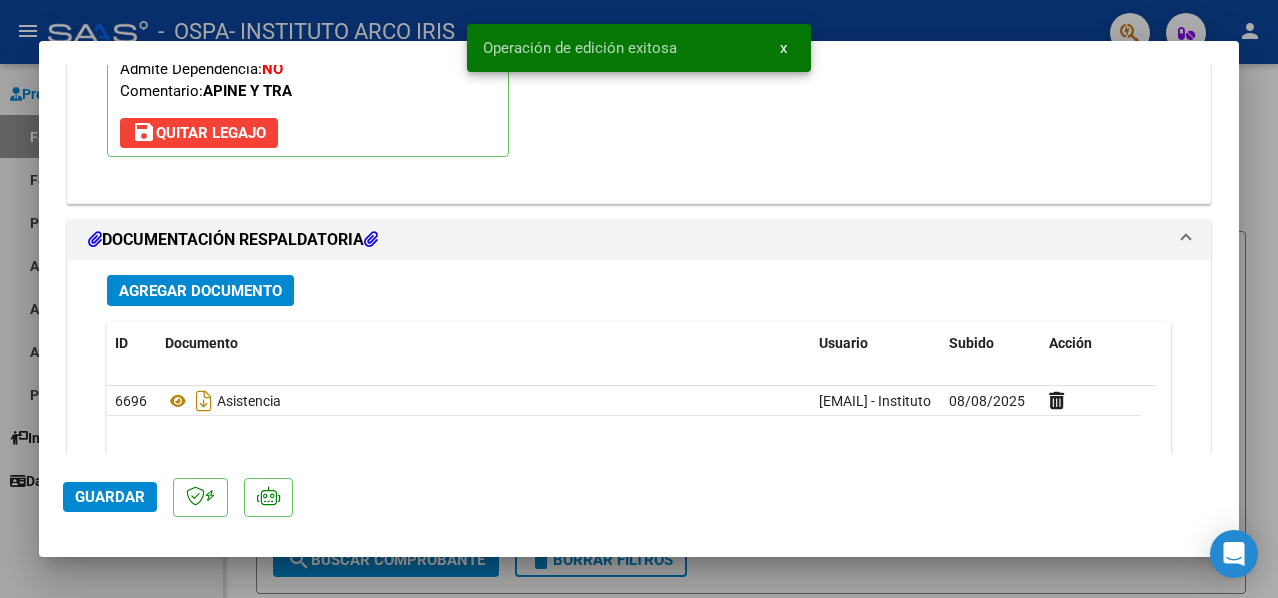 click at bounding box center [639, 299] 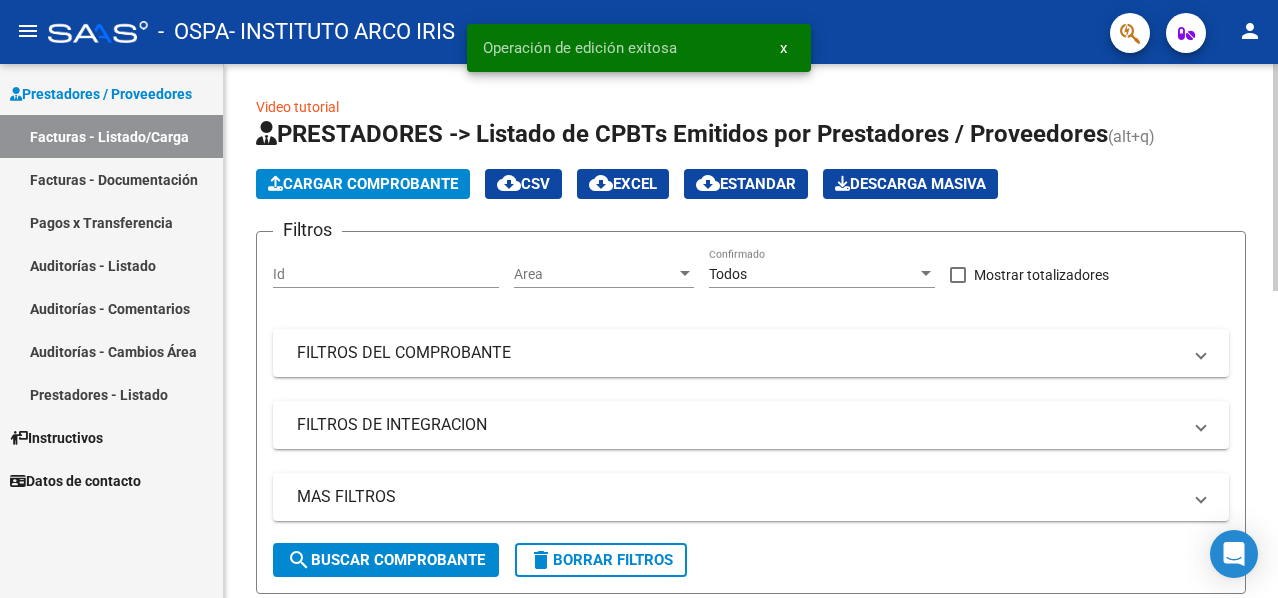 click on "Cargar Comprobante" 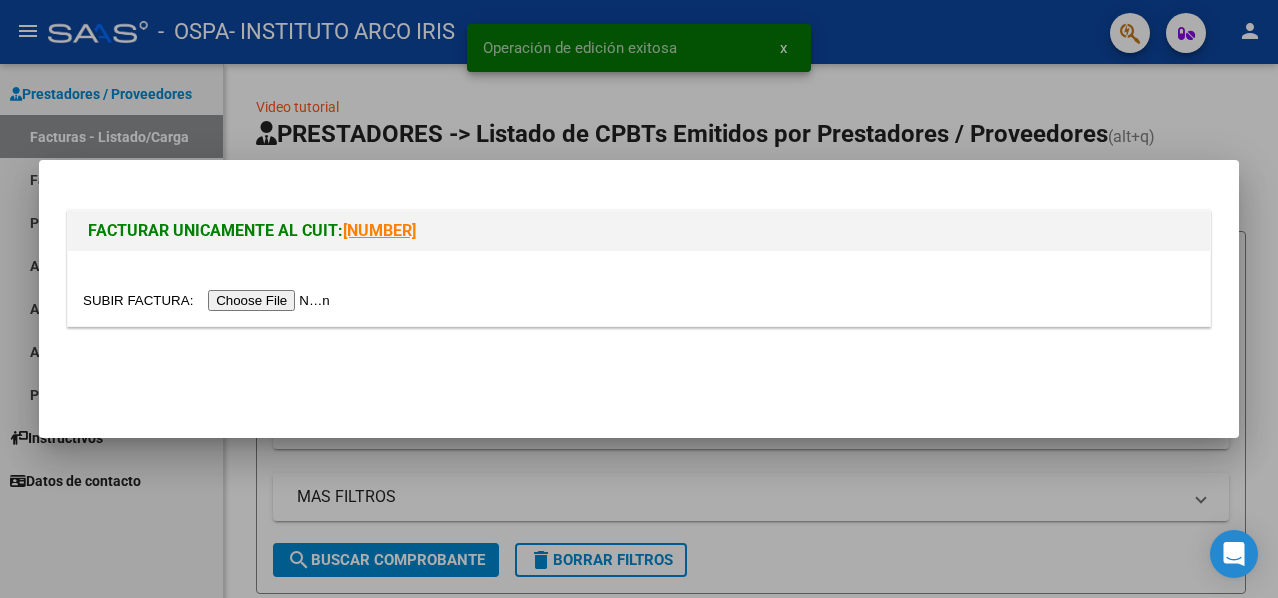click at bounding box center (209, 300) 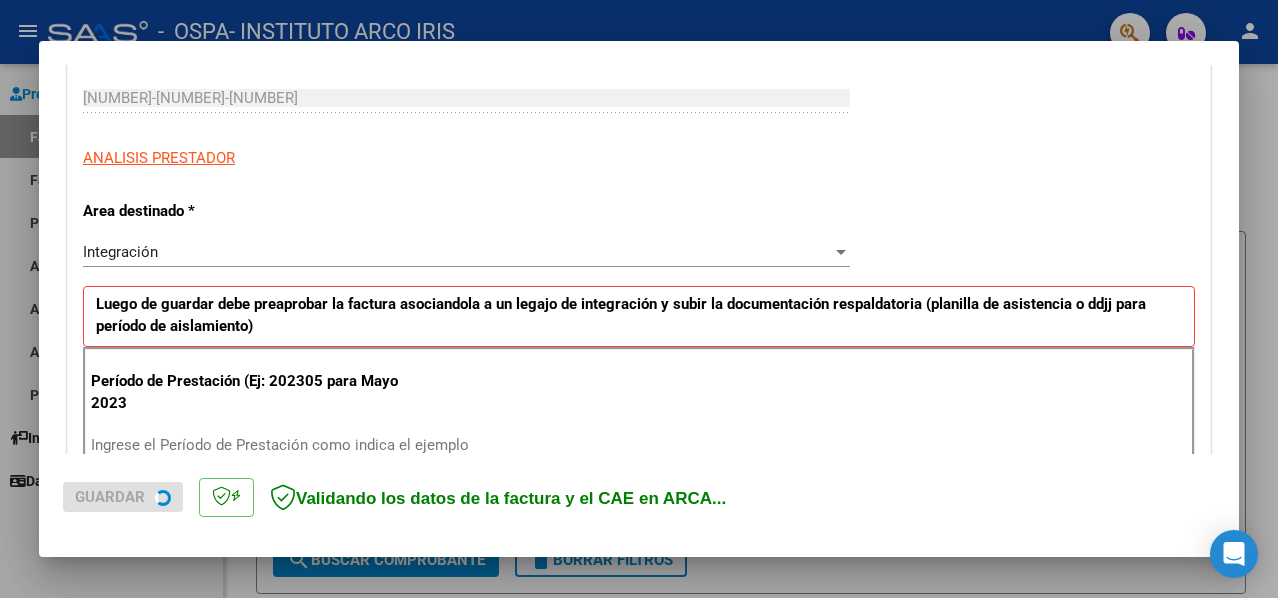 scroll, scrollTop: 500, scrollLeft: 0, axis: vertical 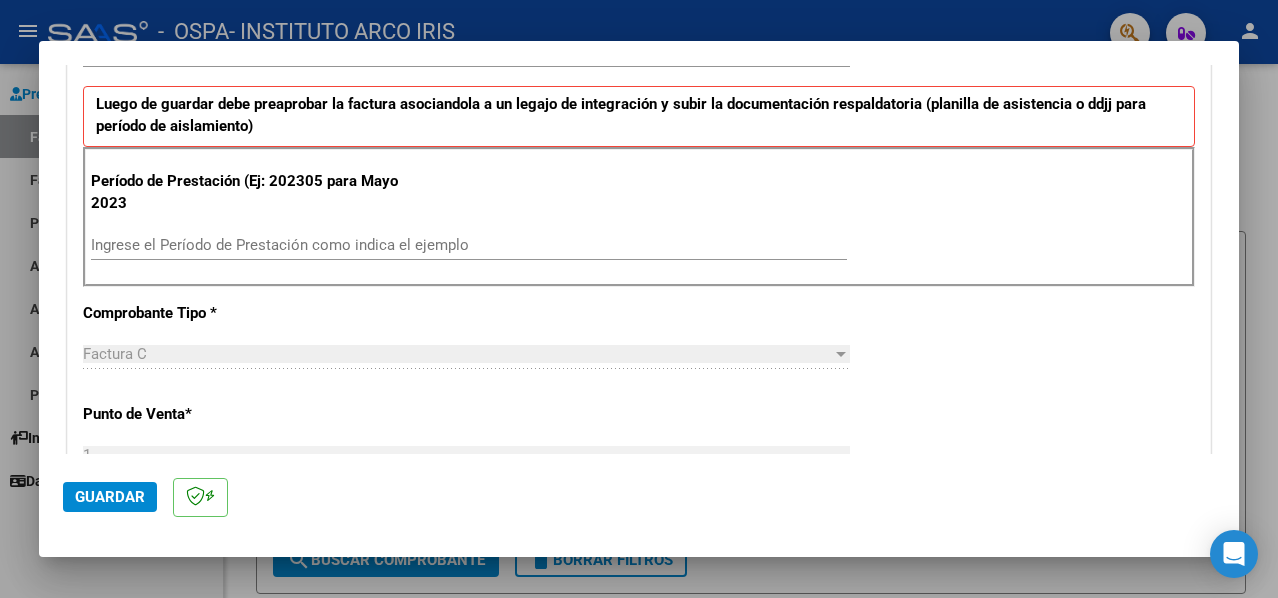 click on "Ingrese el Período de Prestación como indica el ejemplo" at bounding box center [469, 245] 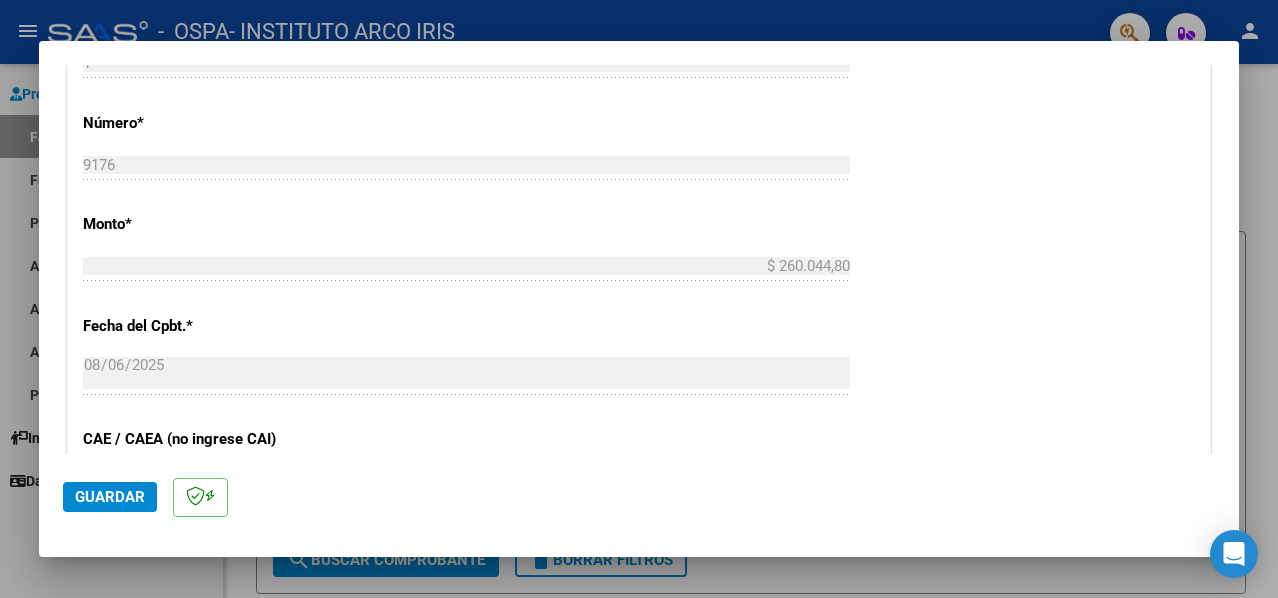 scroll, scrollTop: 1100, scrollLeft: 0, axis: vertical 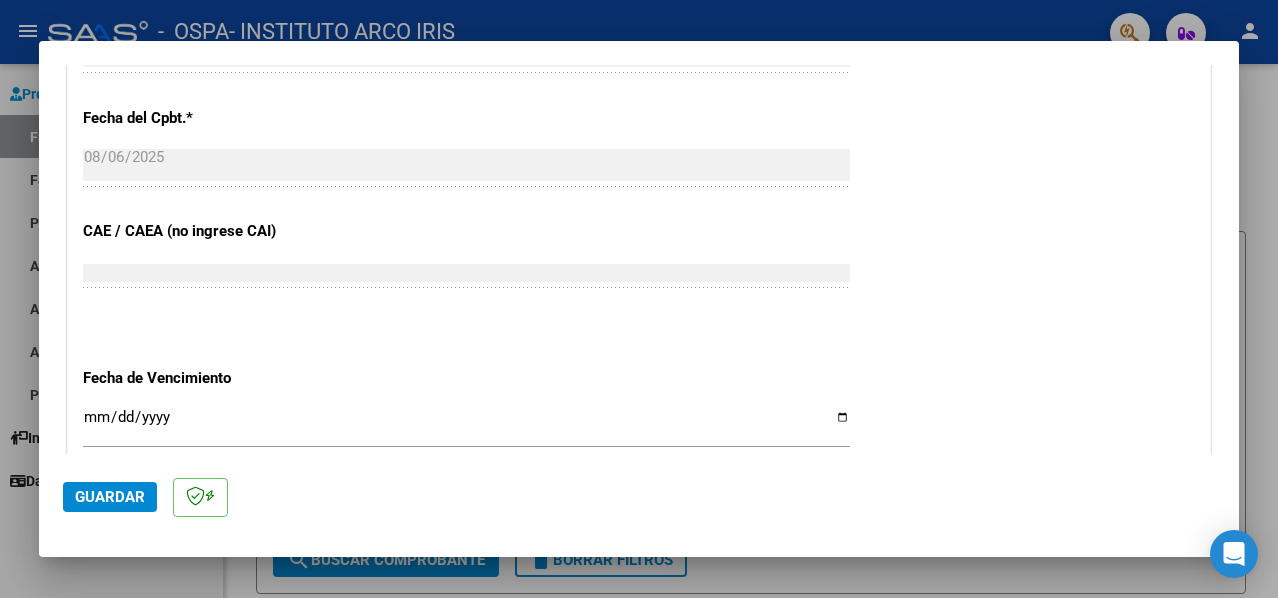 type on "202507" 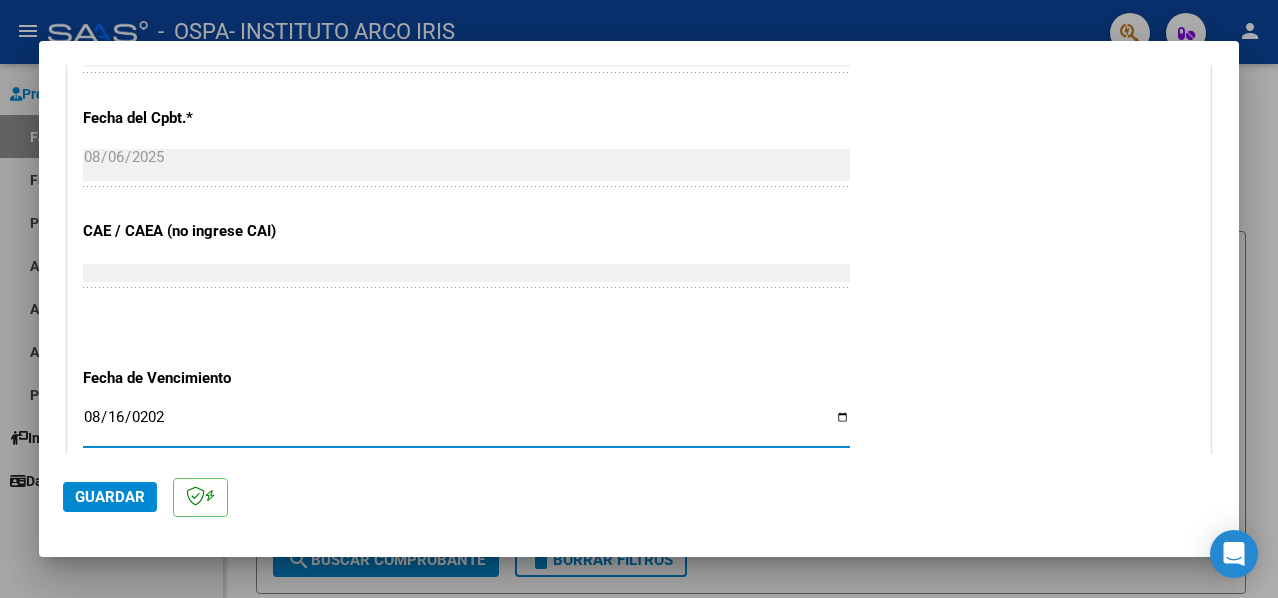 type on "2025-08-16" 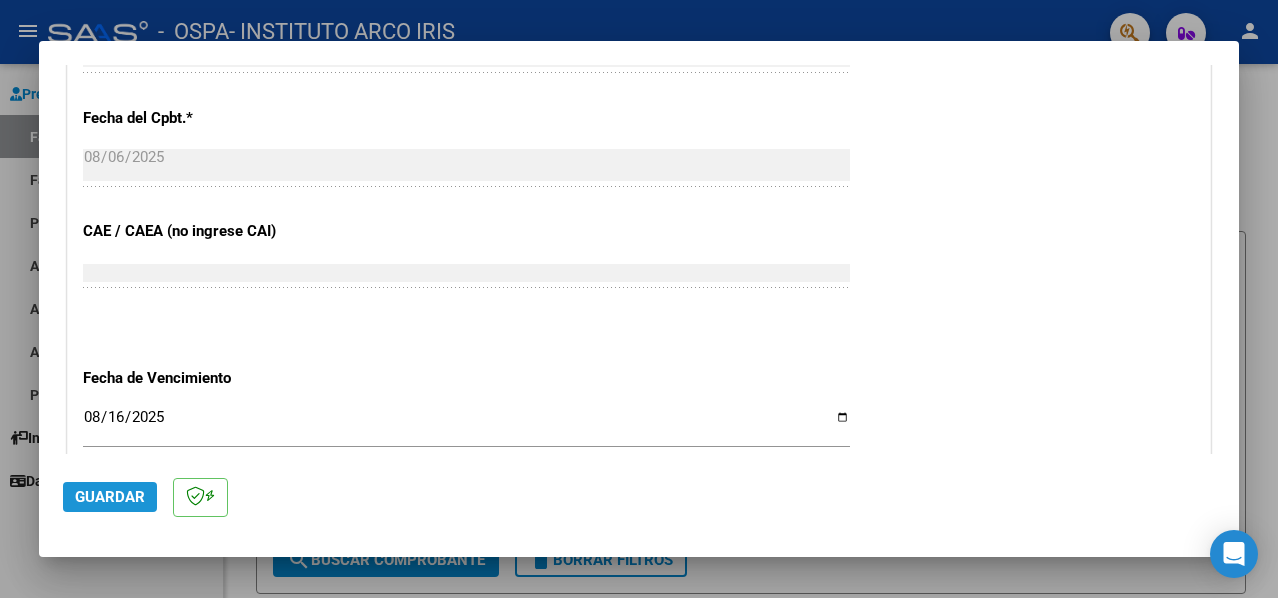 click on "Guardar" 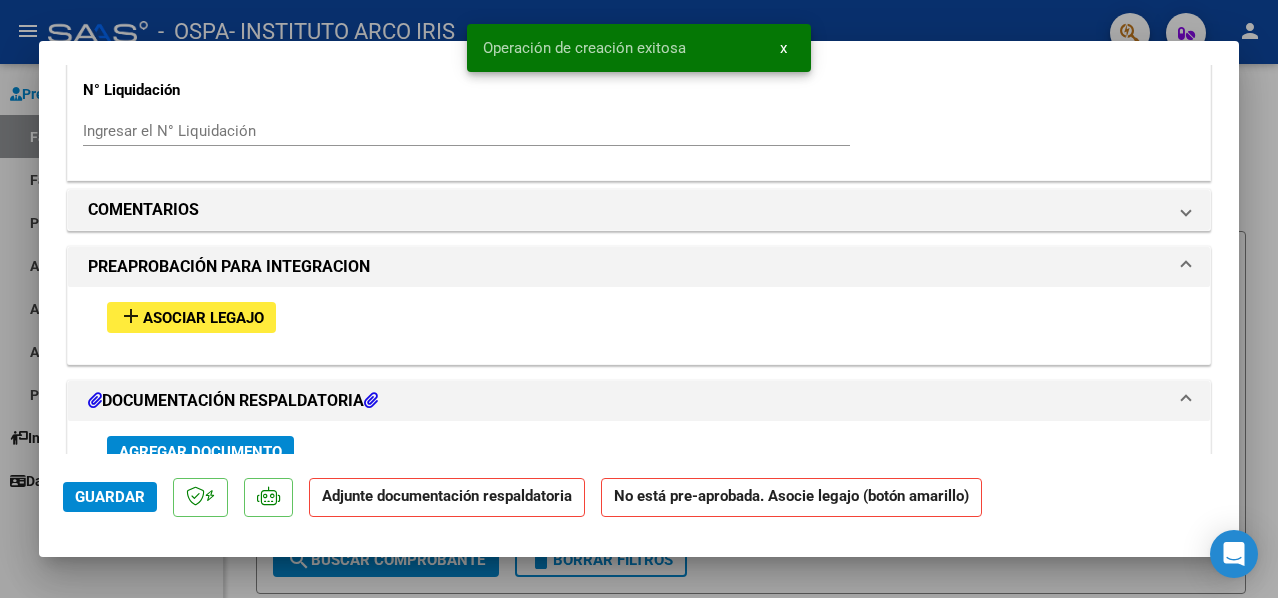 scroll, scrollTop: 1800, scrollLeft: 0, axis: vertical 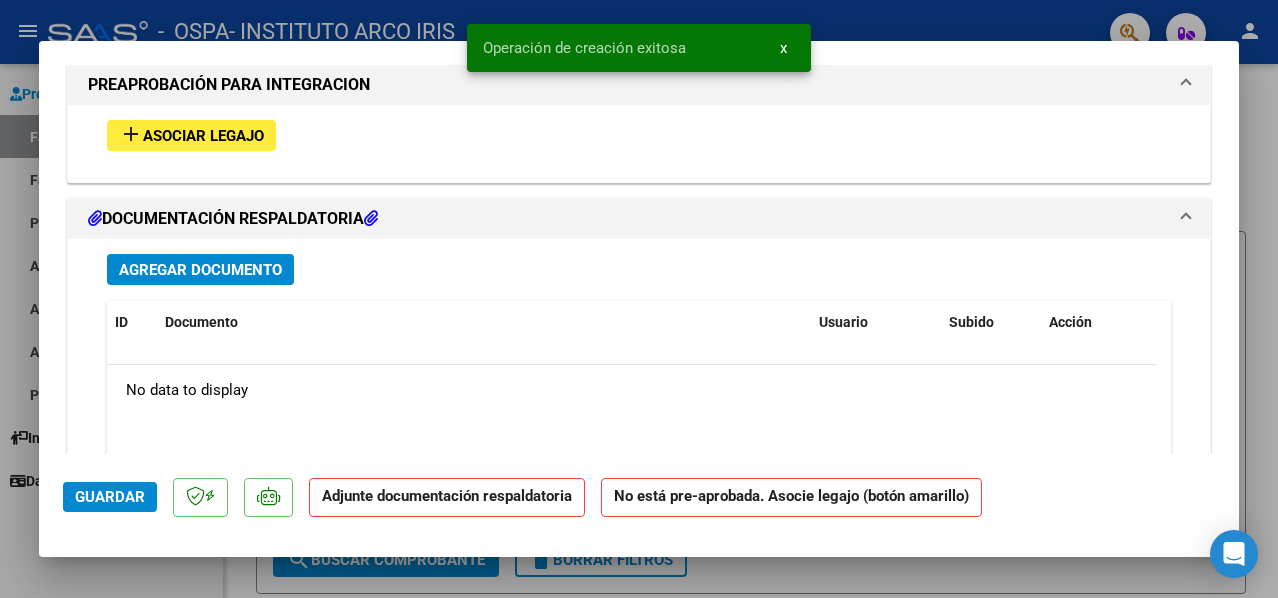 click on "add Asociar Legajo" at bounding box center [191, 135] 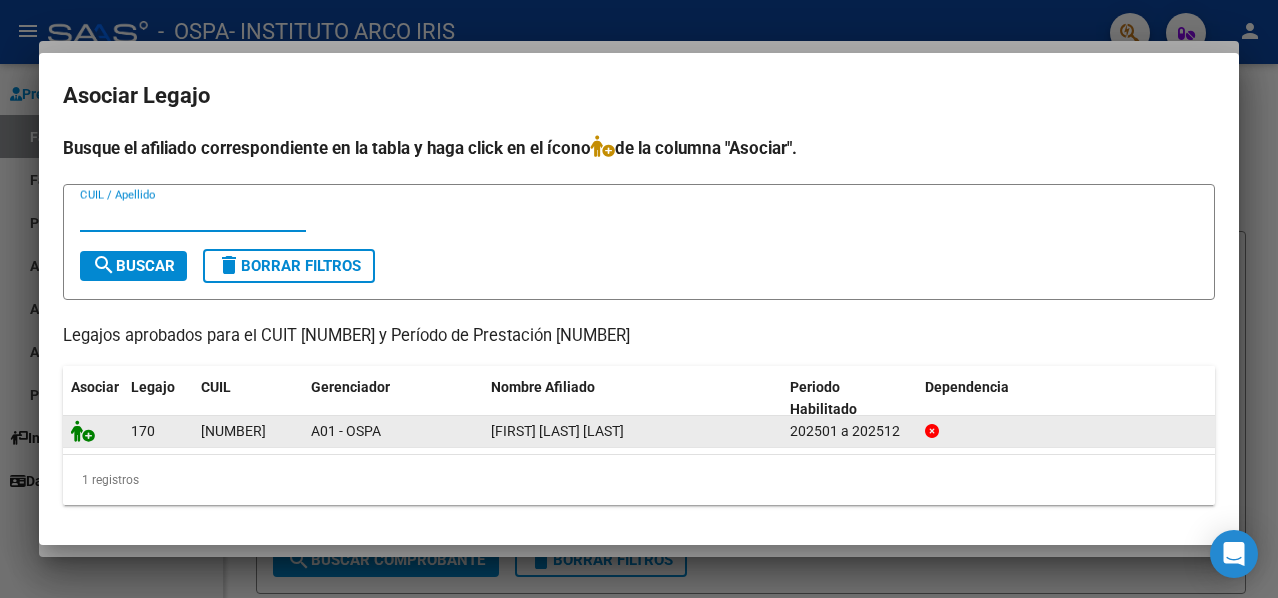 click 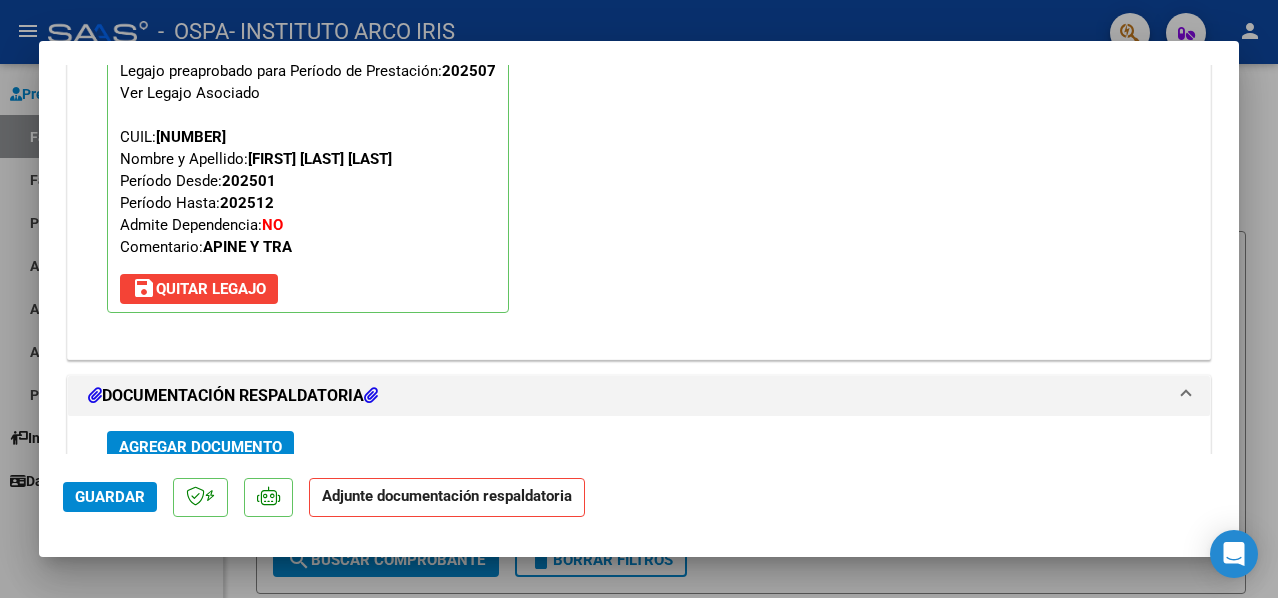 scroll, scrollTop: 2152, scrollLeft: 0, axis: vertical 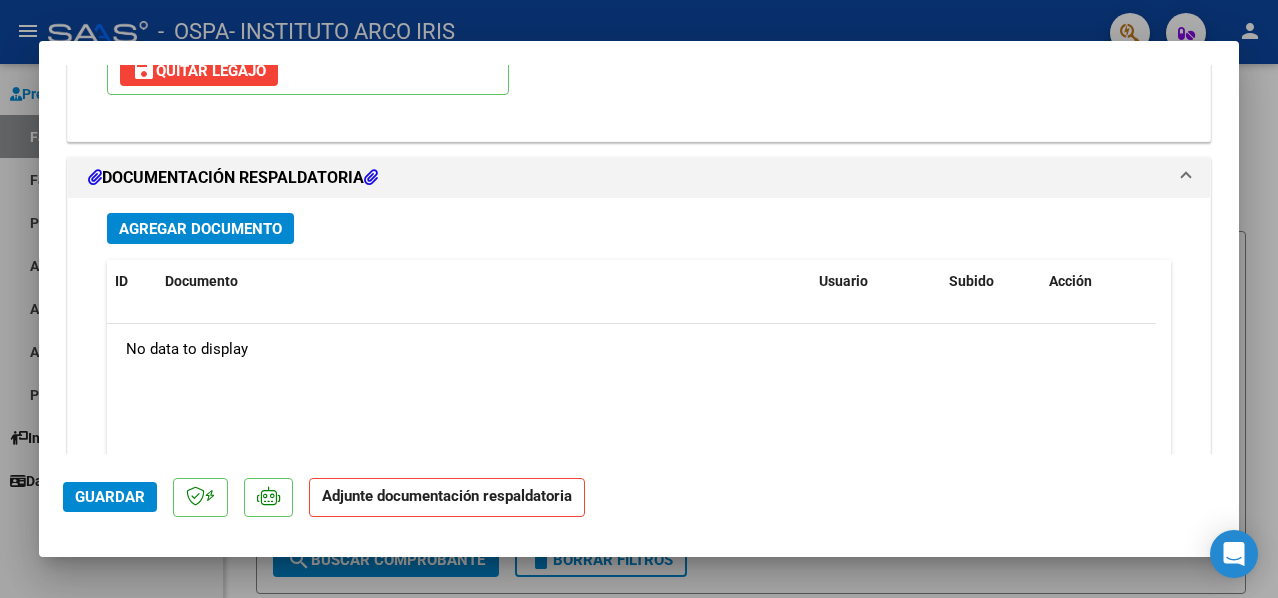 click on "Agregar Documento" at bounding box center [200, 228] 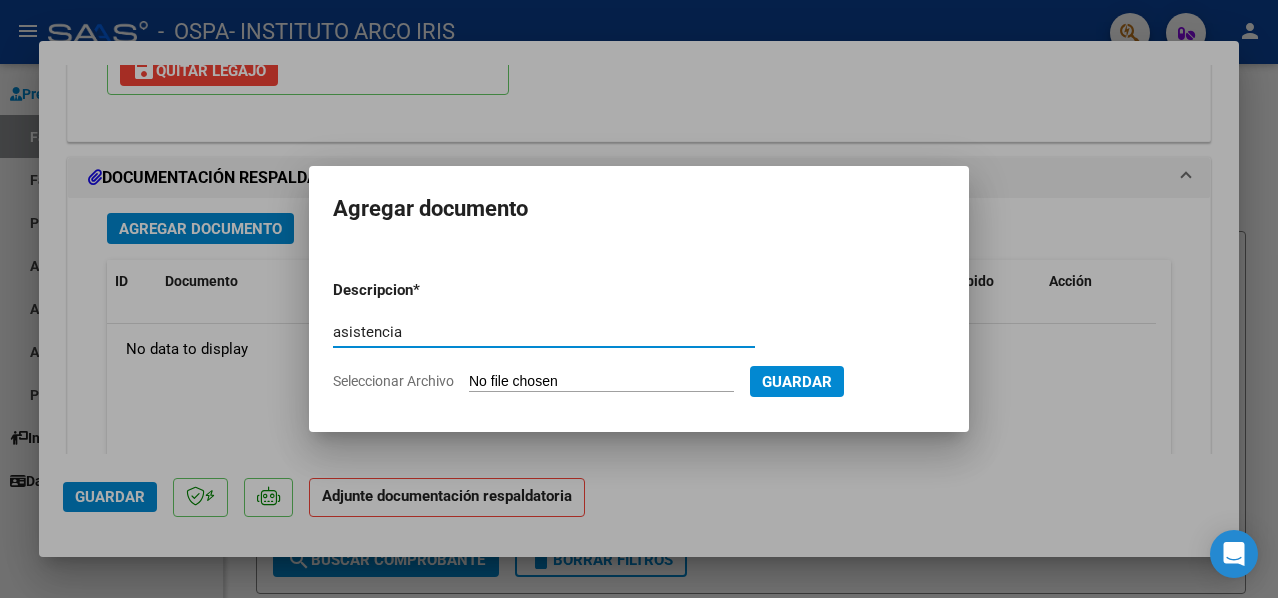 type on "asistencia" 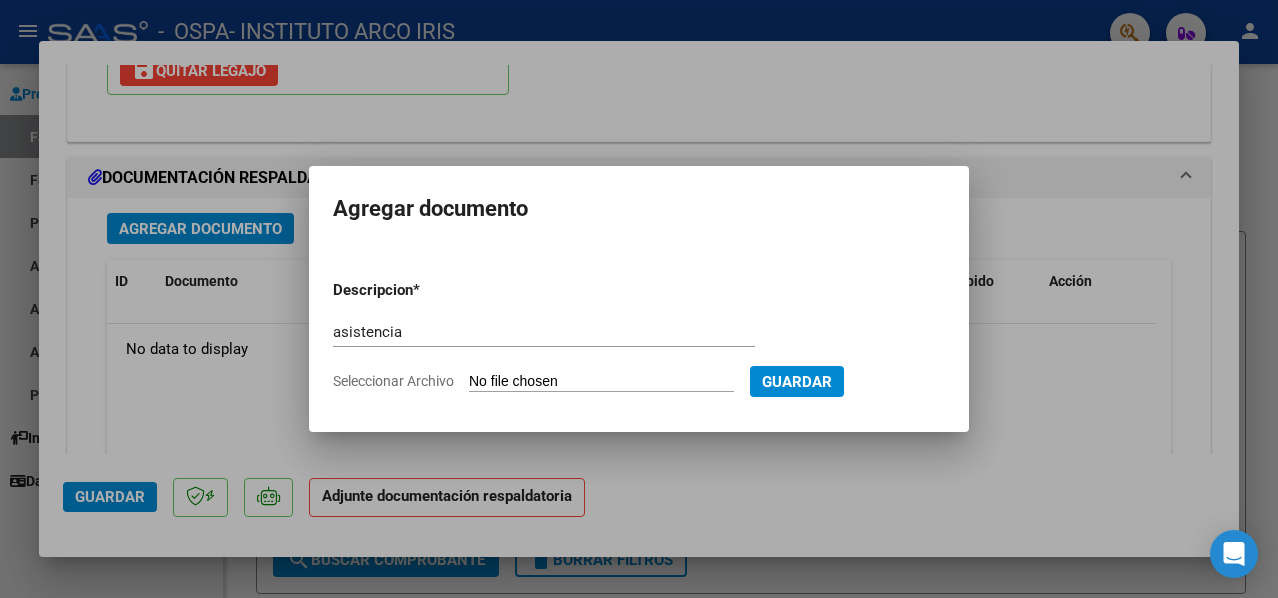 type on "C:\fakepath\Asistencia Transporte.pdf" 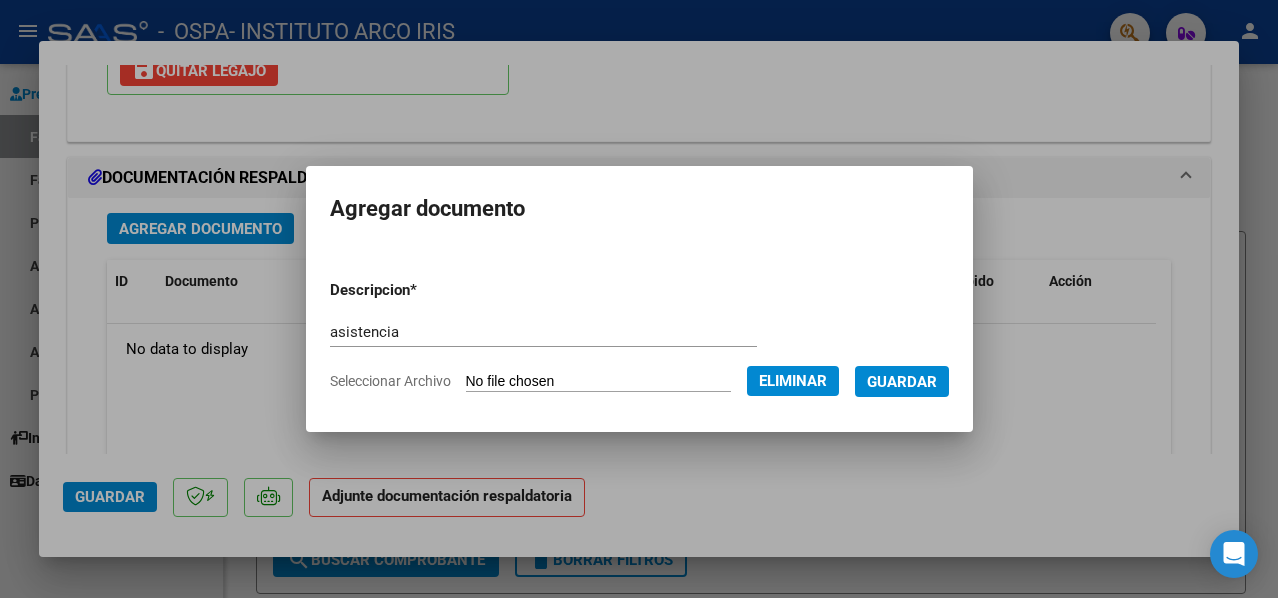 click on "Guardar" at bounding box center (902, 382) 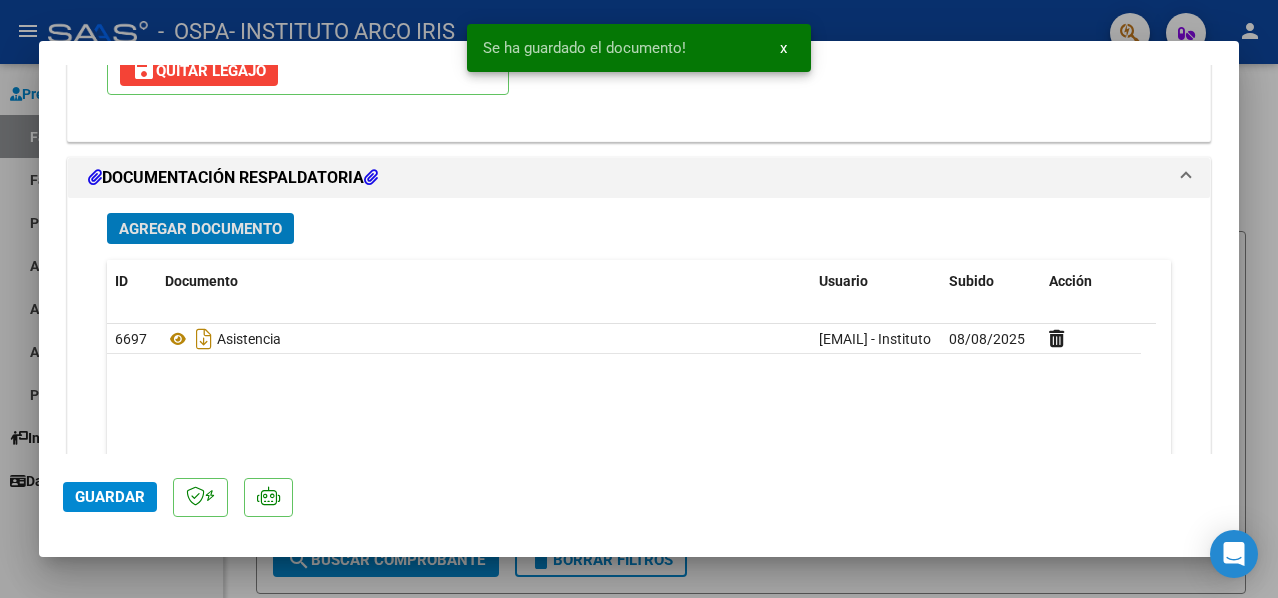 click on "Guardar" 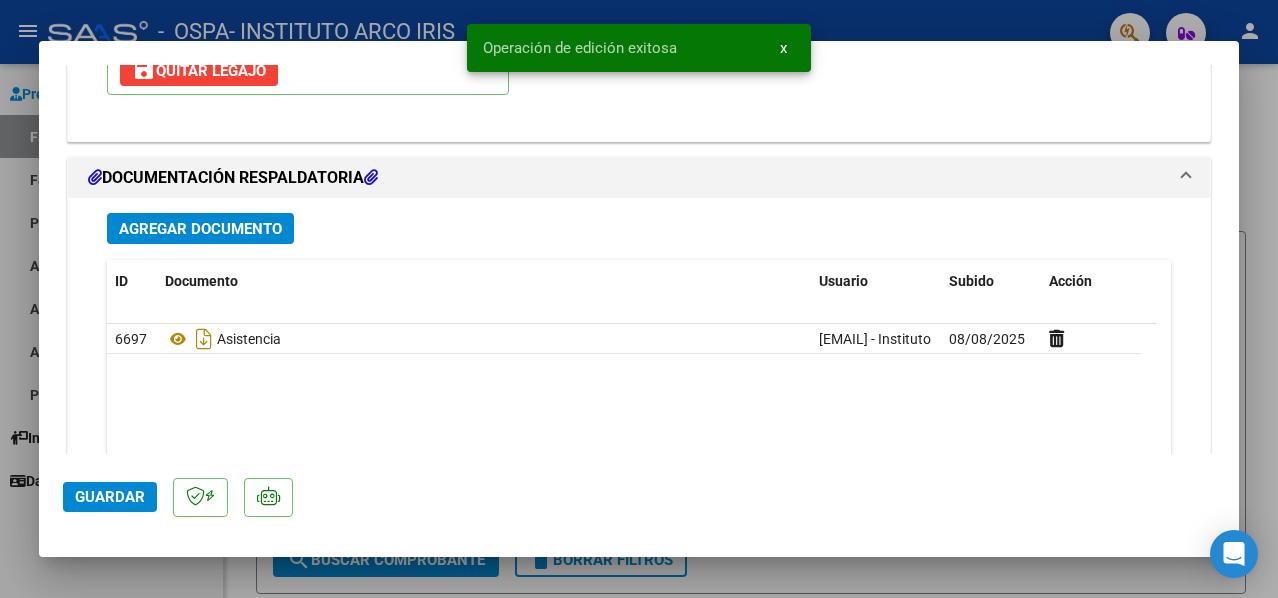click at bounding box center (639, 299) 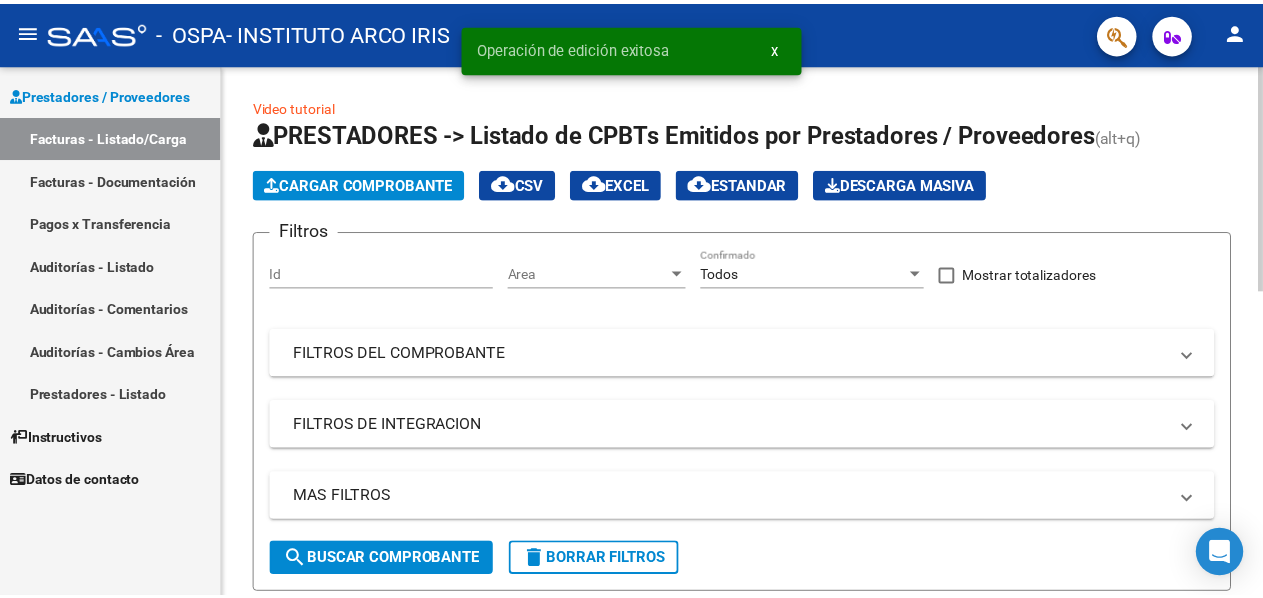 scroll, scrollTop: 300, scrollLeft: 0, axis: vertical 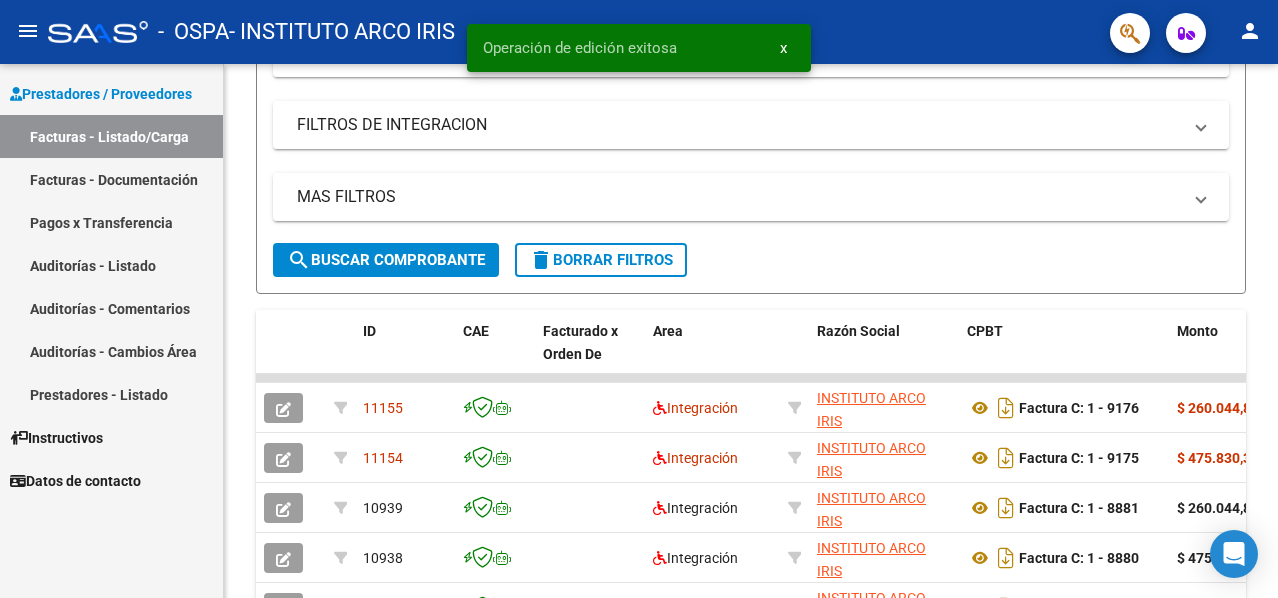 click on "person" 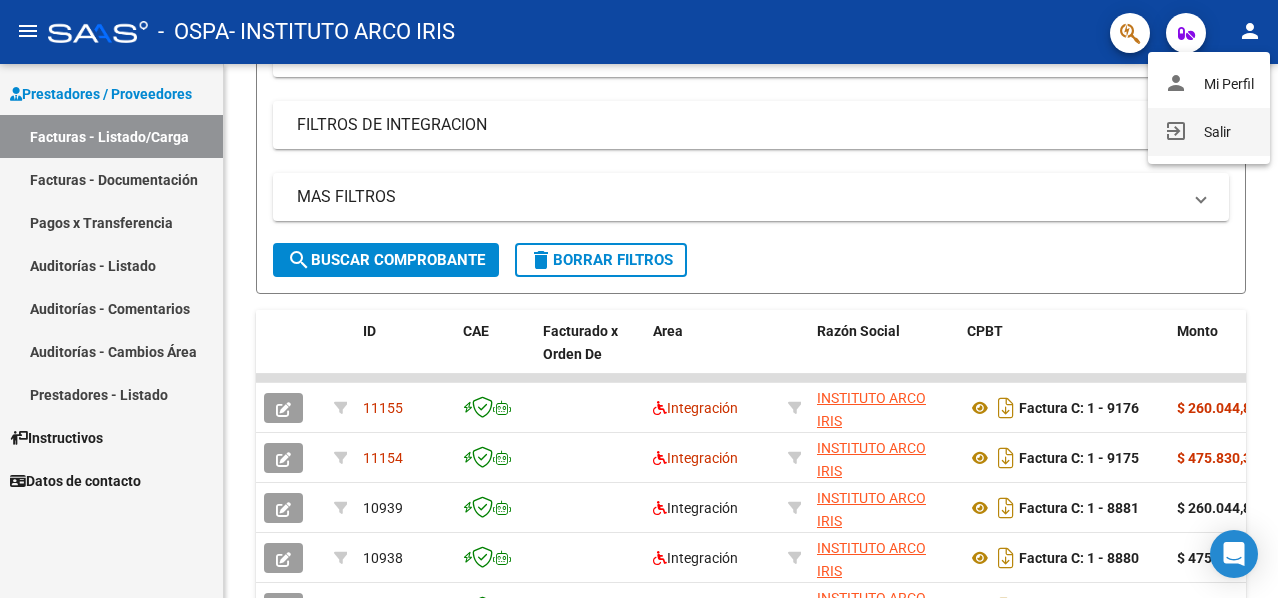 click on "exit_to_app  Salir" at bounding box center [1209, 132] 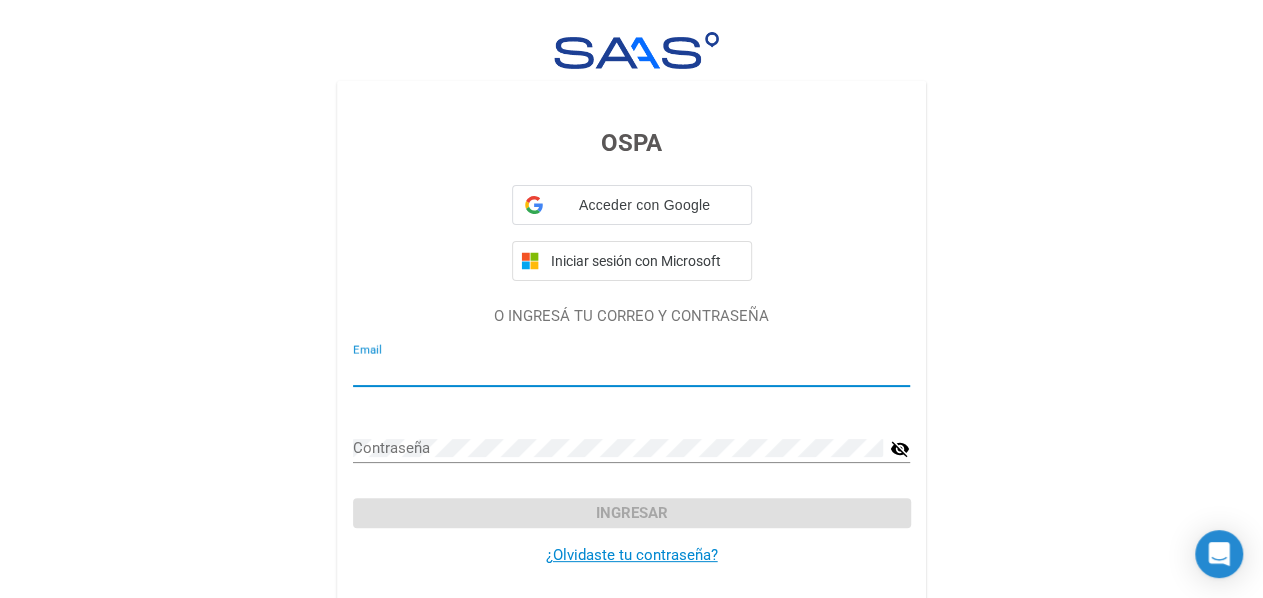 type on "[EMAIL]" 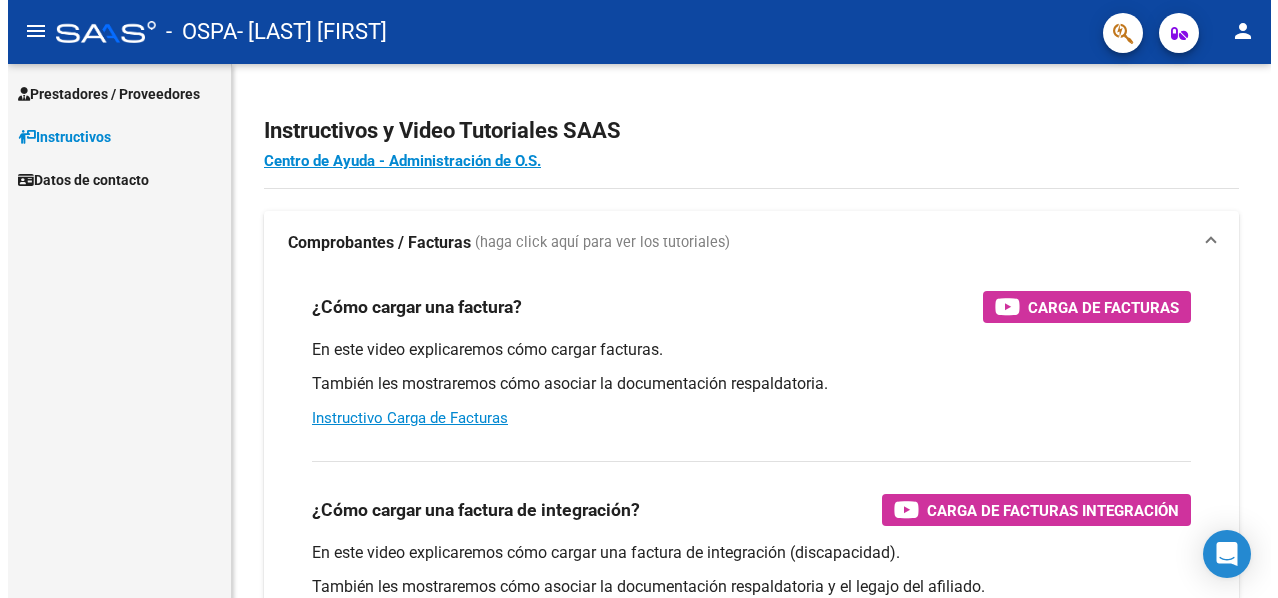 scroll, scrollTop: 0, scrollLeft: 0, axis: both 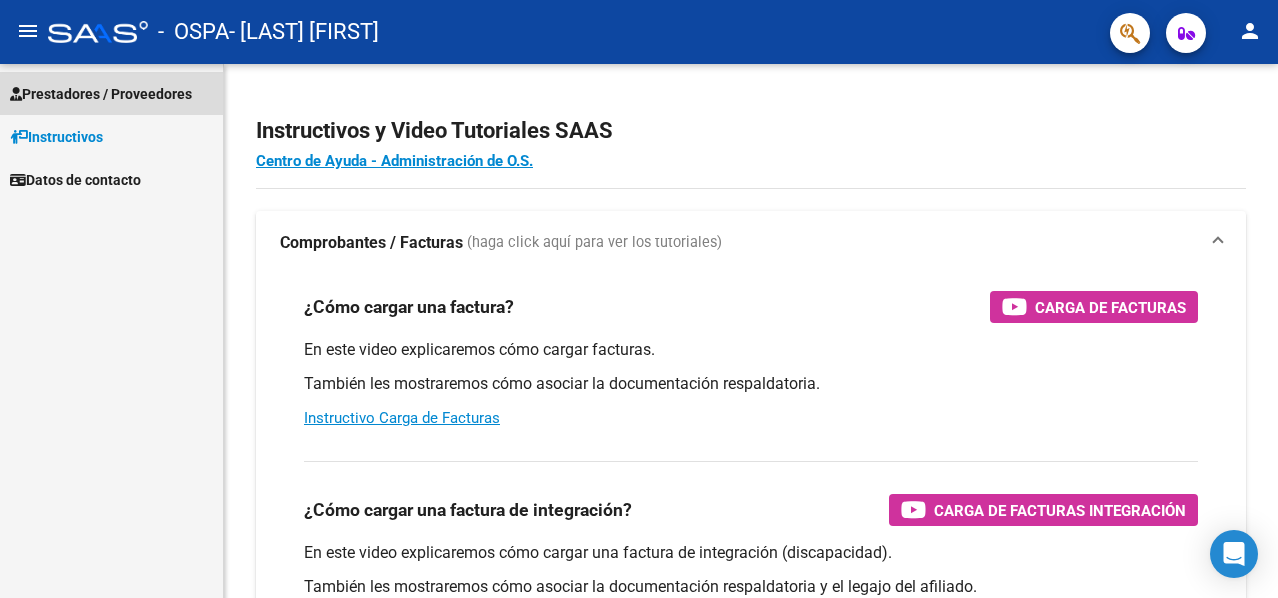 click on "Prestadores / Proveedores" at bounding box center (101, 94) 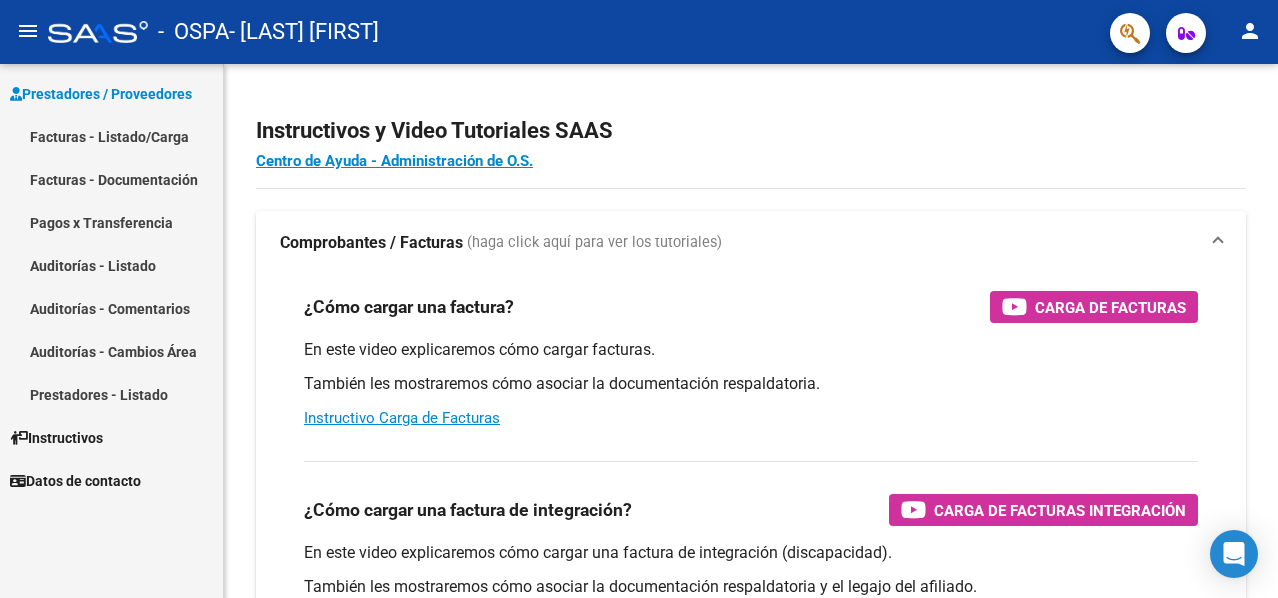 click on "Facturas - Listado/Carga" at bounding box center [111, 136] 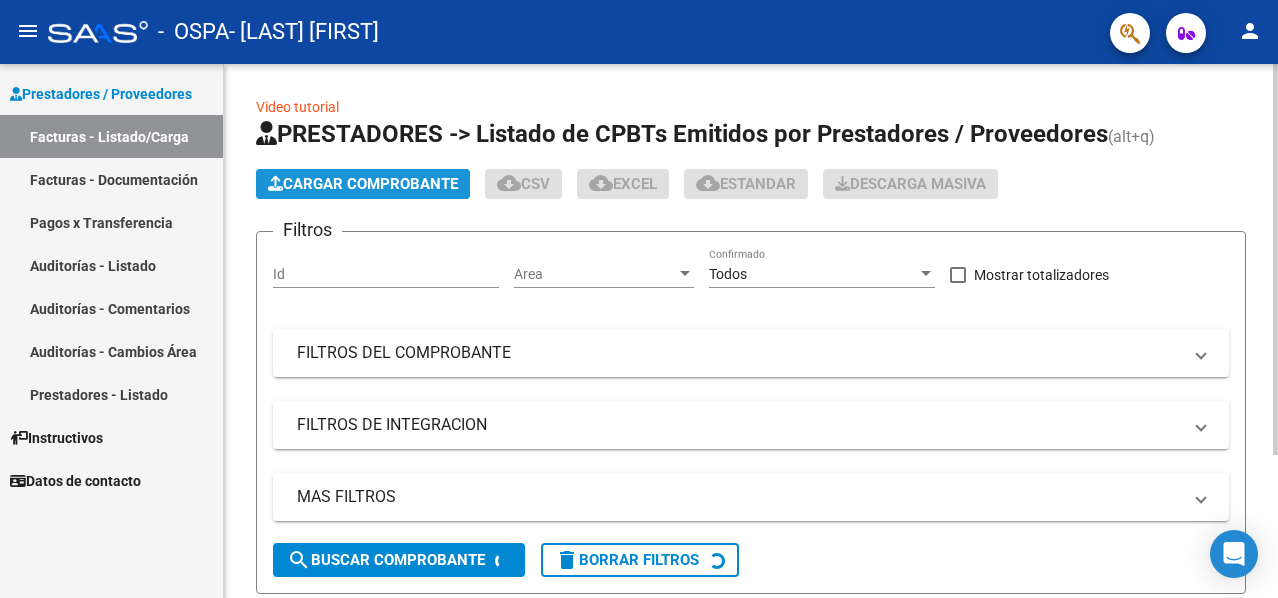 click on "Cargar Comprobante" 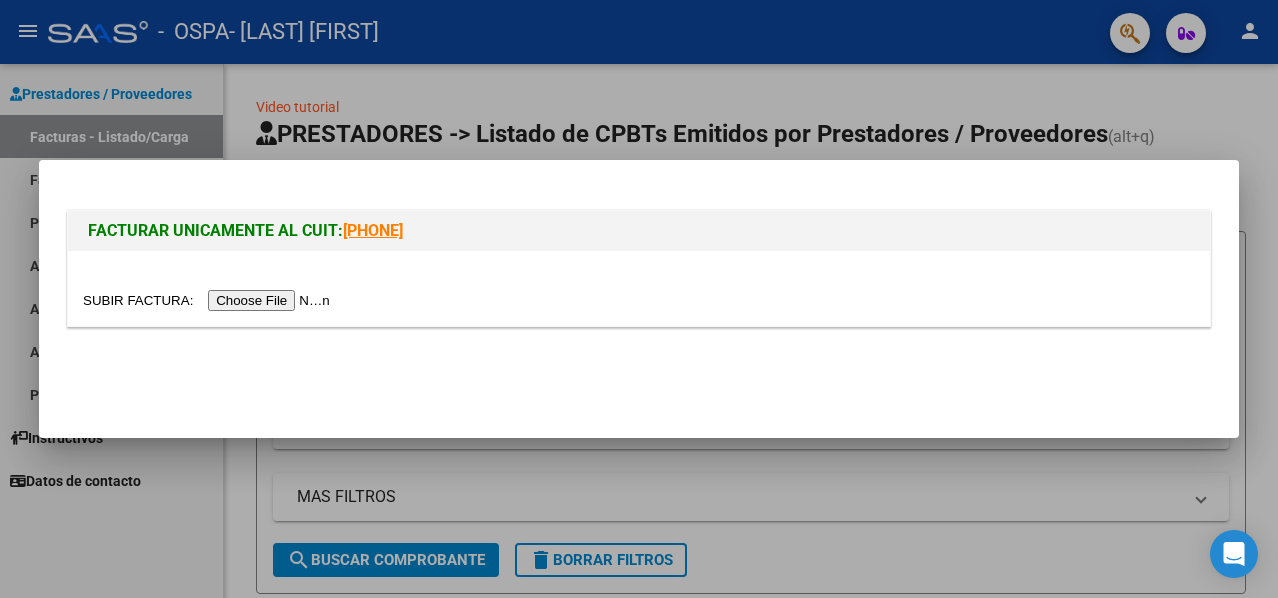 click at bounding box center [209, 300] 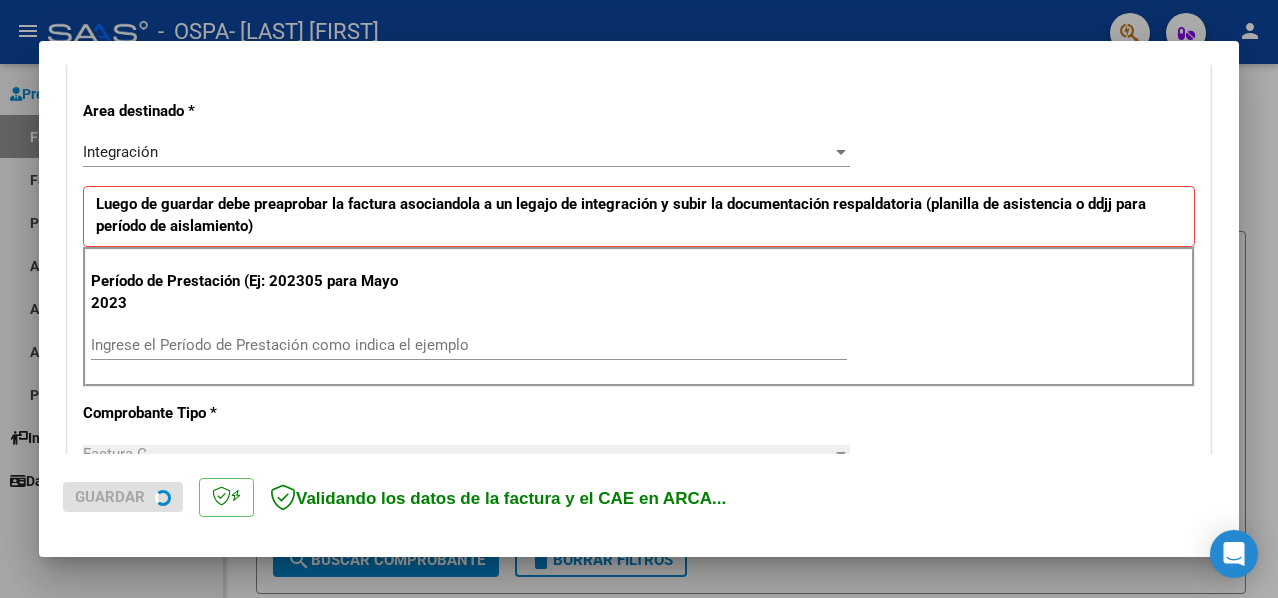 scroll, scrollTop: 600, scrollLeft: 0, axis: vertical 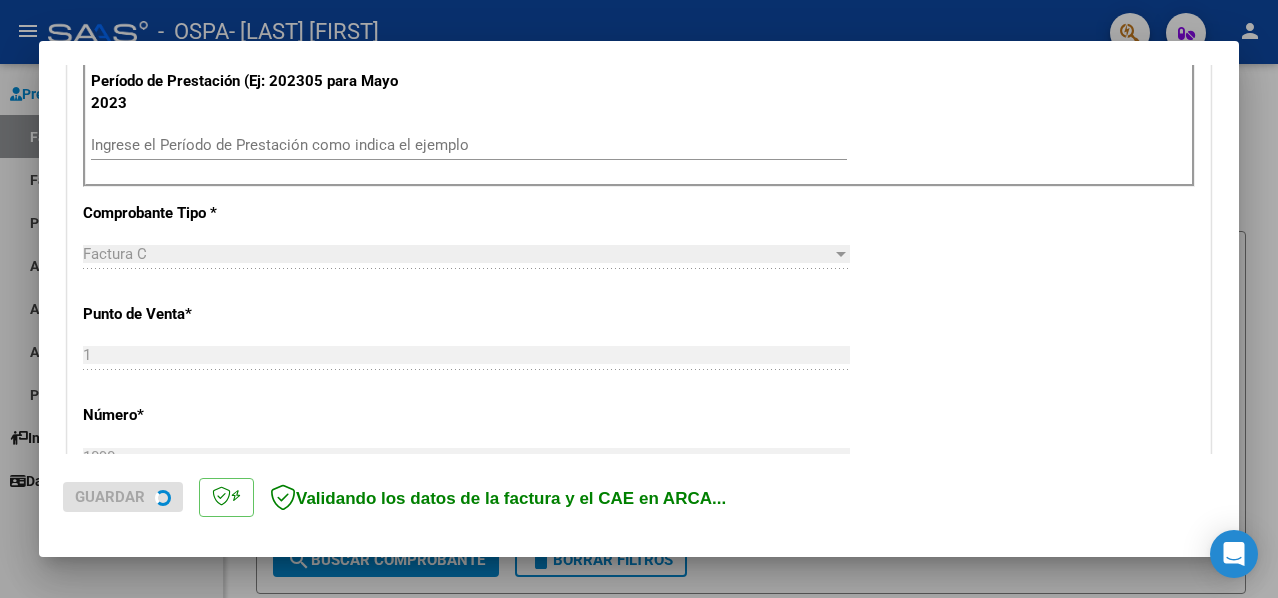 click on "Ingrese el Período de Prestación como indica el ejemplo" at bounding box center [469, 145] 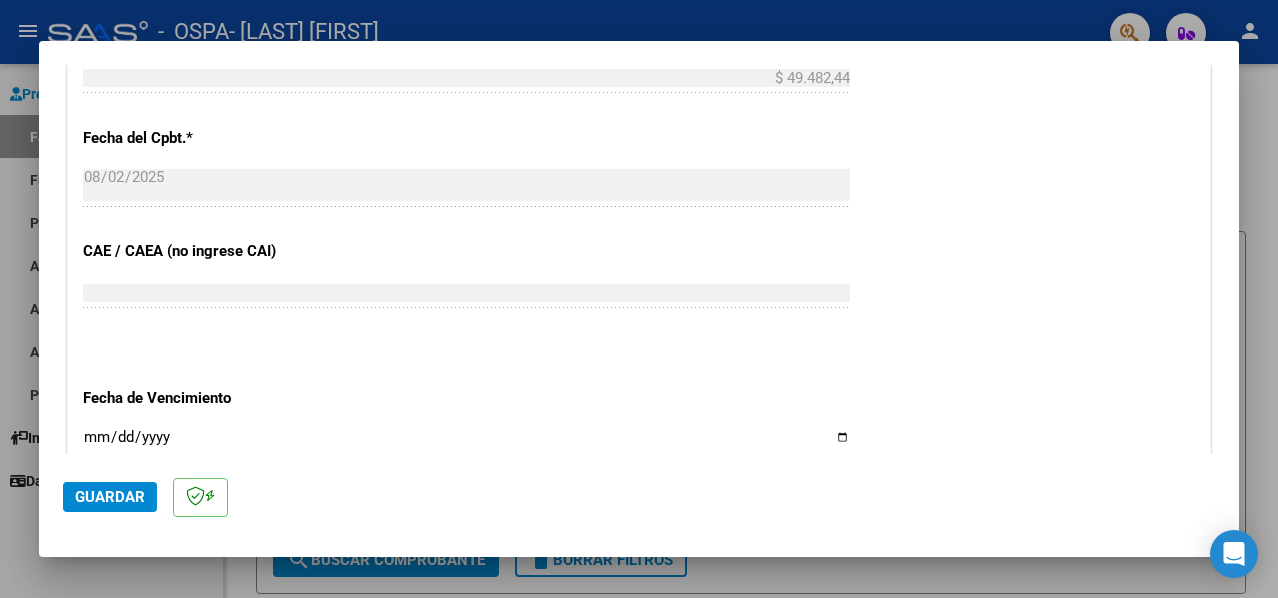 scroll, scrollTop: 1200, scrollLeft: 0, axis: vertical 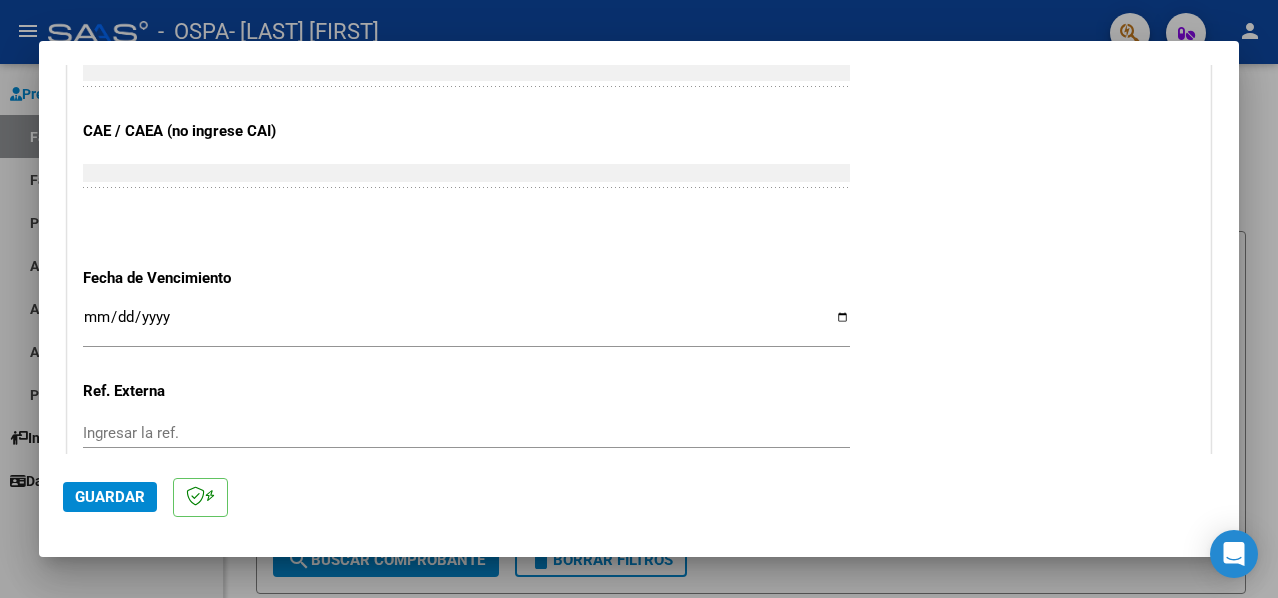 type on "202507" 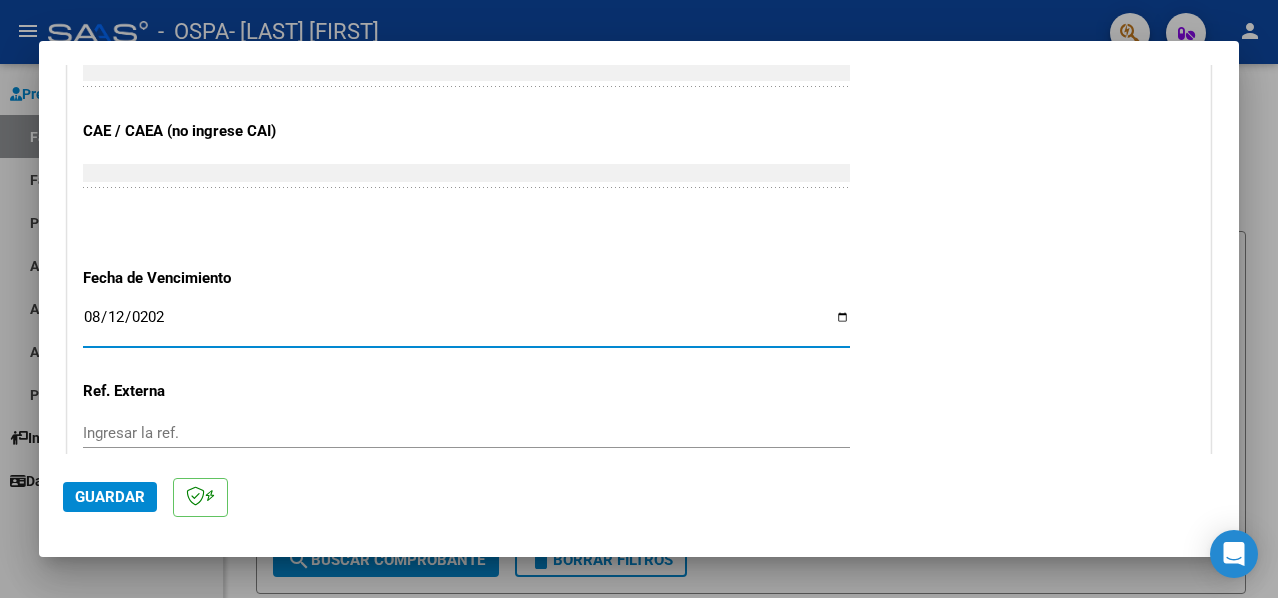 type on "2025-08-12" 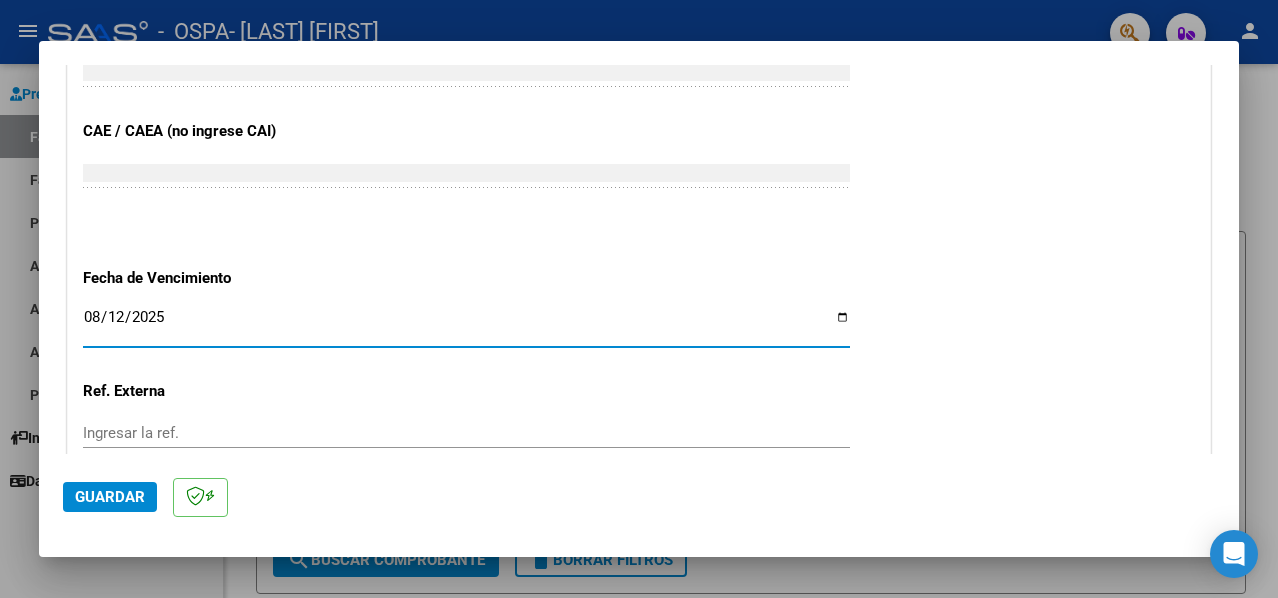 click on "Guardar" 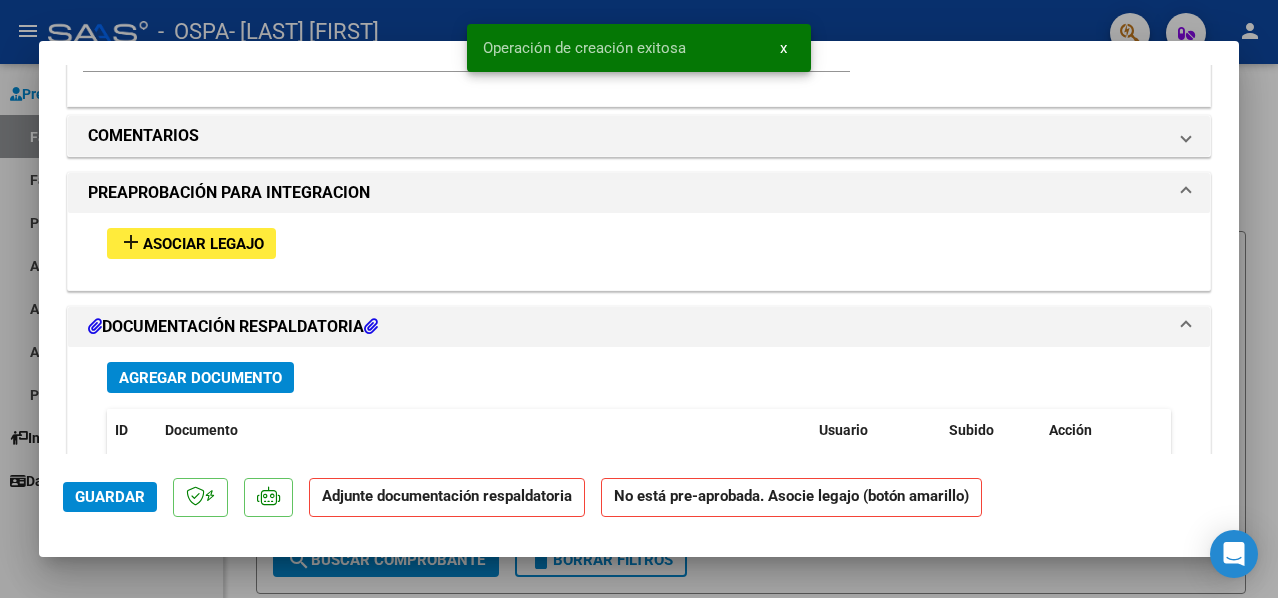 scroll, scrollTop: 1737, scrollLeft: 0, axis: vertical 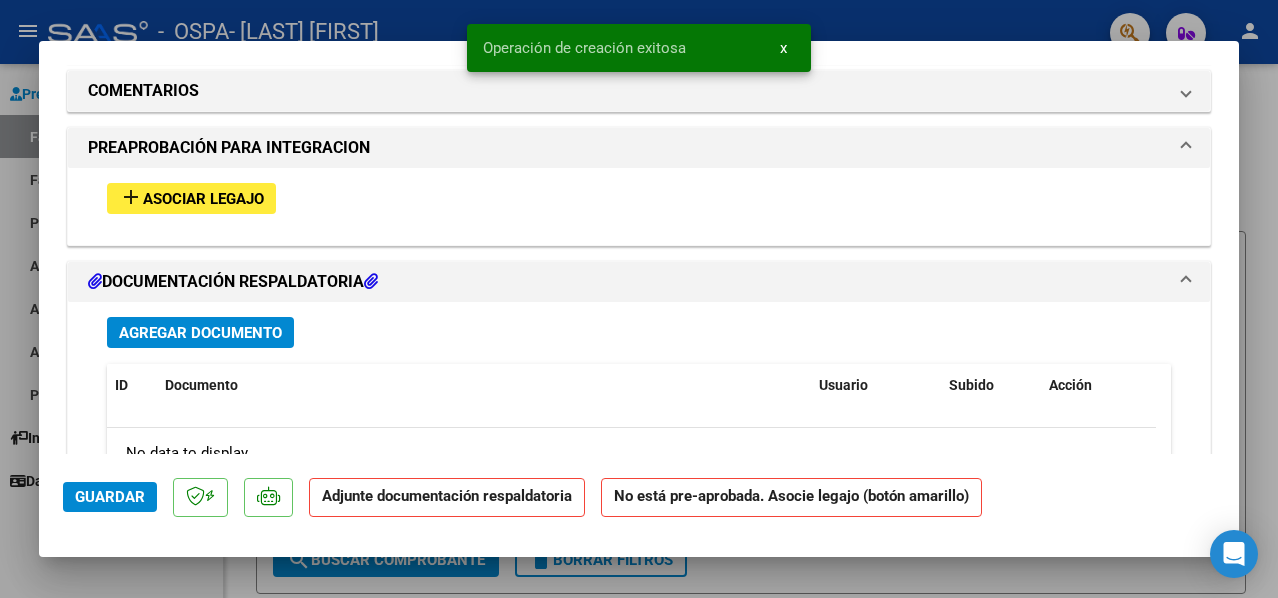 click on "Asociar Legajo" at bounding box center (203, 199) 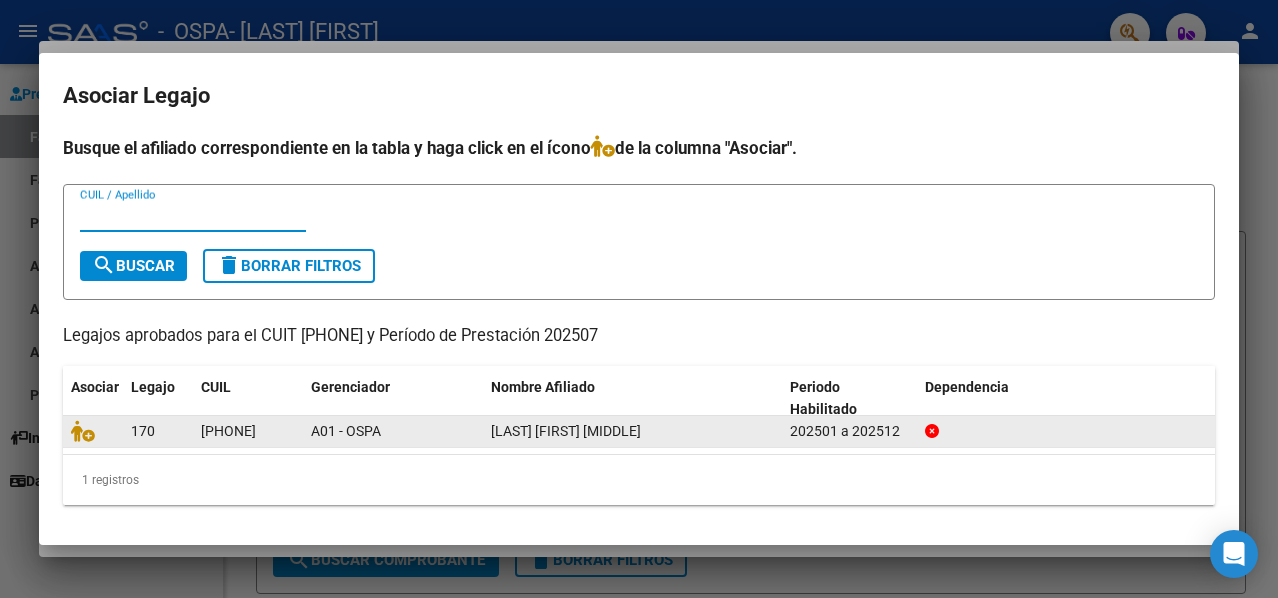 click 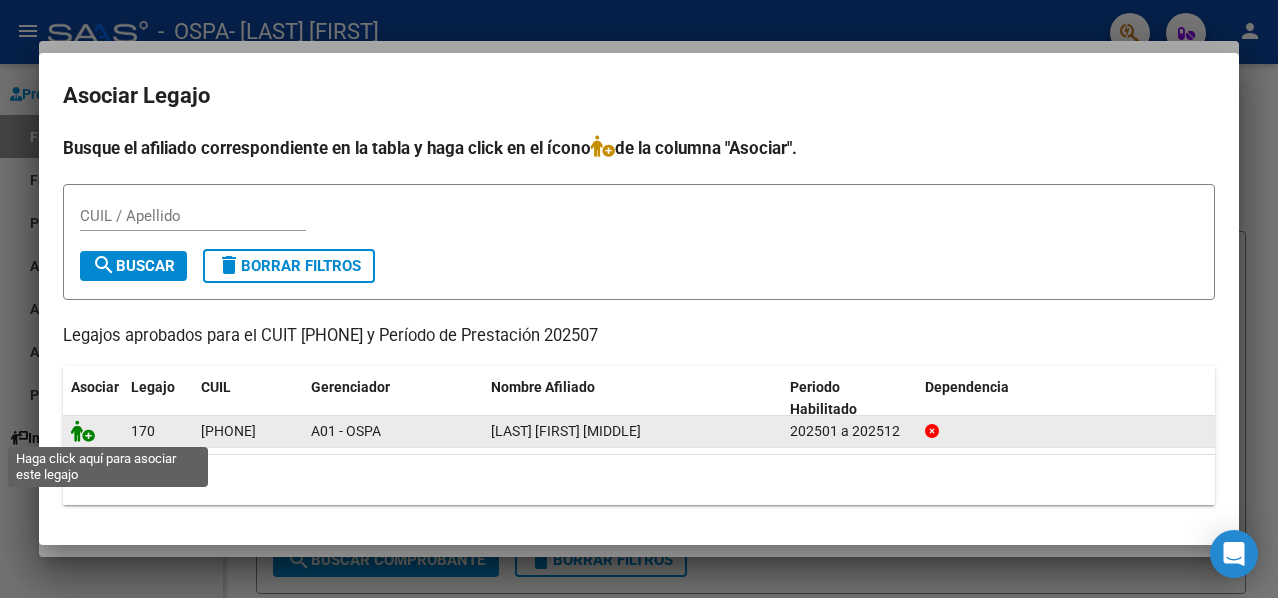 click 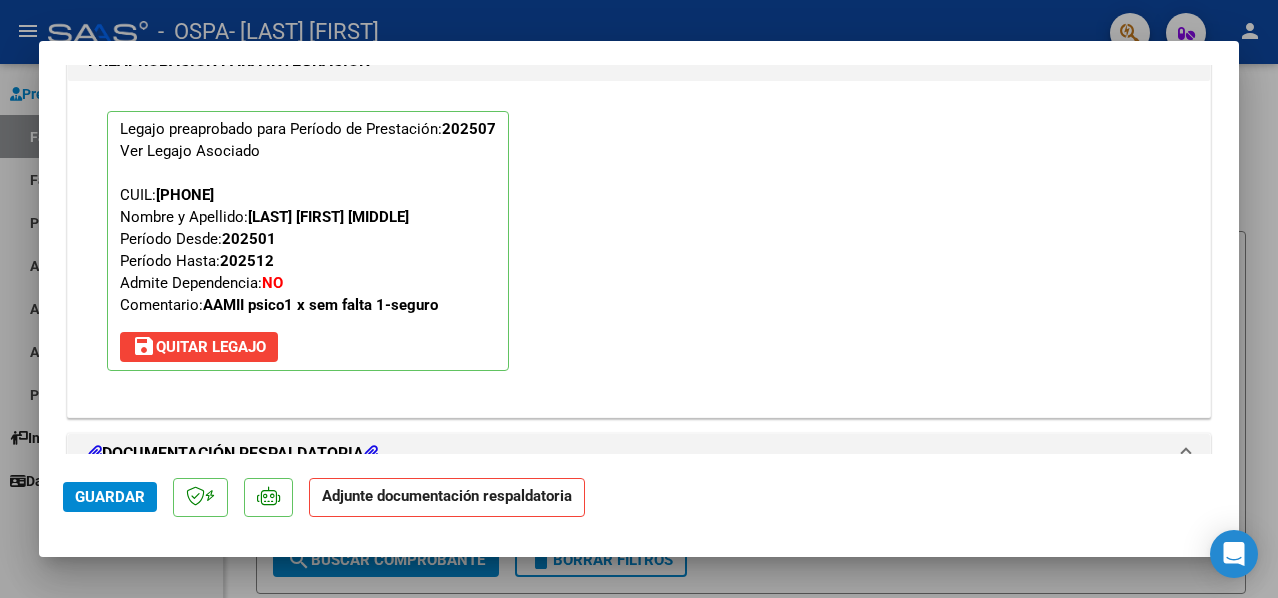 scroll, scrollTop: 2090, scrollLeft: 0, axis: vertical 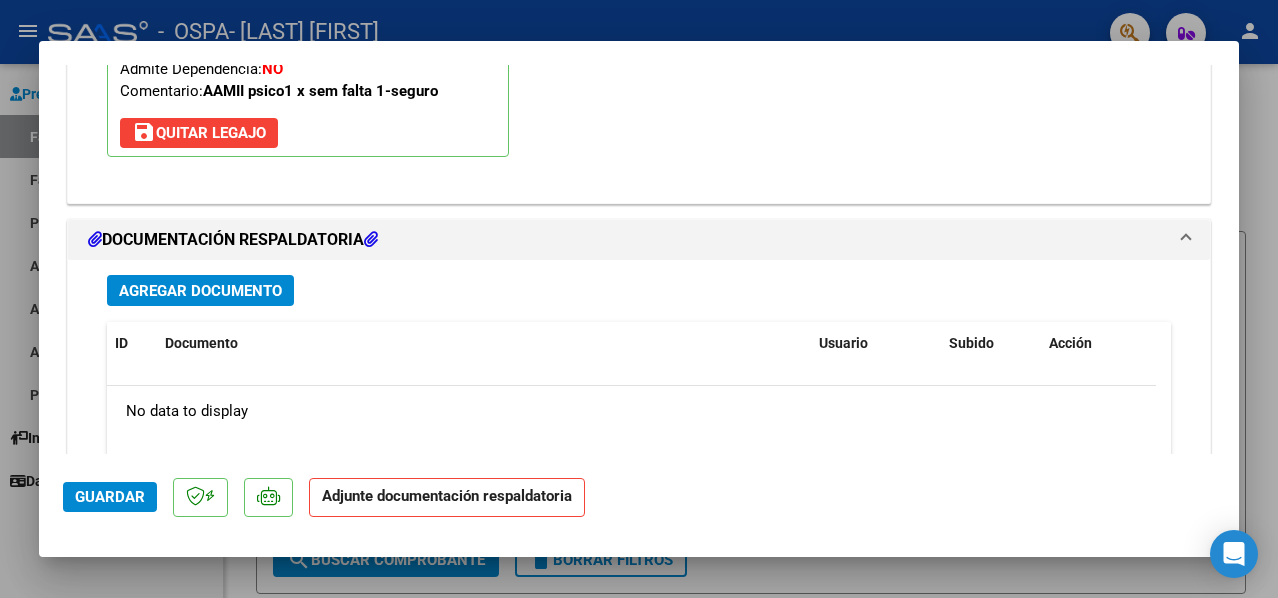 click on "Agregar Documento" at bounding box center (200, 291) 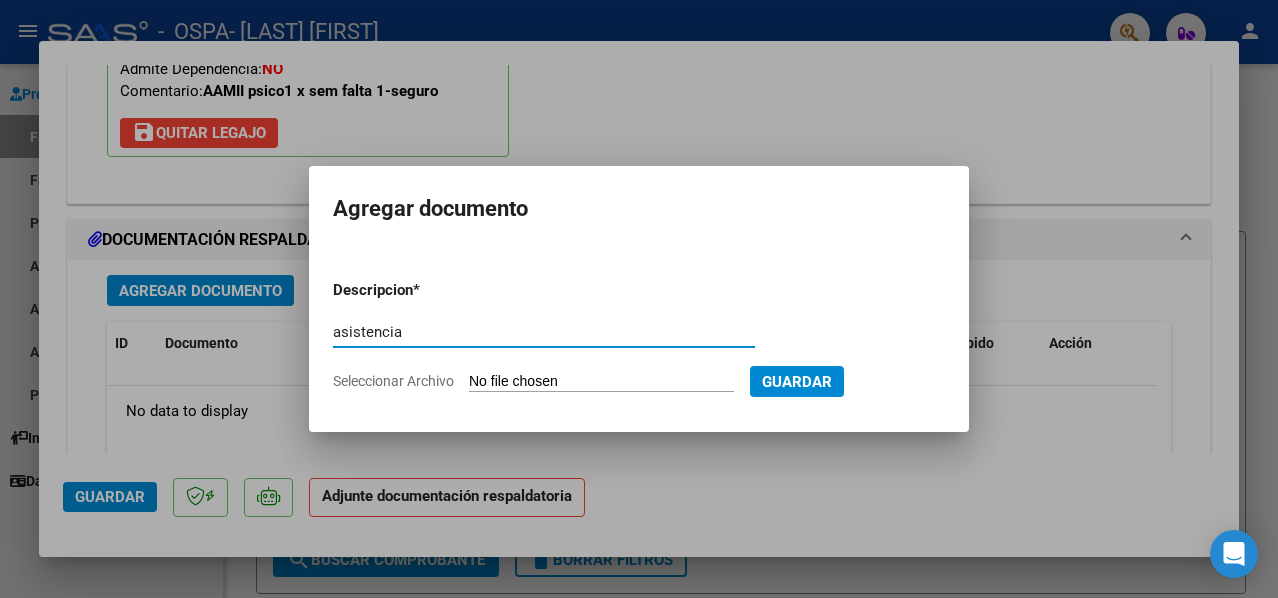 type on "asistencia" 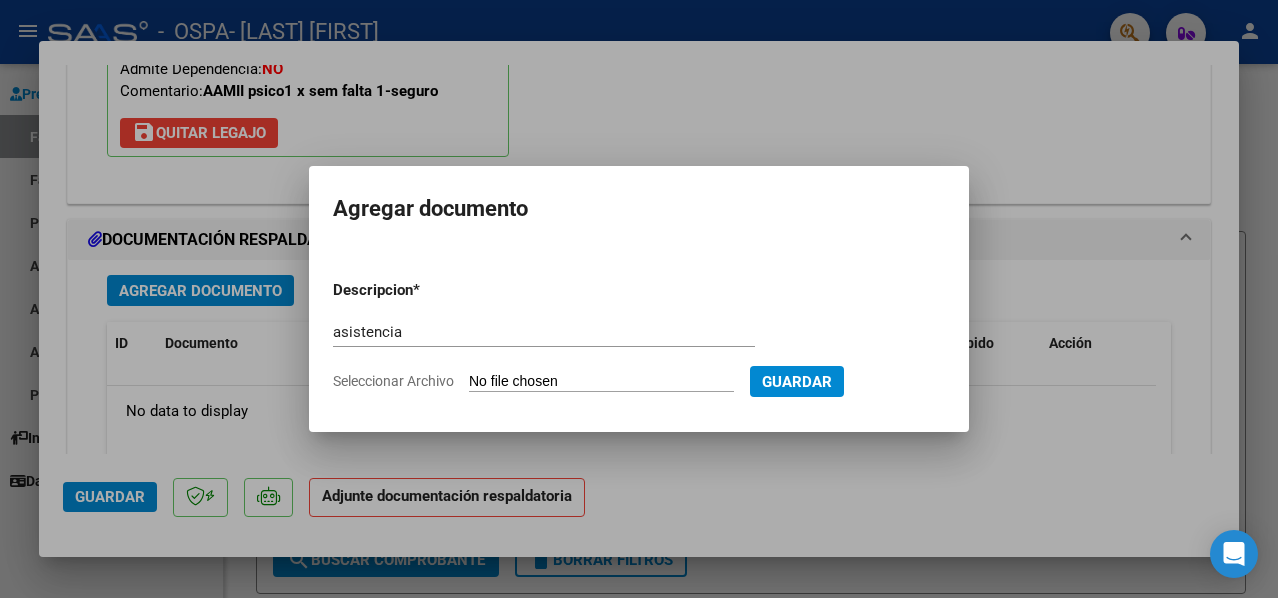 type on "C:\fakepath\Asistencia Psico.pdf" 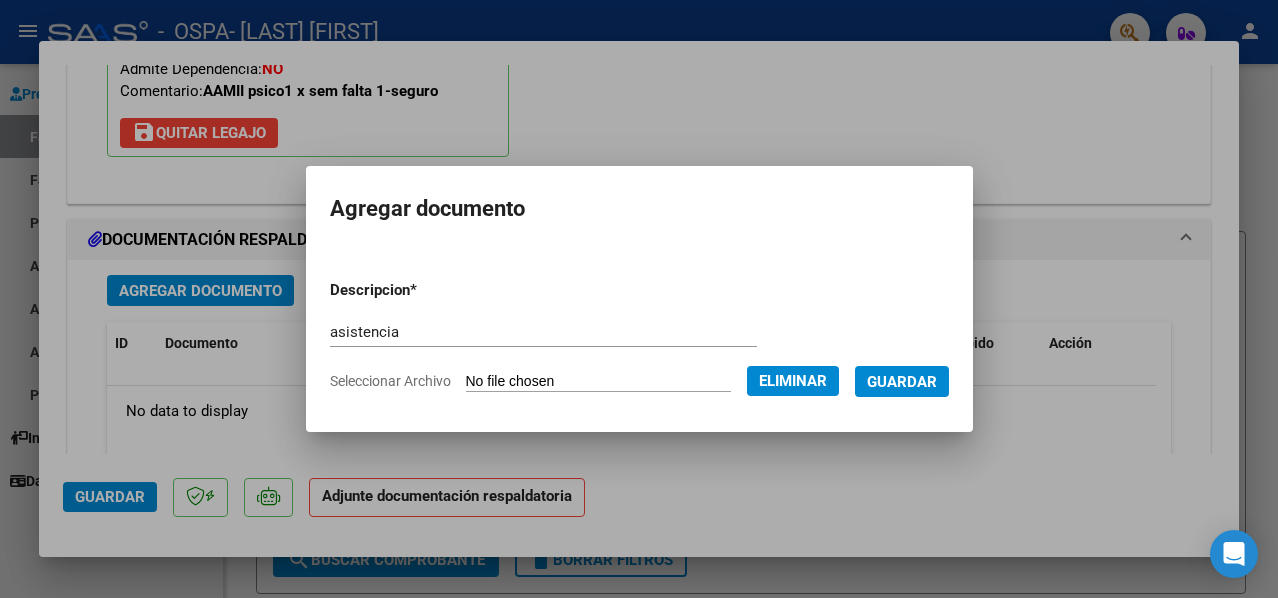 click on "Guardar" at bounding box center [902, 382] 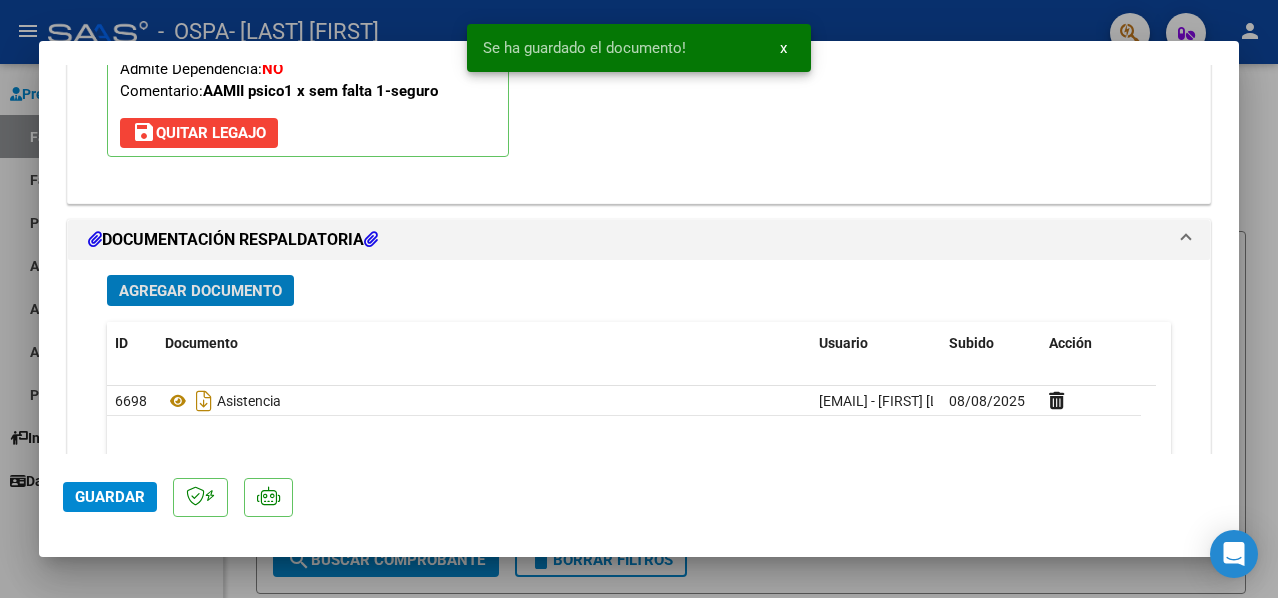 click on "Guardar" 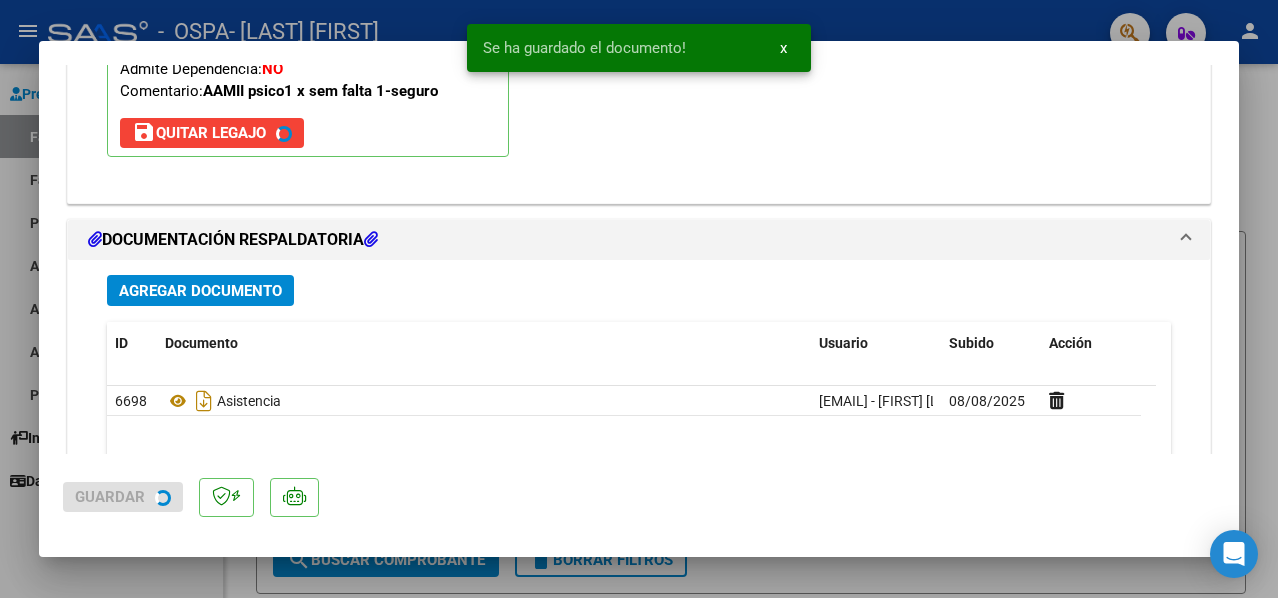 click at bounding box center (639, 299) 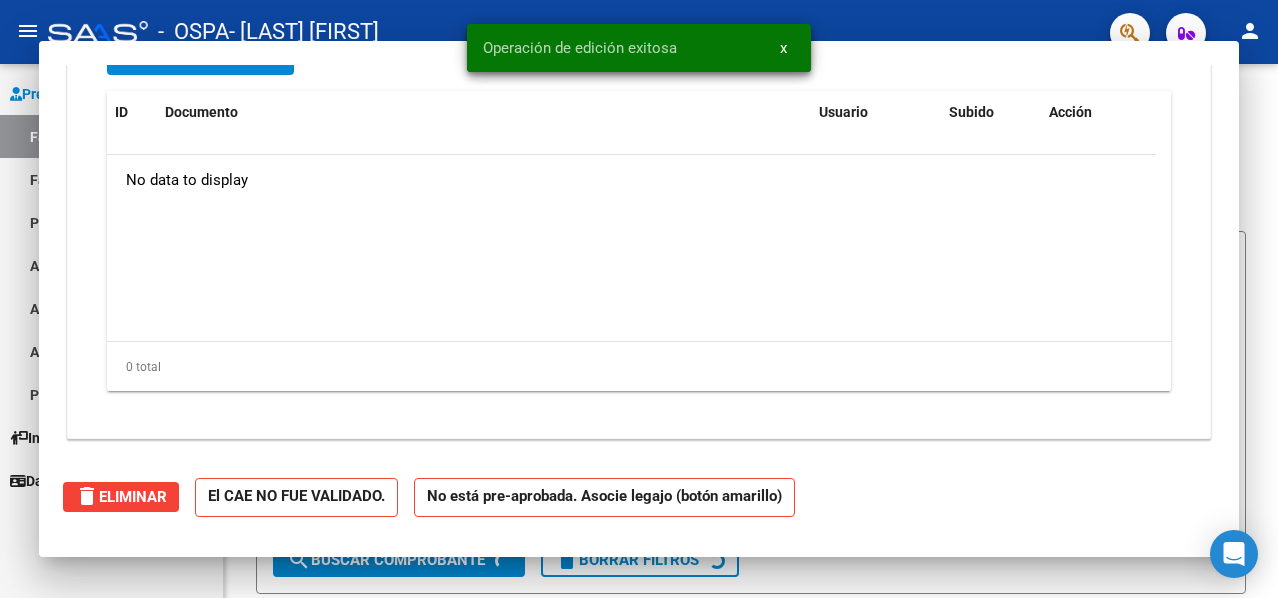 scroll, scrollTop: 0, scrollLeft: 0, axis: both 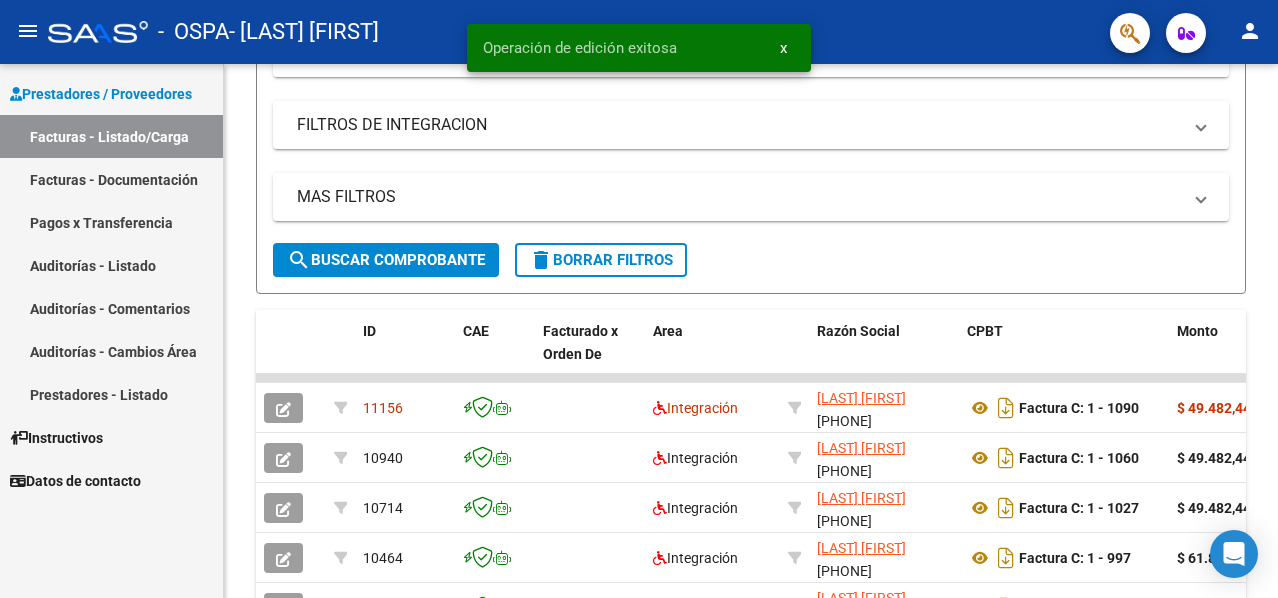 click on "person" 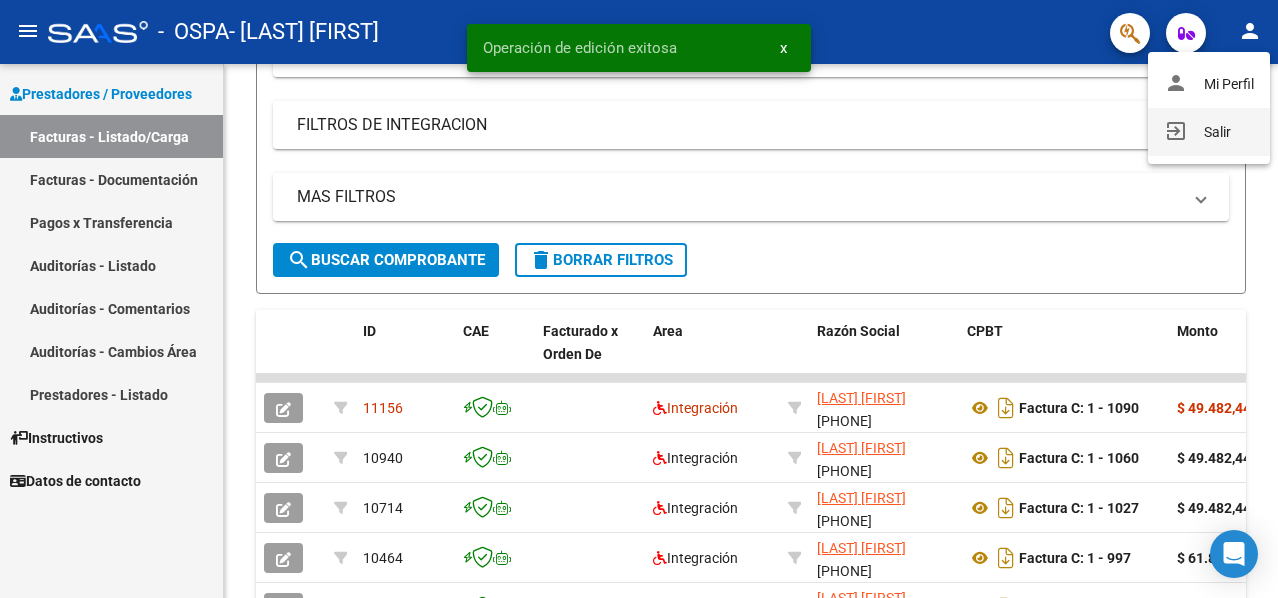 click on "exit_to_app  Salir" at bounding box center (1209, 132) 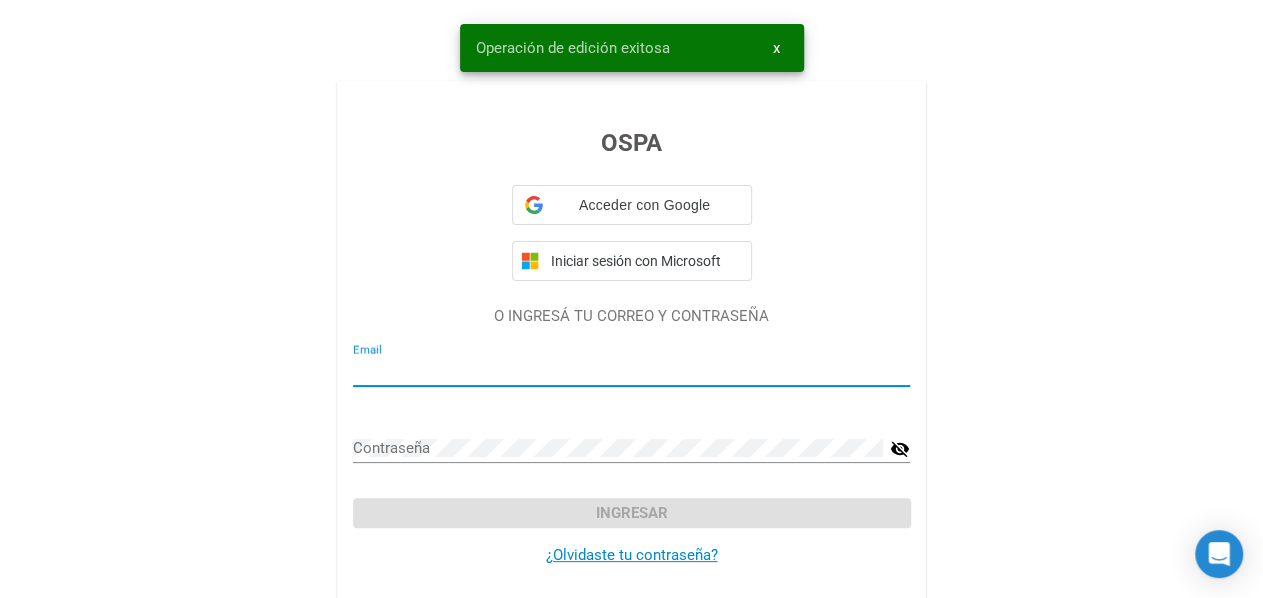 type on "caandecabrera@hotmail.com" 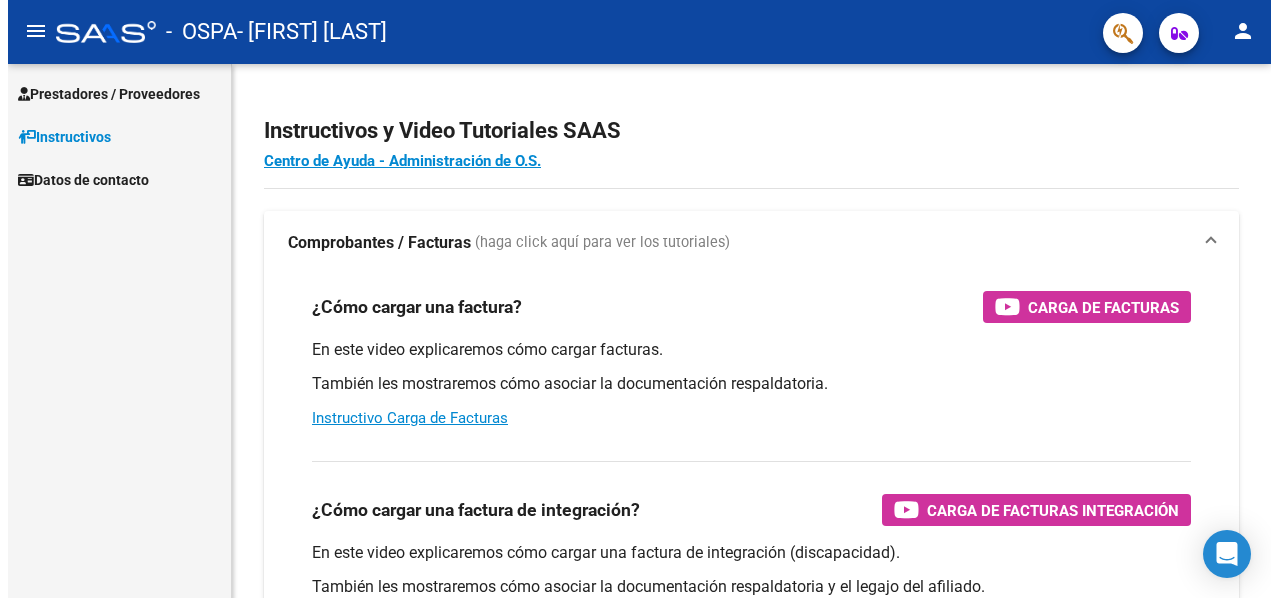 scroll, scrollTop: 0, scrollLeft: 0, axis: both 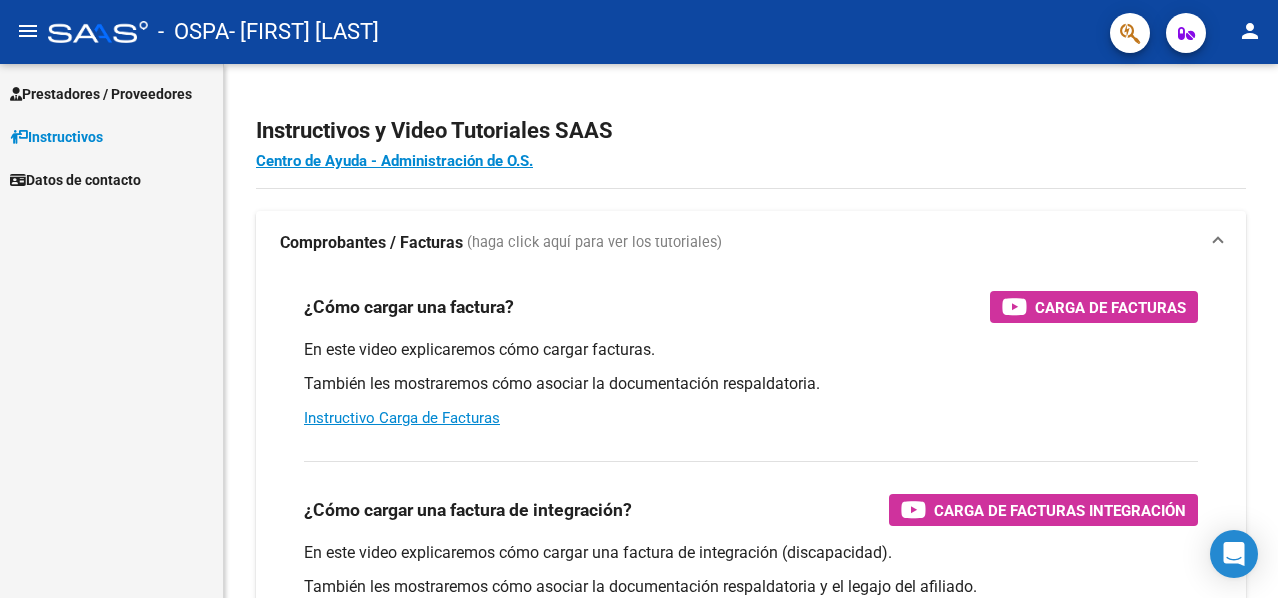 click on "Prestadores / Proveedores" at bounding box center [101, 94] 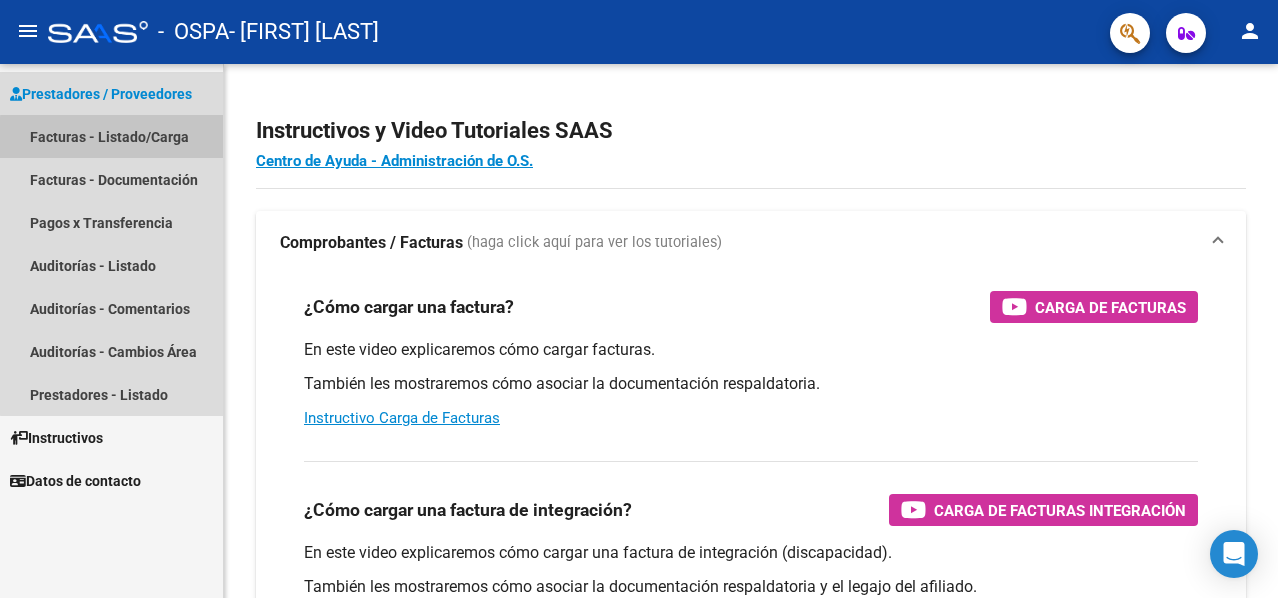 click on "Facturas - Listado/Carga" at bounding box center (111, 136) 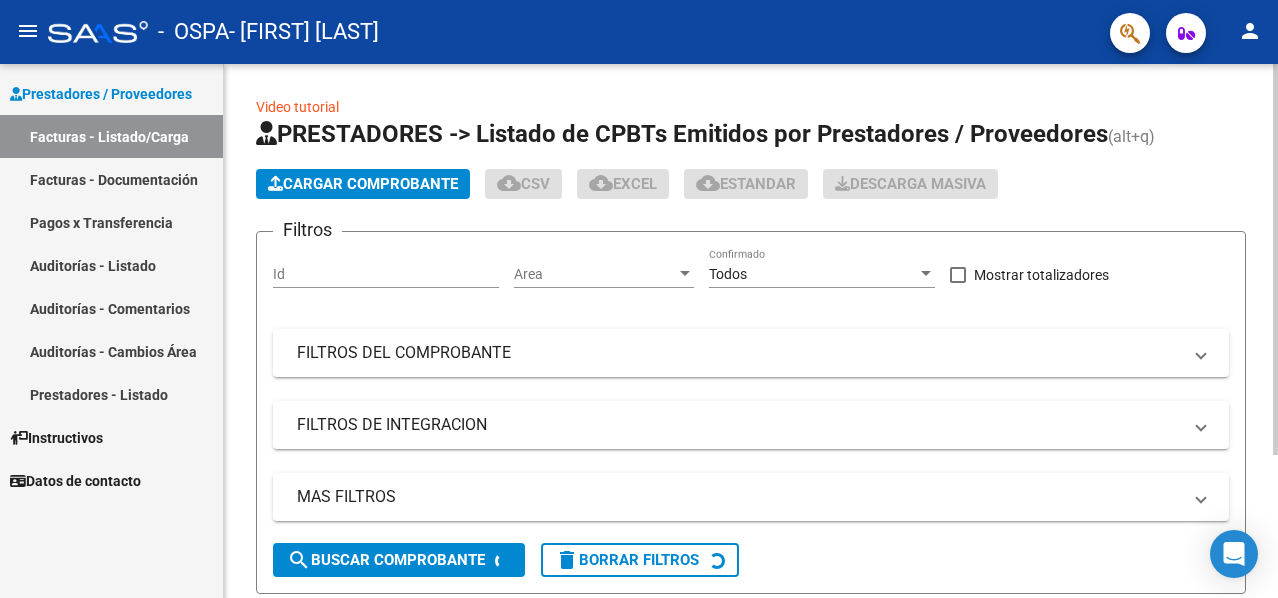 click on "Cargar Comprobante" 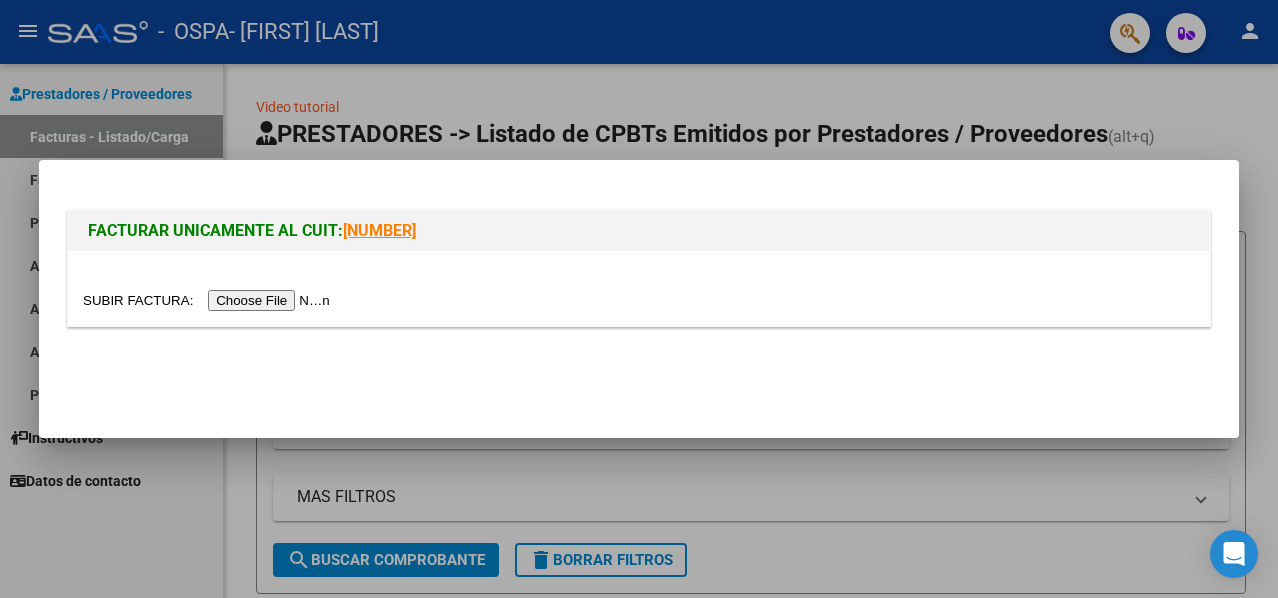 click at bounding box center (209, 300) 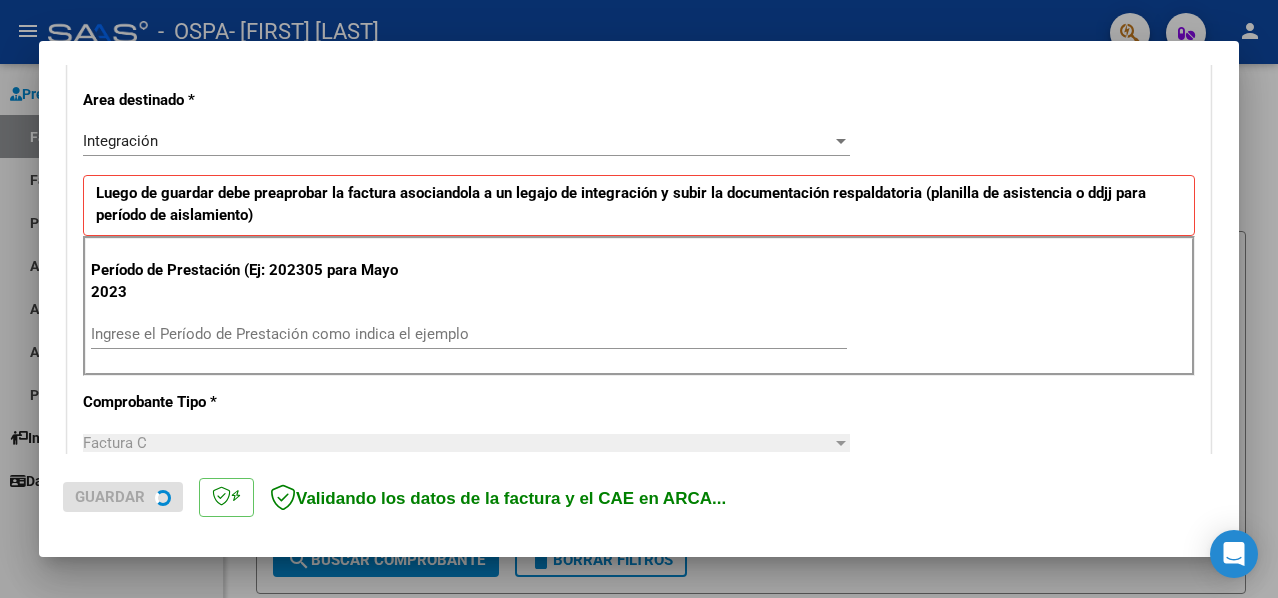 scroll, scrollTop: 500, scrollLeft: 0, axis: vertical 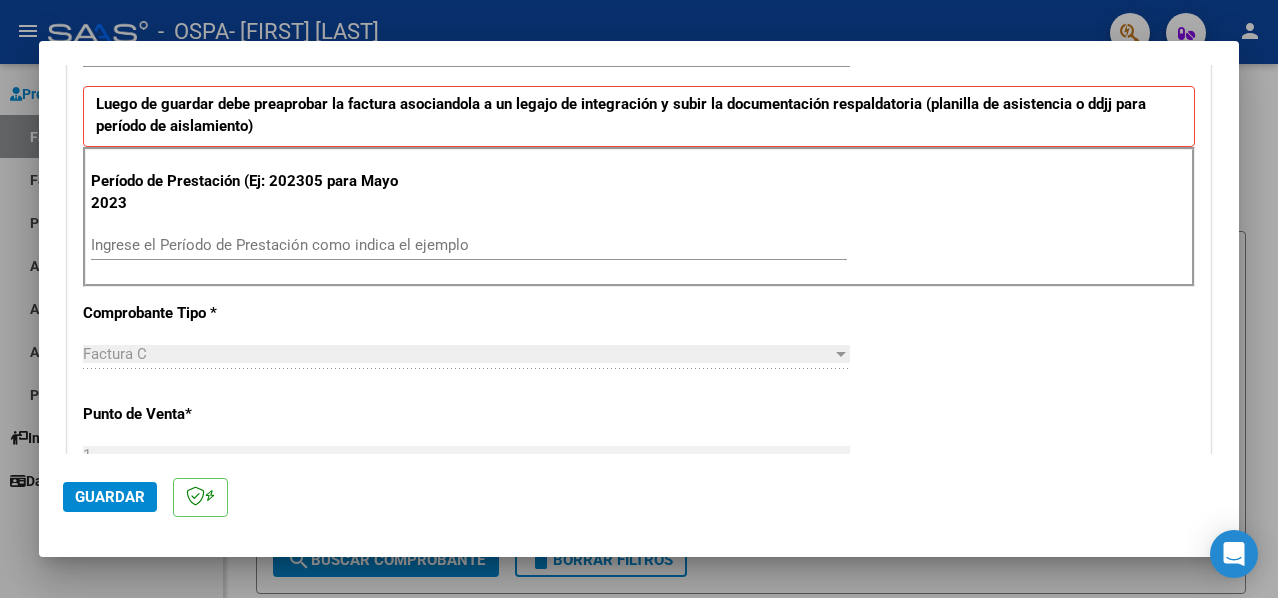 click on "Ingrese el Período de Prestación como indica el ejemplo" at bounding box center (469, 245) 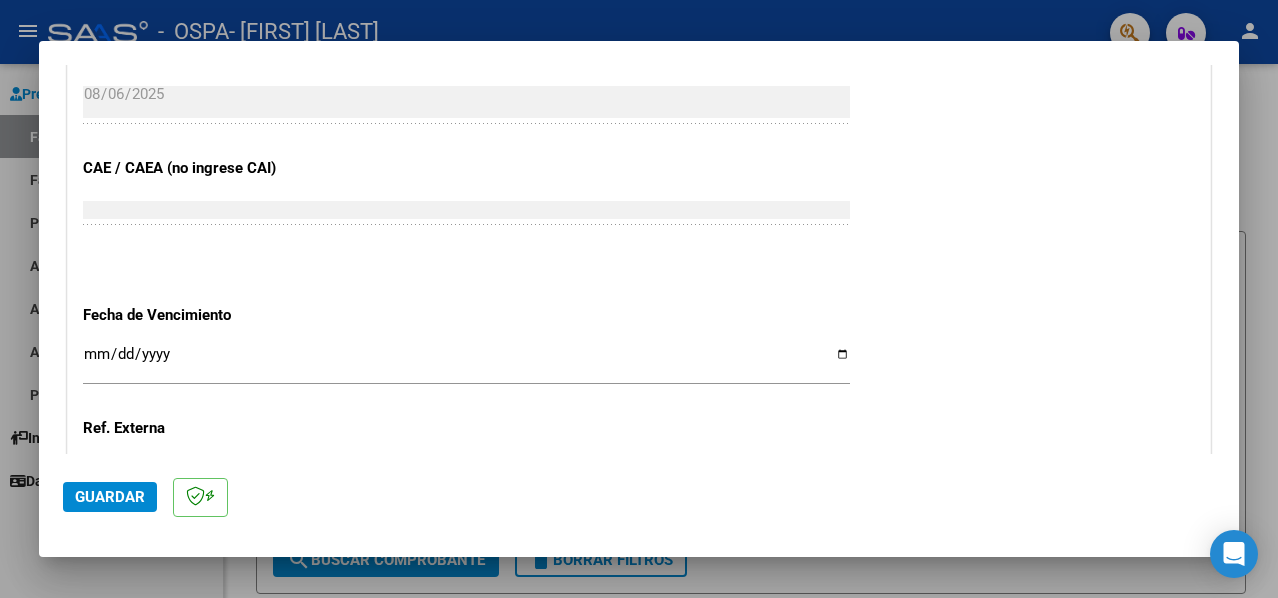 scroll, scrollTop: 1300, scrollLeft: 0, axis: vertical 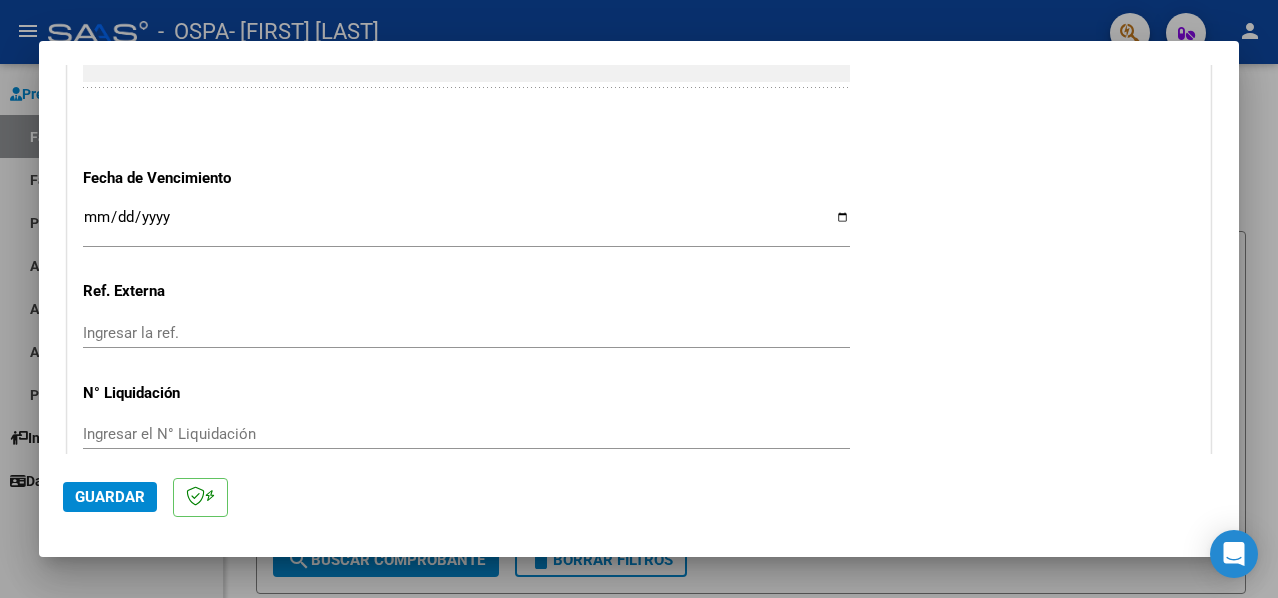 type on "202507" 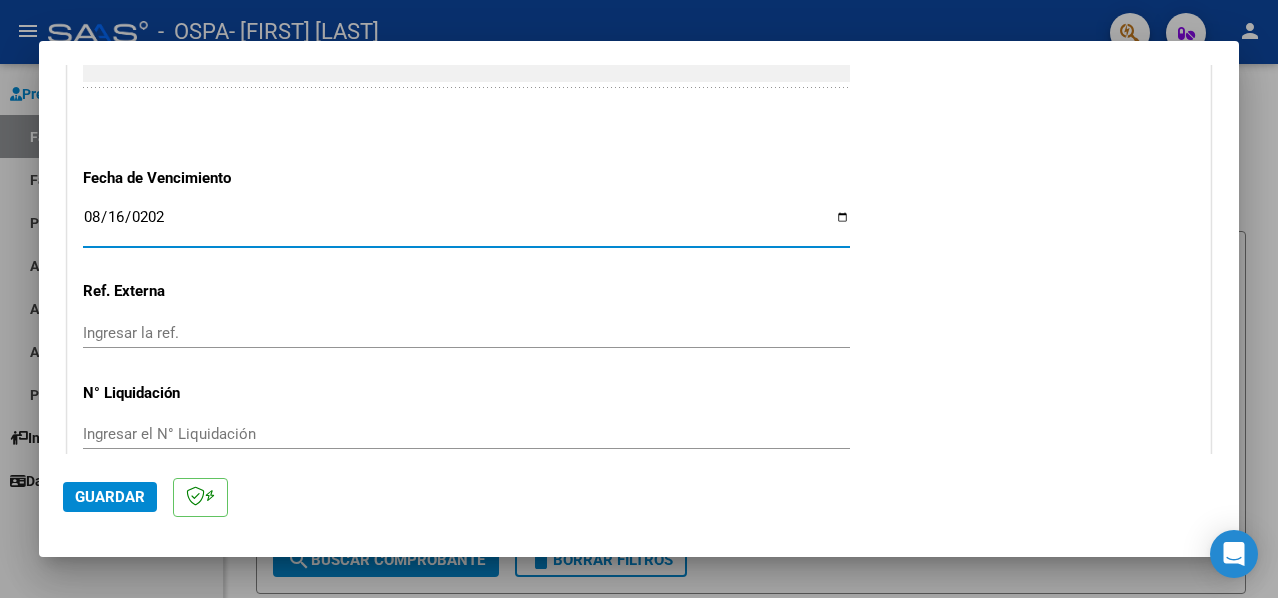 type on "2025-08-16" 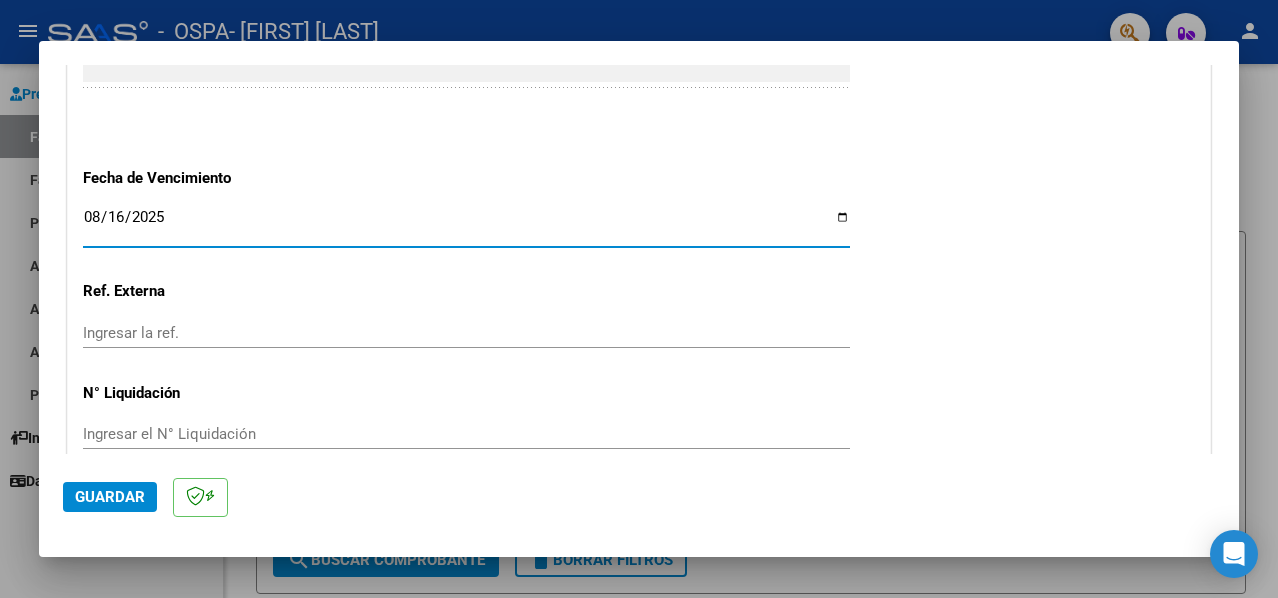 click on "Guardar" 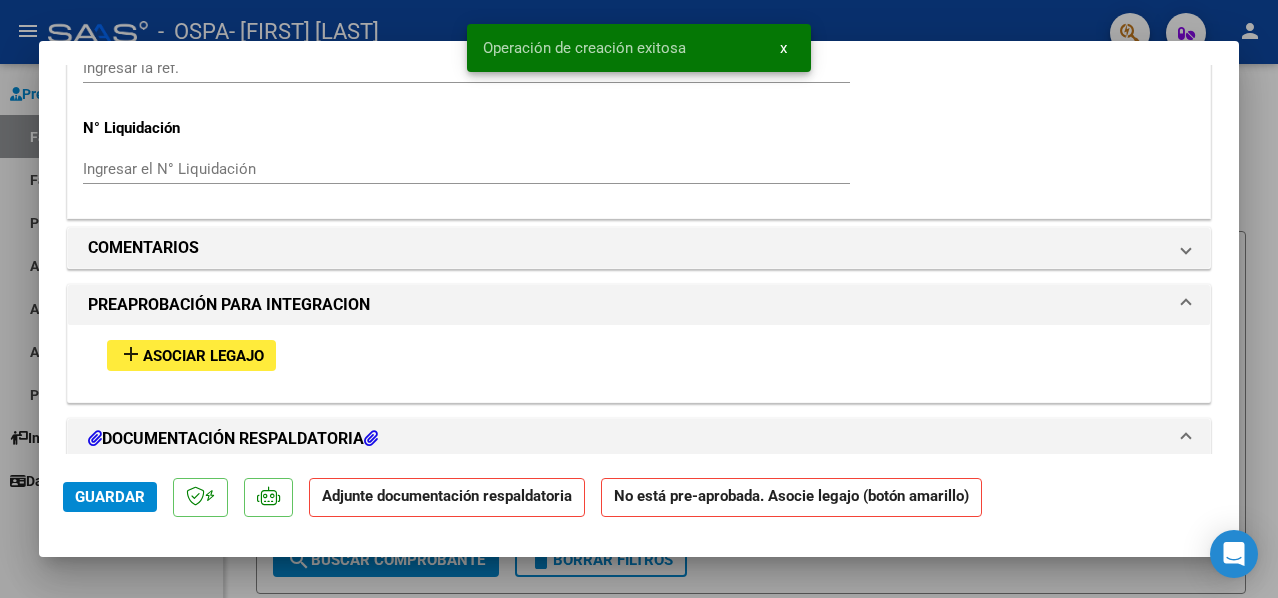 scroll, scrollTop: 1600, scrollLeft: 0, axis: vertical 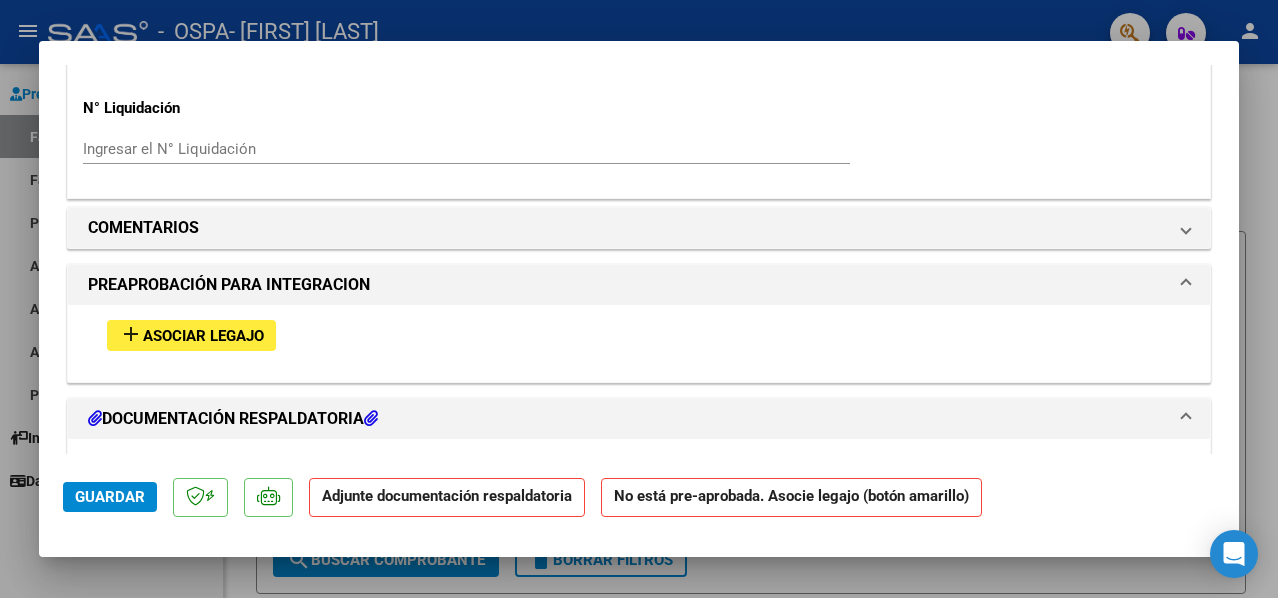 click on "Asociar Legajo" at bounding box center (203, 336) 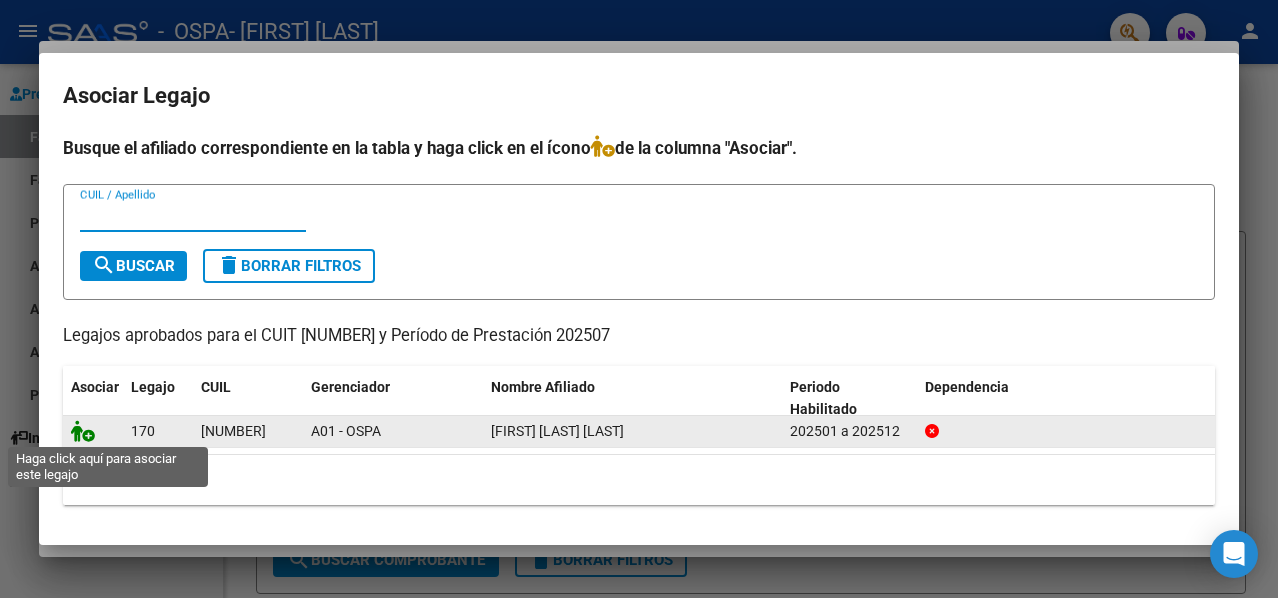 click 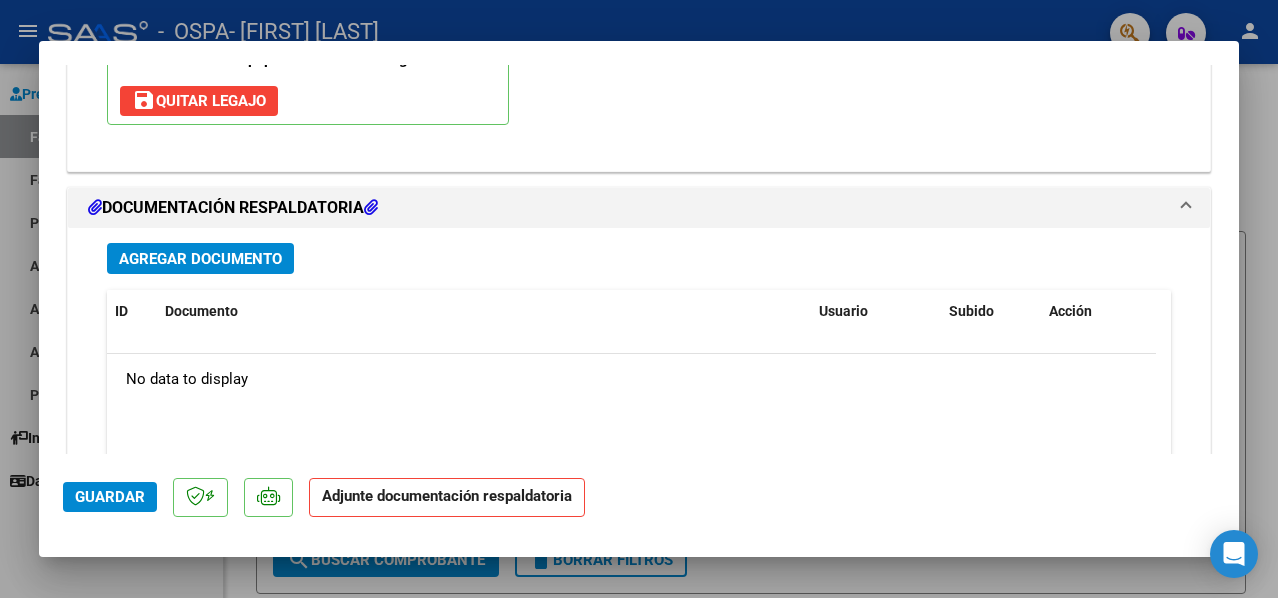 scroll, scrollTop: 2152, scrollLeft: 0, axis: vertical 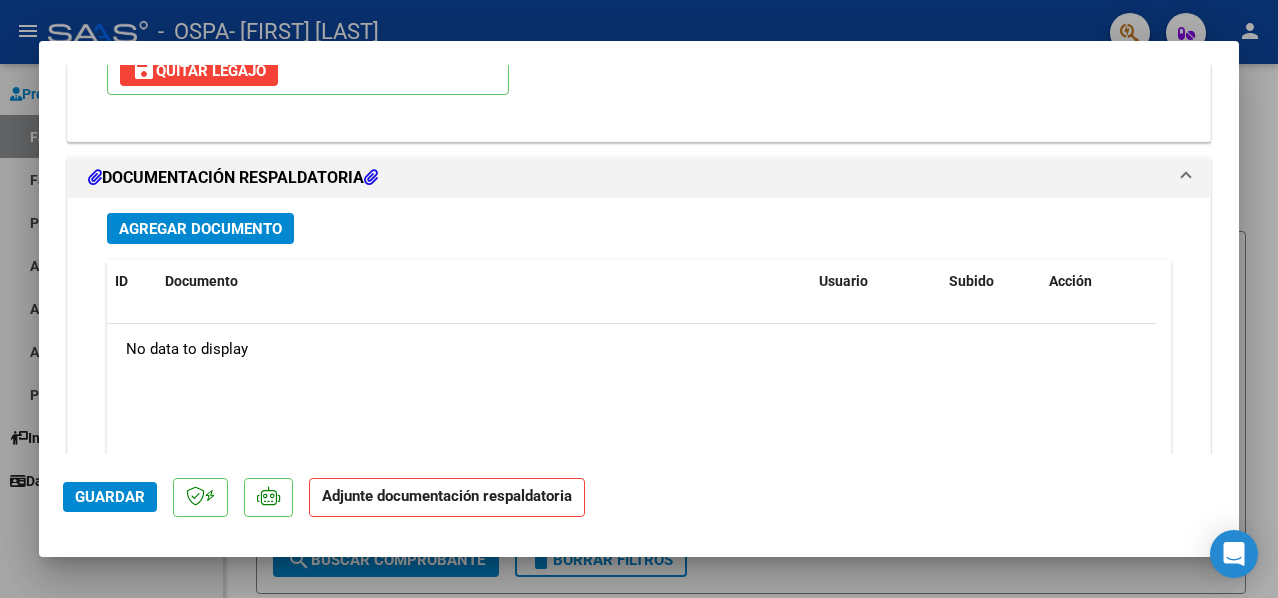 click on "Agregar Documento" at bounding box center [200, 229] 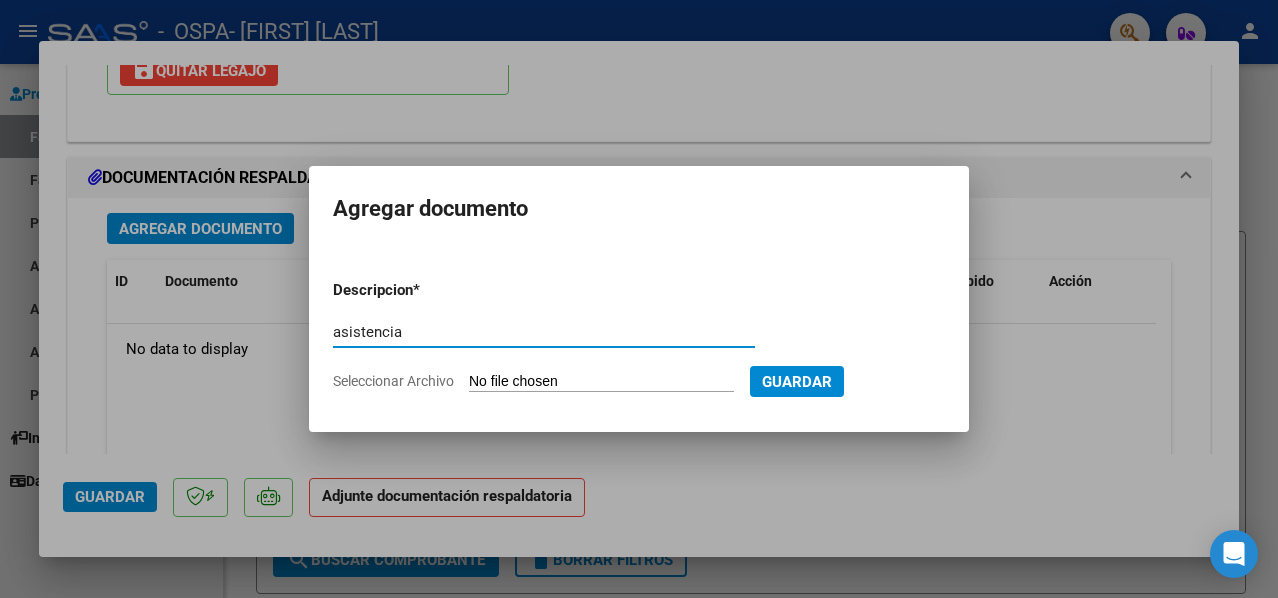 type on "asistencia" 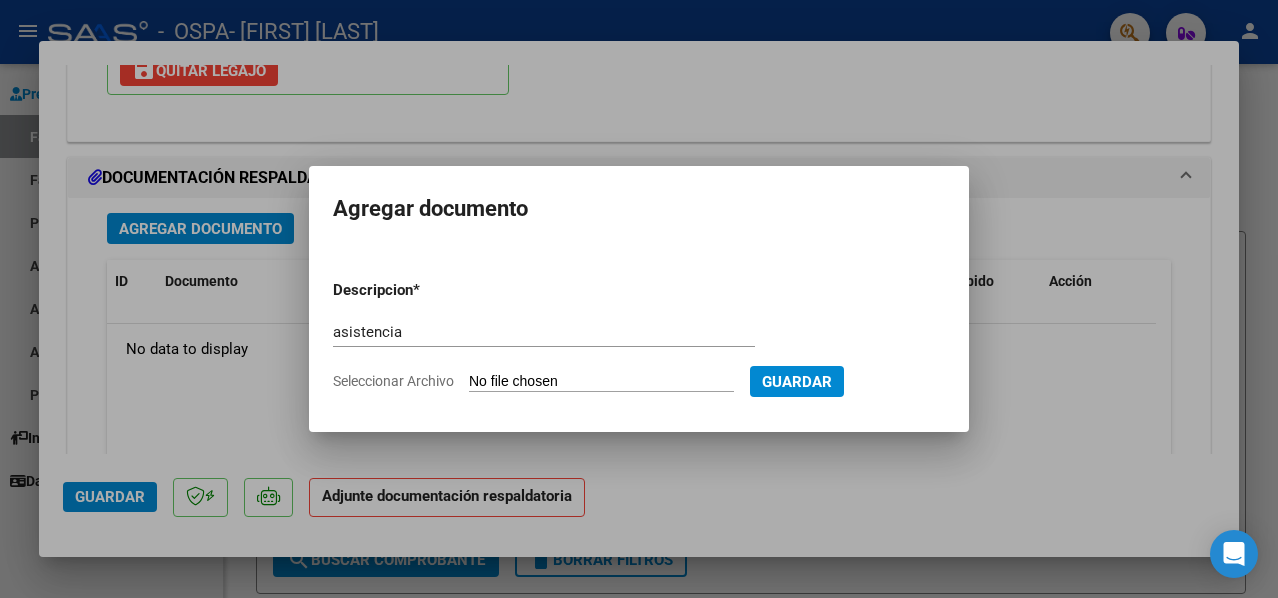 type on "C:\fakepath\Asistencia Psicop.pdf" 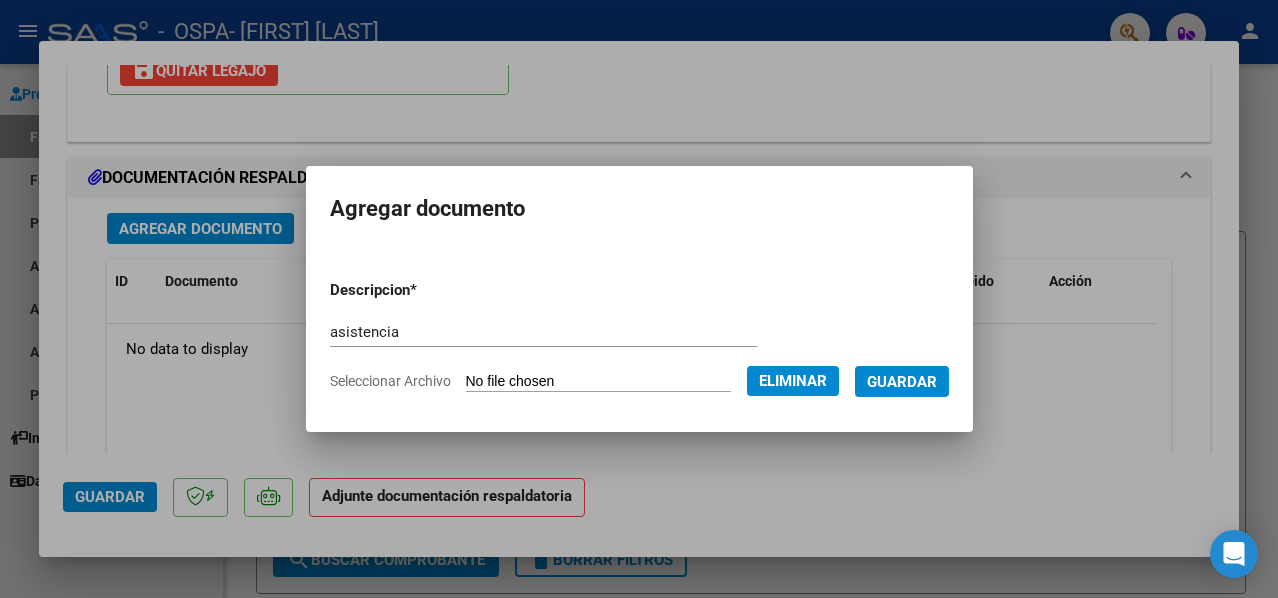 click on "Guardar" at bounding box center (902, 382) 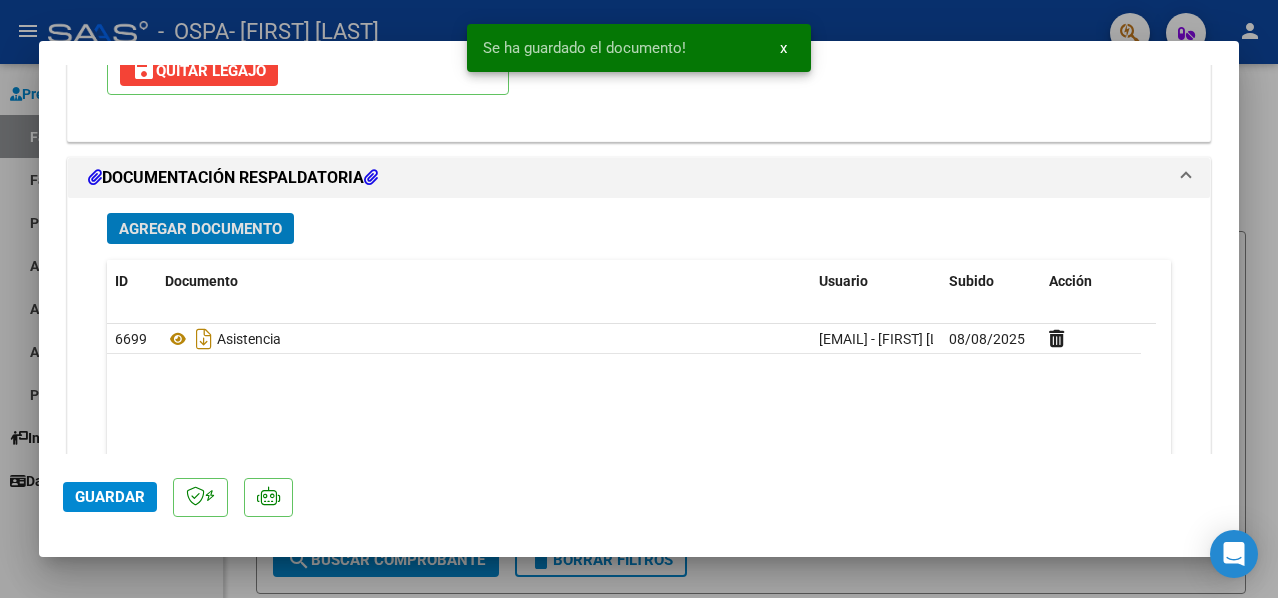 click on "Guardar" 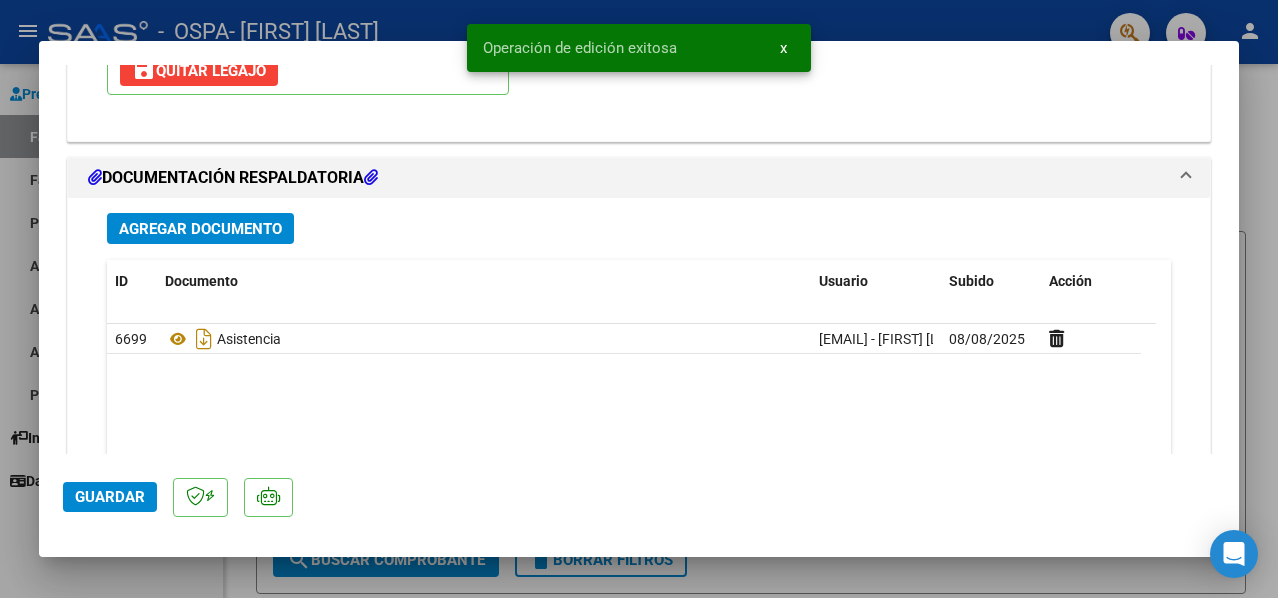 click at bounding box center [639, 299] 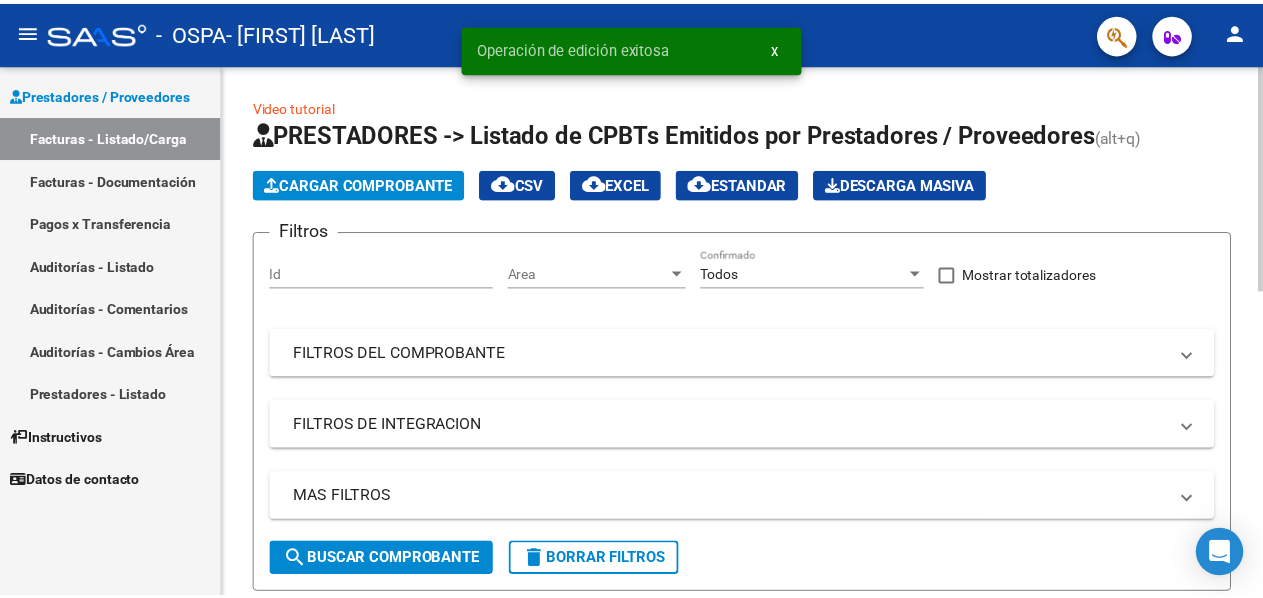 scroll, scrollTop: 300, scrollLeft: 0, axis: vertical 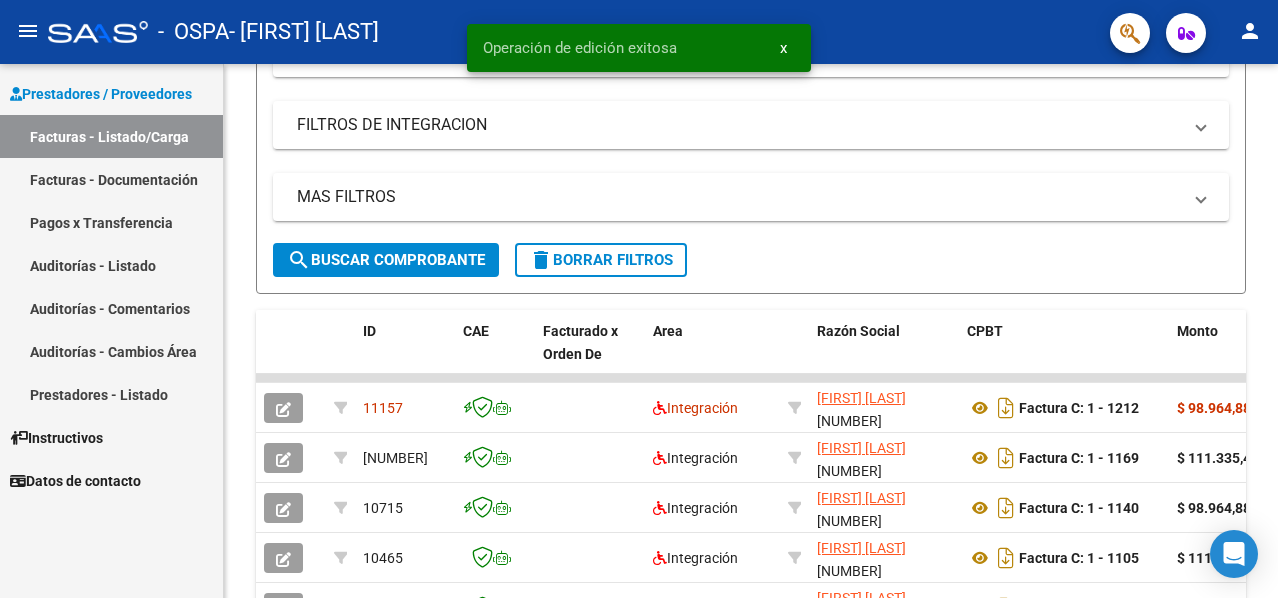 click on "person" 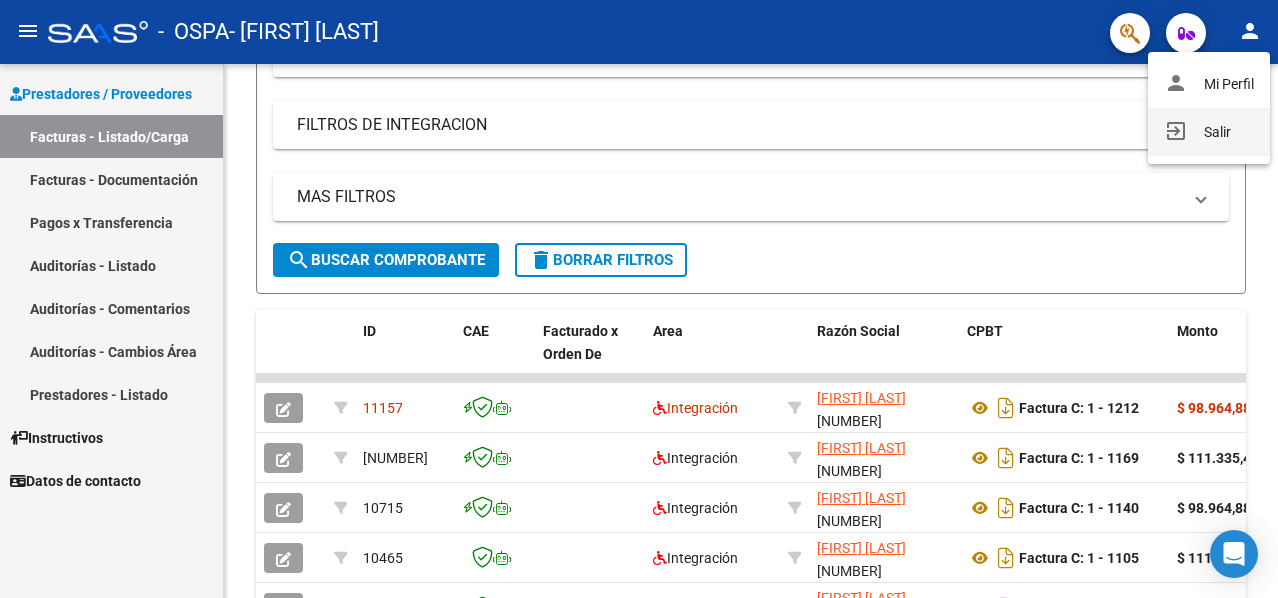 click on "exit_to_app  Salir" at bounding box center (1209, 132) 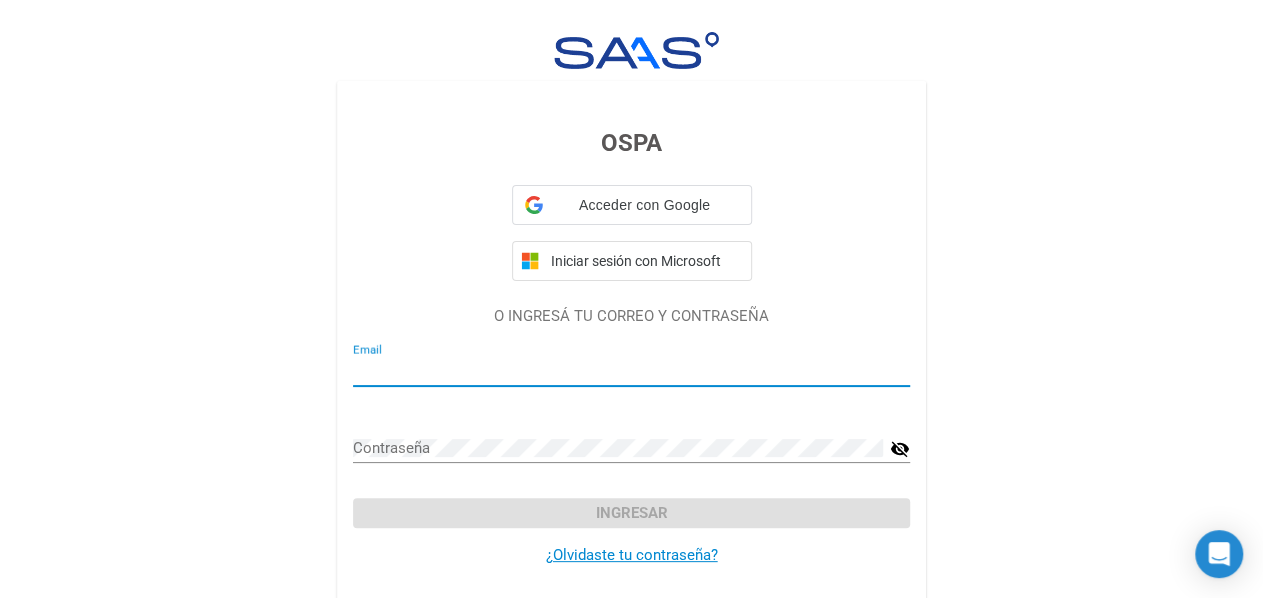 type on "caandecabrera@hotmail.com" 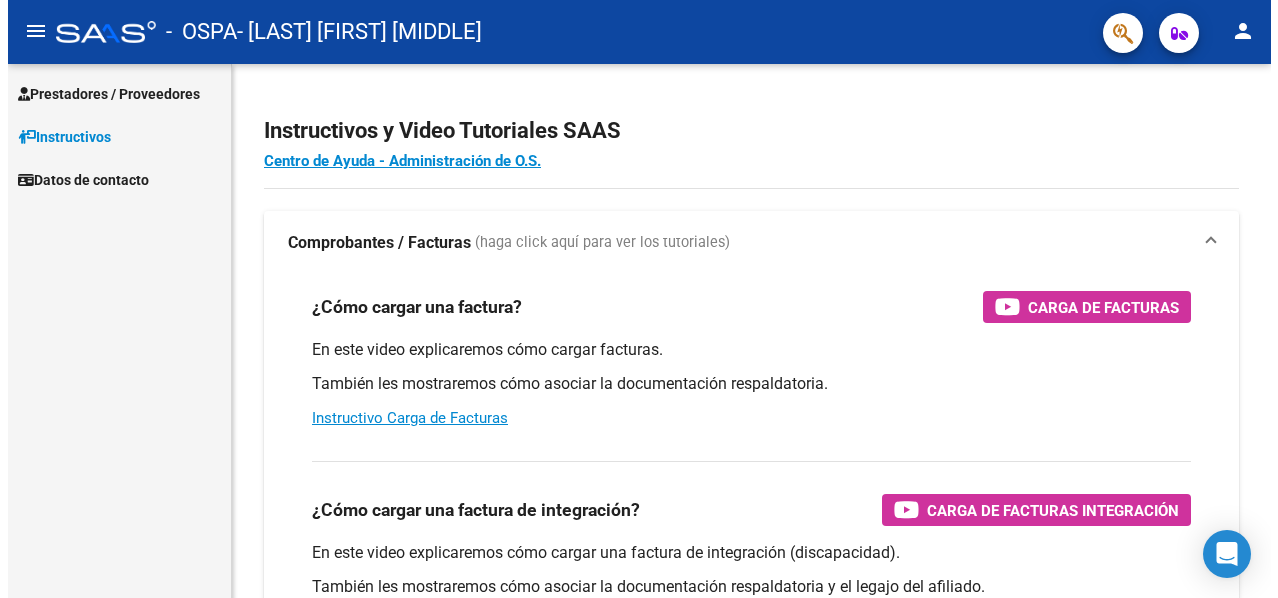 scroll, scrollTop: 0, scrollLeft: 0, axis: both 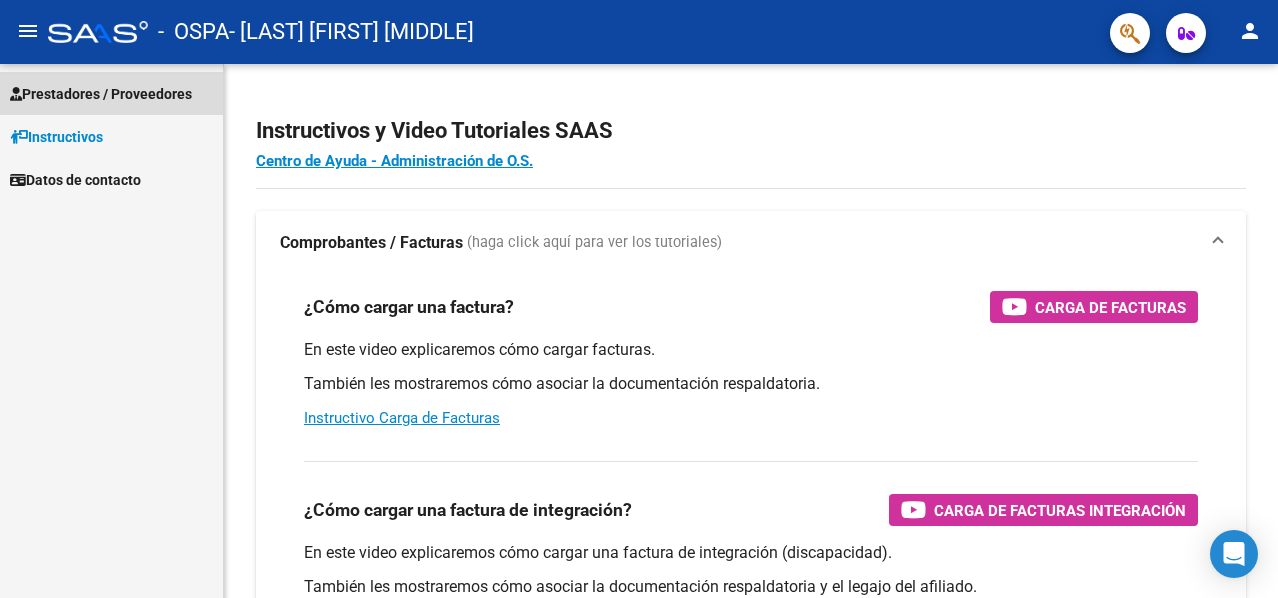 click on "Prestadores / Proveedores" at bounding box center (101, 94) 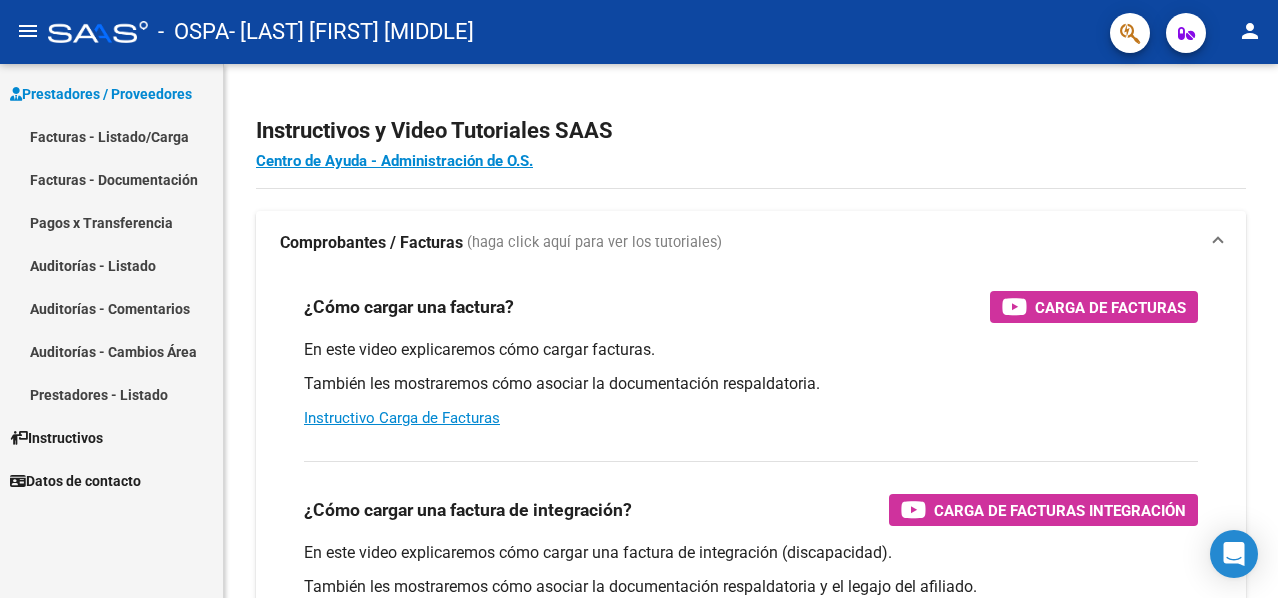 click on "Facturas - Listado/Carga" at bounding box center [111, 136] 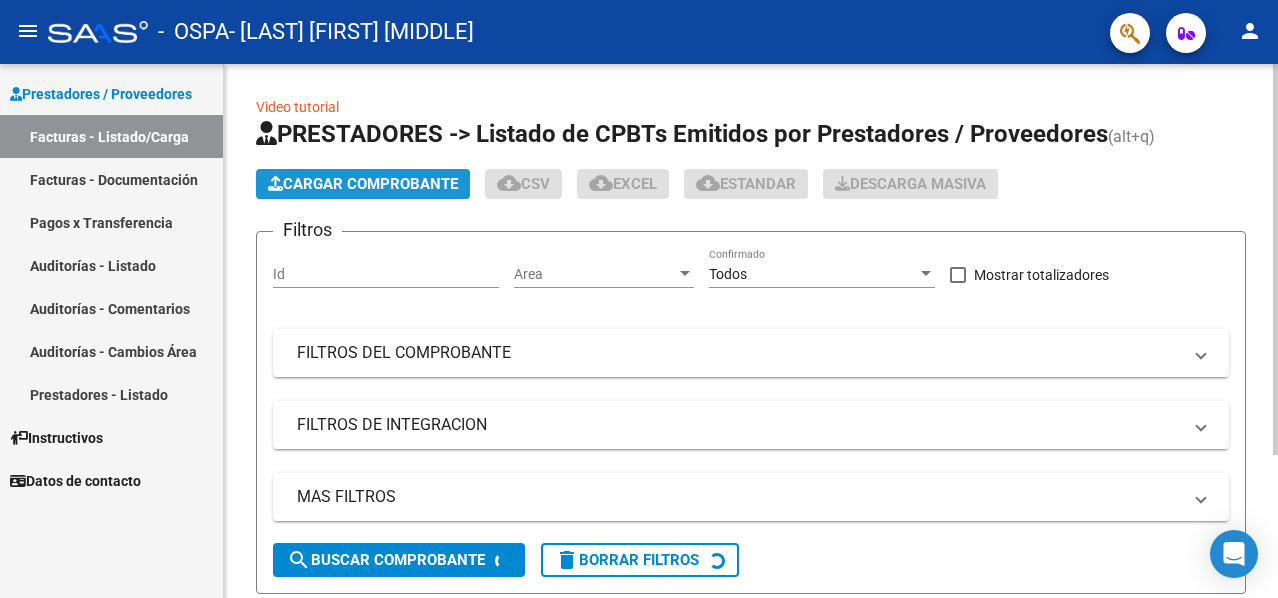 click on "Cargar Comprobante" 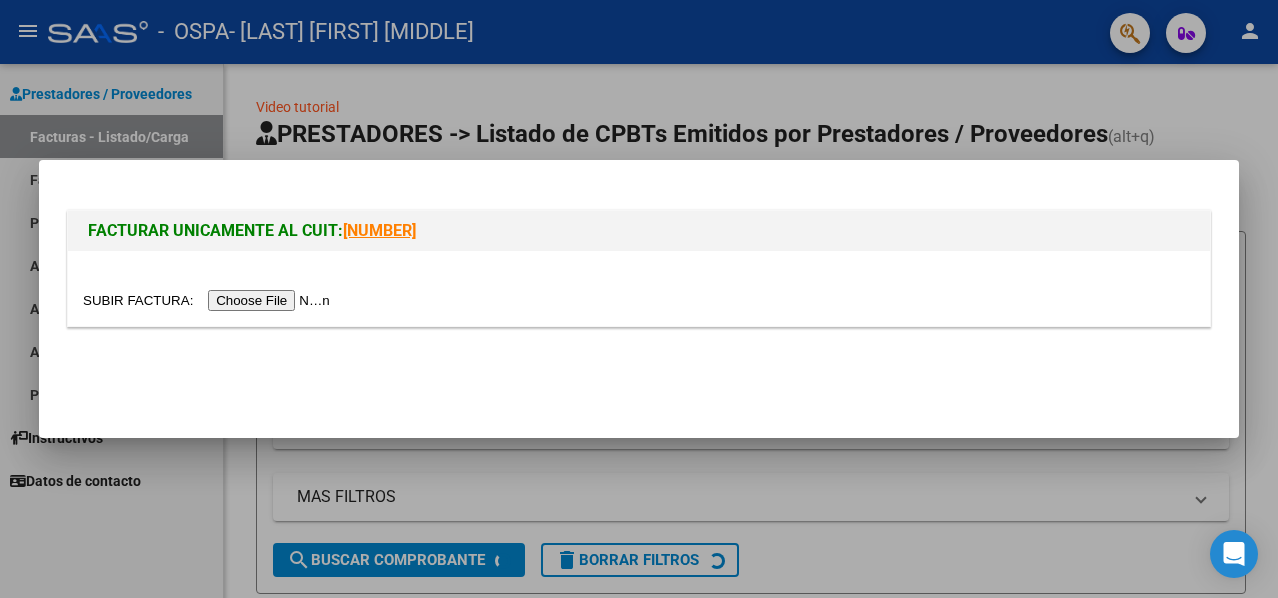 click at bounding box center [209, 300] 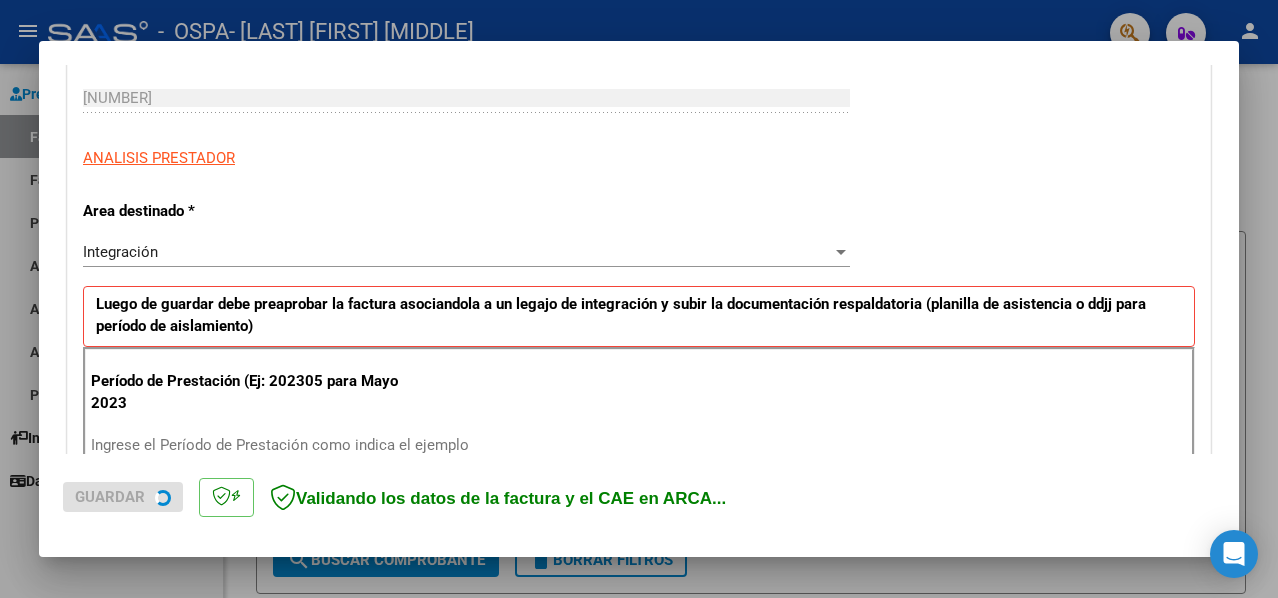 scroll, scrollTop: 500, scrollLeft: 0, axis: vertical 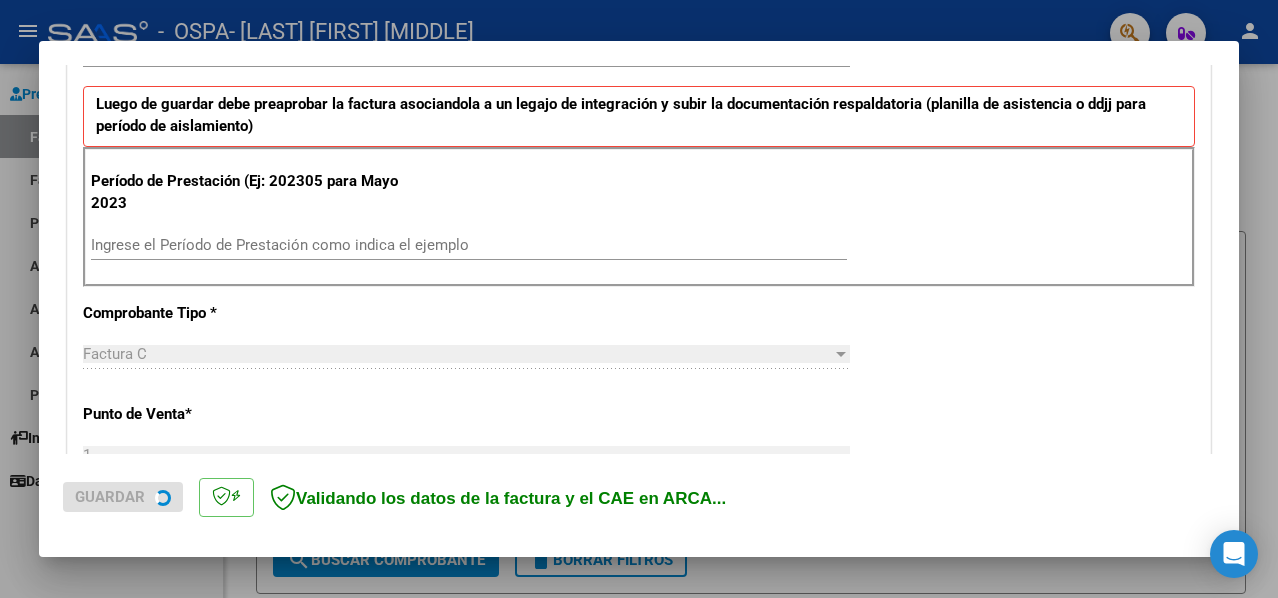 click on "Ingrese el Período de Prestación como indica el ejemplo" at bounding box center (469, 245) 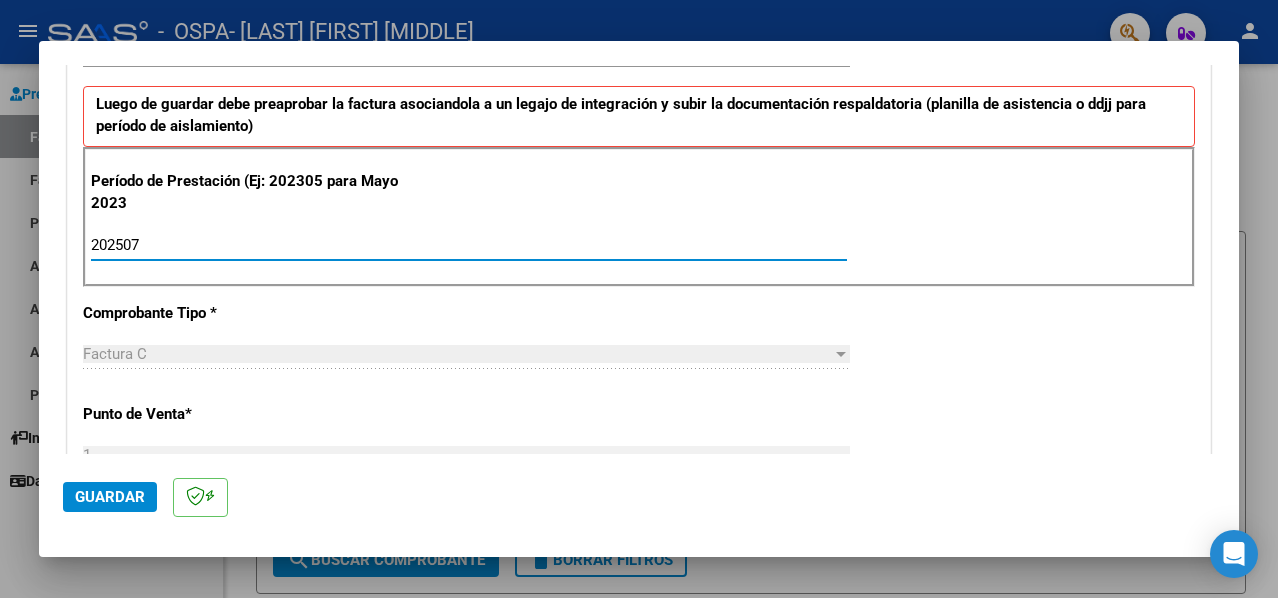 type on "202507" 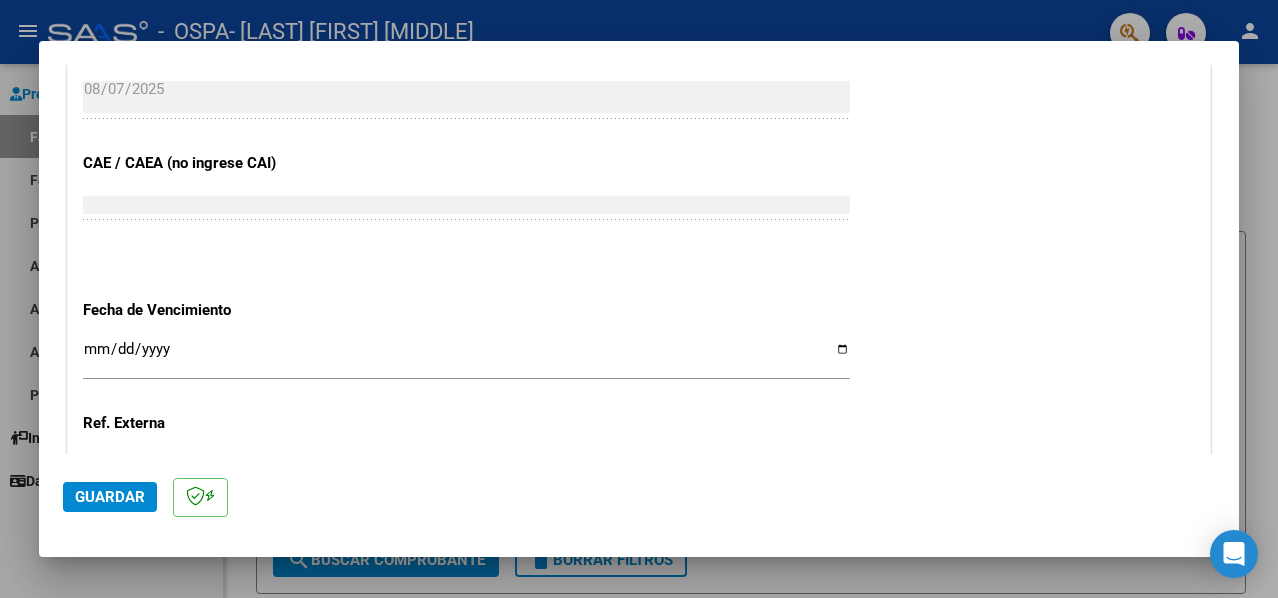 scroll, scrollTop: 1200, scrollLeft: 0, axis: vertical 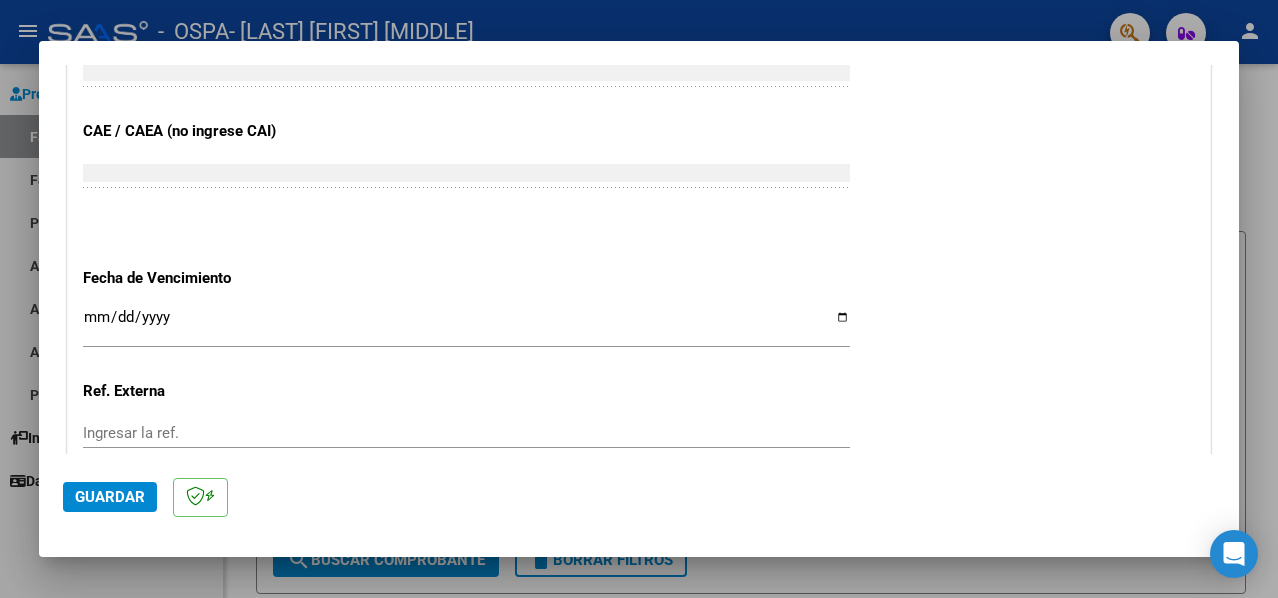 click on "Ingresar la fecha" at bounding box center [466, 325] 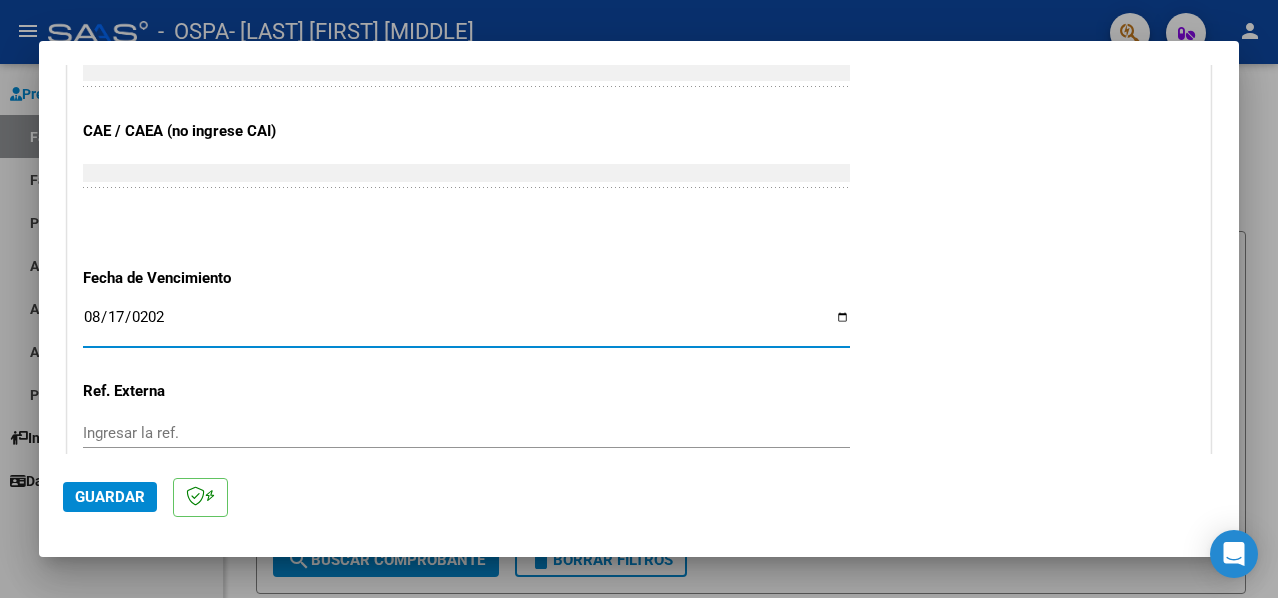 type on "2025-08-17" 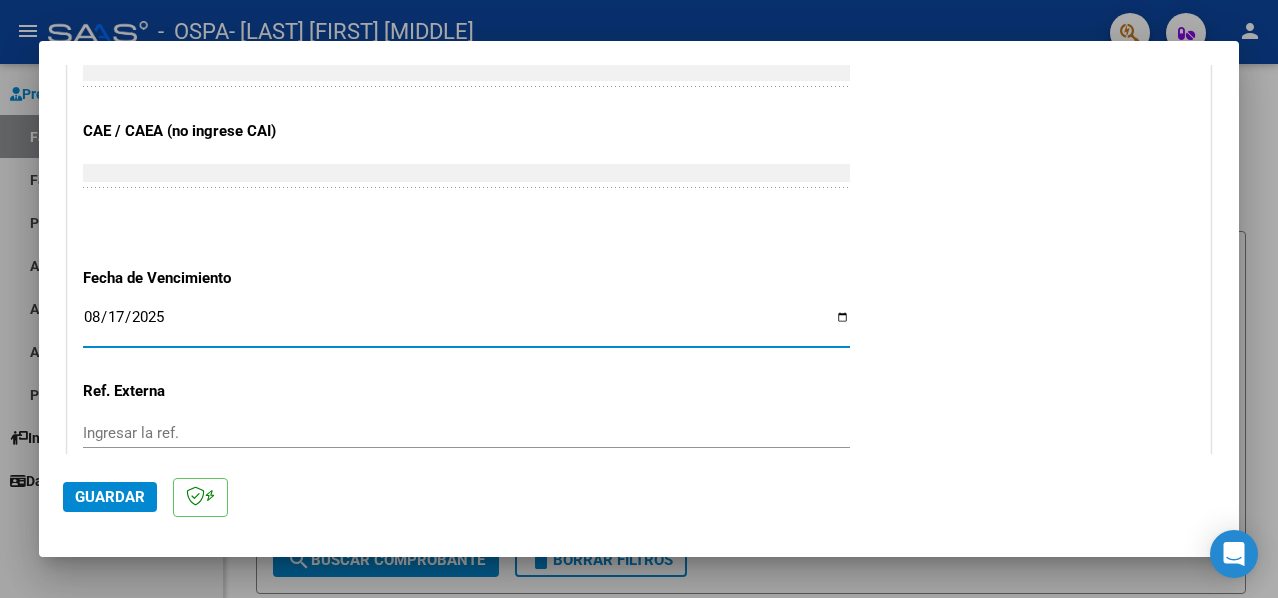 click on "Guardar" 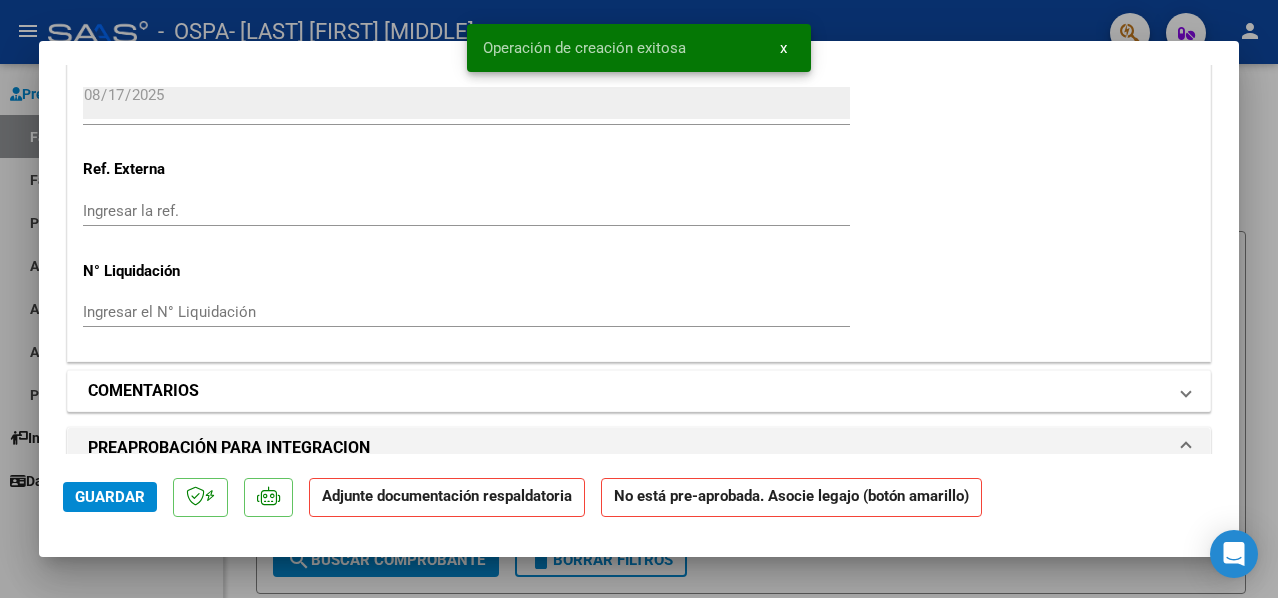 scroll, scrollTop: 1737, scrollLeft: 0, axis: vertical 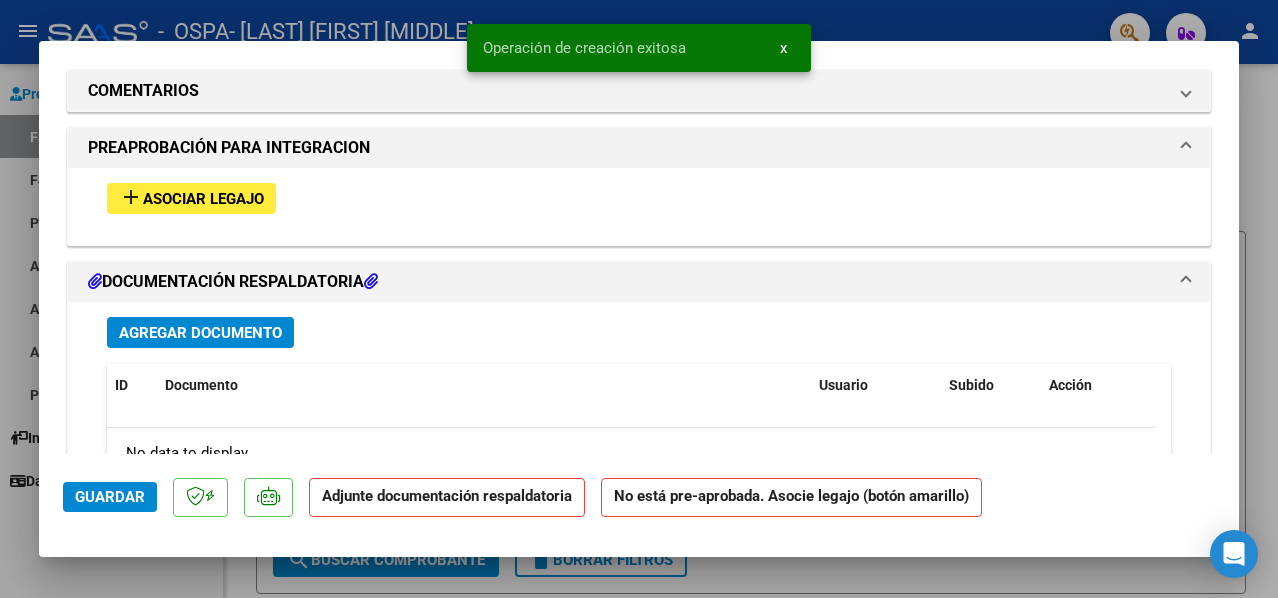 click on "Asociar Legajo" at bounding box center [203, 199] 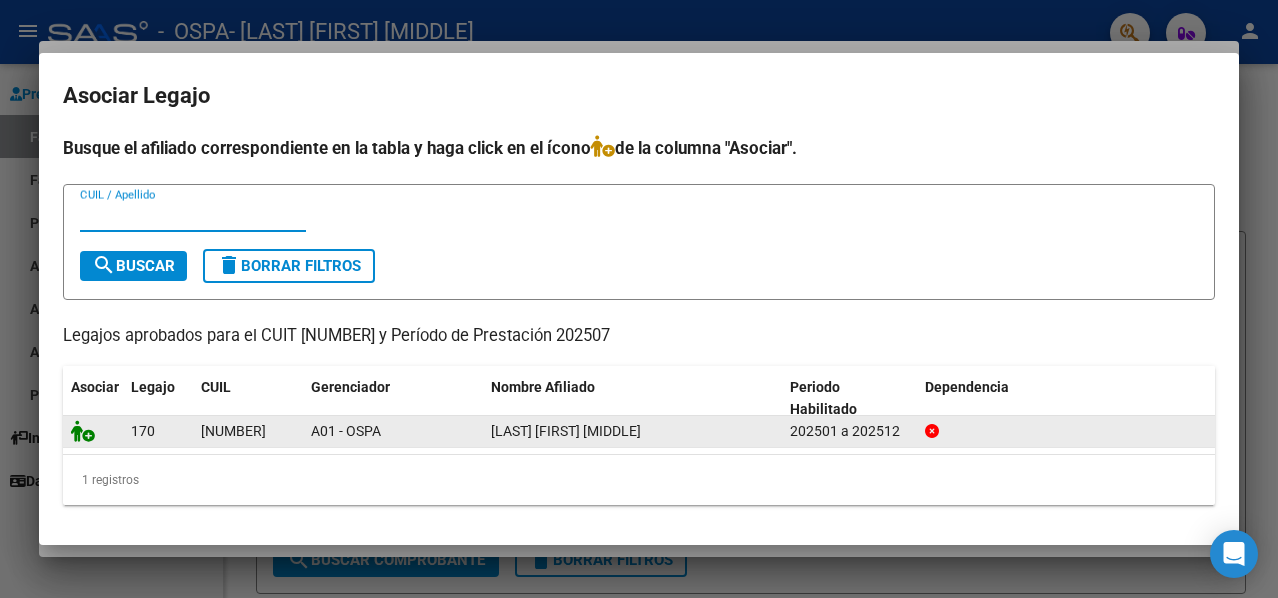 click 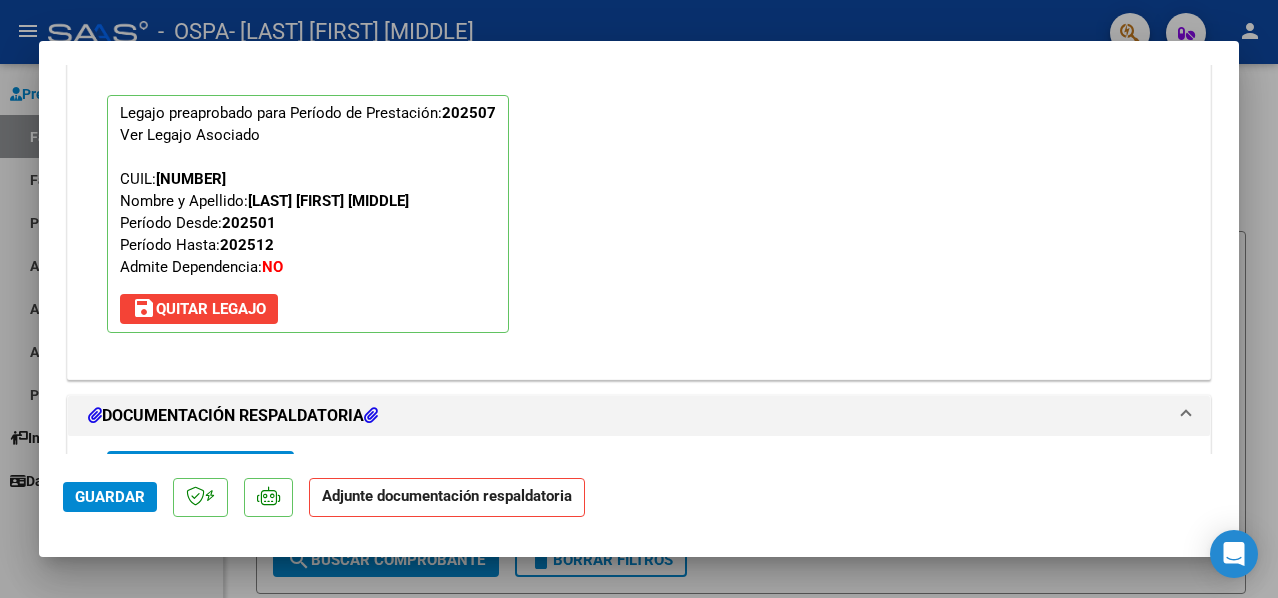 scroll, scrollTop: 1990, scrollLeft: 0, axis: vertical 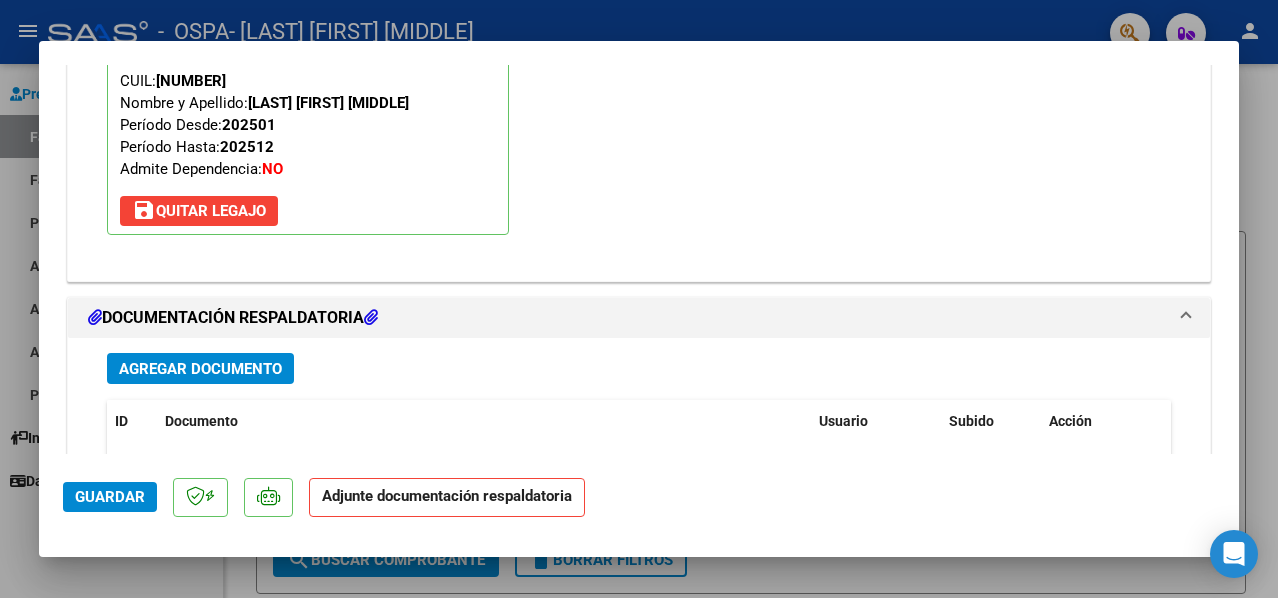 click on "Agregar Documento" at bounding box center [200, 368] 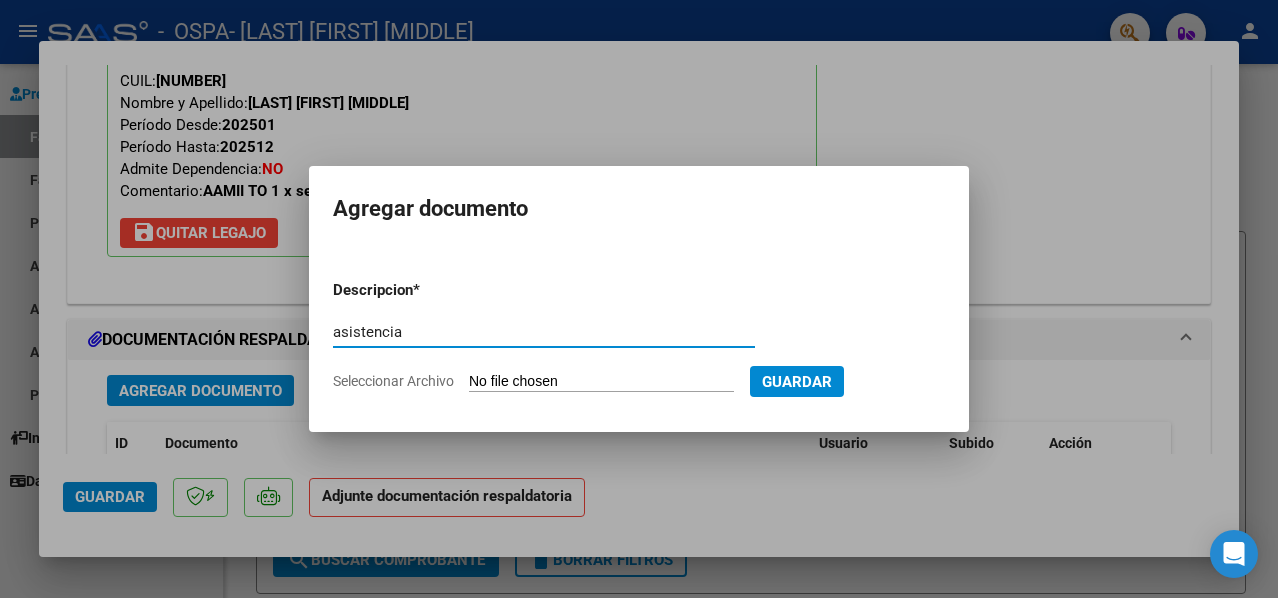 type on "asistencia" 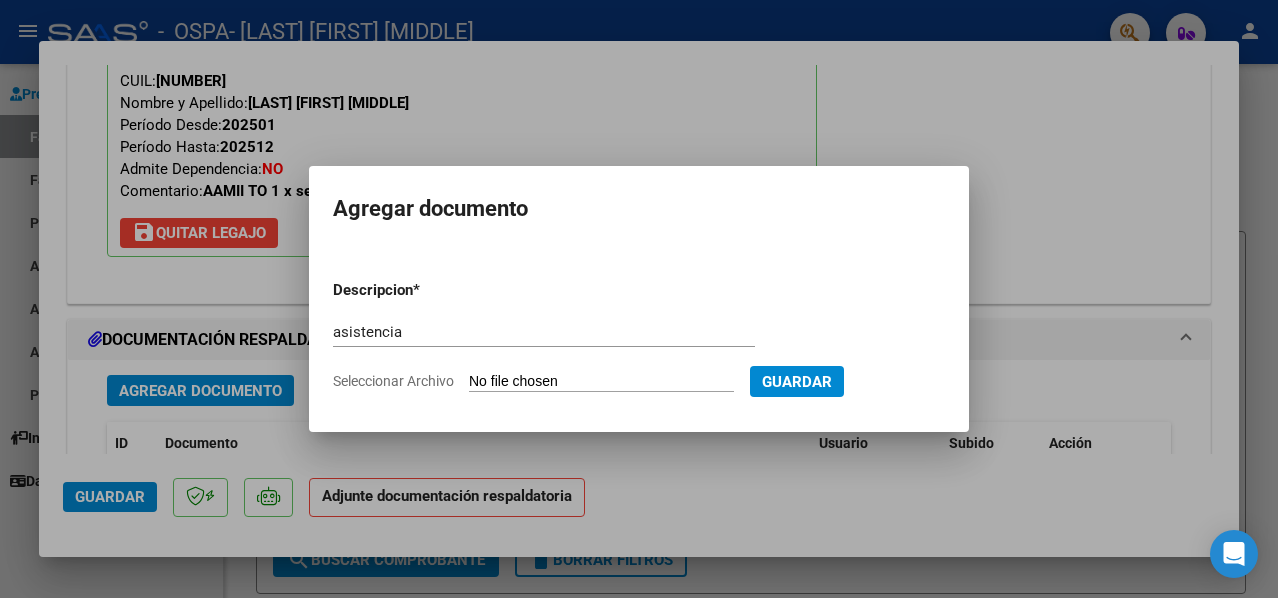 type on "C:\fakepath\Asistencia T.O.pdf" 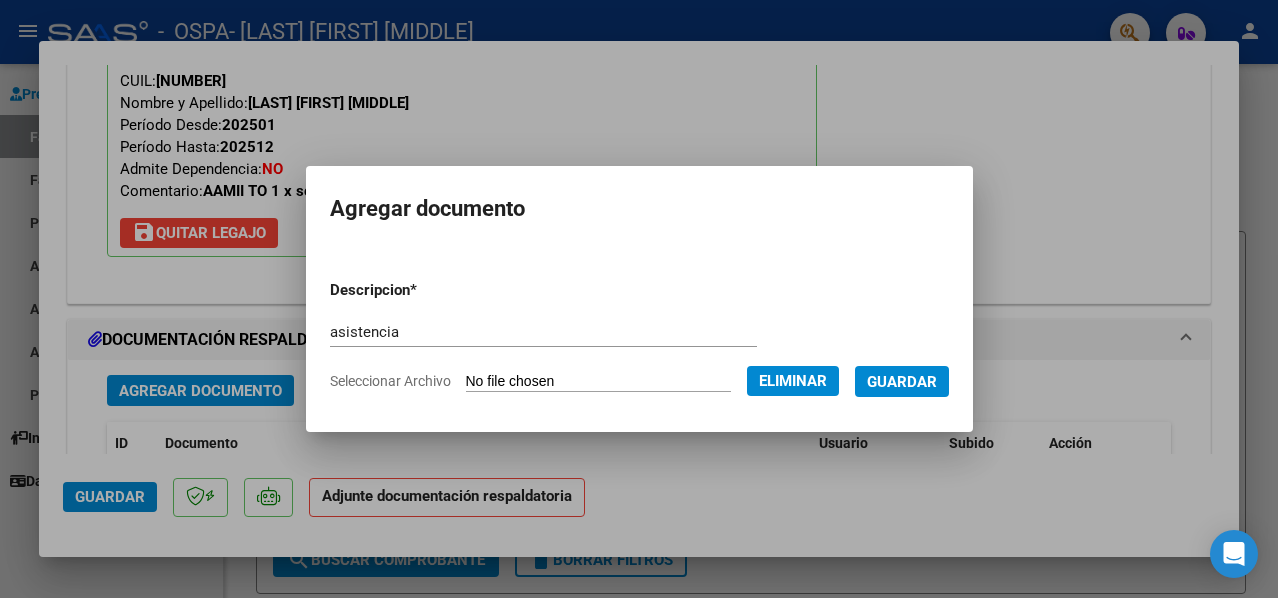 click on "Guardar" at bounding box center [902, 382] 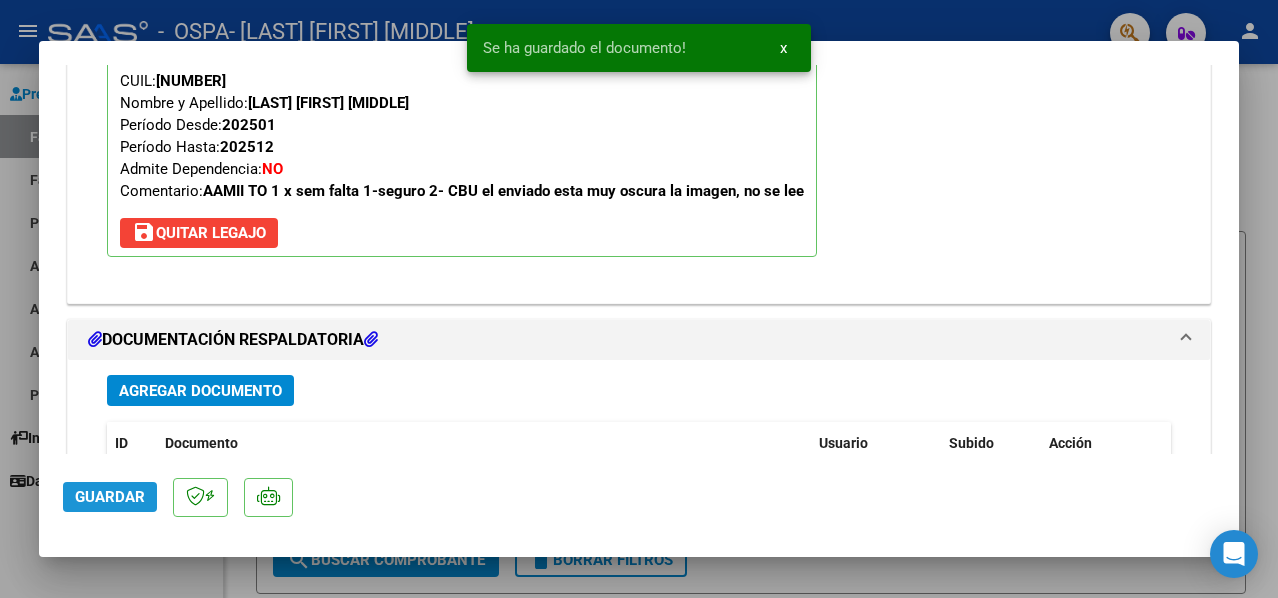 click on "Guardar" 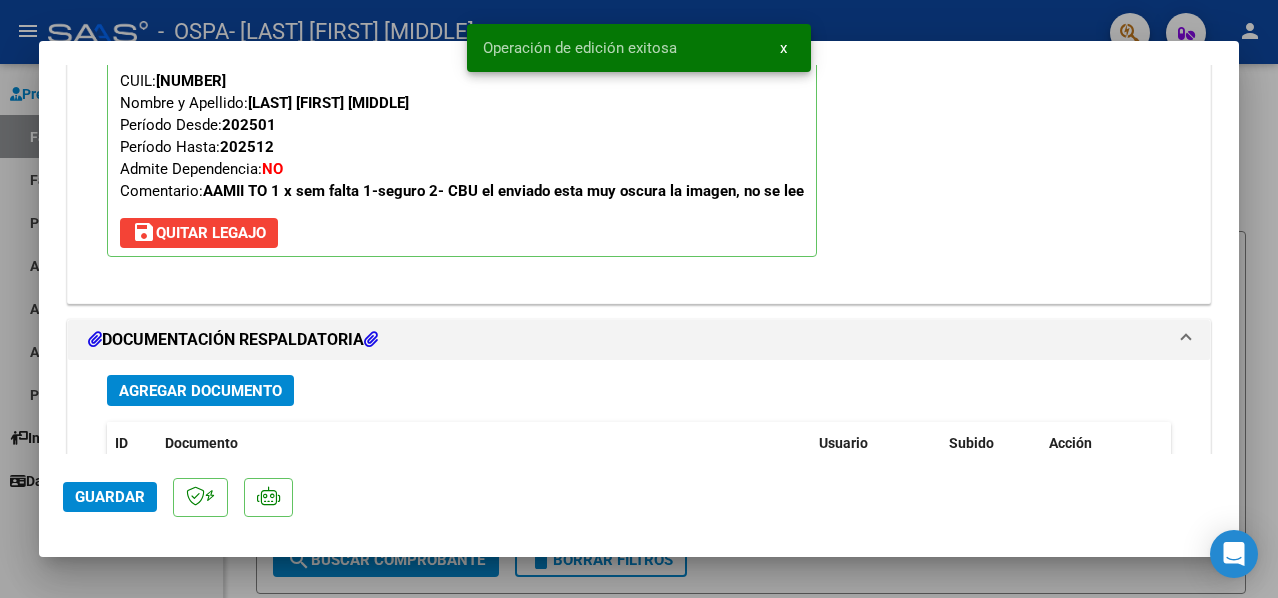click at bounding box center (639, 299) 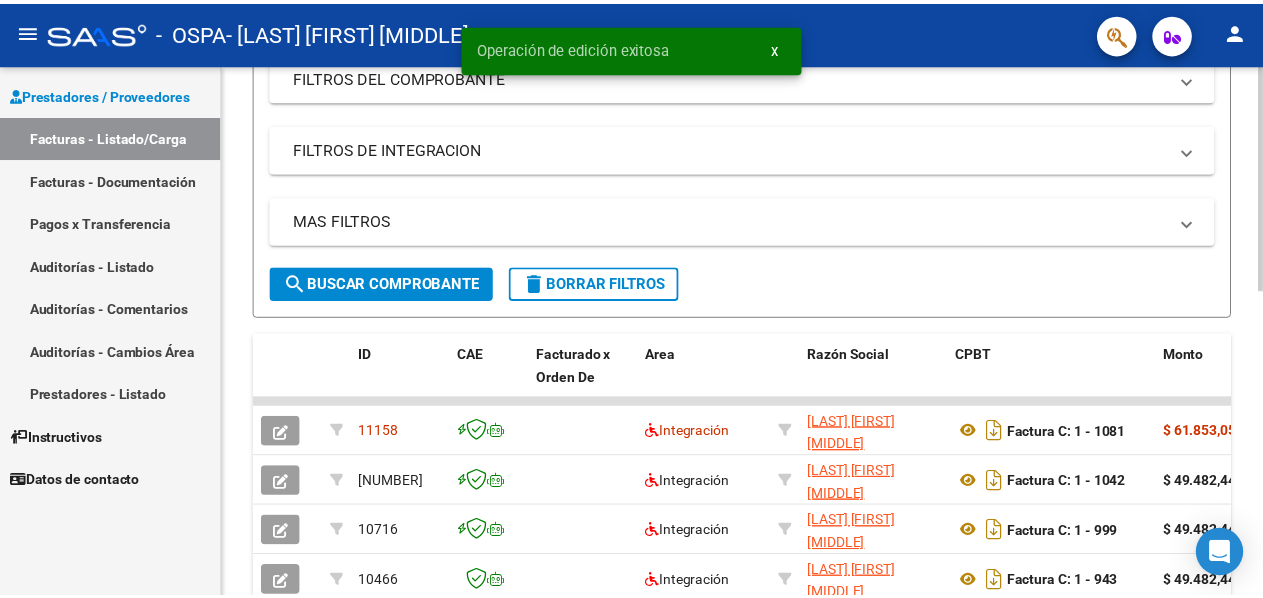 scroll, scrollTop: 300, scrollLeft: 0, axis: vertical 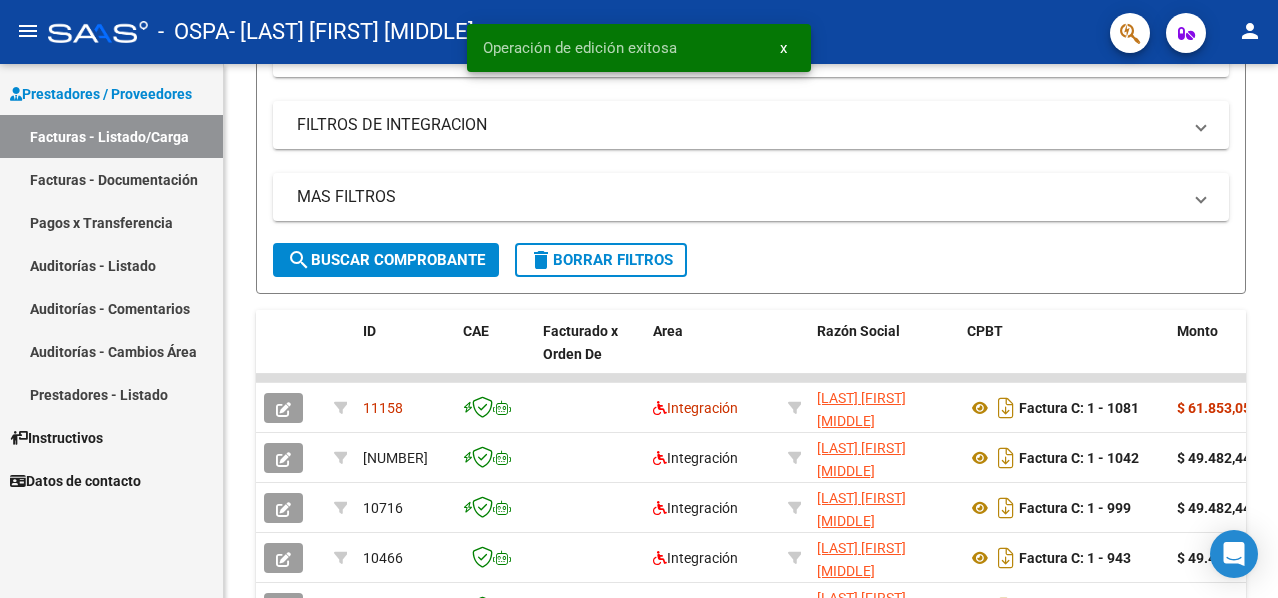 click on "person" 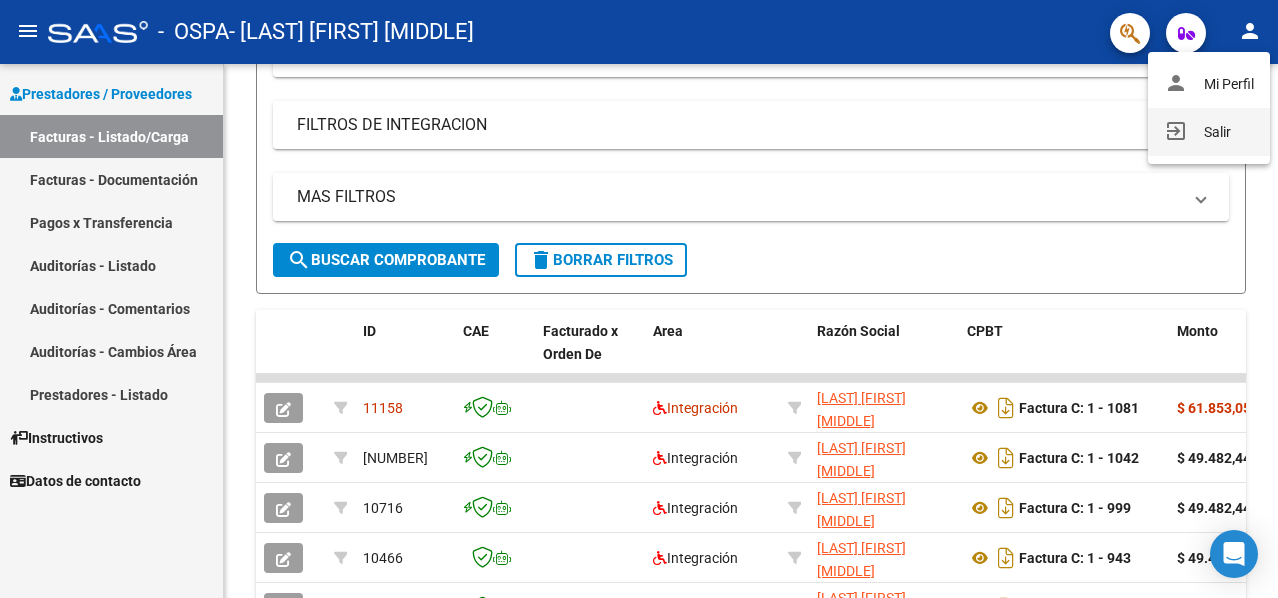 click on "exit_to_app  Salir" at bounding box center (1209, 132) 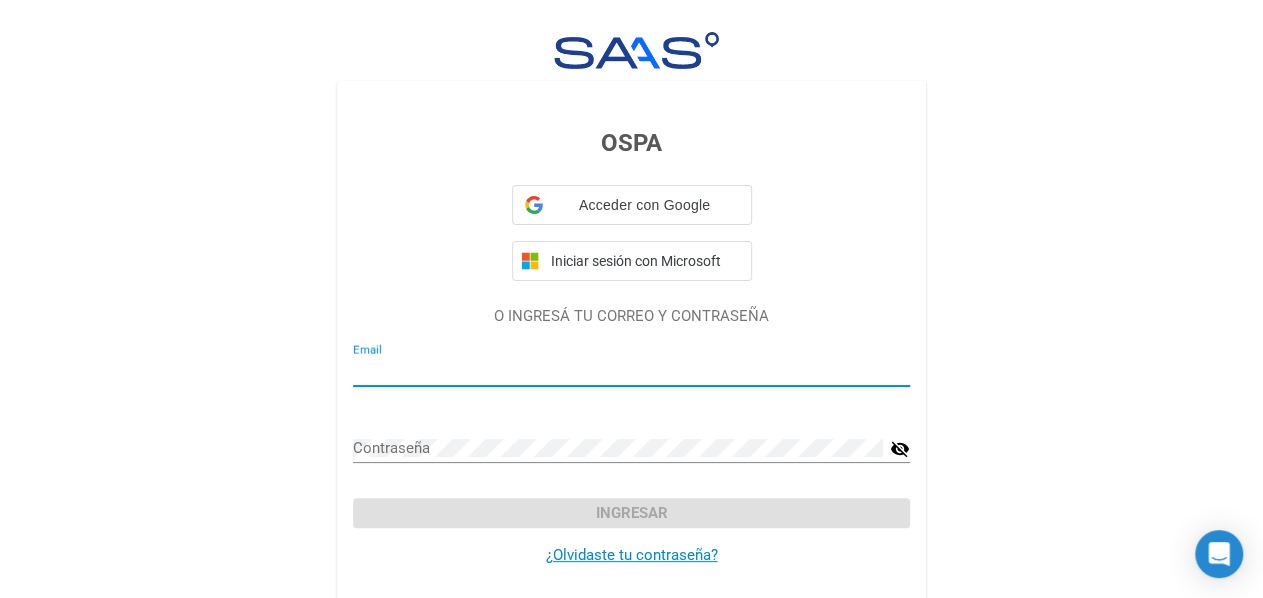 type on "[EMAIL]" 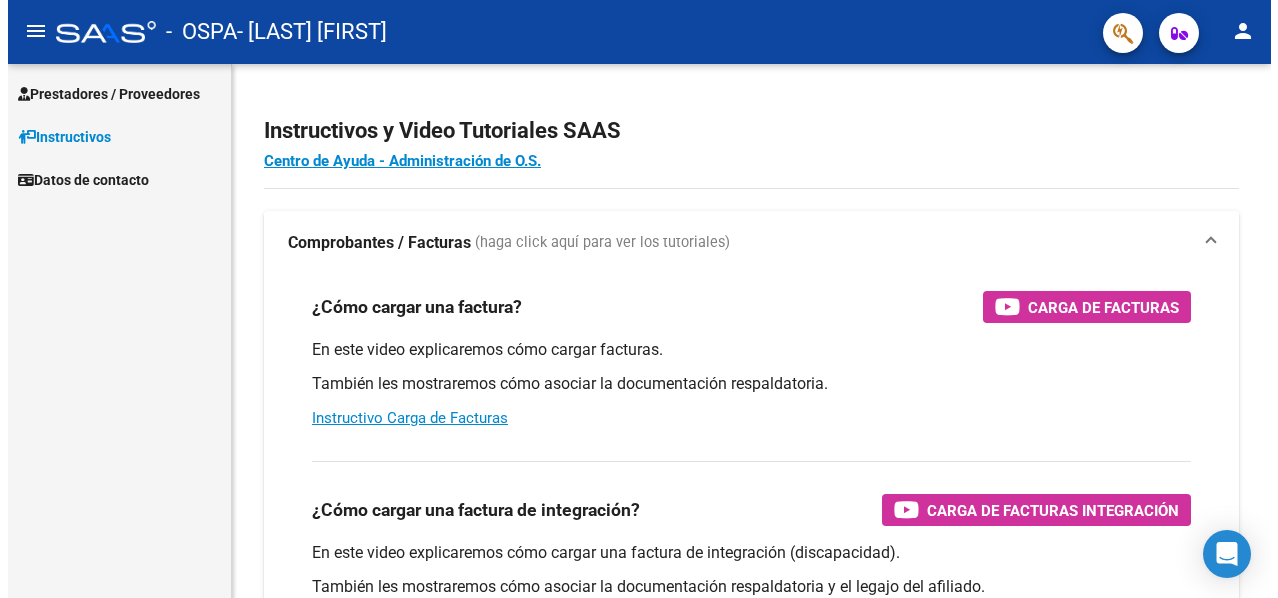 scroll, scrollTop: 0, scrollLeft: 0, axis: both 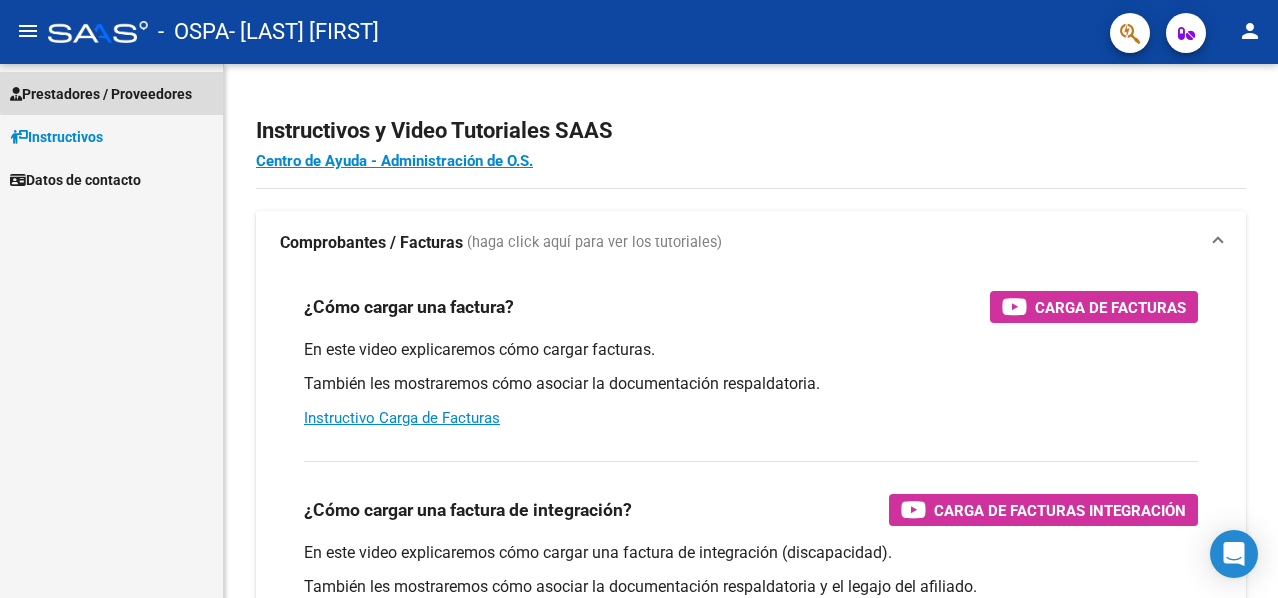 click on "Prestadores / Proveedores" at bounding box center (101, 94) 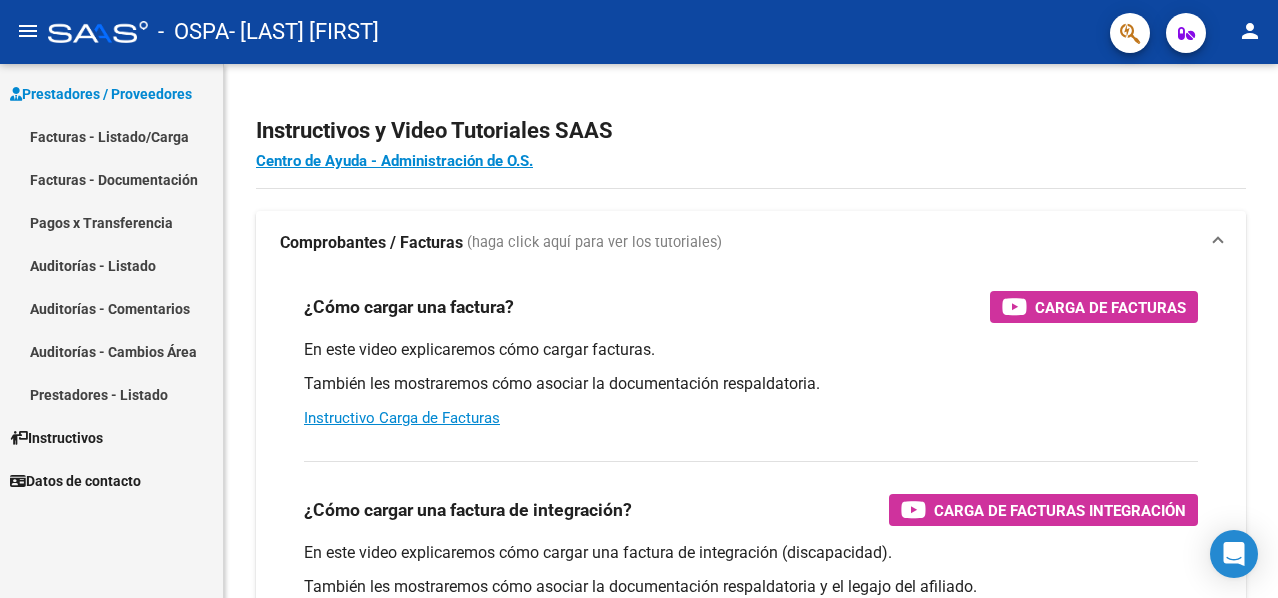 click on "Facturas - Listado/Carga" at bounding box center (111, 136) 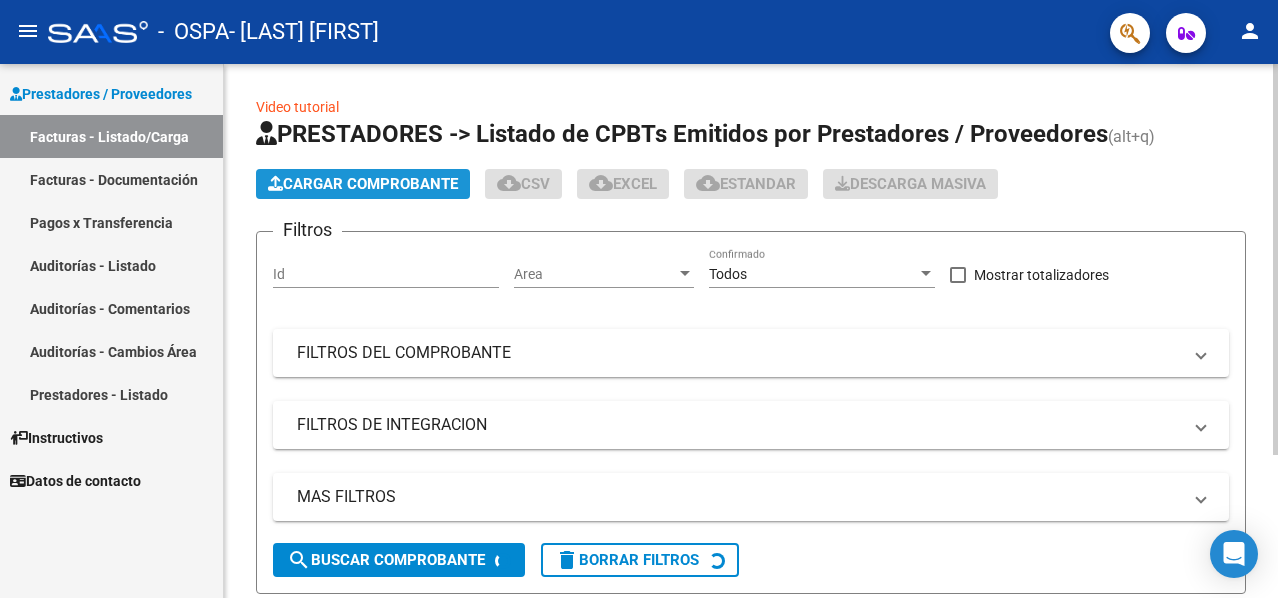 click on "Cargar Comprobante" 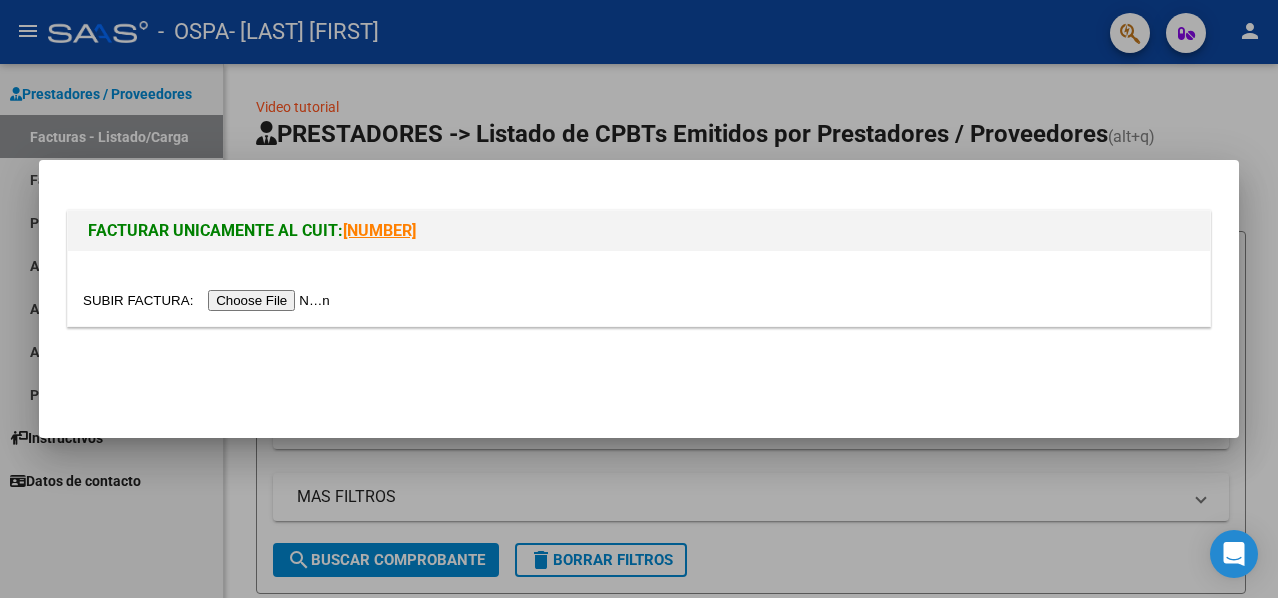 click at bounding box center (209, 300) 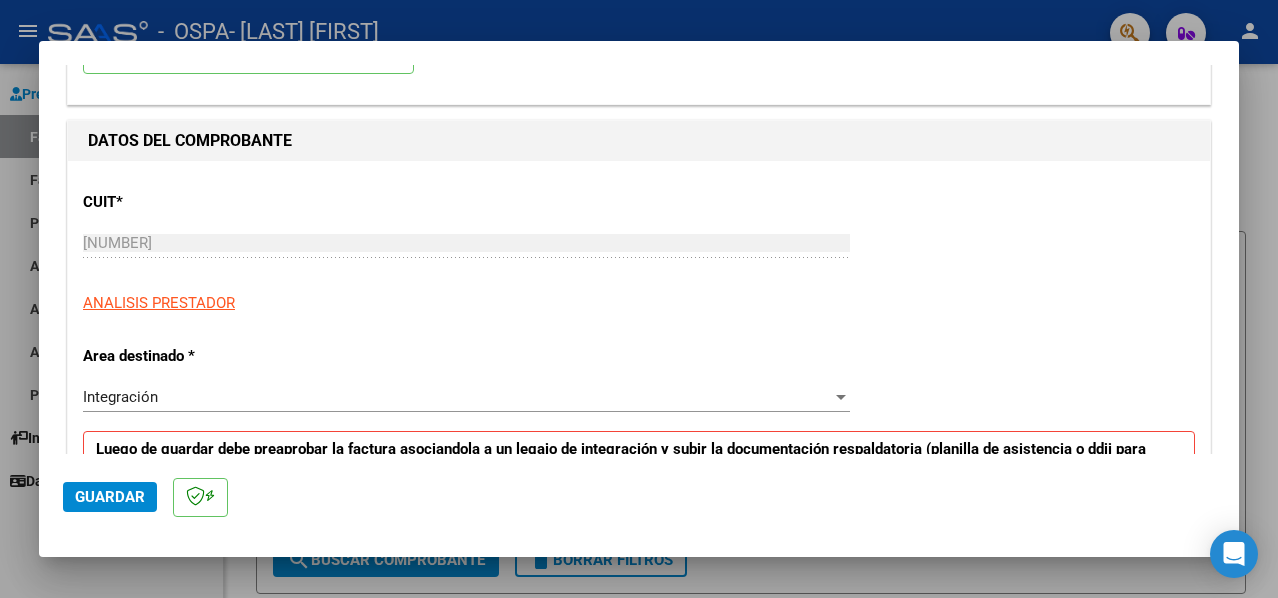 scroll, scrollTop: 400, scrollLeft: 0, axis: vertical 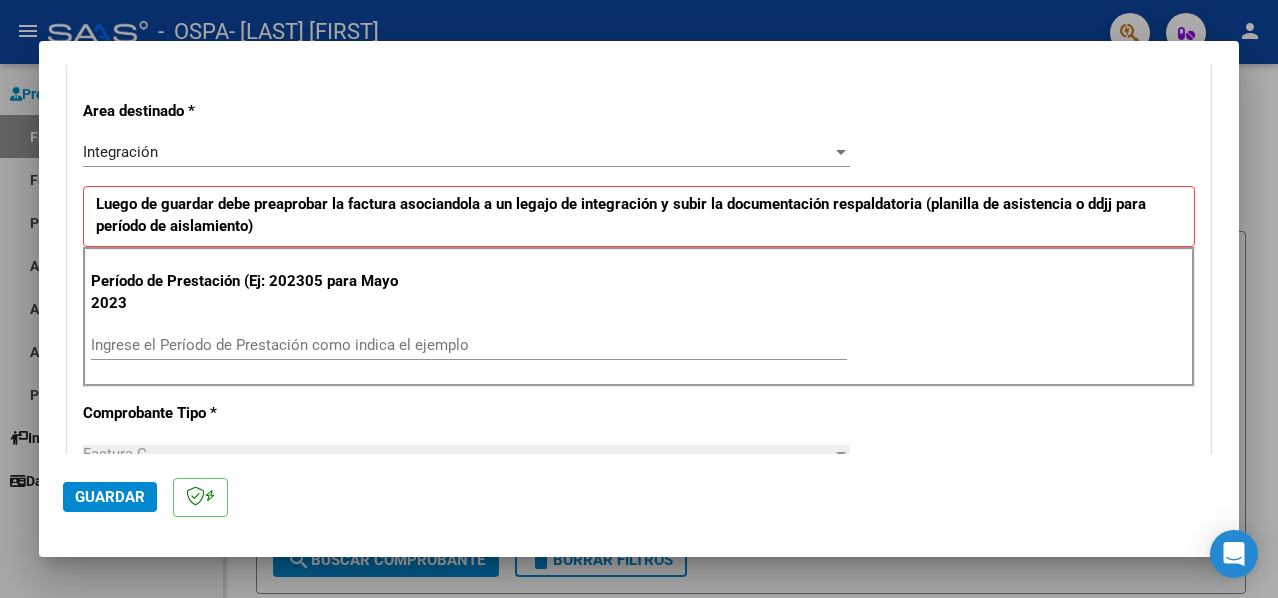 click on "Ingrese el Período de Prestación como indica el ejemplo" at bounding box center (469, 345) 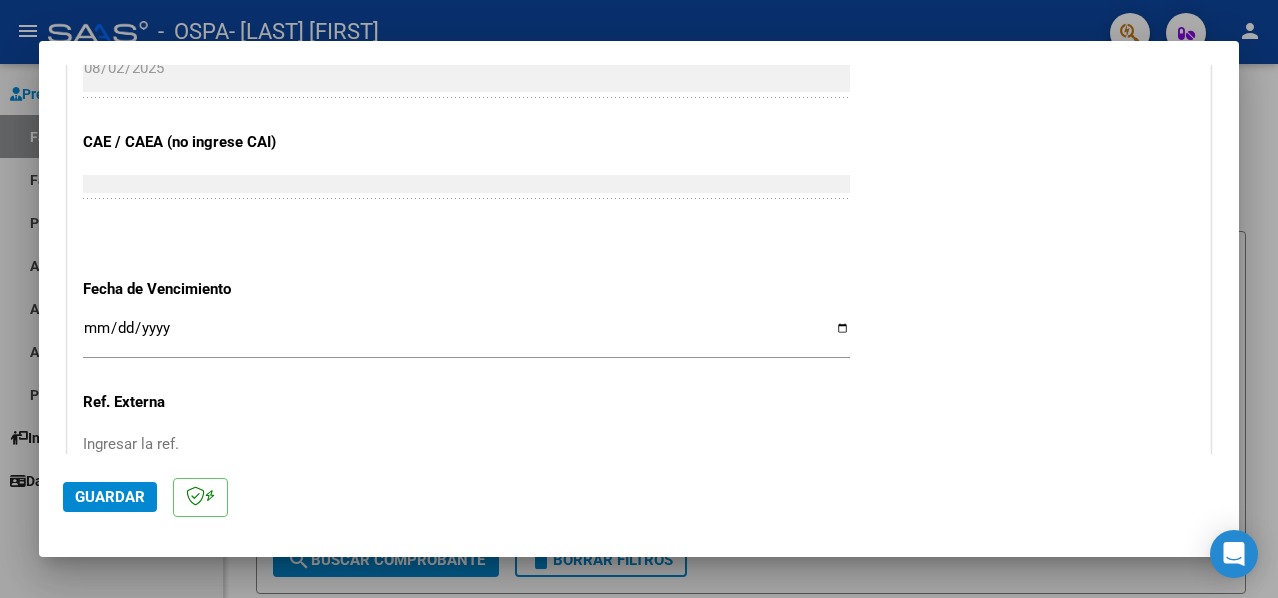scroll, scrollTop: 1200, scrollLeft: 0, axis: vertical 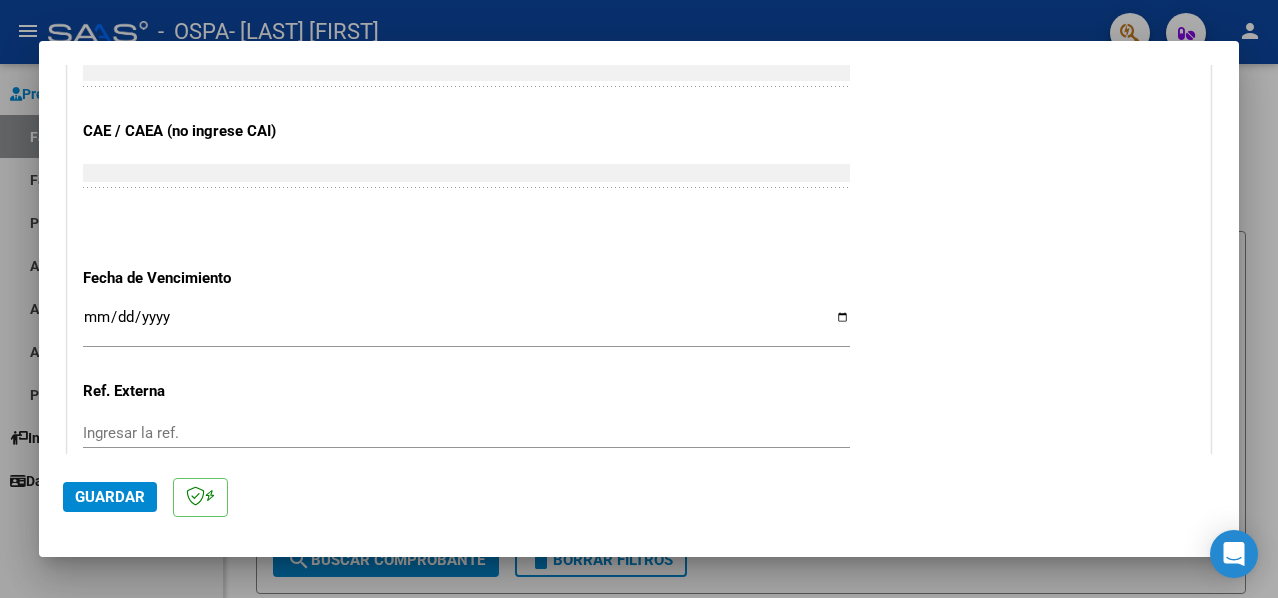 type on "202507" 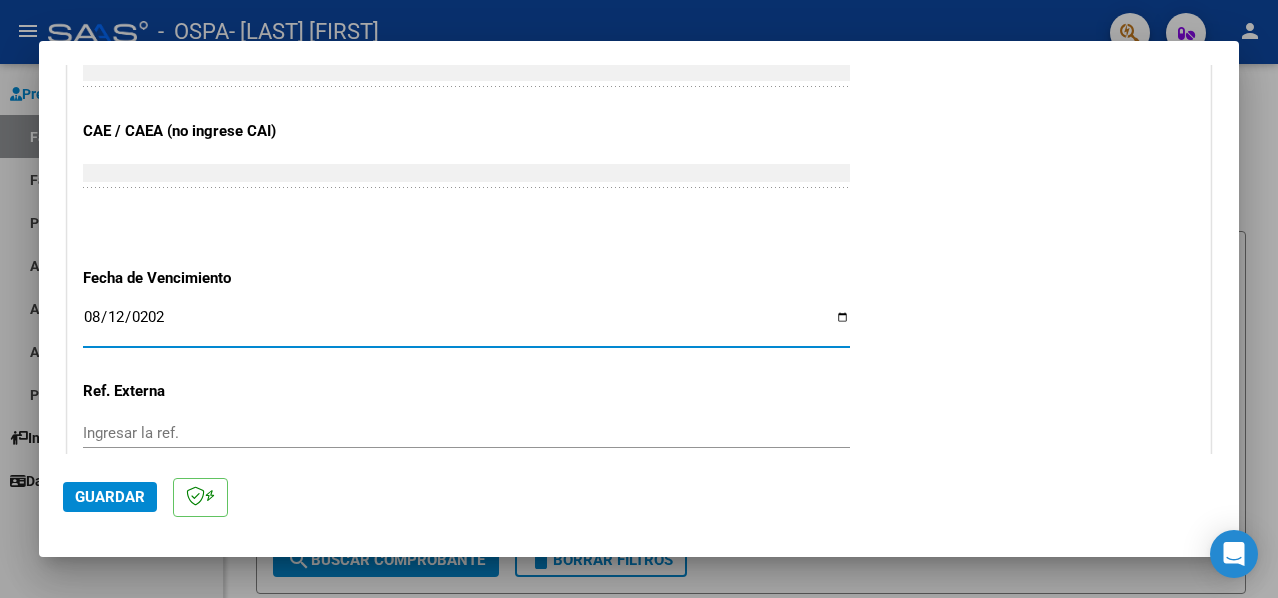type on "2025-08-12" 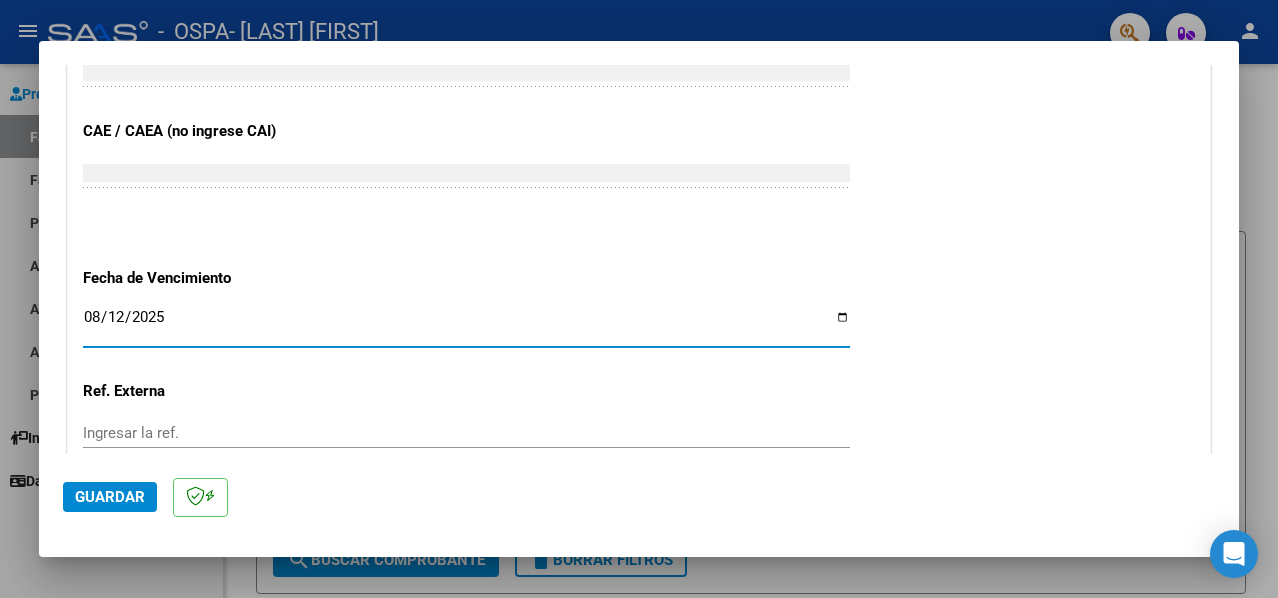 click on "Guardar" 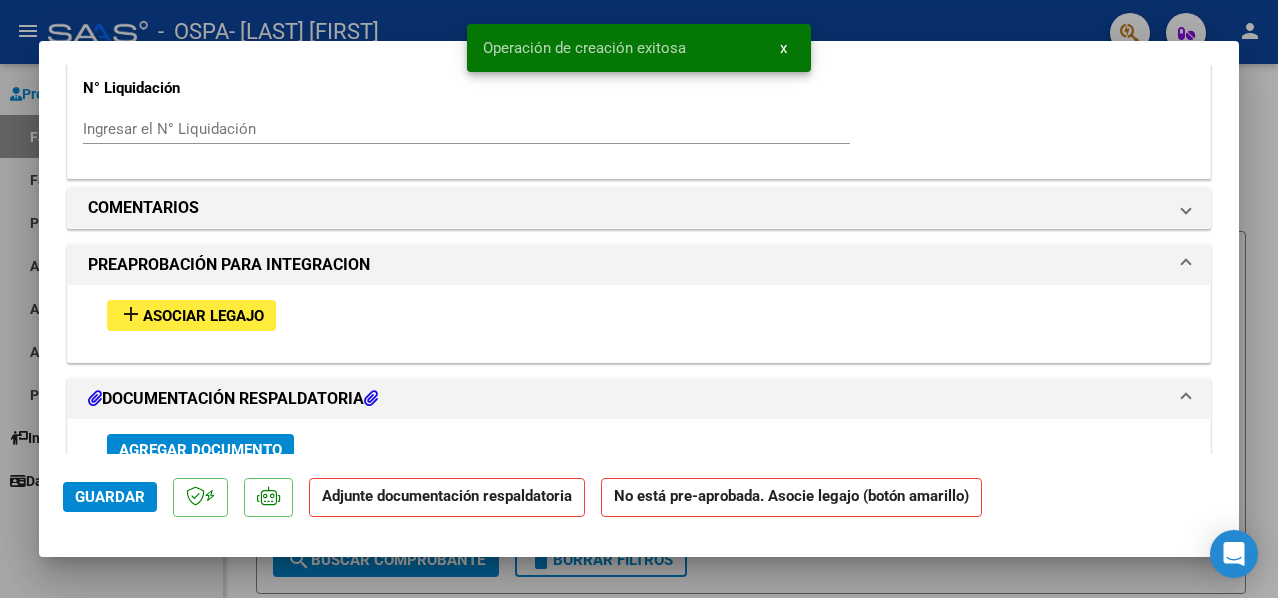 scroll, scrollTop: 1737, scrollLeft: 0, axis: vertical 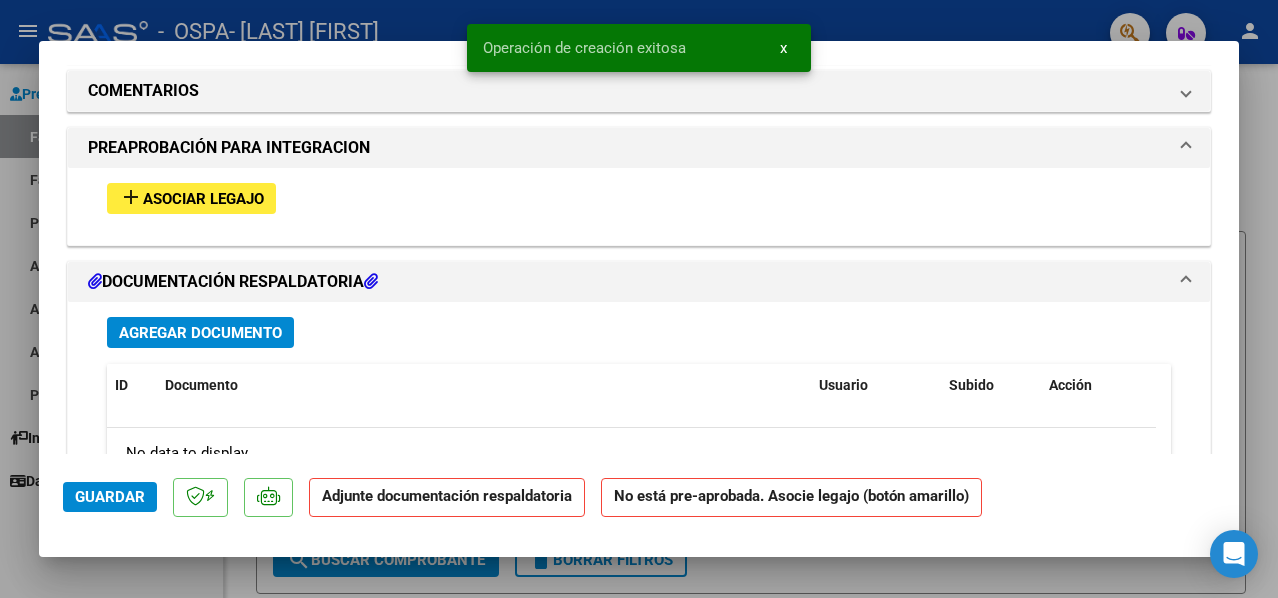 click on "Asociar Legajo" at bounding box center (203, 199) 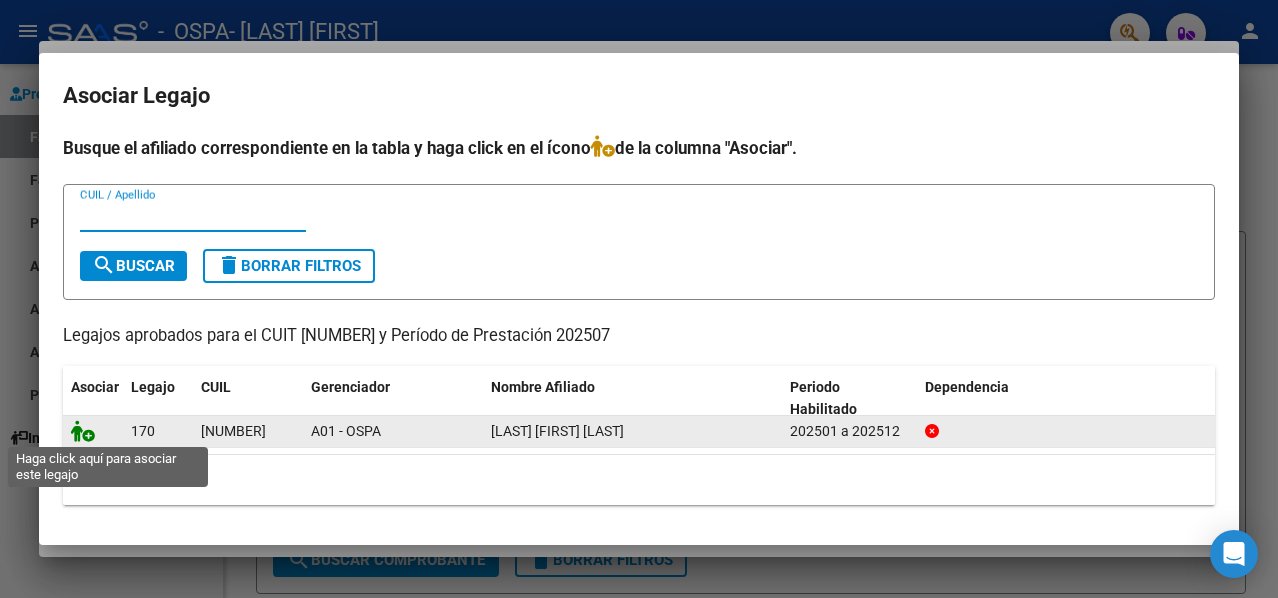 click 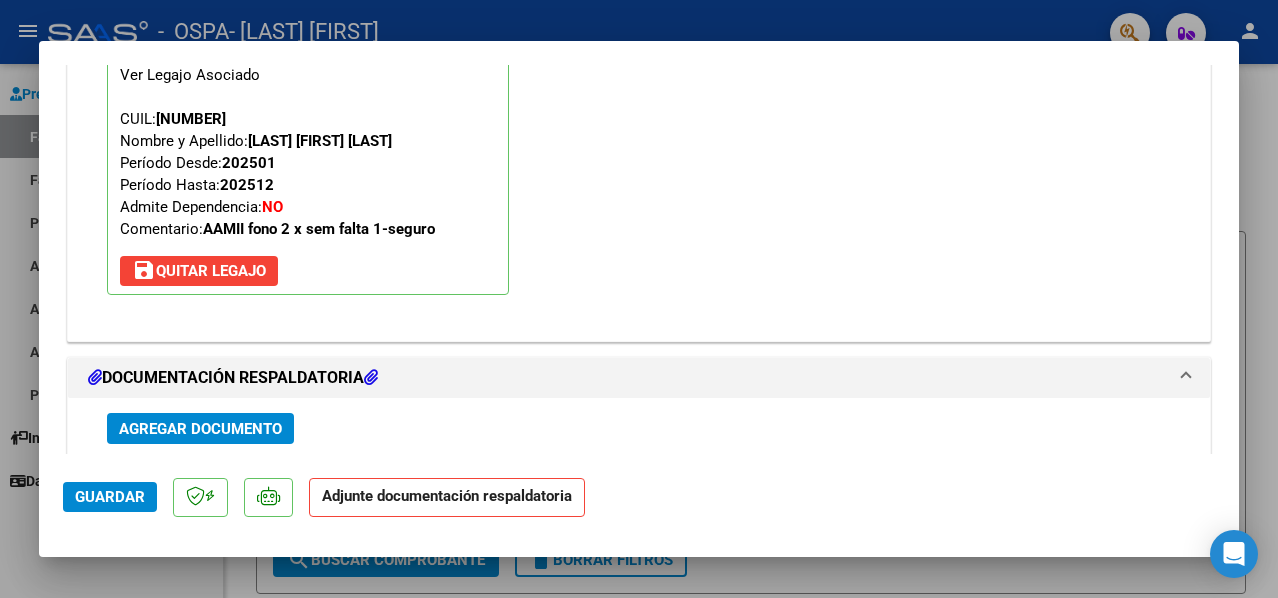 scroll, scrollTop: 2090, scrollLeft: 0, axis: vertical 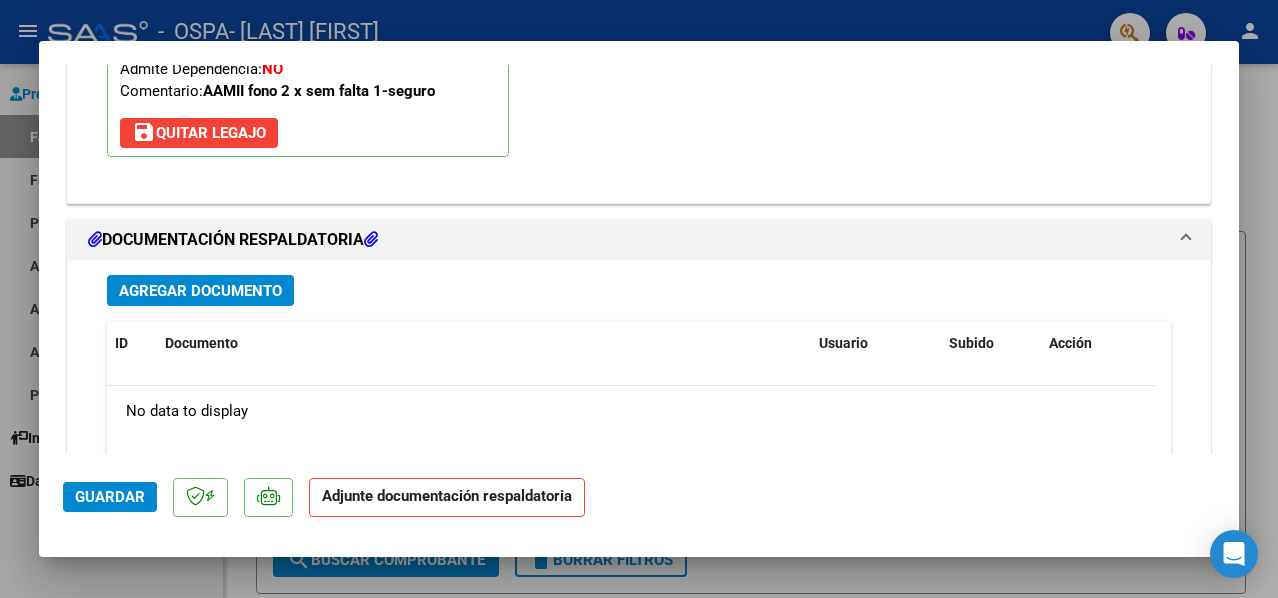 click on "Agregar Documento" at bounding box center [200, 291] 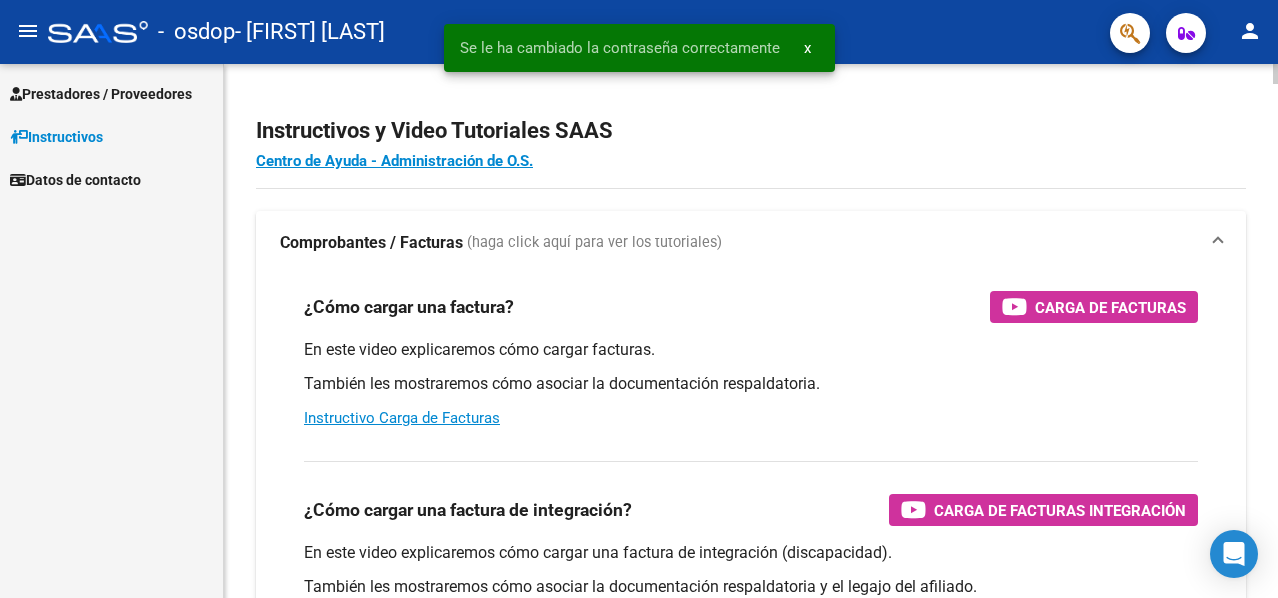 scroll, scrollTop: 0, scrollLeft: 0, axis: both 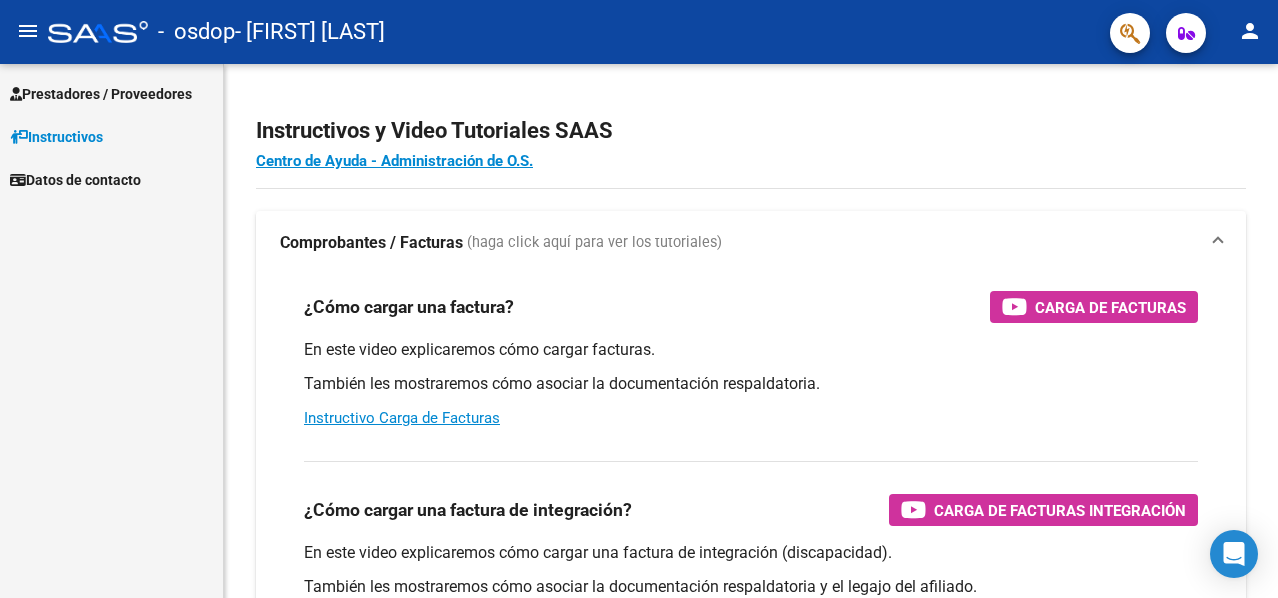 click on "person" 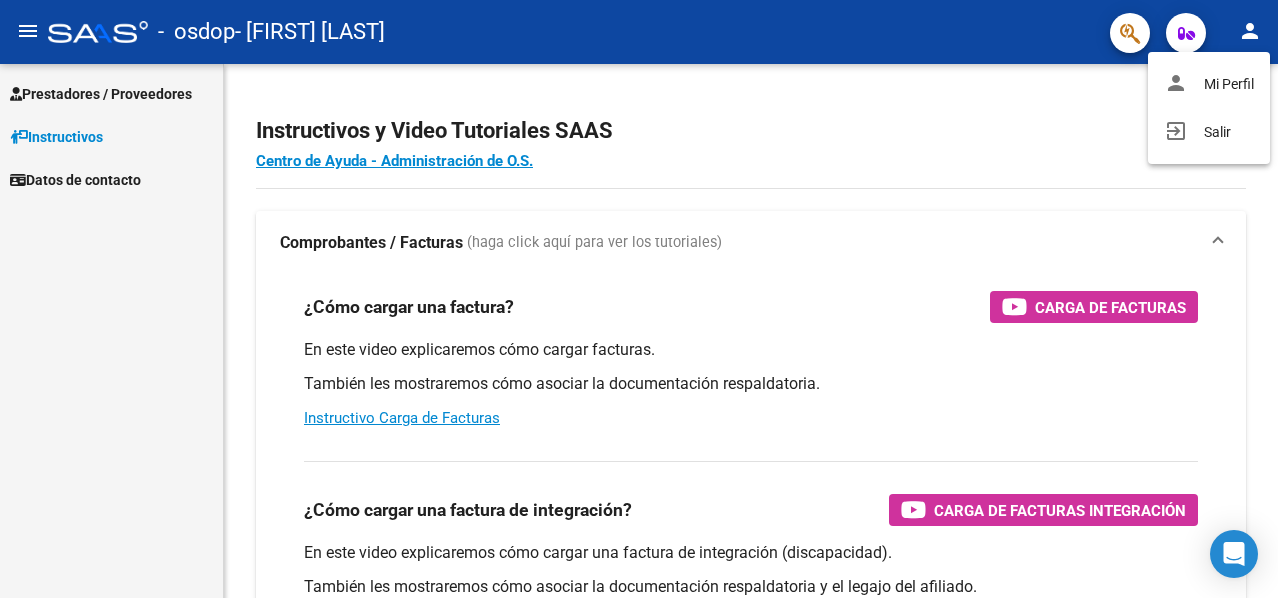 click at bounding box center (639, 299) 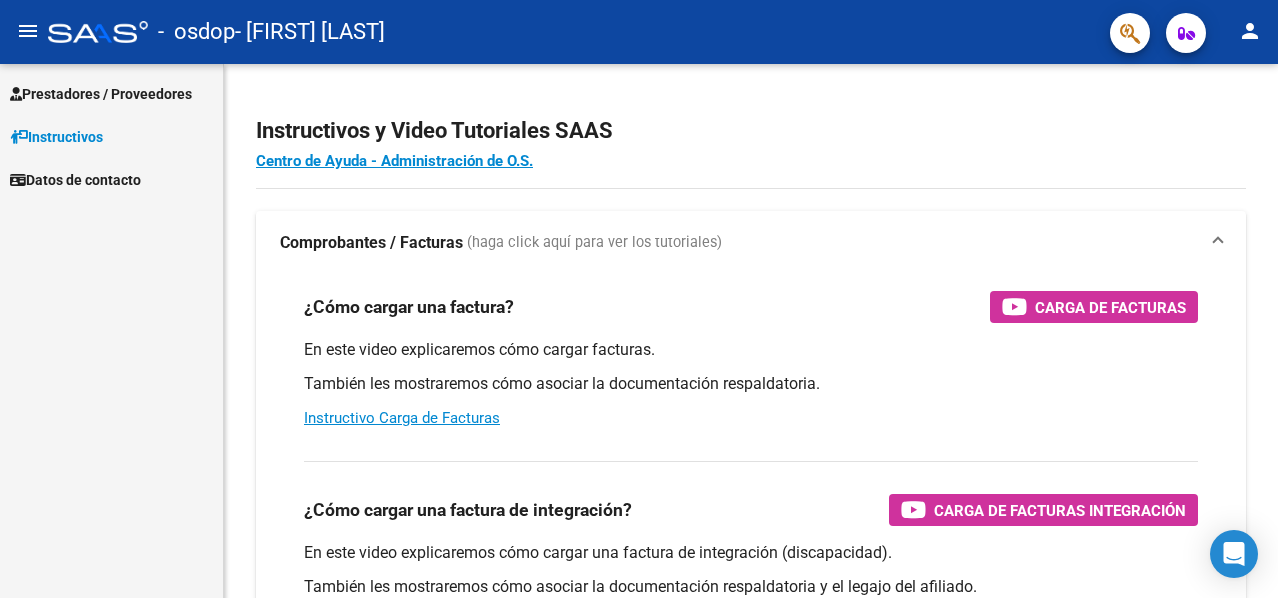 click on "Prestadores / Proveedores" at bounding box center (101, 94) 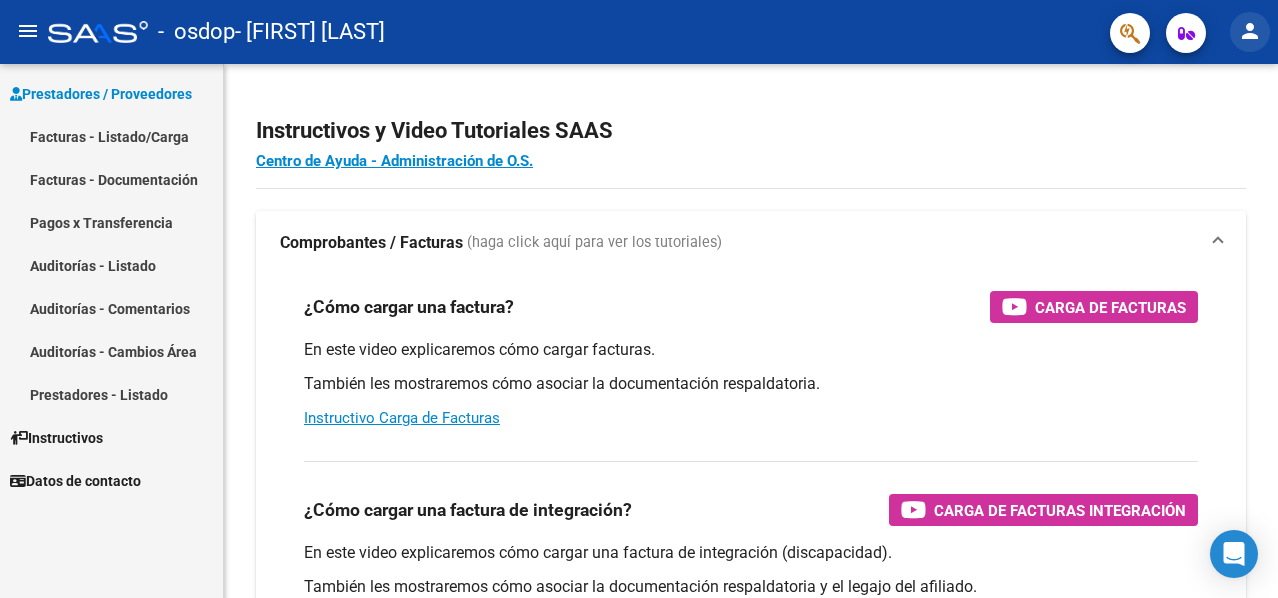 click on "person" 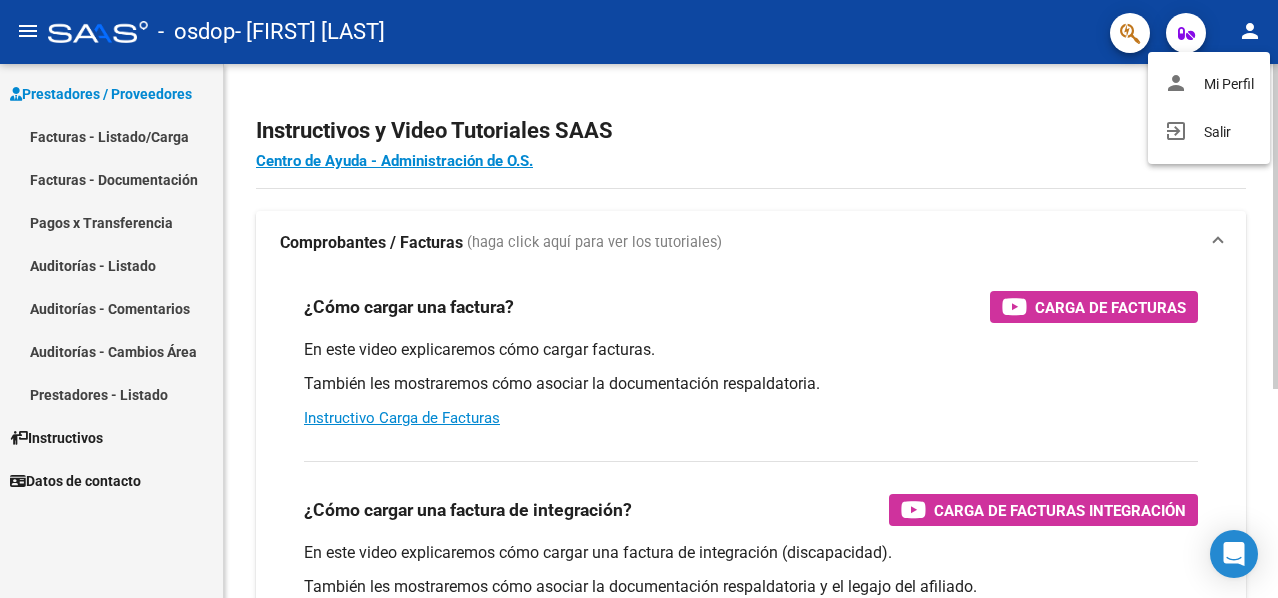 click on "person  Mi Perfil" at bounding box center (1209, 84) 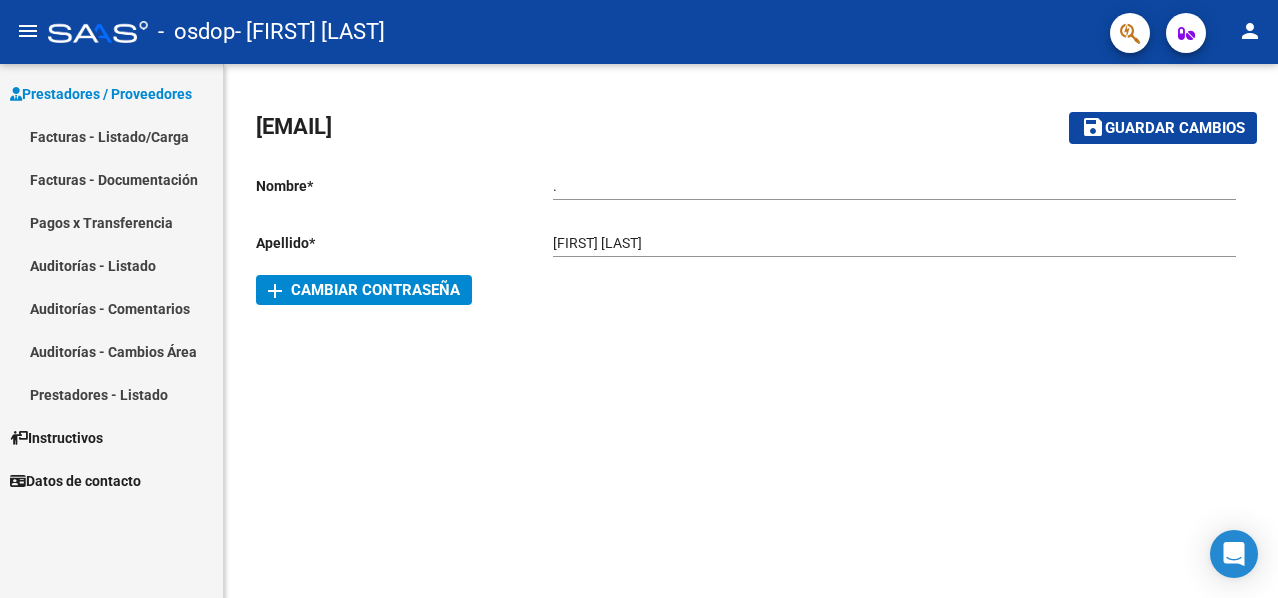 click on "." at bounding box center (894, 186) 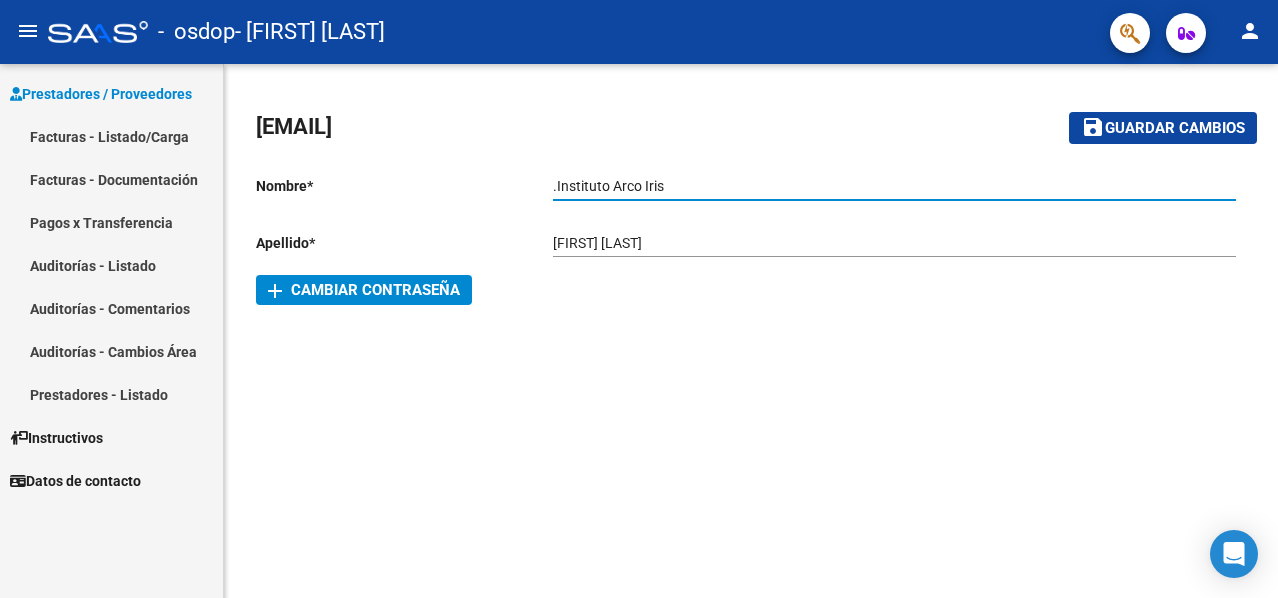 type on ".Instituto Arco Iris" 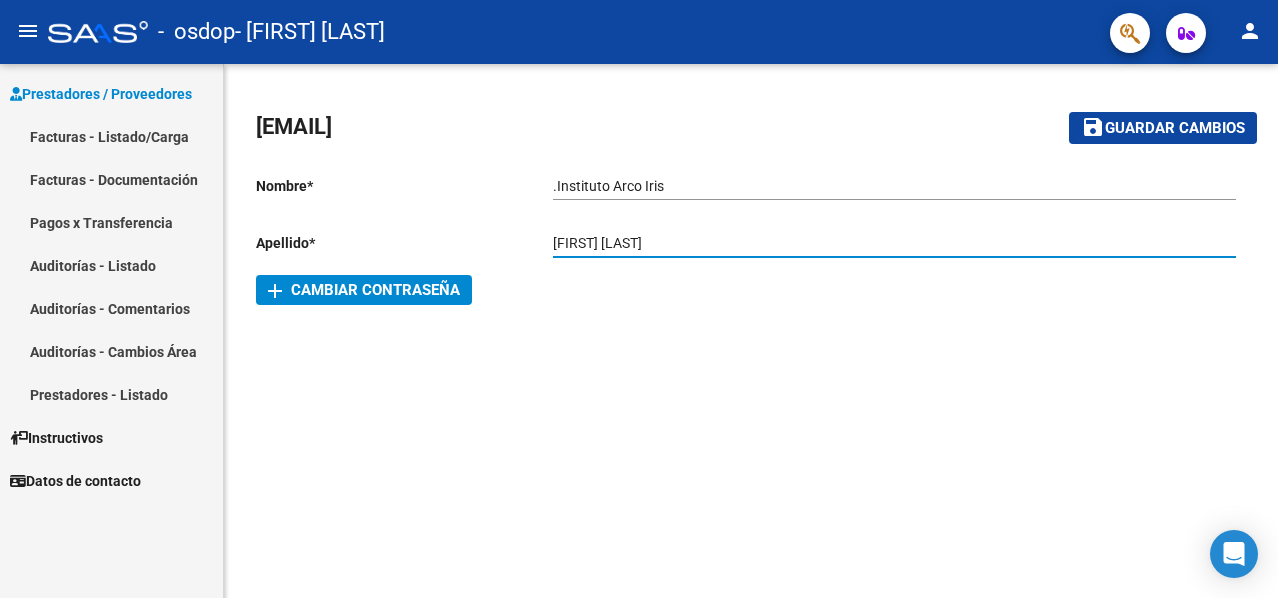 drag, startPoint x: 708, startPoint y: 245, endPoint x: 460, endPoint y: 244, distance: 248.00201 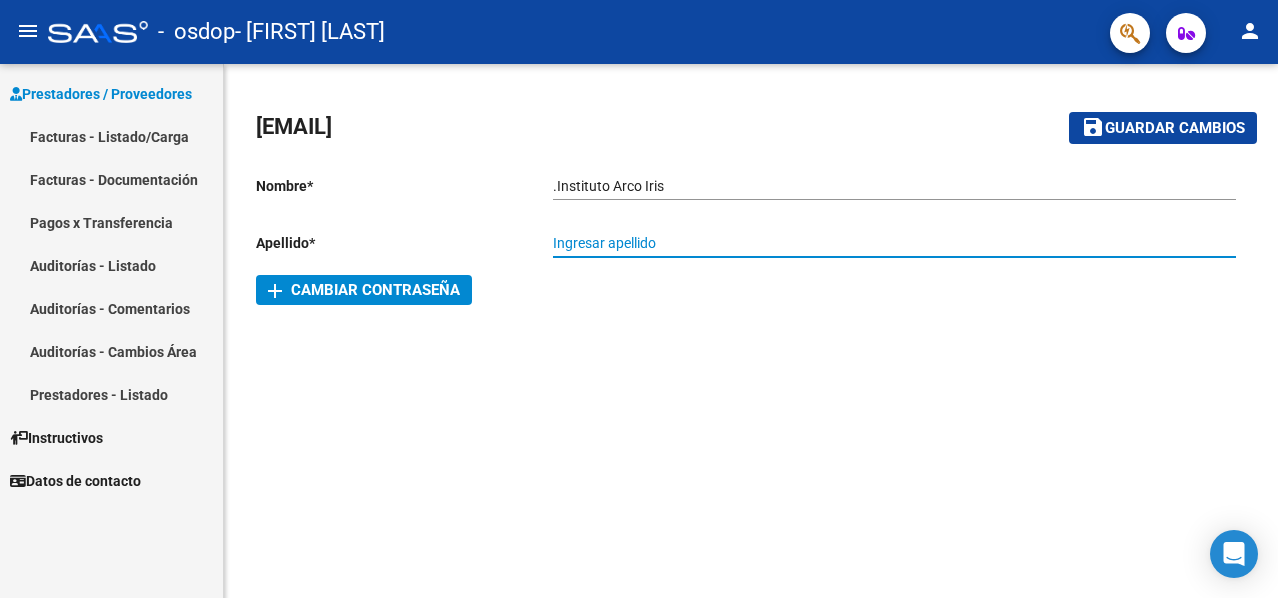 type 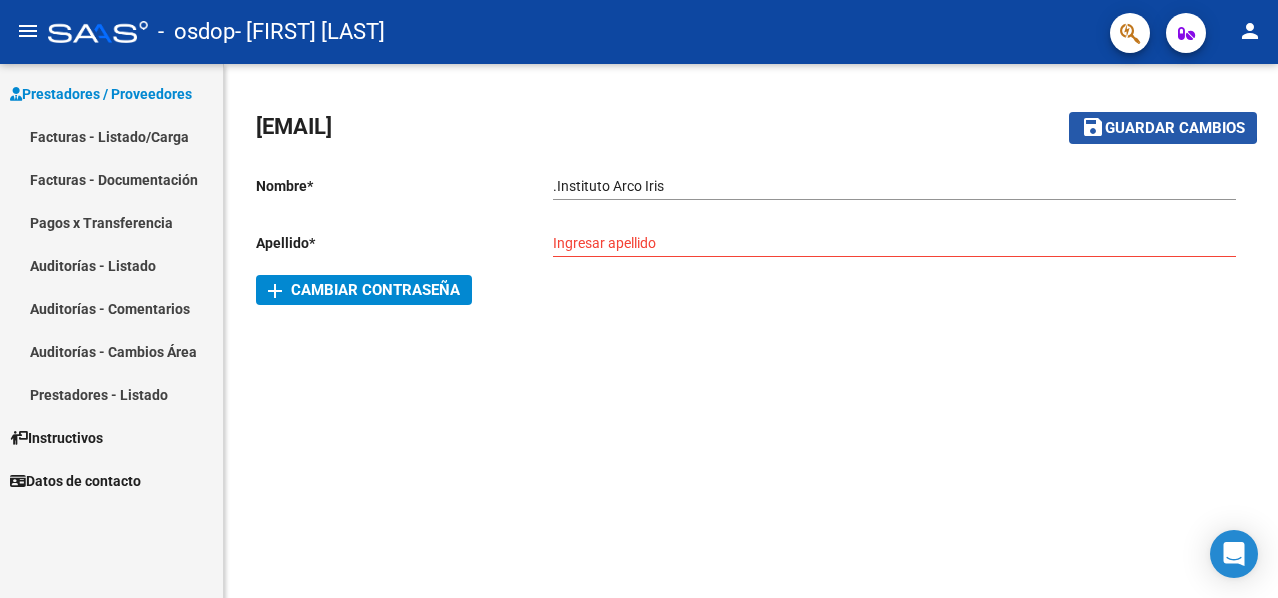 click on "Guardar cambios" 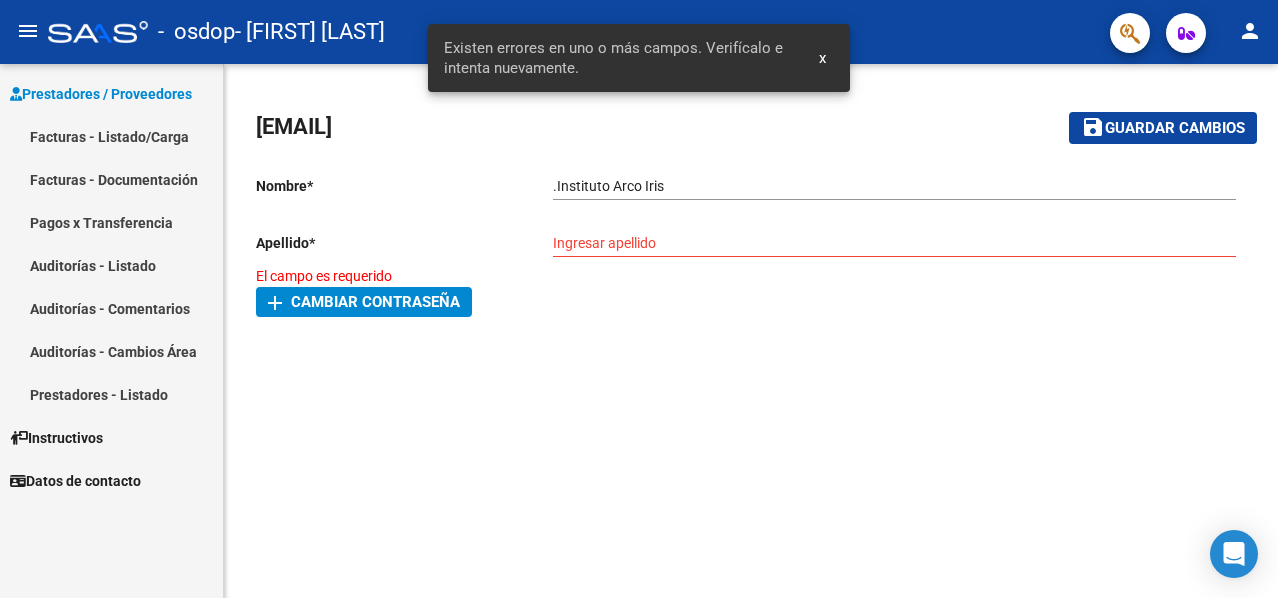 click on "Ingresar apellido" at bounding box center (894, 243) 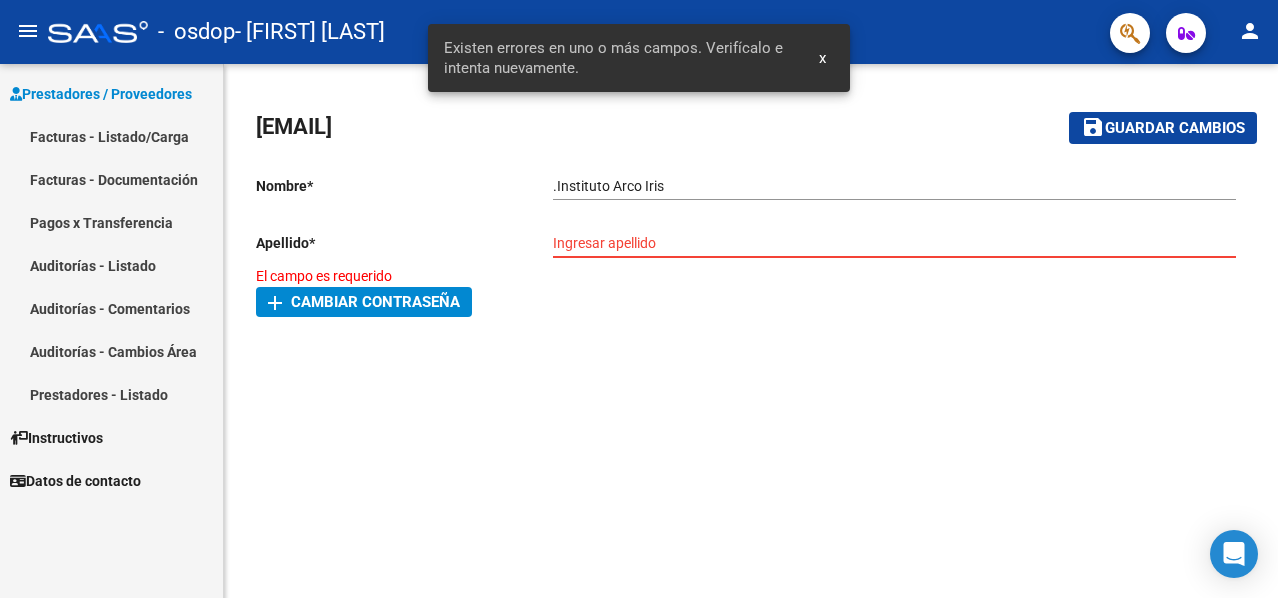 click on ".Instituto Arco Iris" at bounding box center [894, 186] 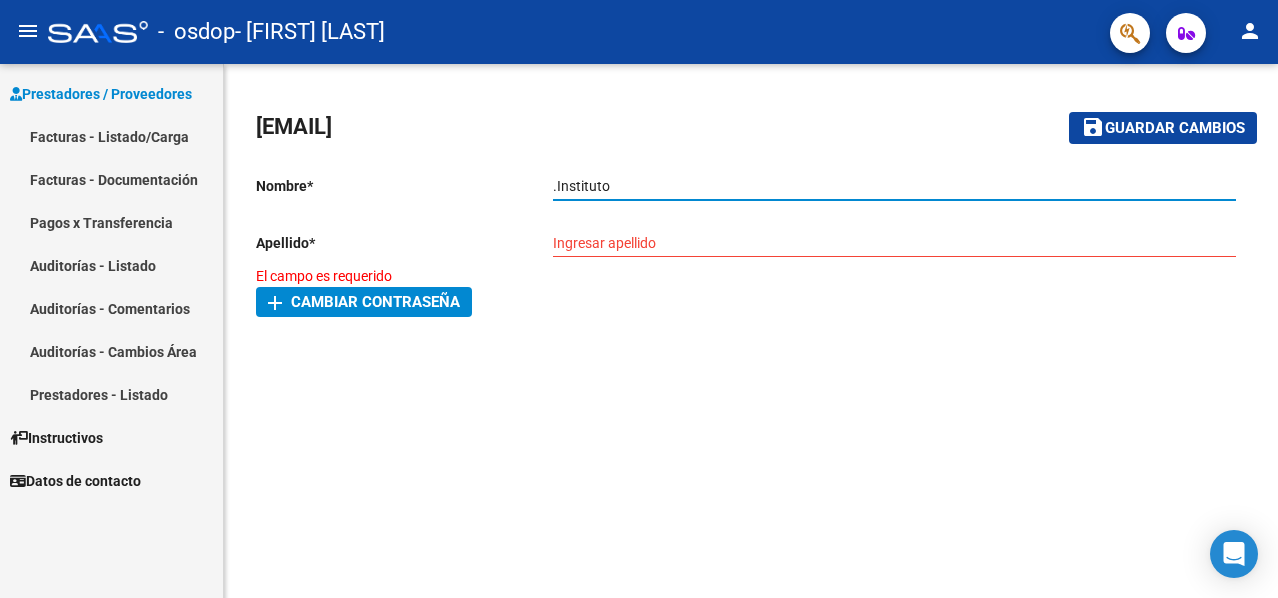 type on ".Instituto" 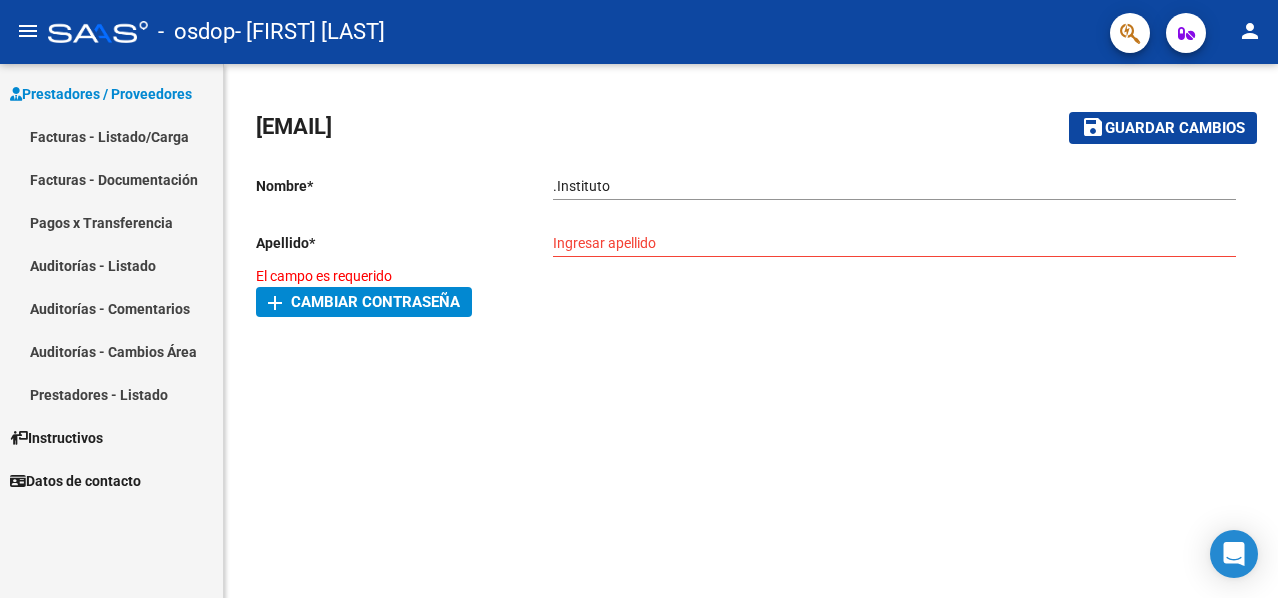 click on "Ingresar apellido" 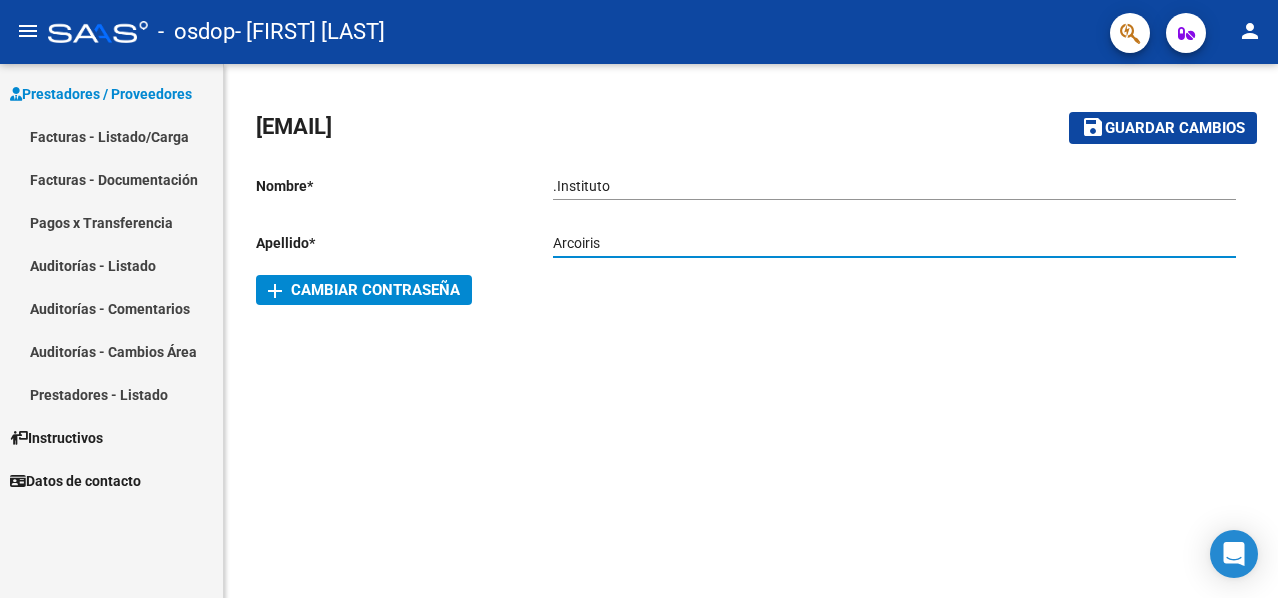type on "Arcoiris" 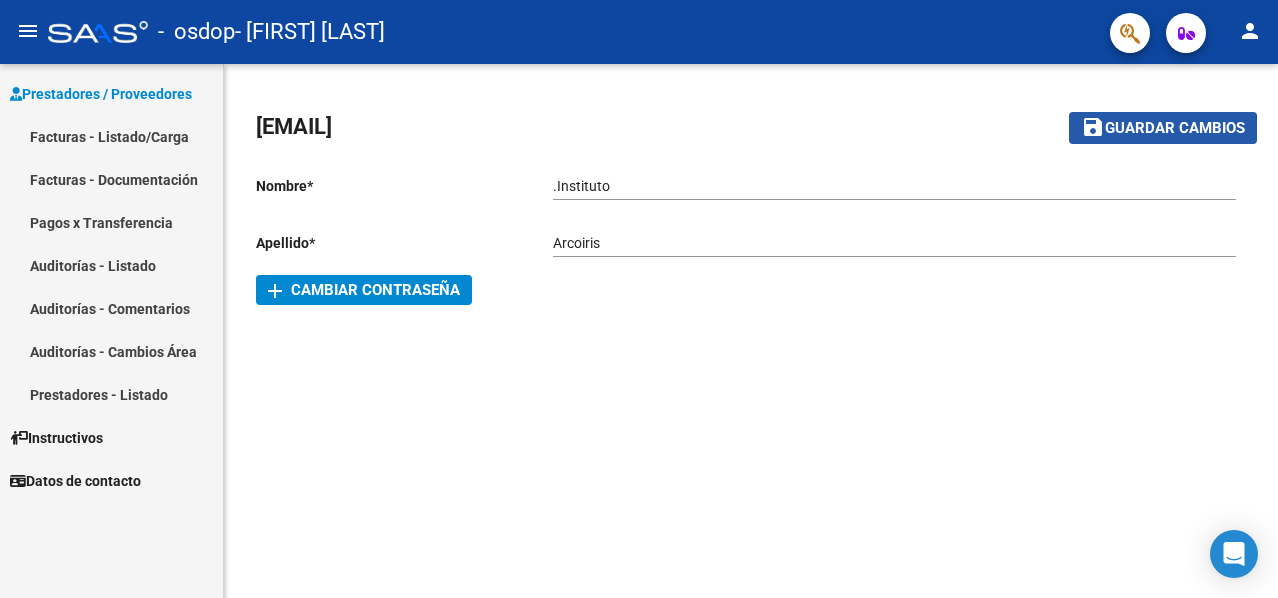 click on "Guardar cambios" 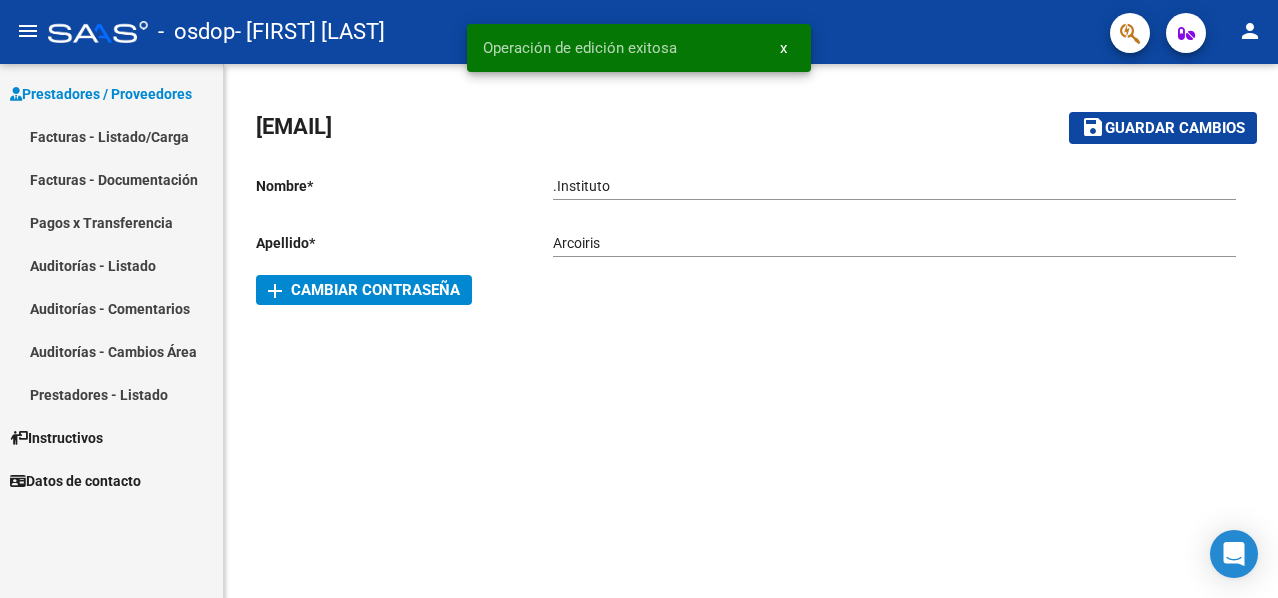 click on ".Instituto Ingresar nombre  Apellido  *   Arcoiris Ingresar apellido  Email * [EMAIL] Email add  Cambiar Contraseña" 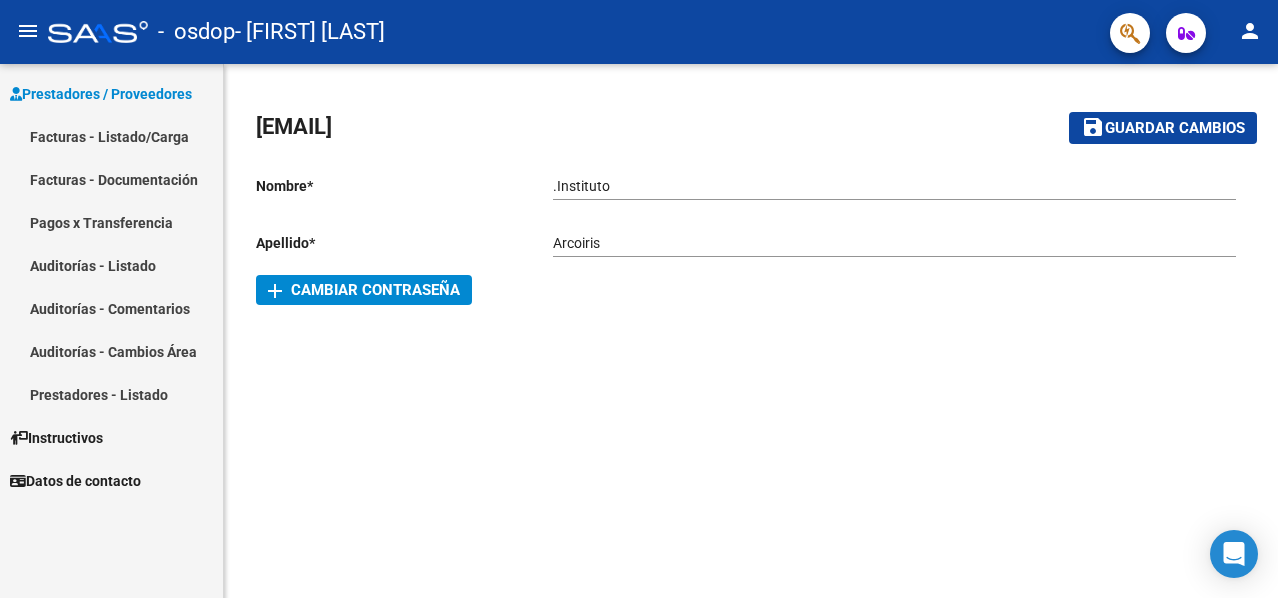 click on "Prestadores / Proveedores" at bounding box center (101, 94) 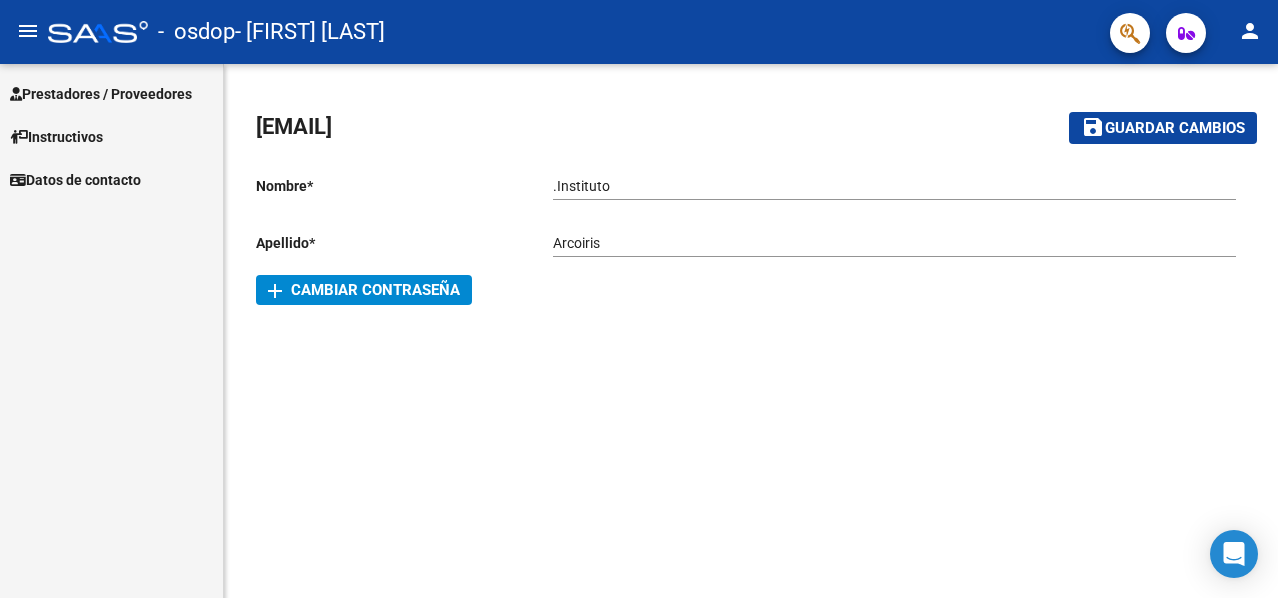 click on "Prestadores / Proveedores" at bounding box center [101, 94] 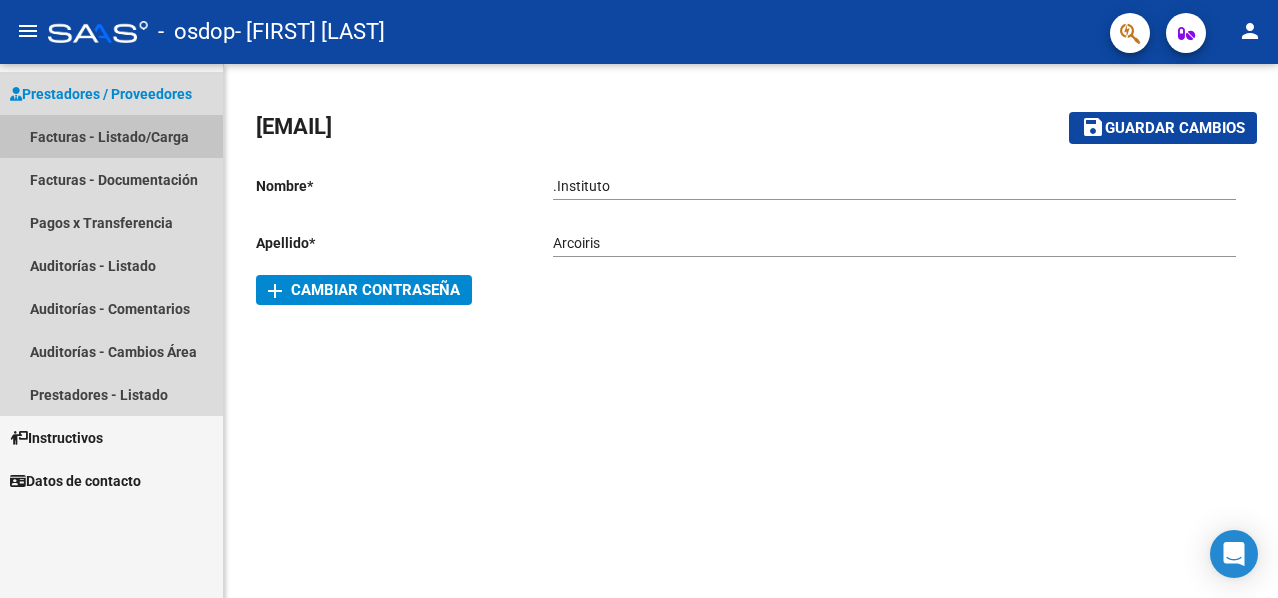 click on "Facturas - Listado/Carga" at bounding box center (111, 136) 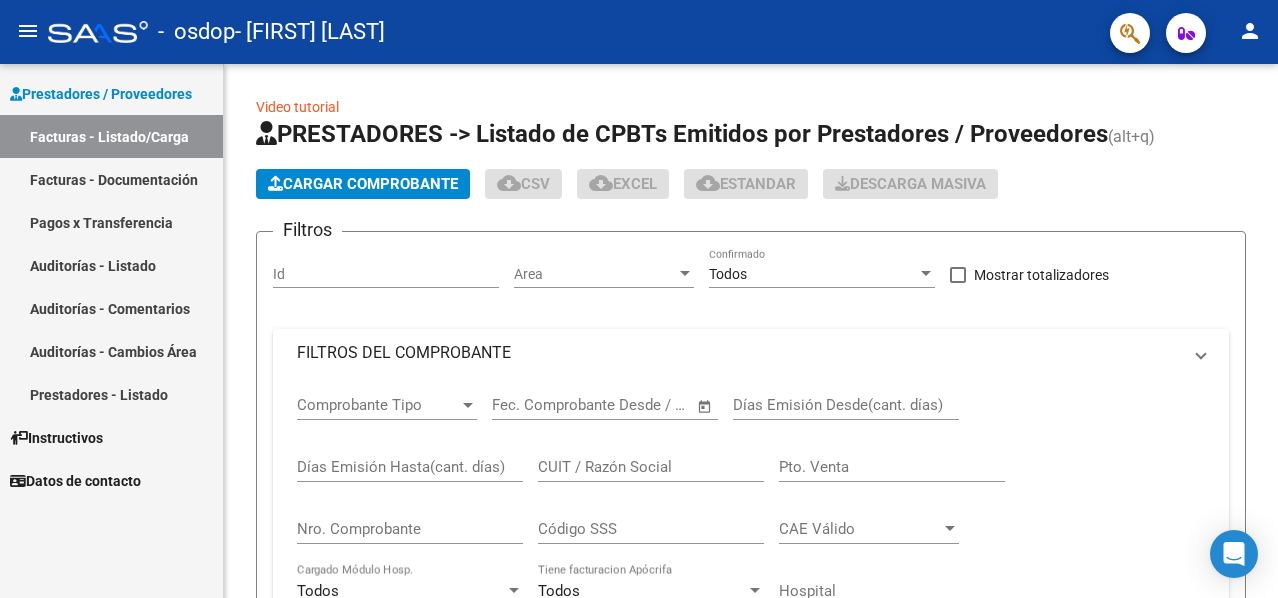 click on "Facturas - Listado/Carga" at bounding box center (111, 136) 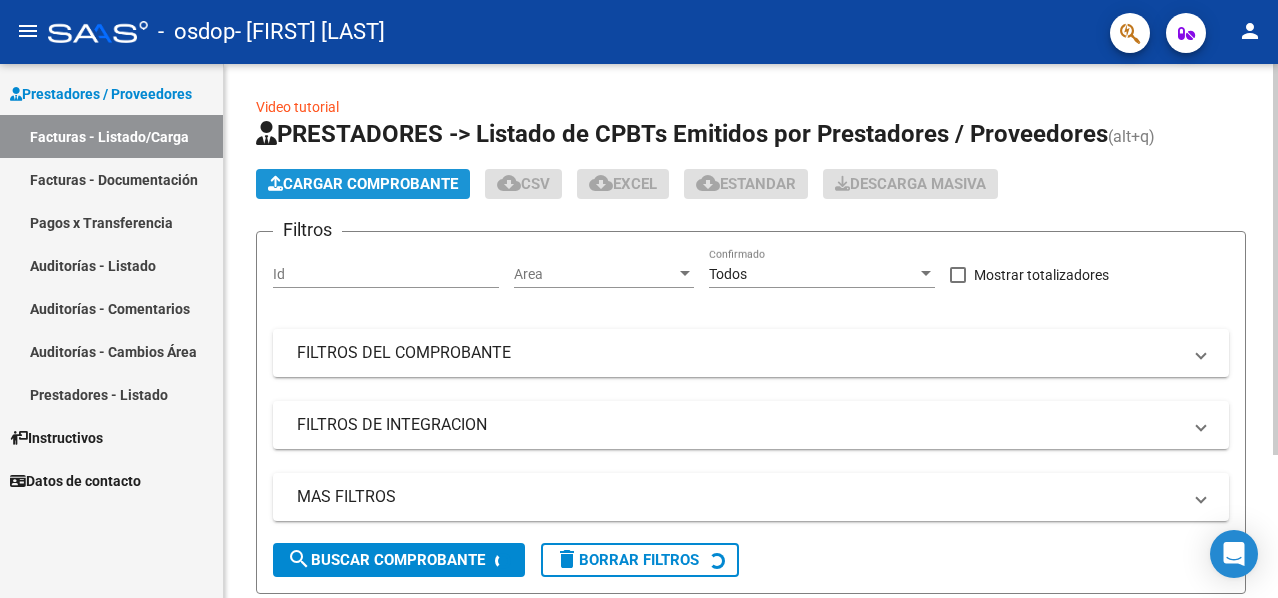 click on "Cargar Comprobante" 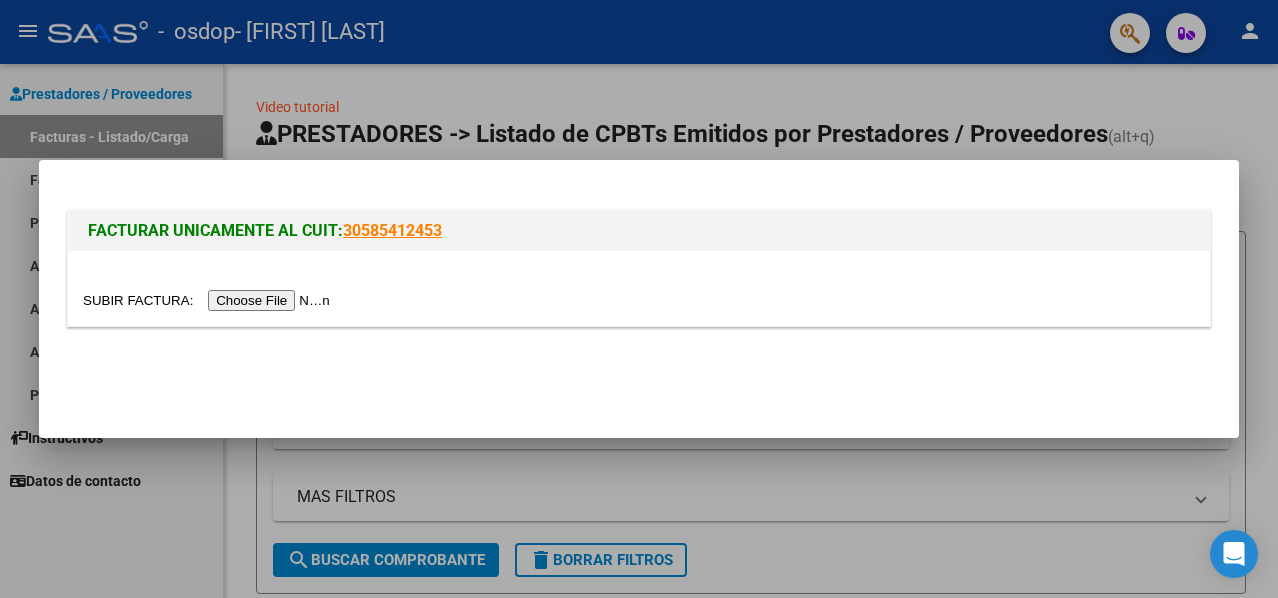 click at bounding box center [209, 300] 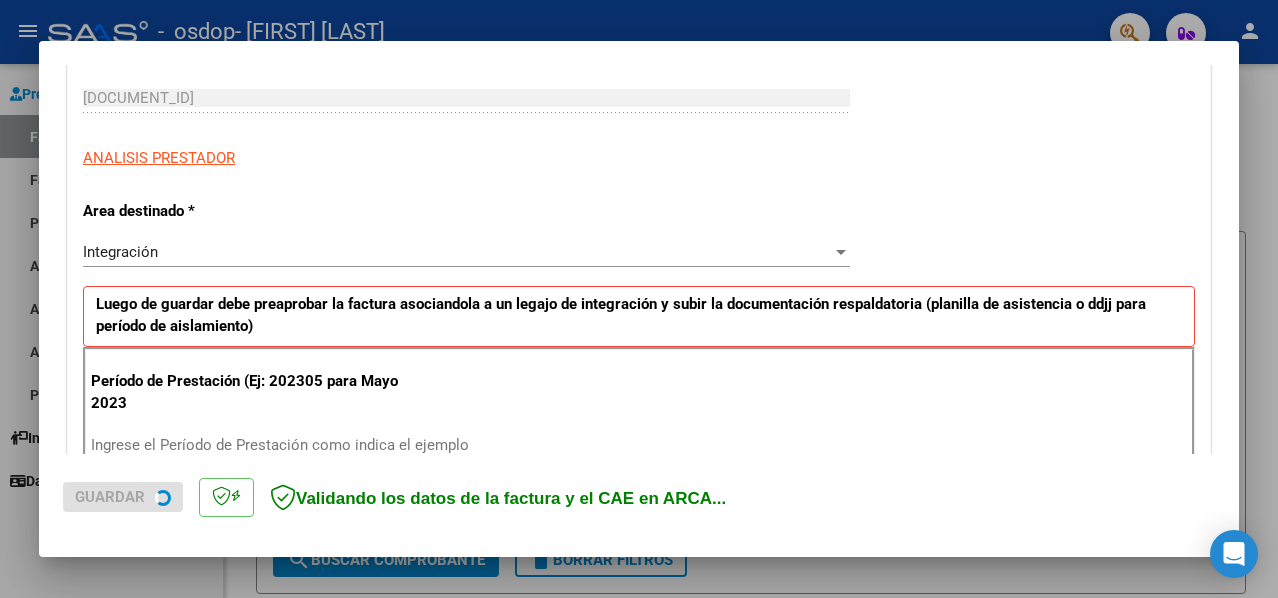 scroll, scrollTop: 500, scrollLeft: 0, axis: vertical 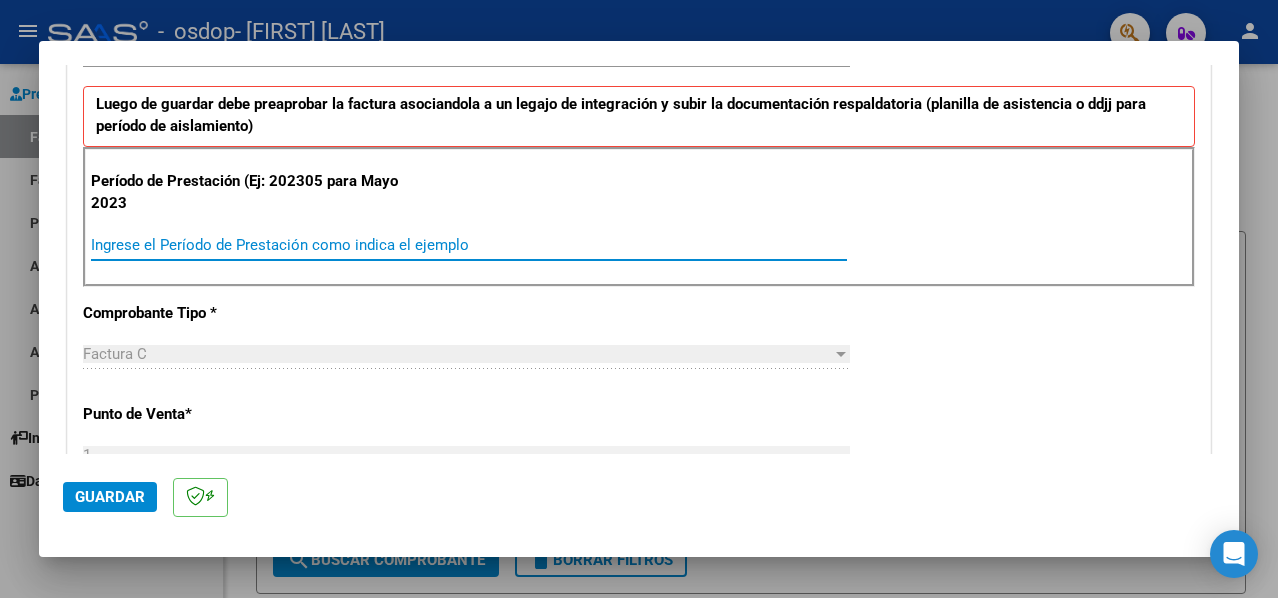 click on "Ingrese el Período de Prestación como indica el ejemplo" at bounding box center [469, 245] 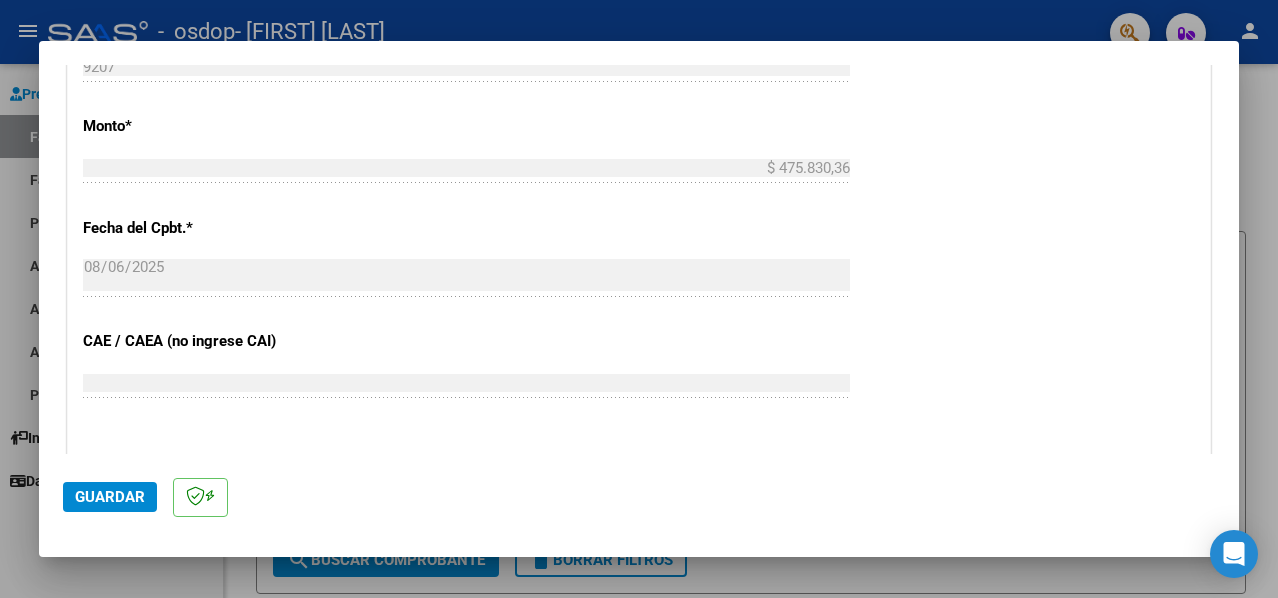 scroll, scrollTop: 1200, scrollLeft: 0, axis: vertical 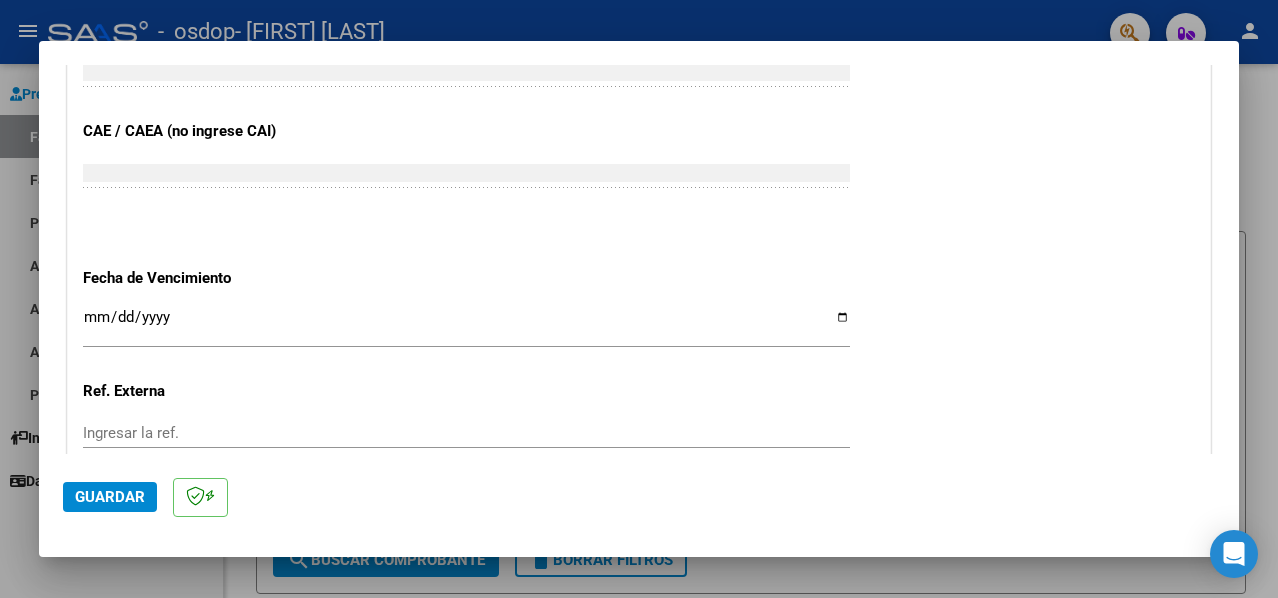 type on "202507" 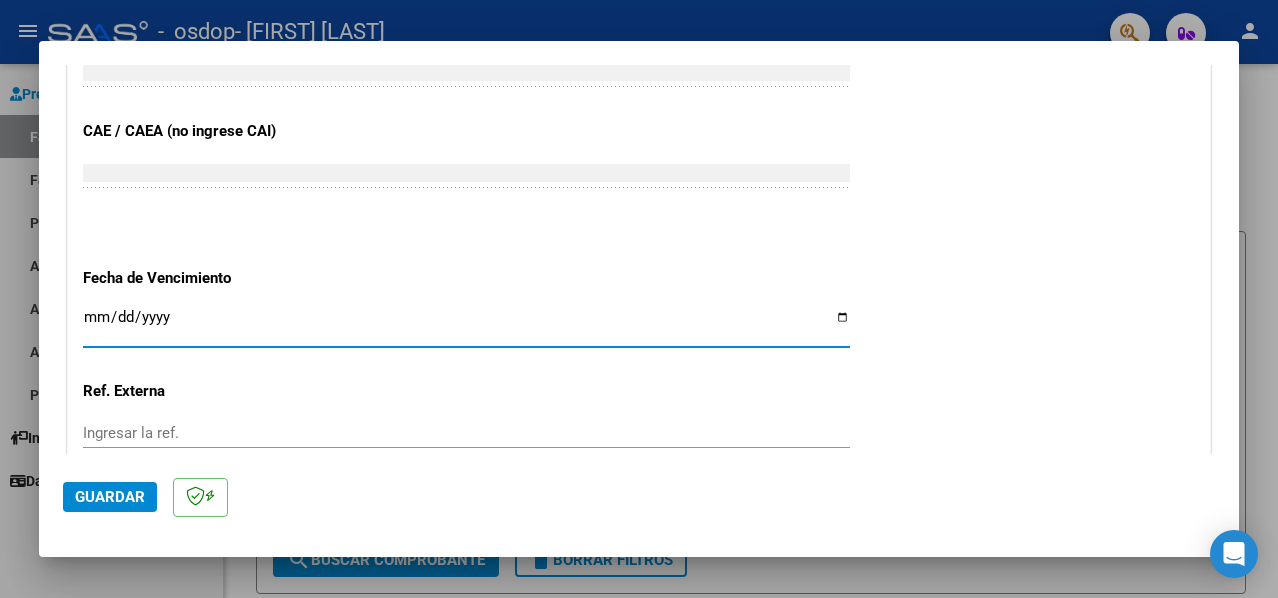 drag, startPoint x: 96, startPoint y: 314, endPoint x: 178, endPoint y: 343, distance: 86.977005 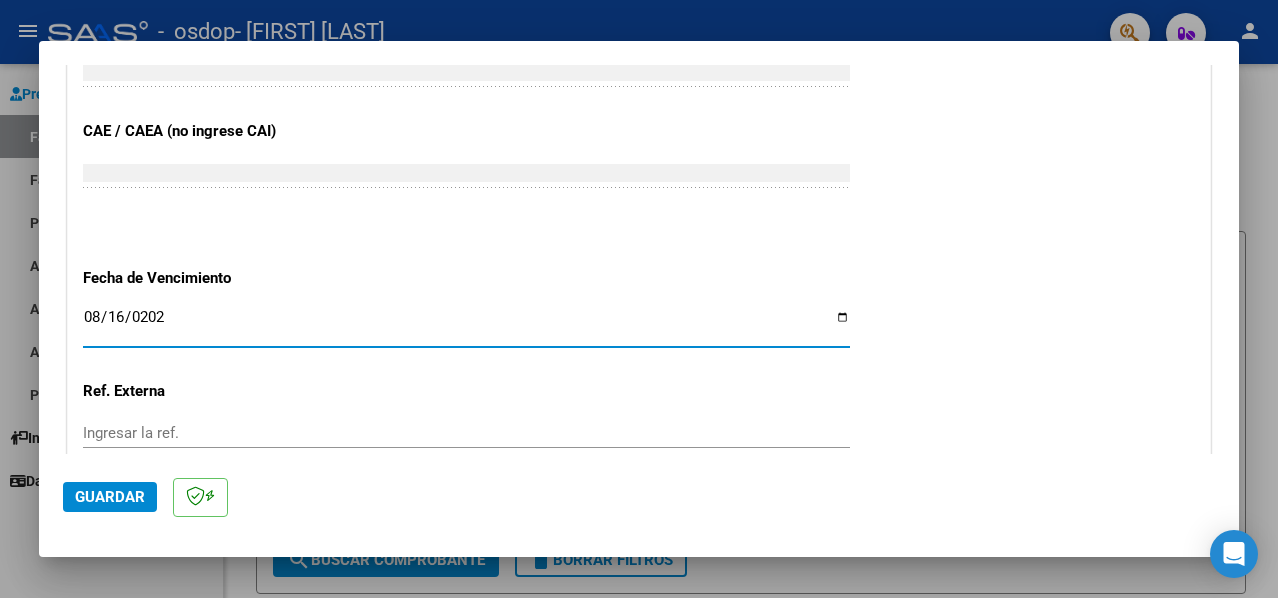 type on "2025-08-16" 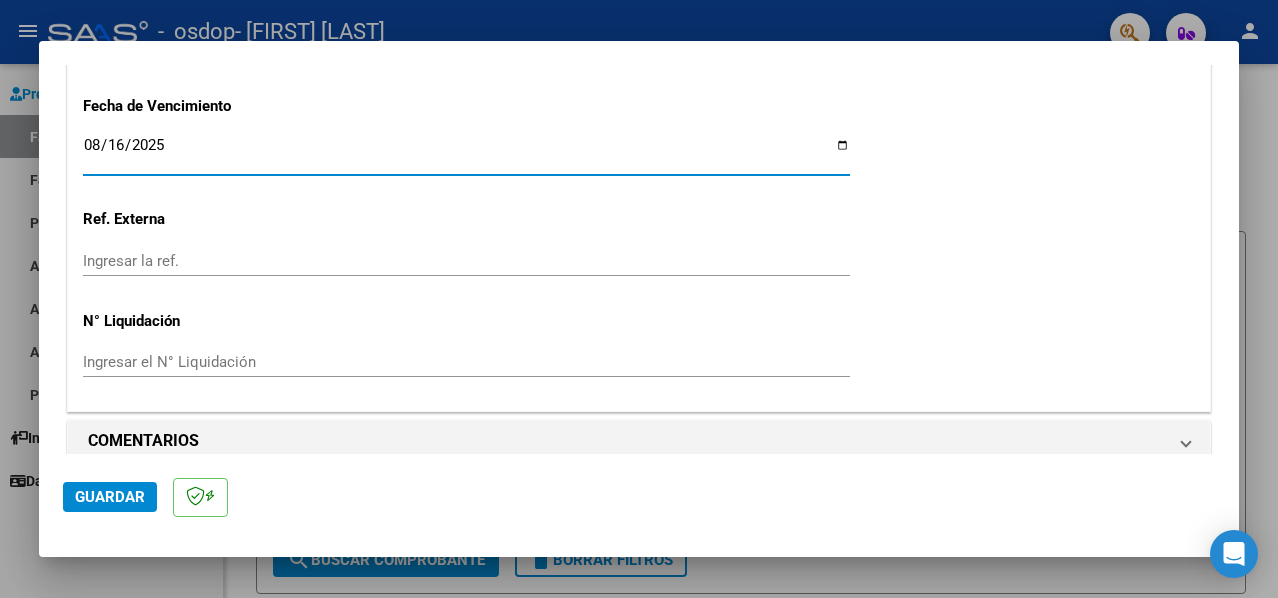 scroll, scrollTop: 1389, scrollLeft: 0, axis: vertical 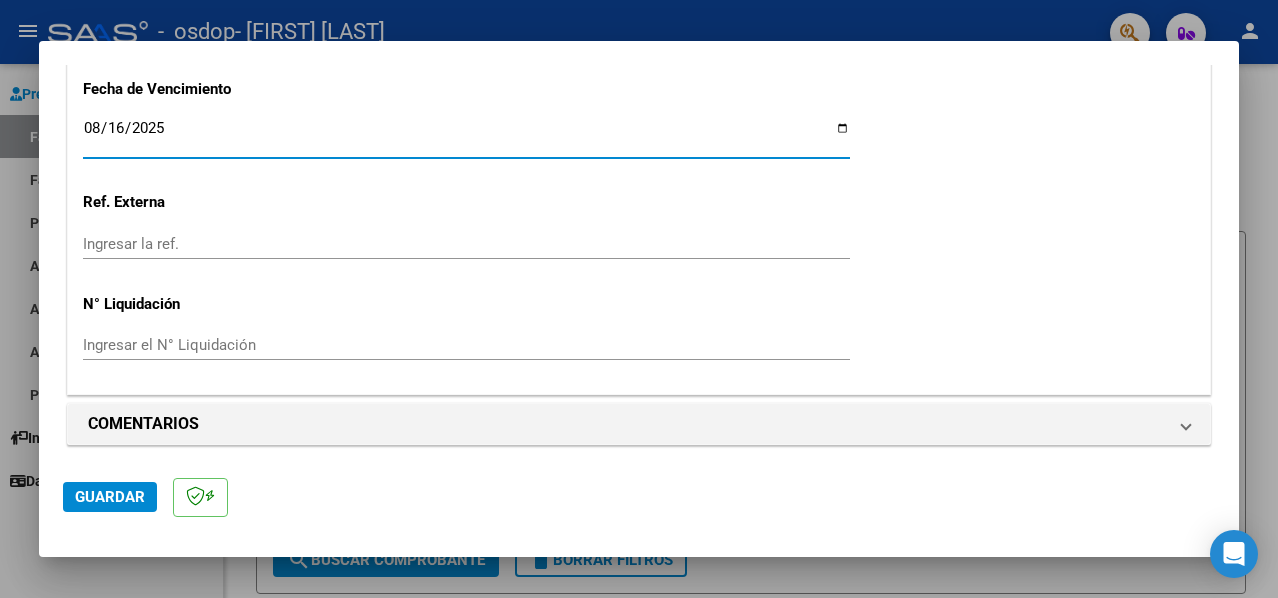 click on "Guardar" 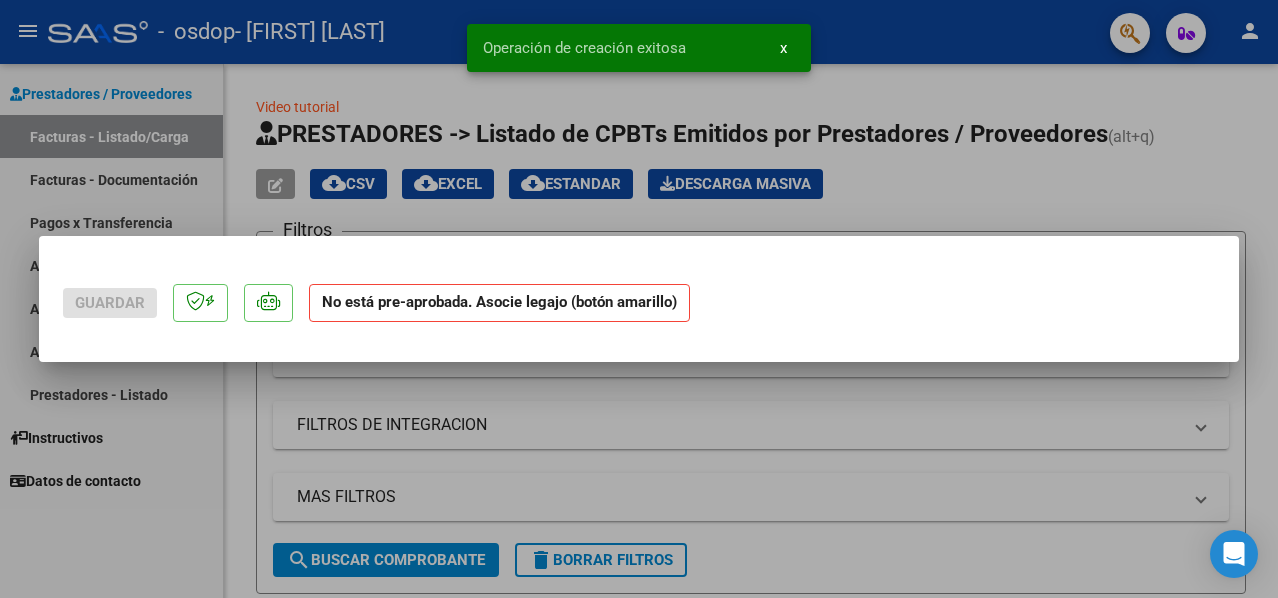 scroll, scrollTop: 0, scrollLeft: 0, axis: both 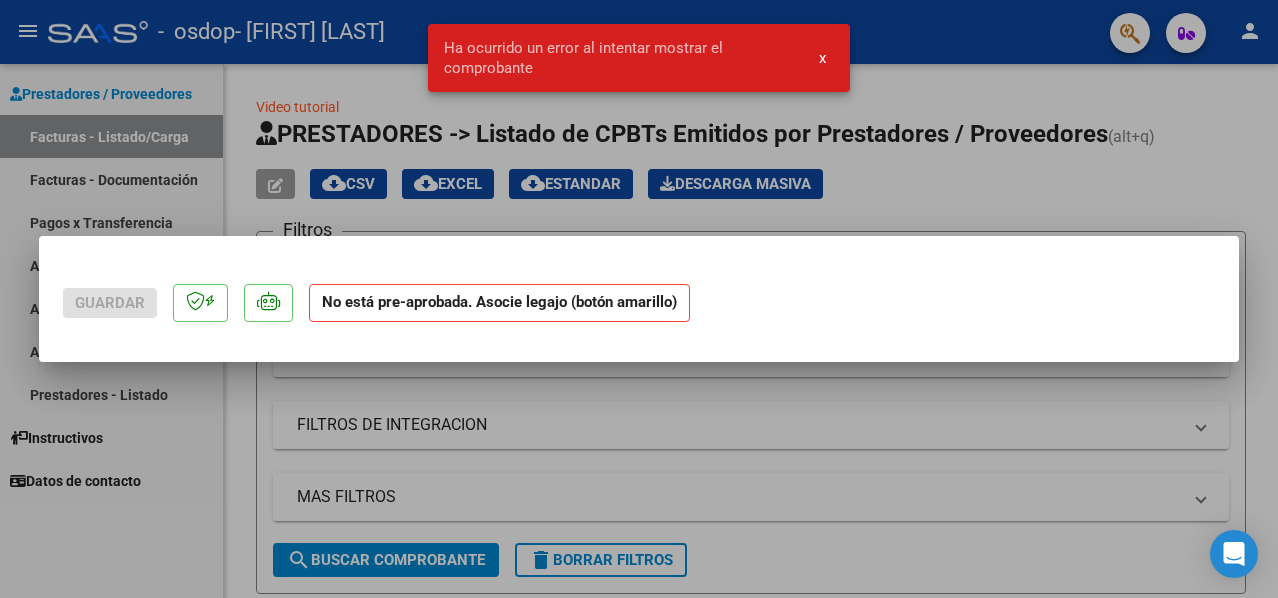 click on "x" at bounding box center [822, 58] 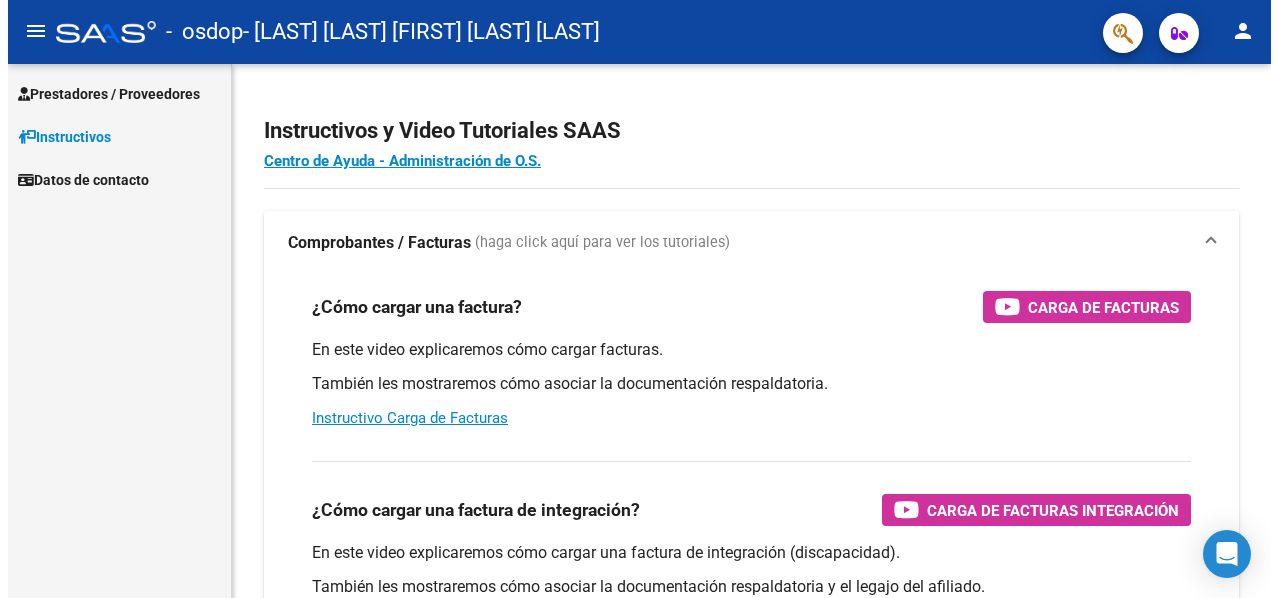 scroll, scrollTop: 0, scrollLeft: 0, axis: both 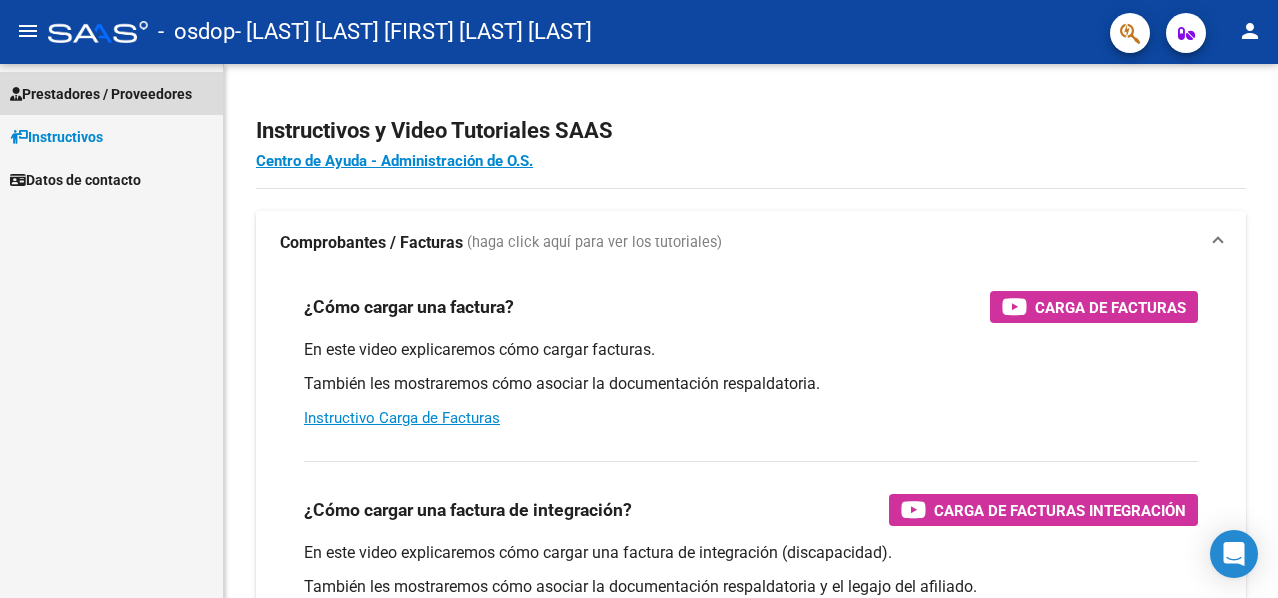 click on "Prestadores / Proveedores" at bounding box center (101, 94) 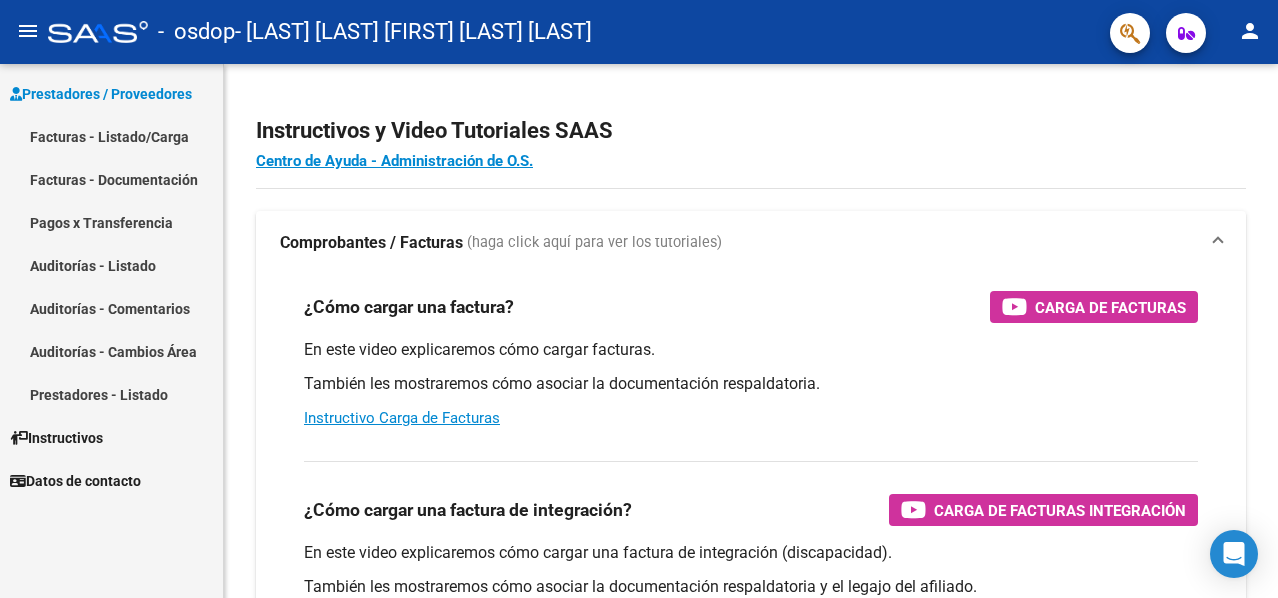 click on "Facturas - Listado/Carga" at bounding box center [111, 136] 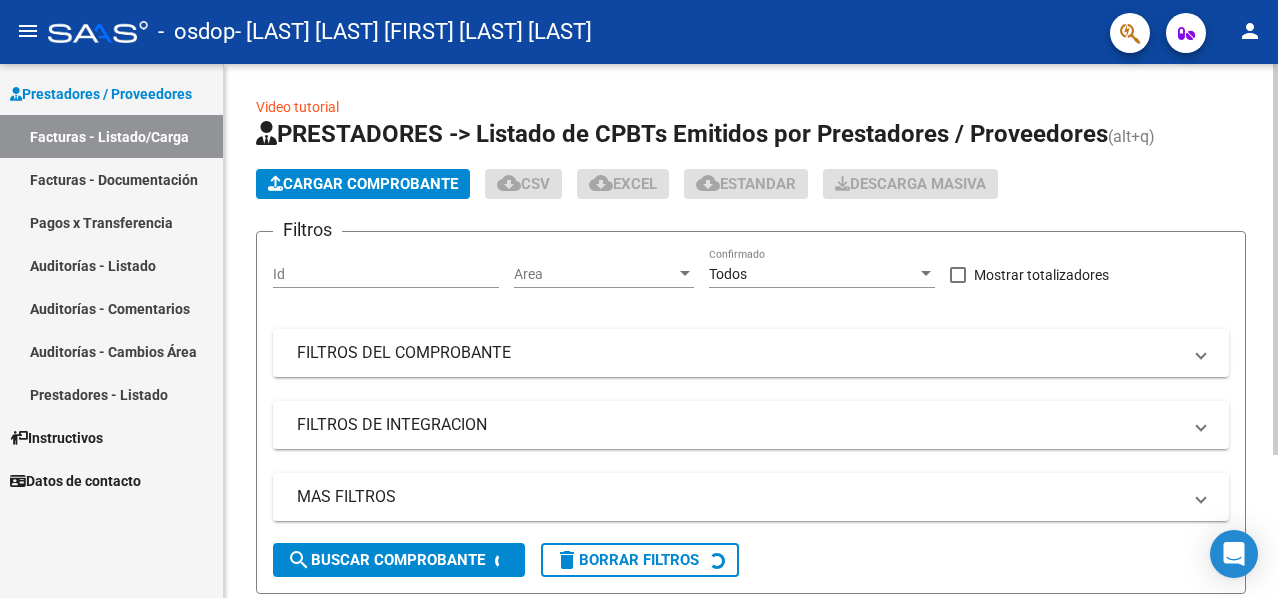 click on "Cargar Comprobante" 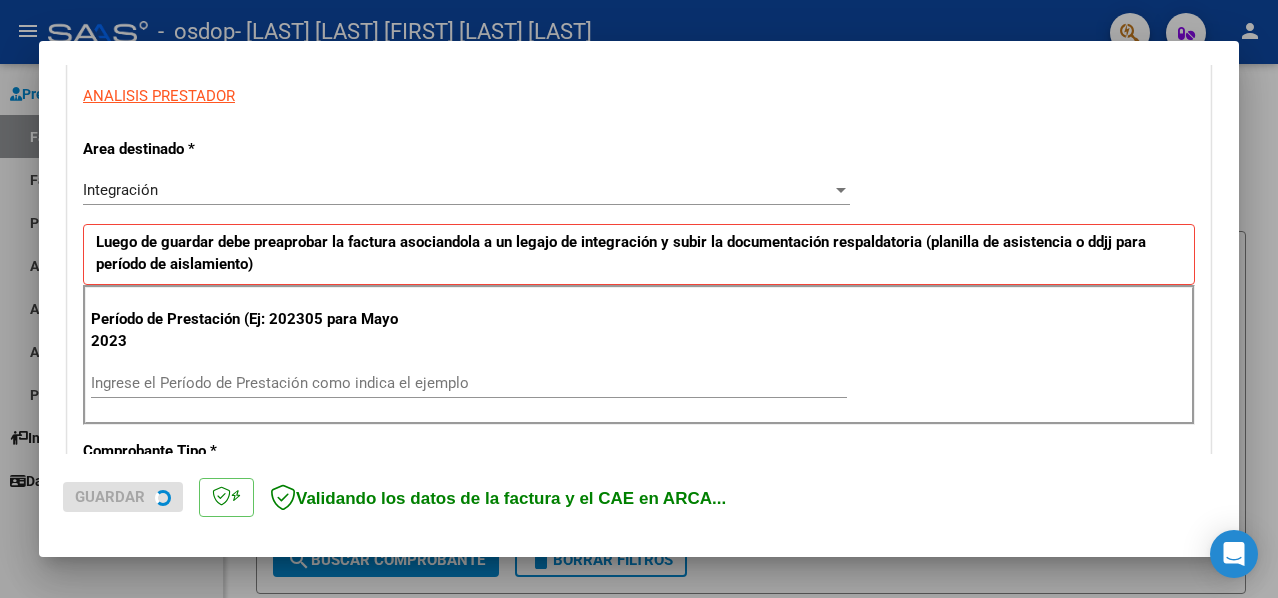 scroll, scrollTop: 500, scrollLeft: 0, axis: vertical 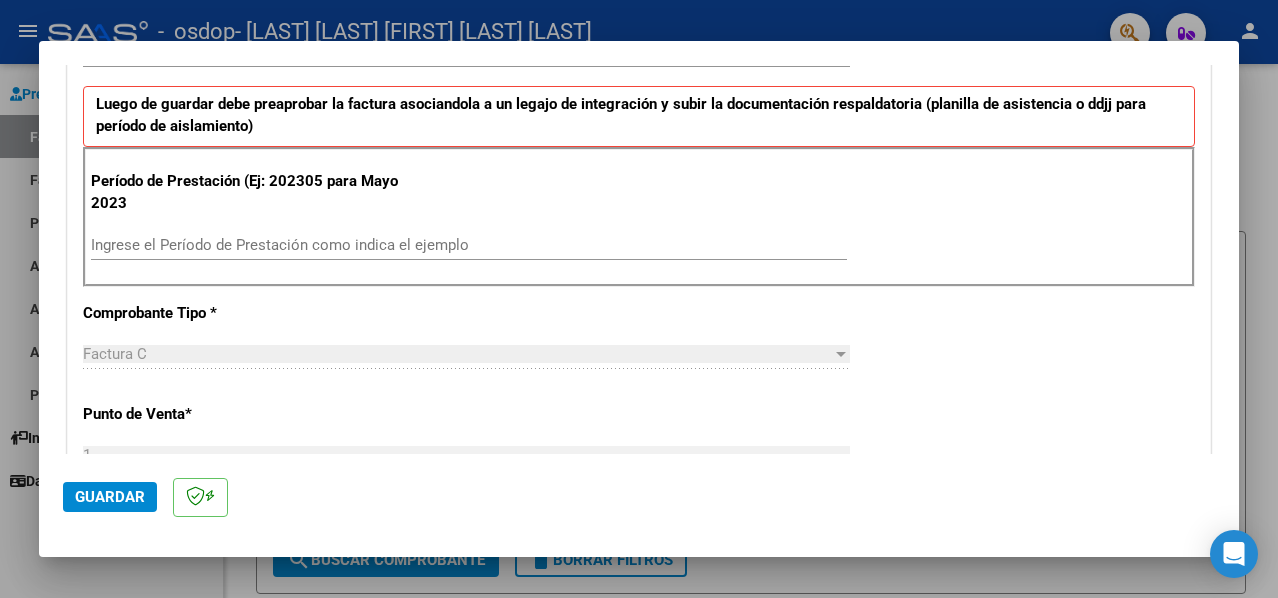 click on "Ingrese el Período de Prestación como indica el ejemplo" at bounding box center (469, 245) 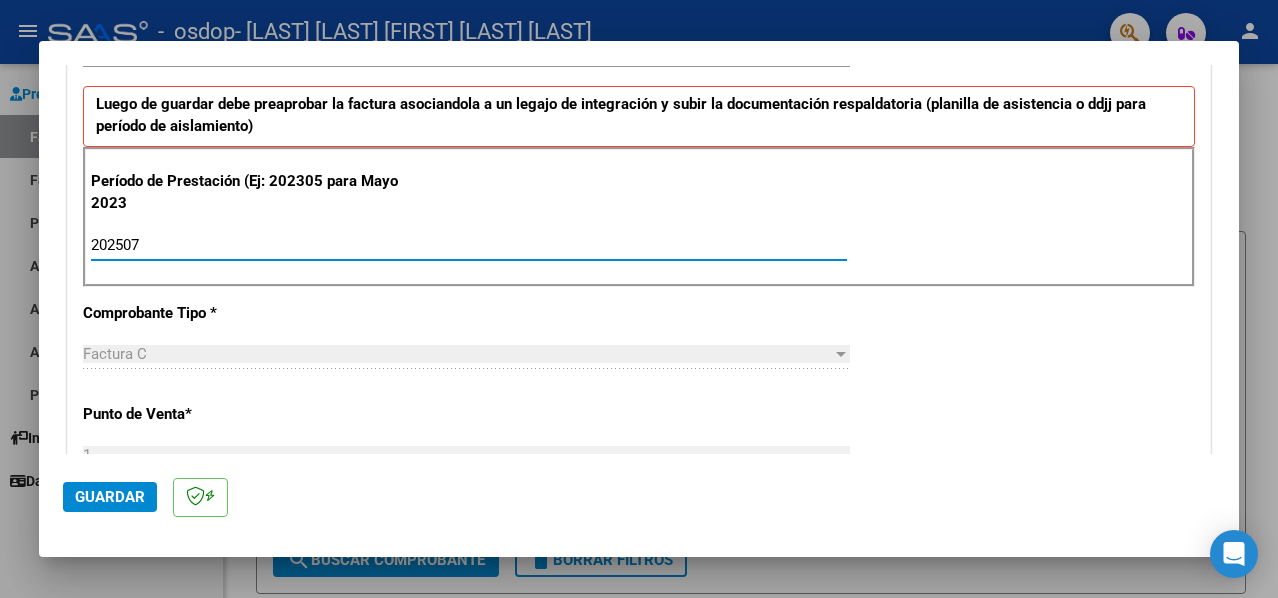 type on "202507" 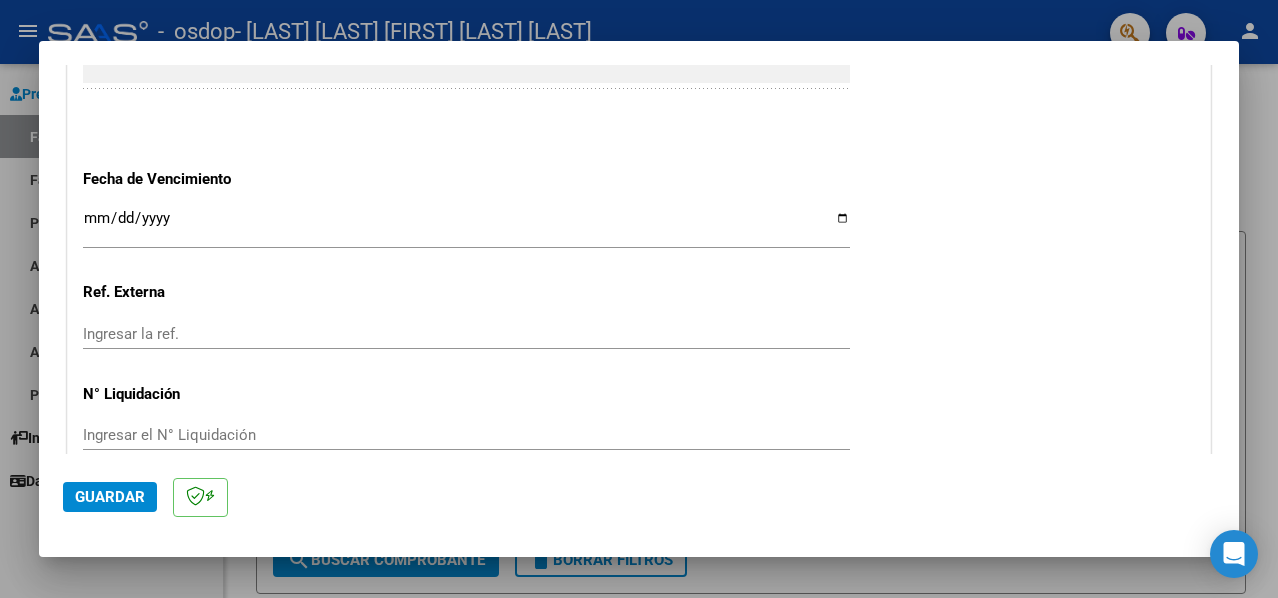 scroll, scrollTop: 1300, scrollLeft: 0, axis: vertical 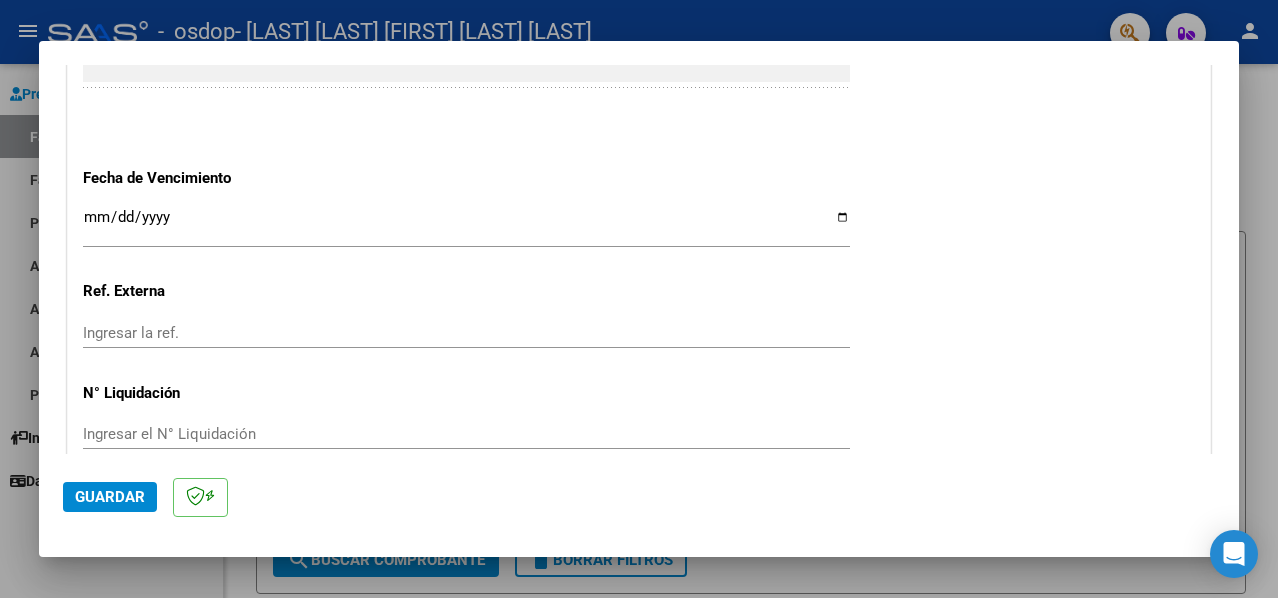 click on "Ingresar la fecha" at bounding box center (466, 225) 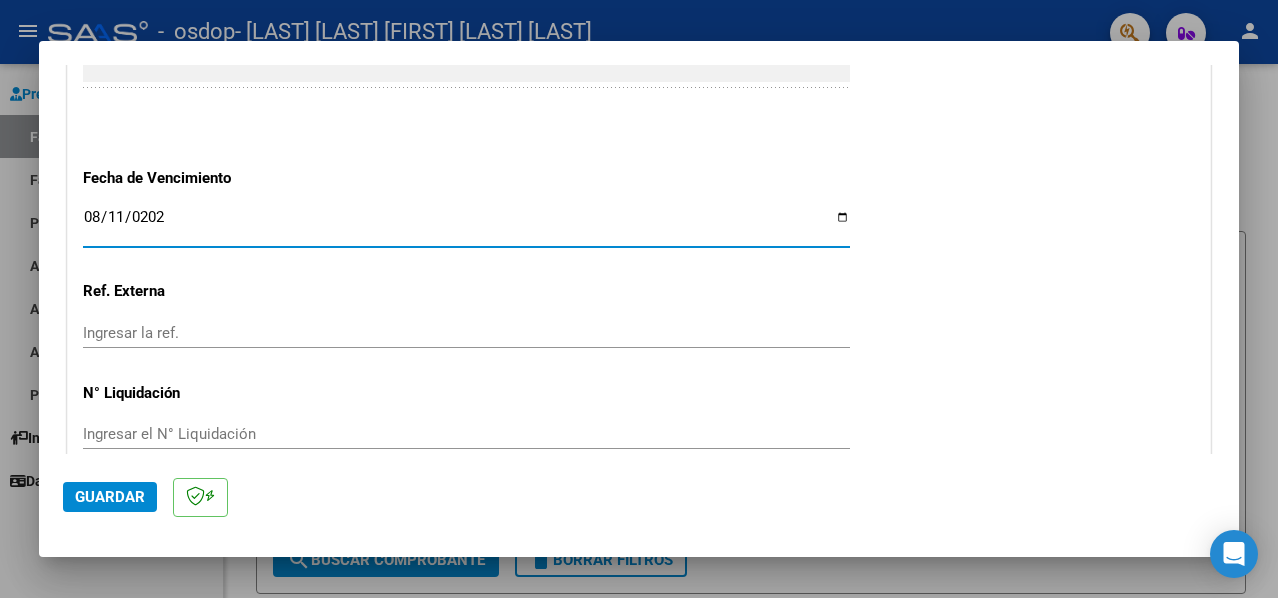type on "2025-08-11" 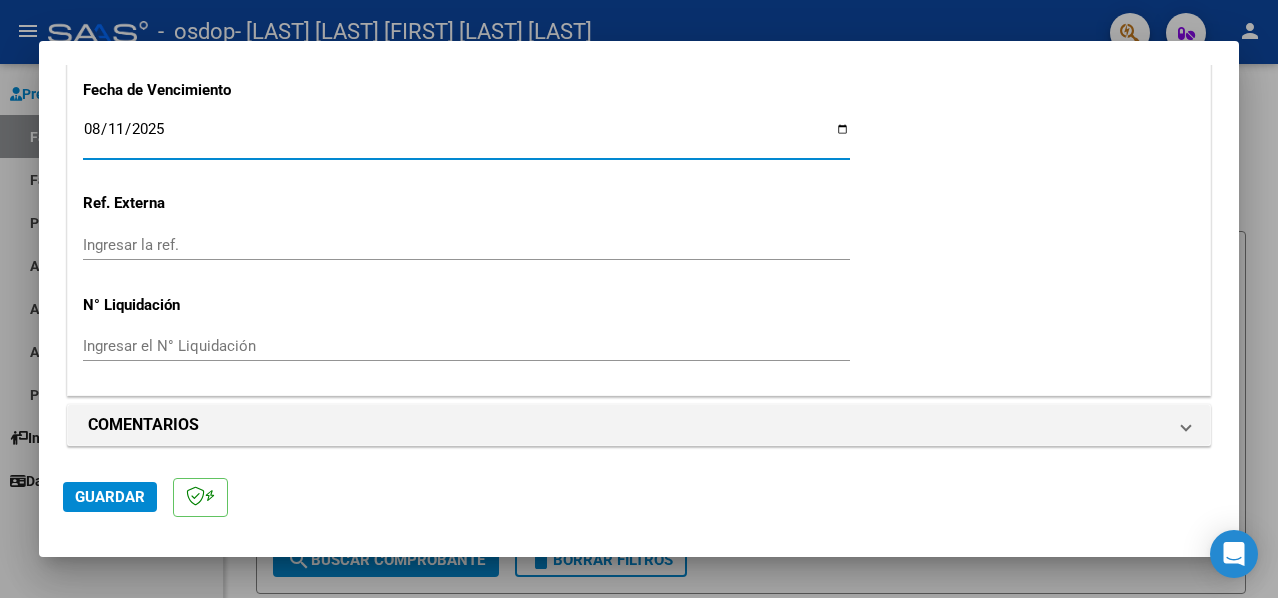 scroll, scrollTop: 1389, scrollLeft: 0, axis: vertical 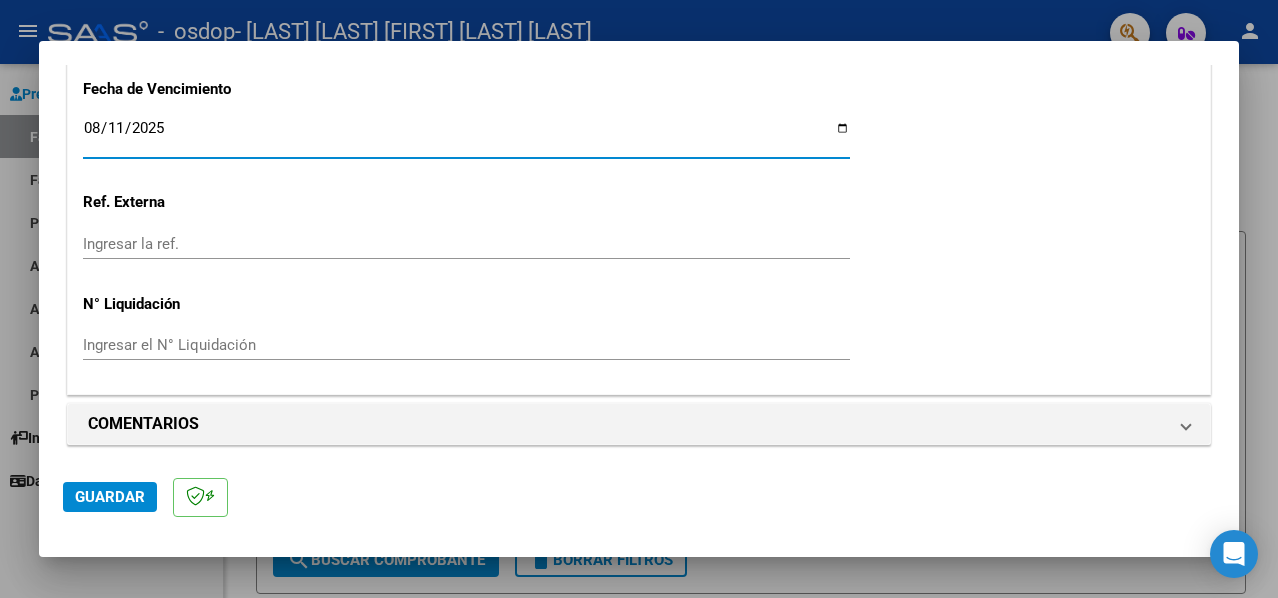 click on "Guardar" 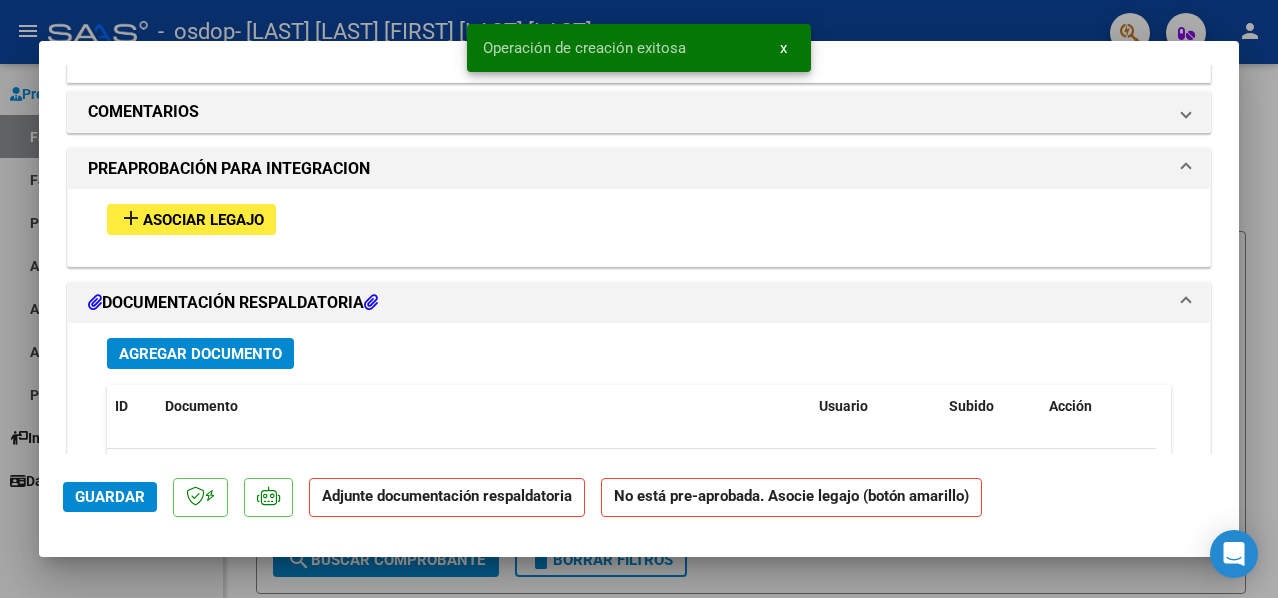 scroll, scrollTop: 1737, scrollLeft: 0, axis: vertical 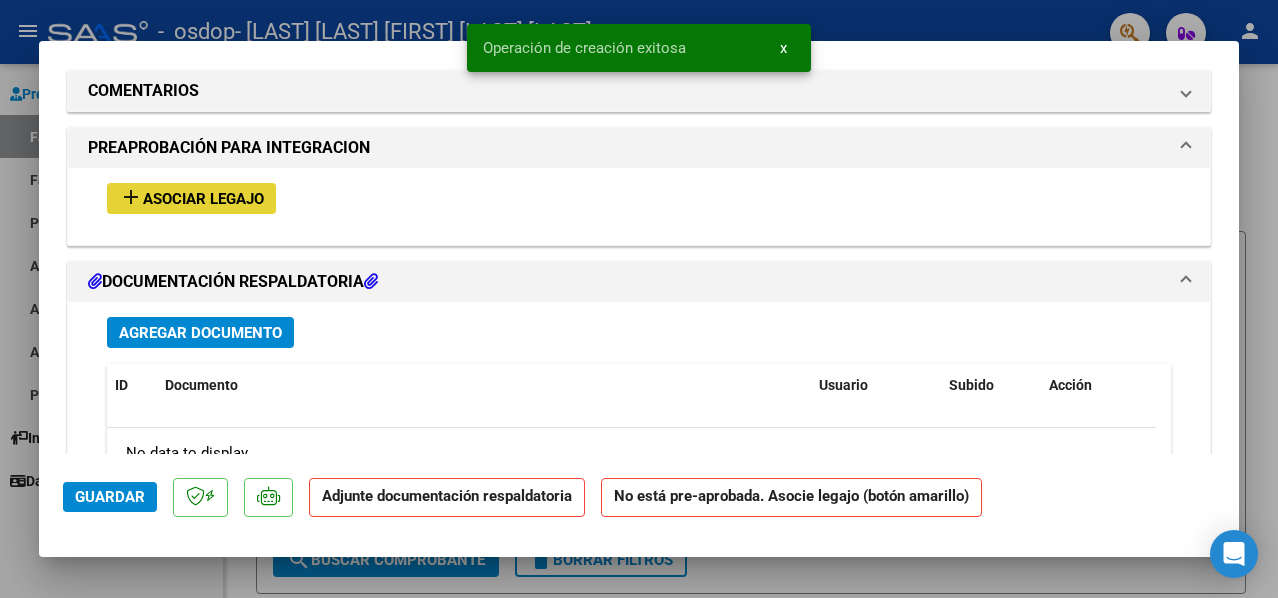 click on "Asociar Legajo" at bounding box center (203, 199) 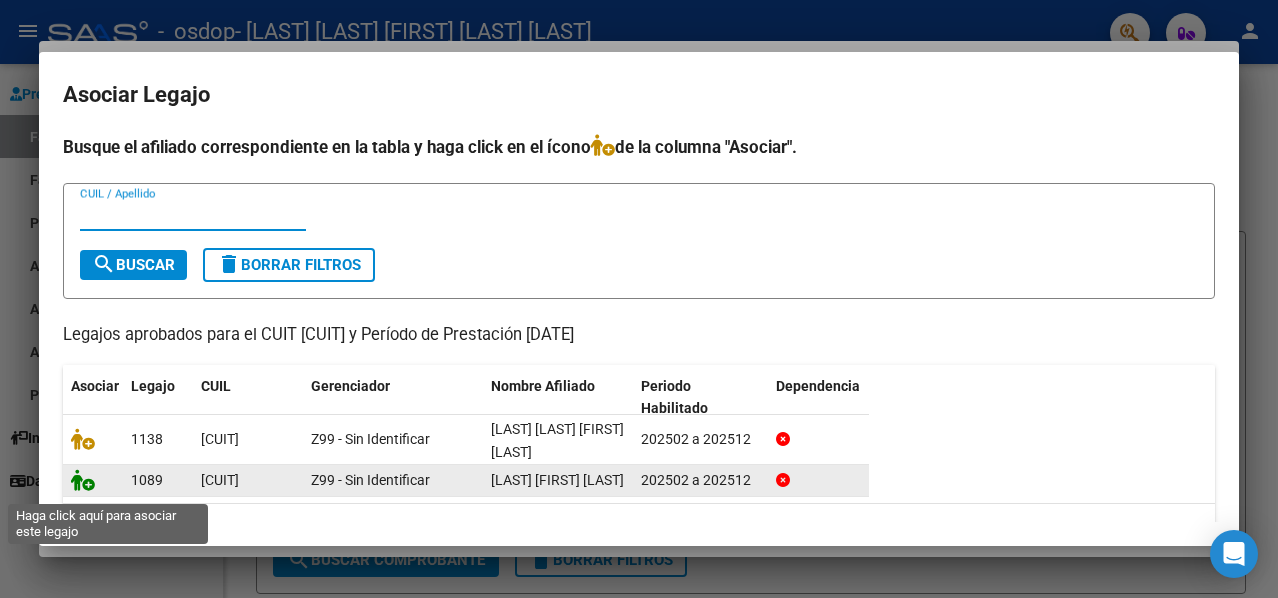 click 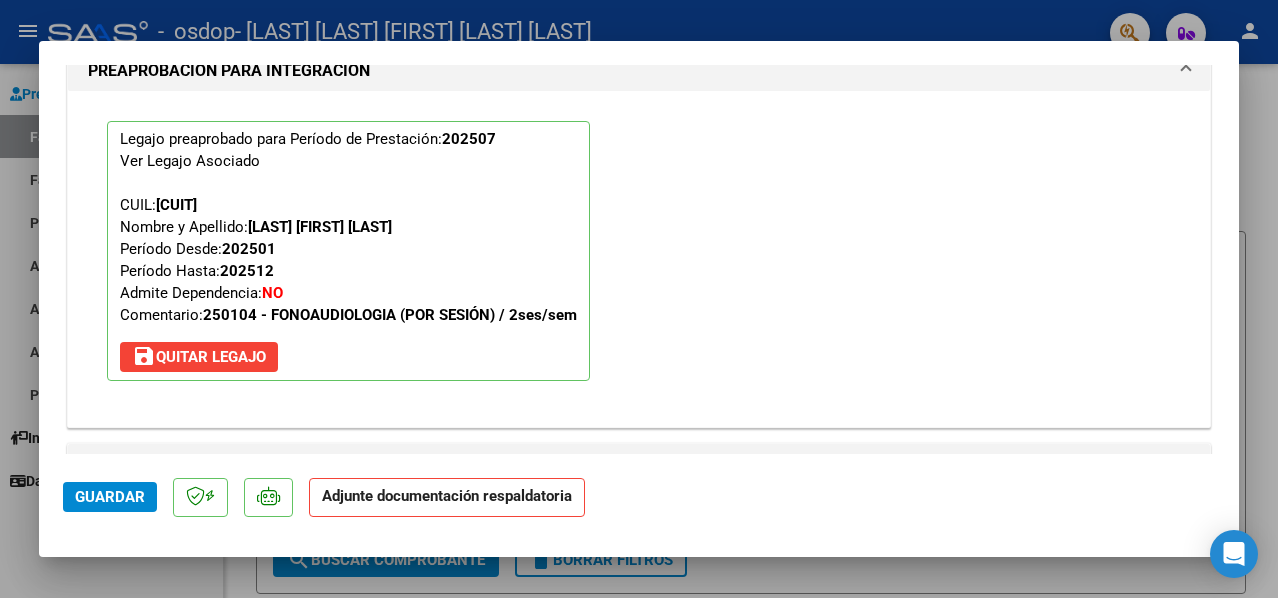 scroll, scrollTop: 2090, scrollLeft: 0, axis: vertical 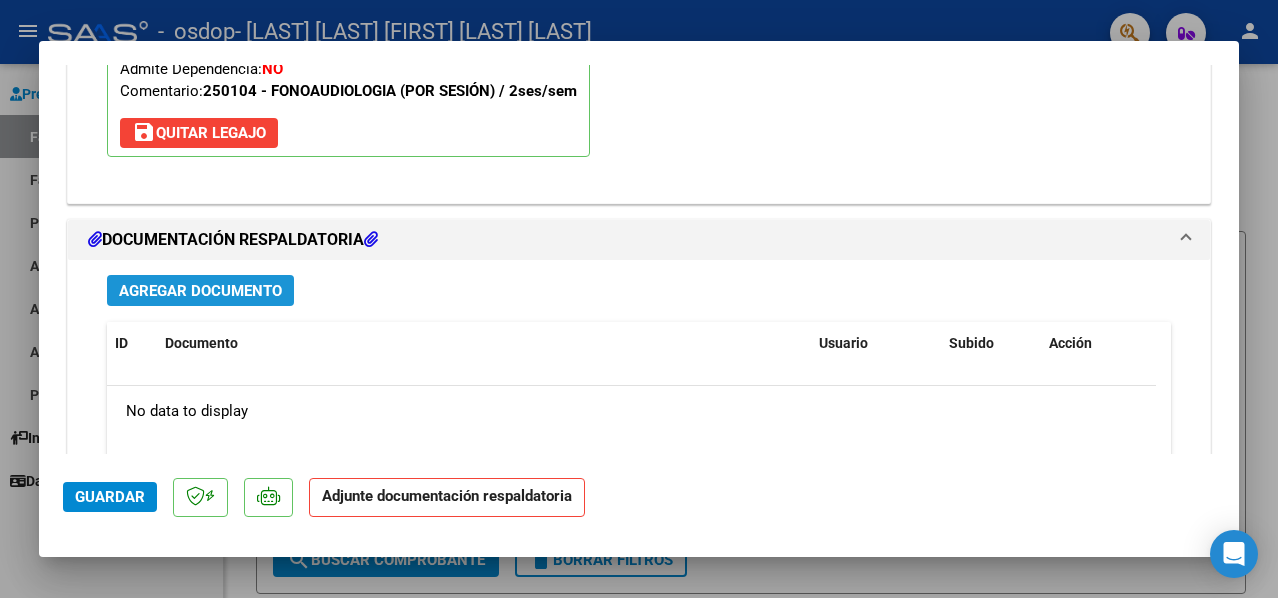 click on "Agregar Documento" at bounding box center [200, 291] 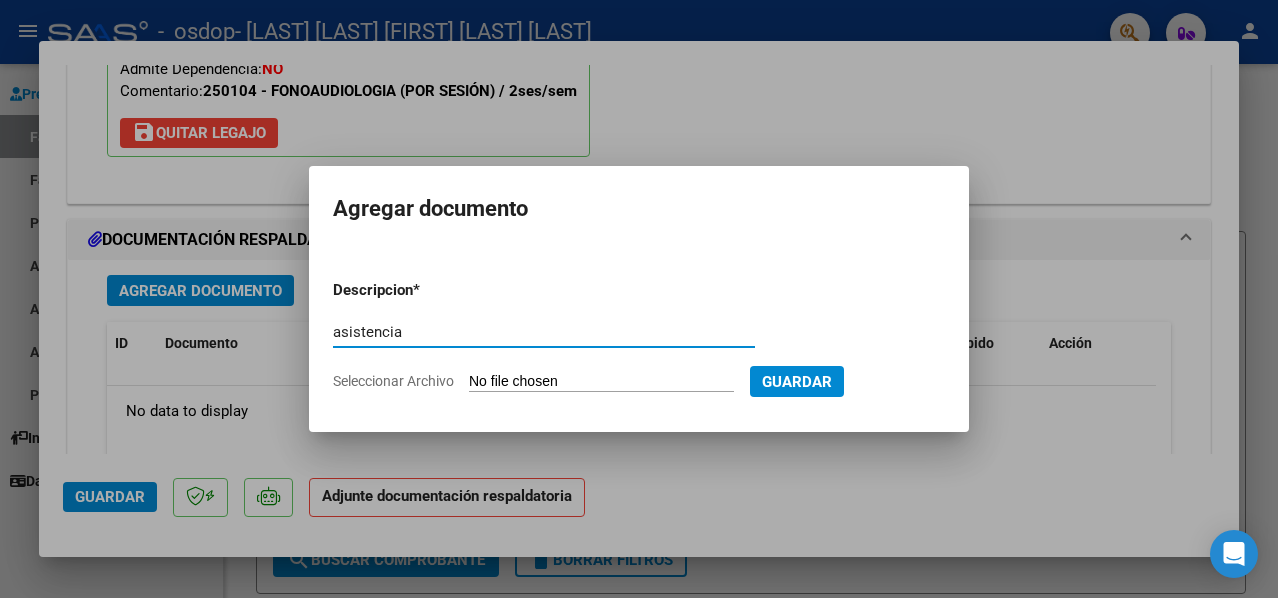 type on "asistencia" 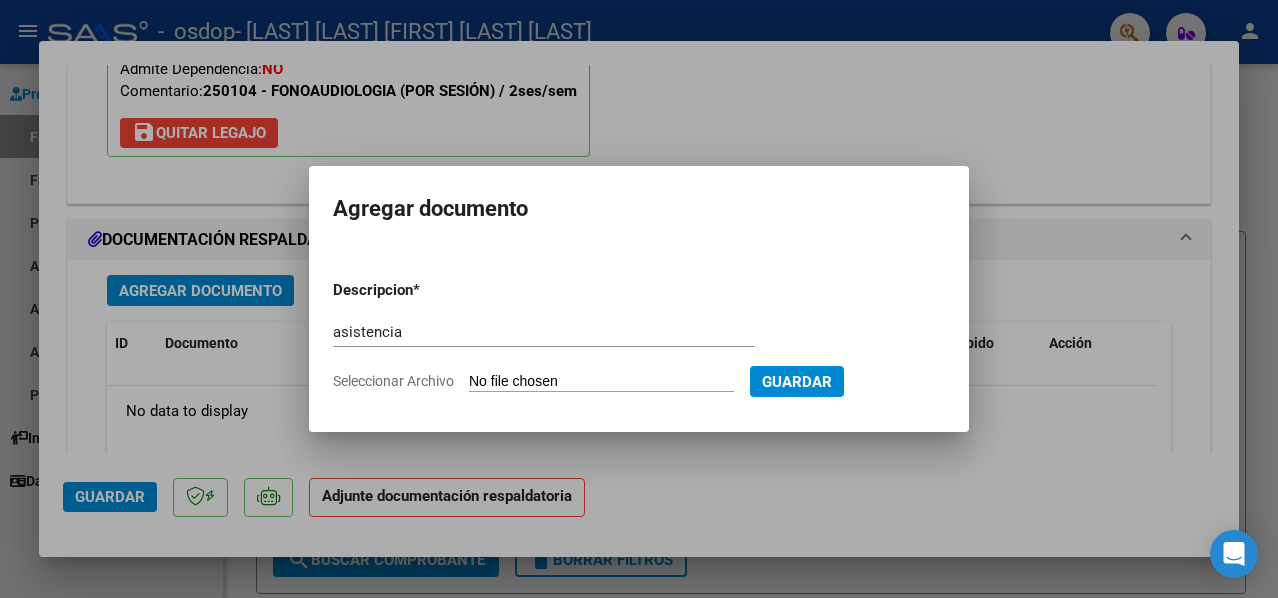 click on "Seleccionar Archivo" at bounding box center (601, 382) 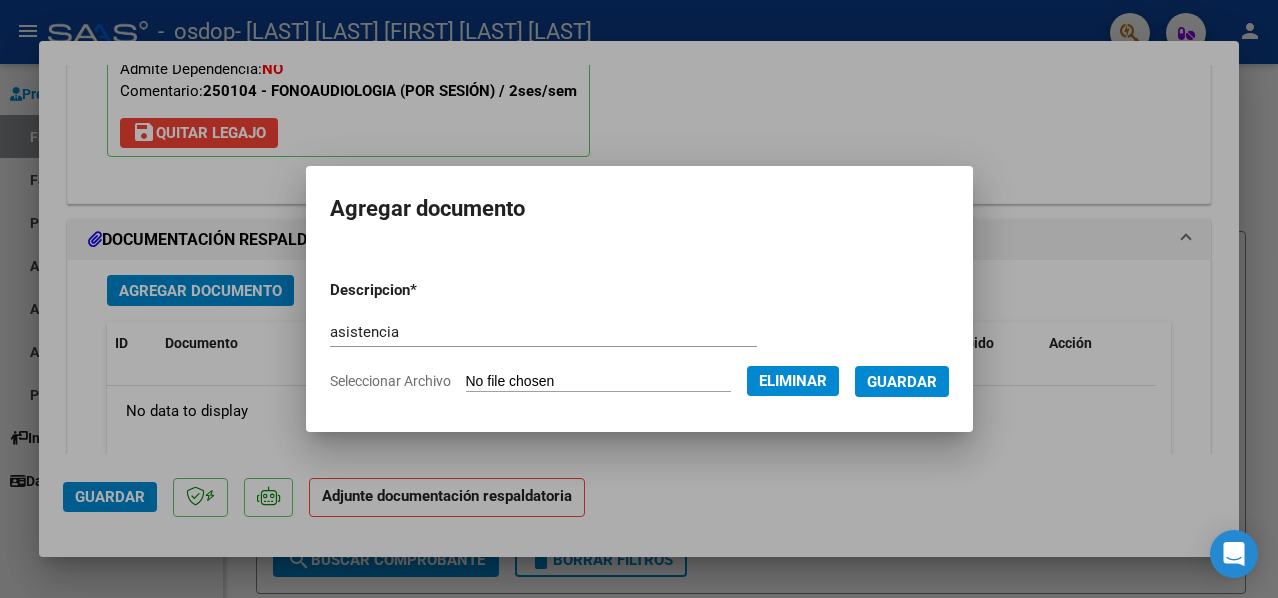 click on "Guardar" at bounding box center (902, 382) 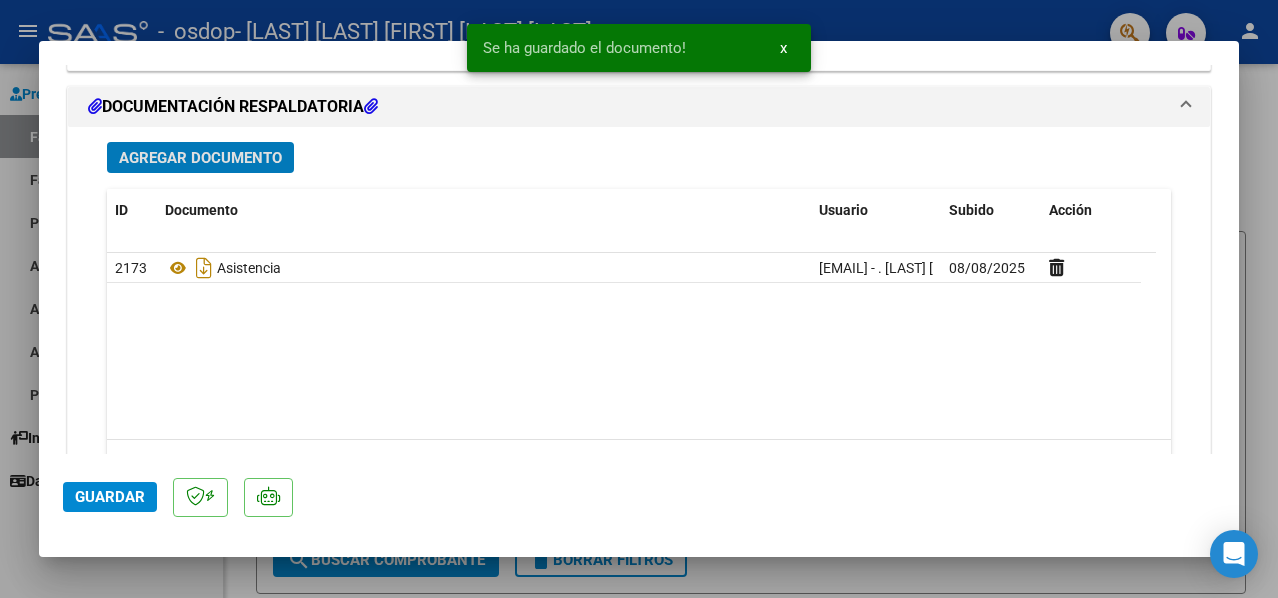 scroll, scrollTop: 2114, scrollLeft: 0, axis: vertical 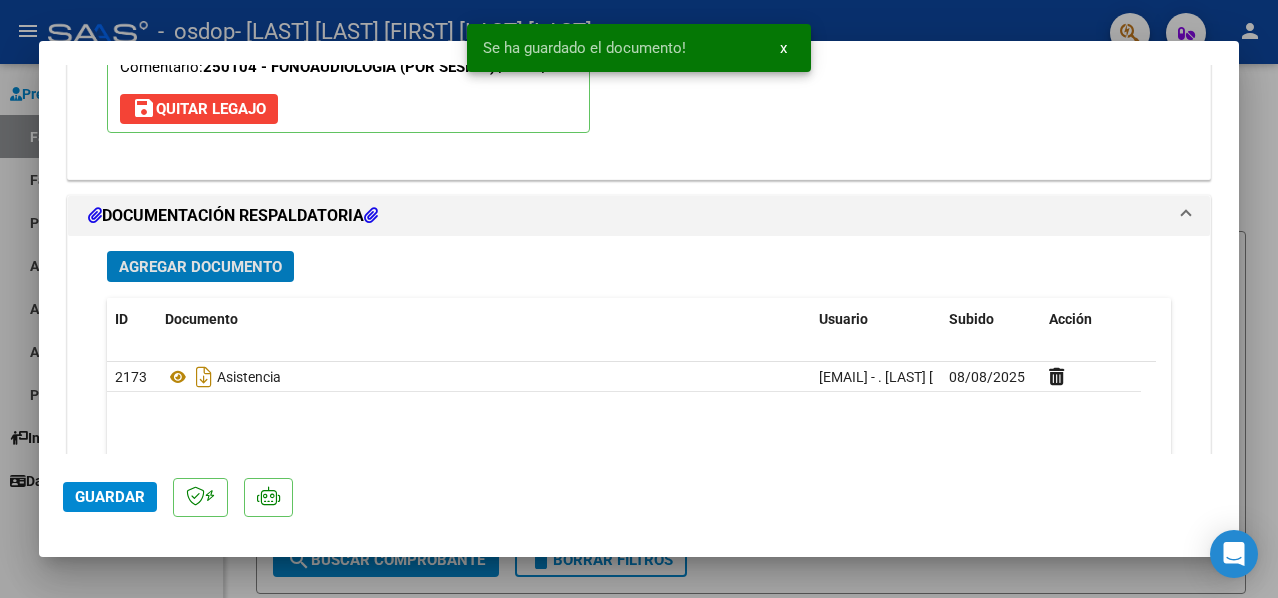 click on "Agregar Documento" at bounding box center [200, 267] 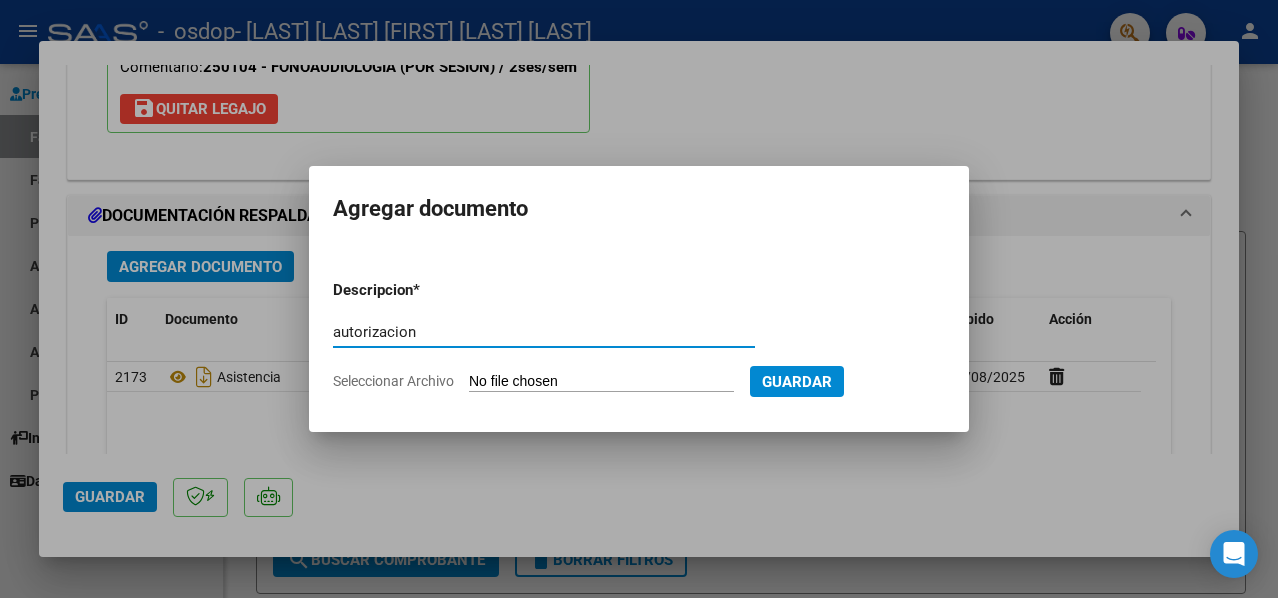 type on "autorizacion" 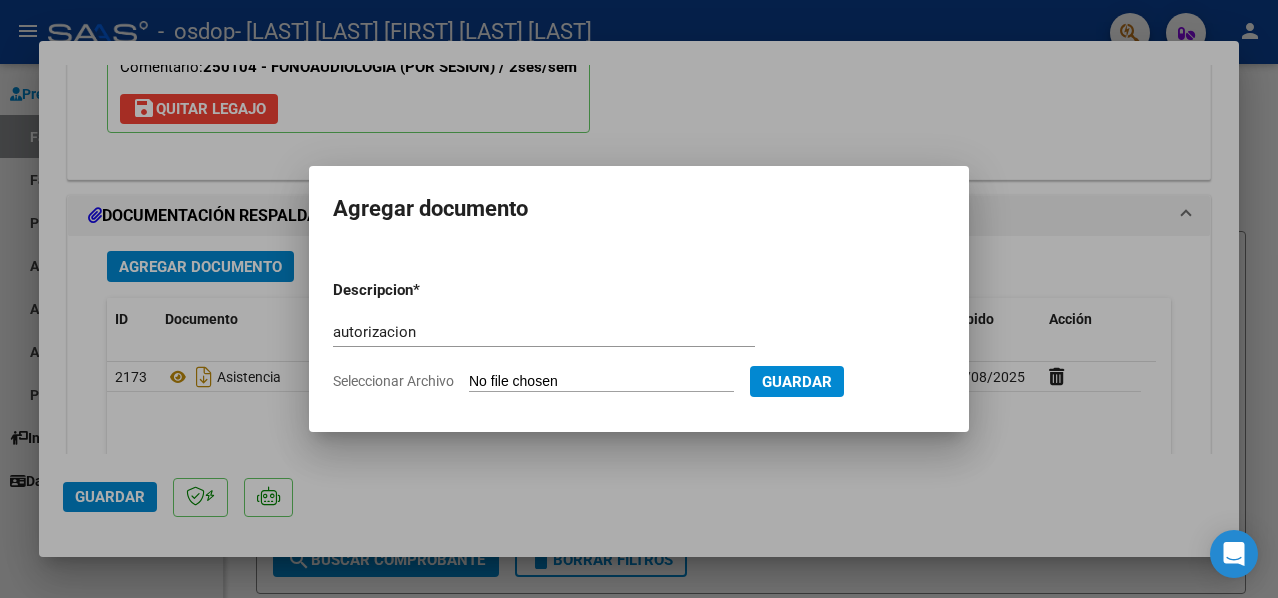 type on "C:\fakepath\Autorizacion.pdf" 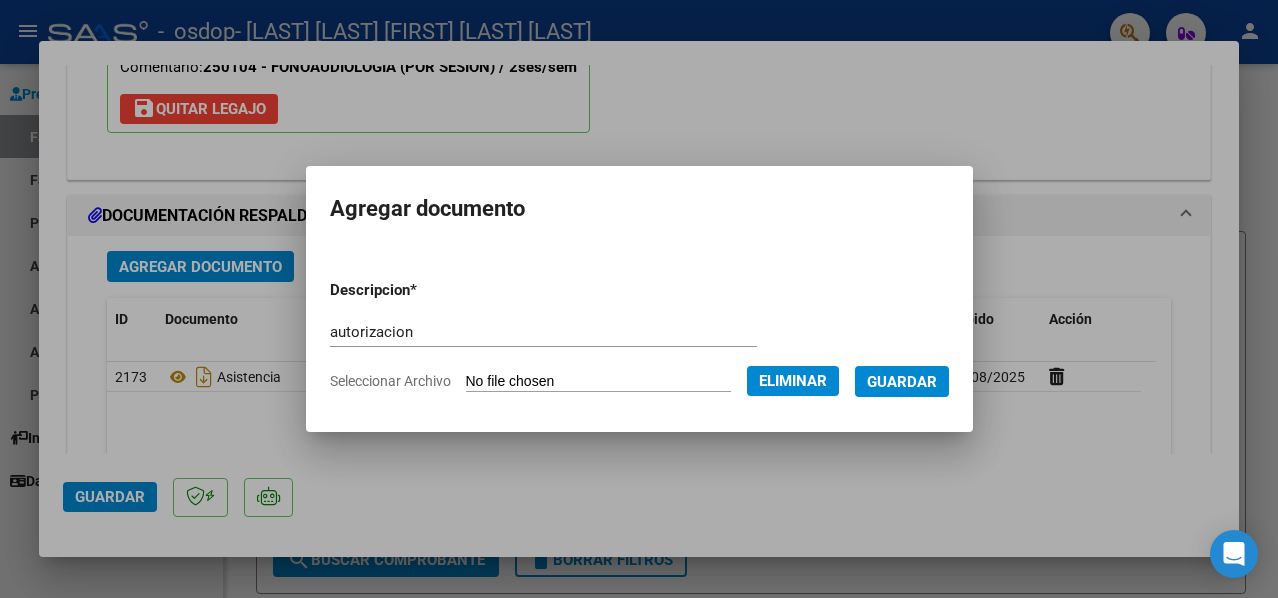 click on "Guardar" at bounding box center [902, 382] 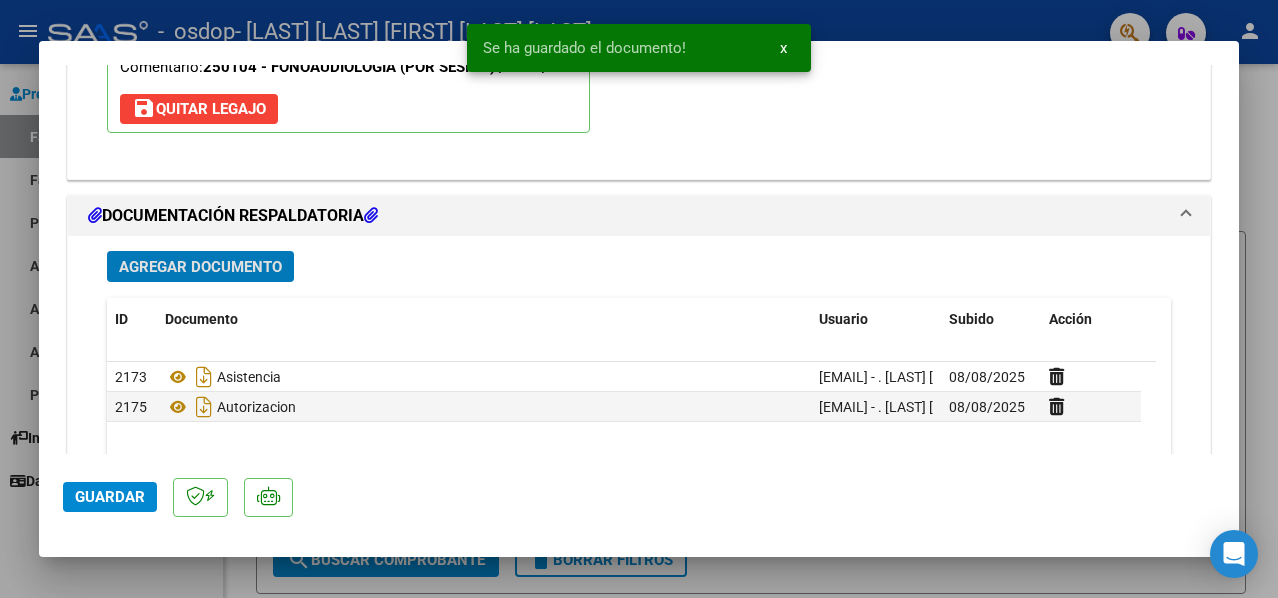 click on "Guardar" 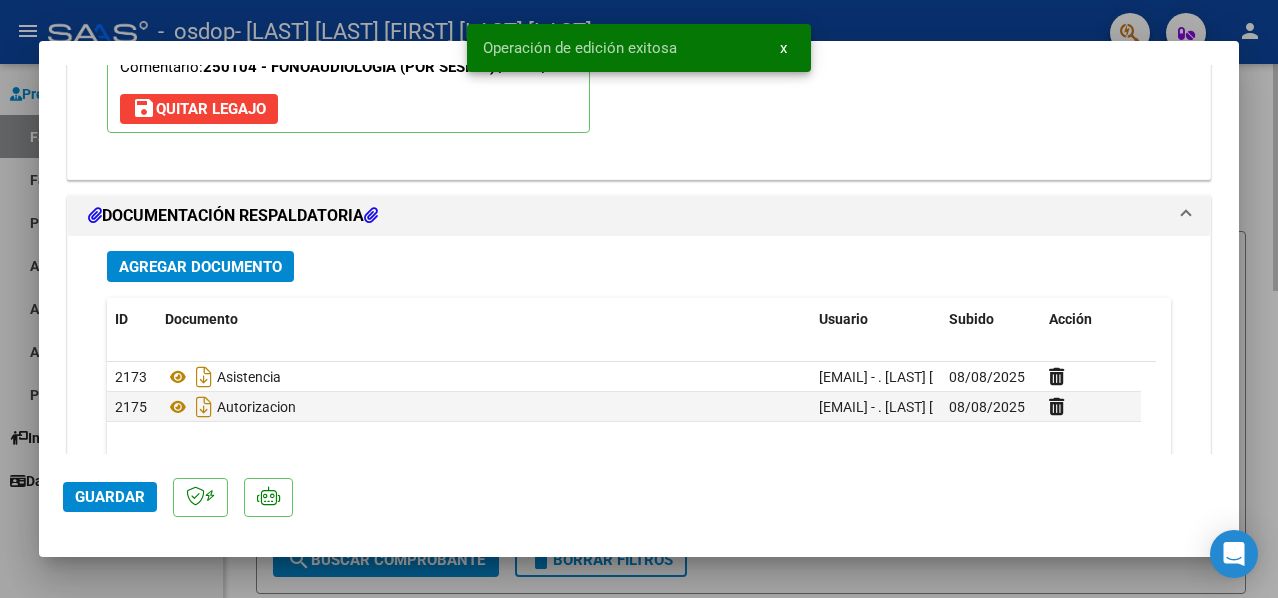 drag, startPoint x: 1252, startPoint y: 356, endPoint x: 1253, endPoint y: 367, distance: 11.045361 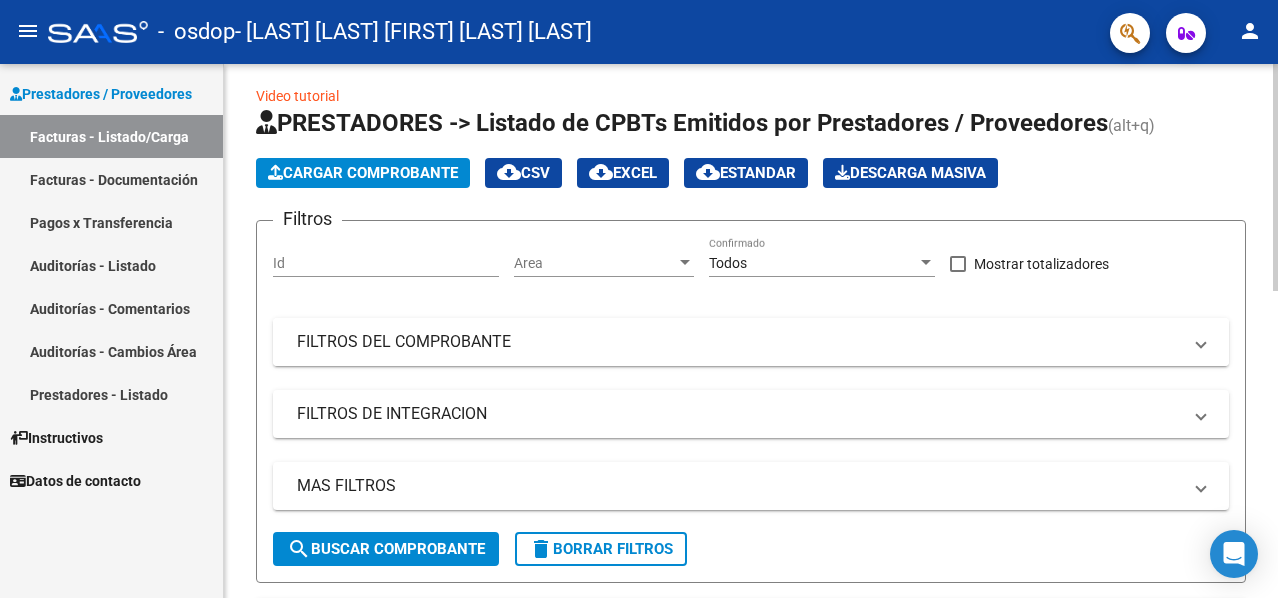 scroll, scrollTop: 0, scrollLeft: 0, axis: both 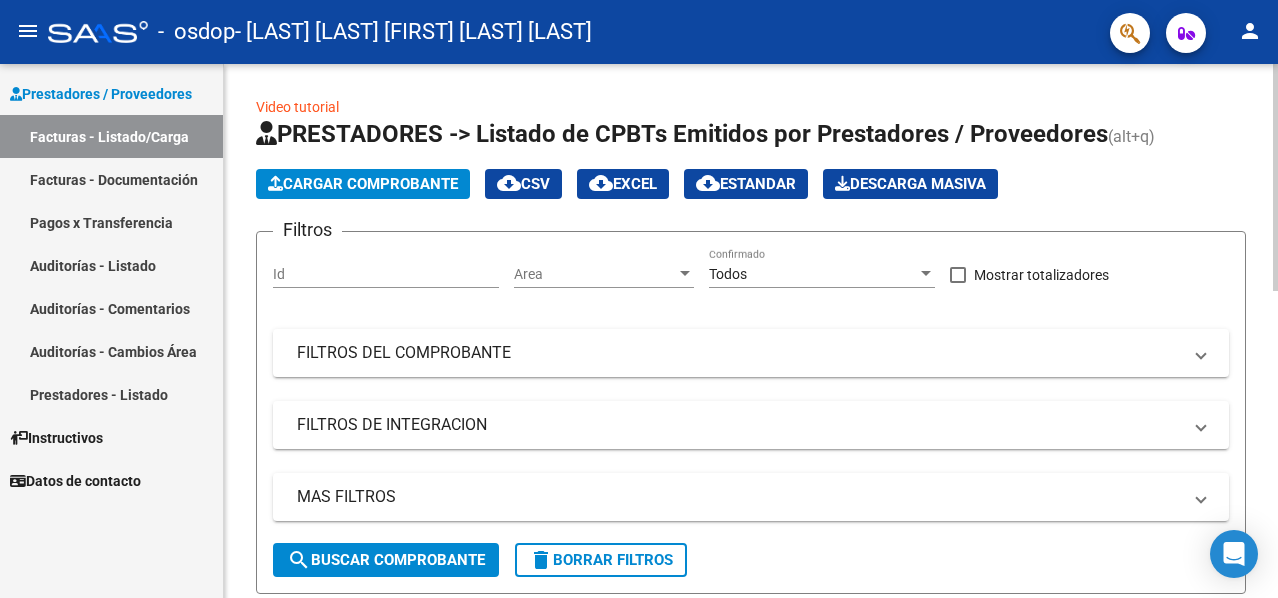 click on "Cargar Comprobante" 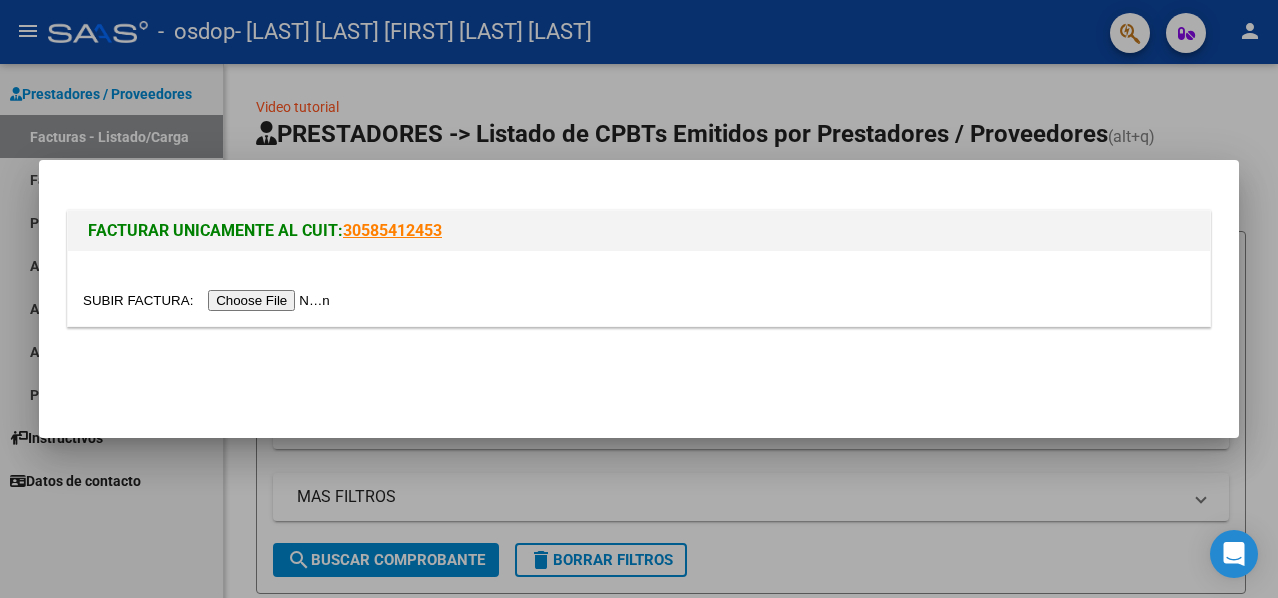 click at bounding box center [209, 300] 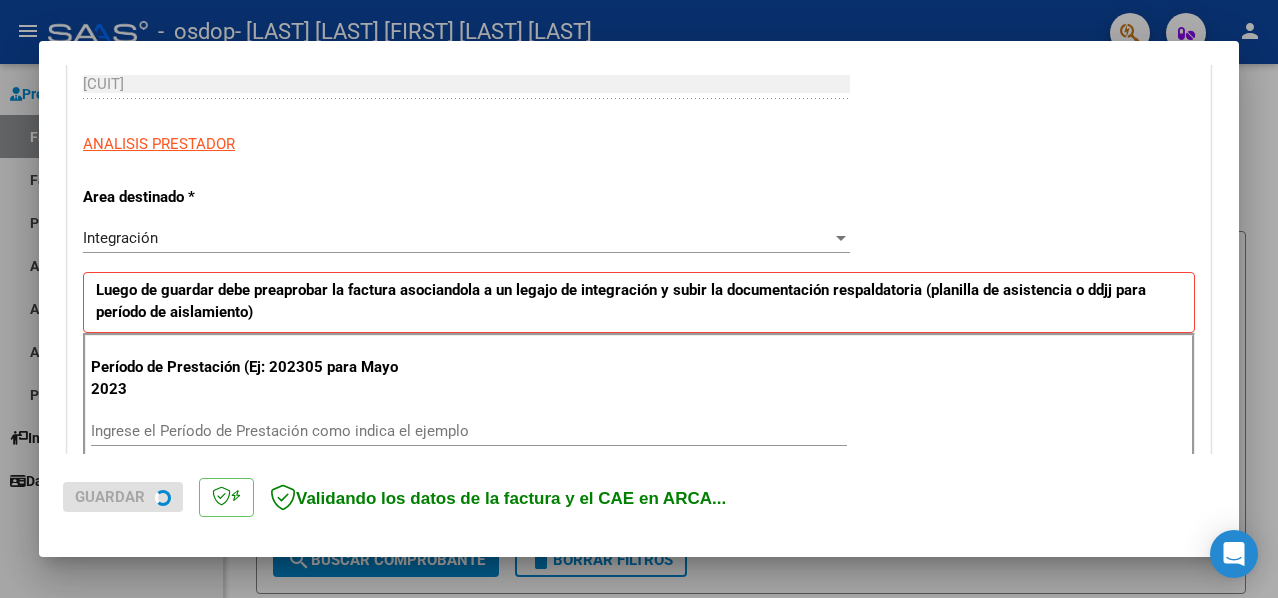 scroll, scrollTop: 400, scrollLeft: 0, axis: vertical 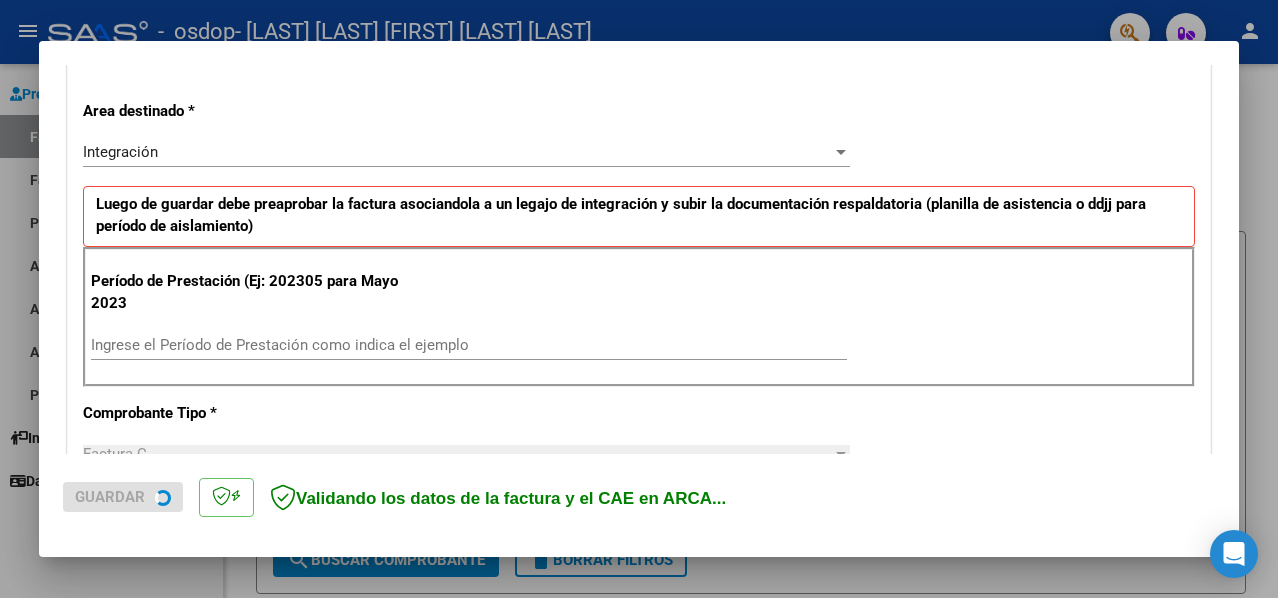 click on "Ingrese el Período de Prestación como indica el ejemplo" at bounding box center (469, 345) 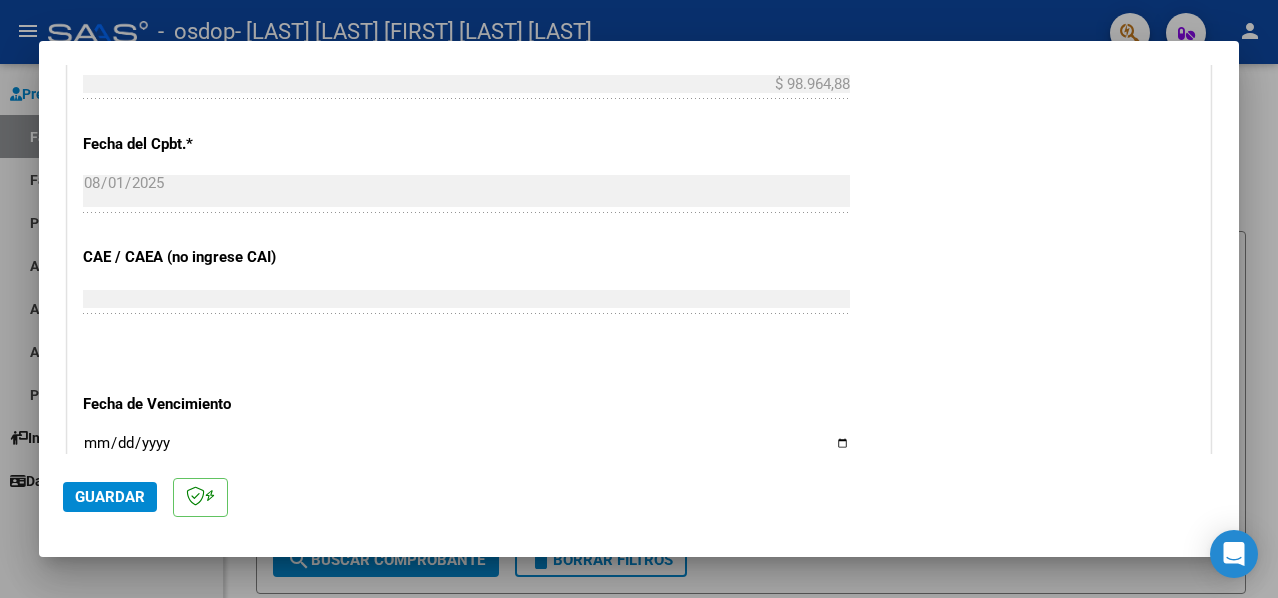 scroll, scrollTop: 1100, scrollLeft: 0, axis: vertical 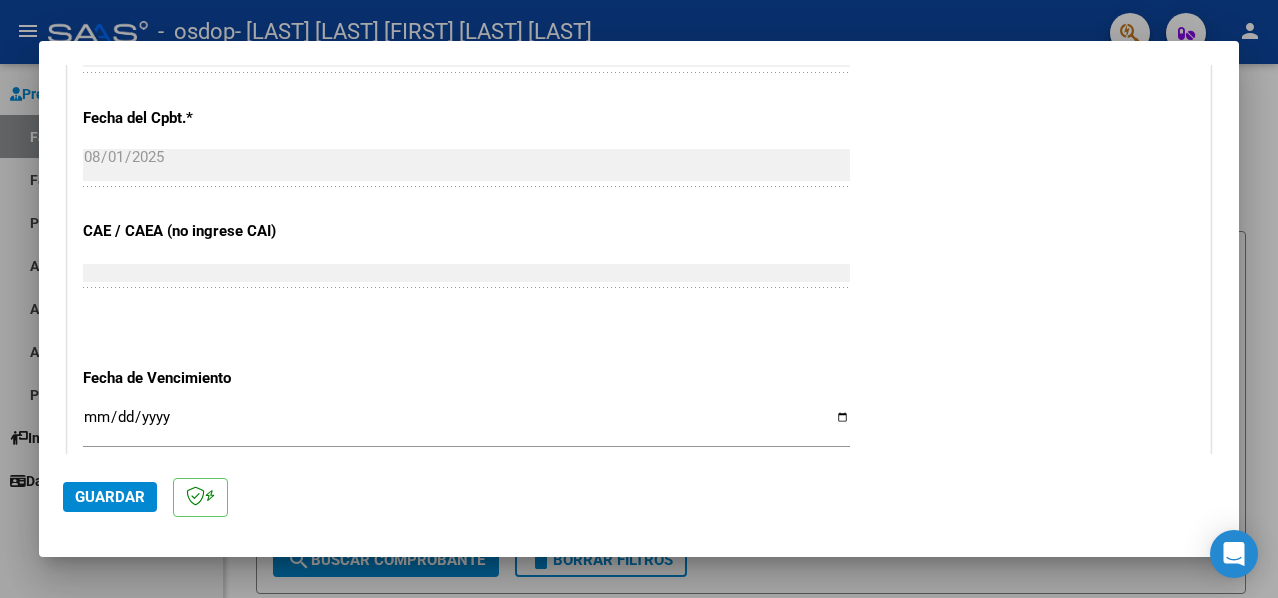 type on "202507" 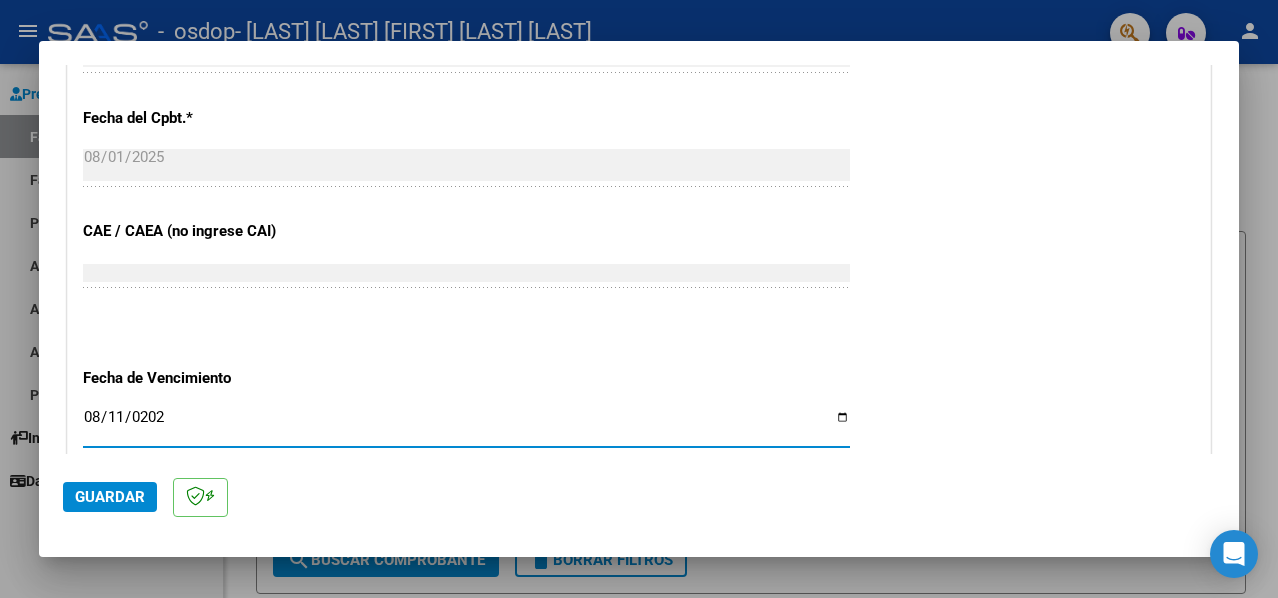 type on "2025-08-11" 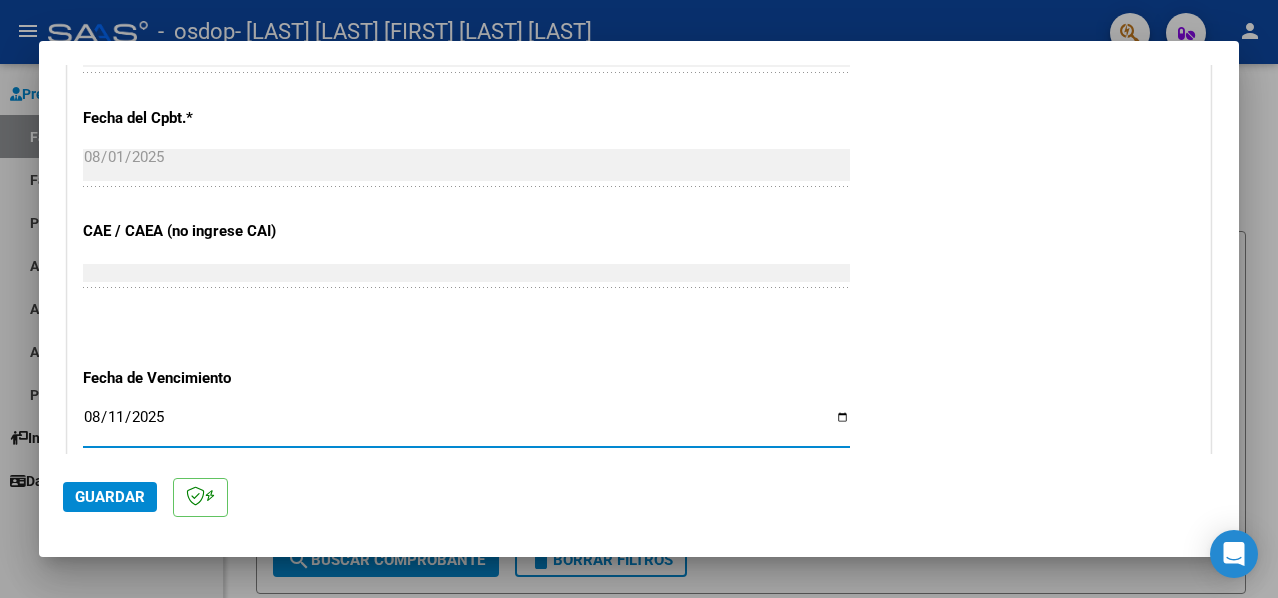 click on "Guardar" 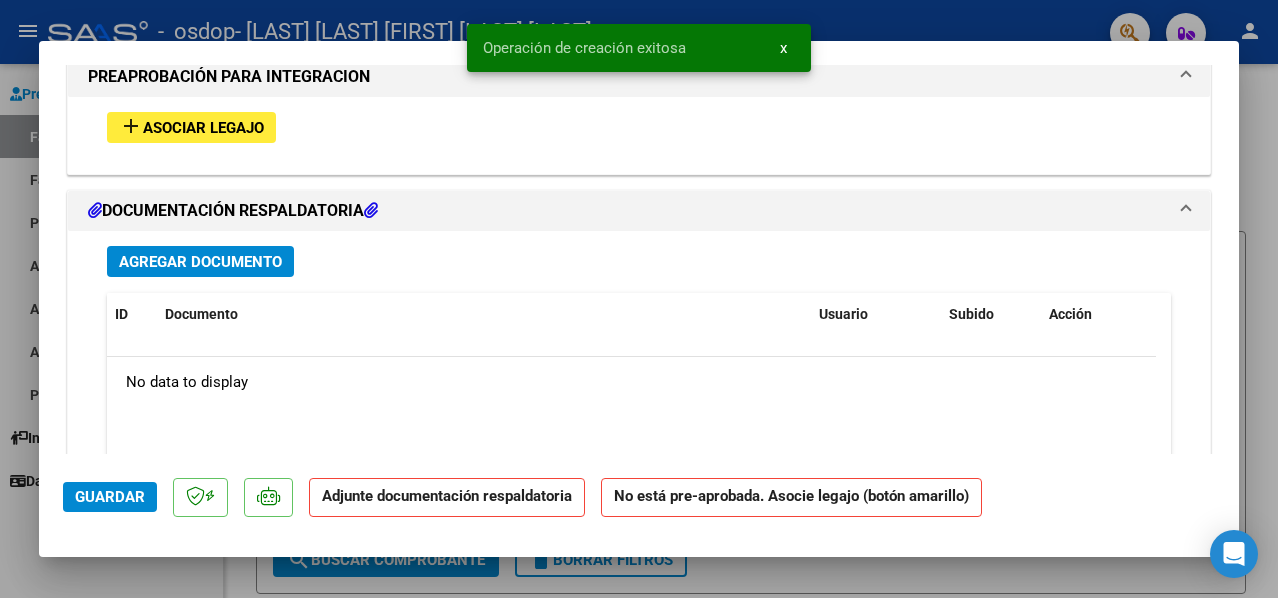 scroll, scrollTop: 1837, scrollLeft: 0, axis: vertical 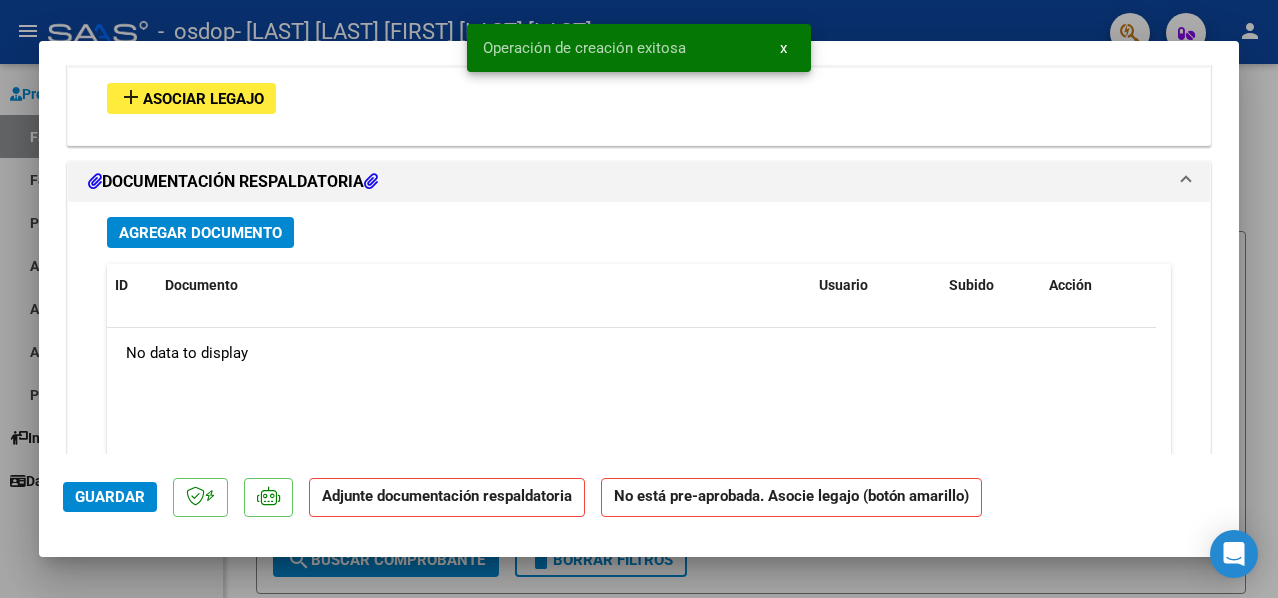 click on "Asociar Legajo" at bounding box center [203, 99] 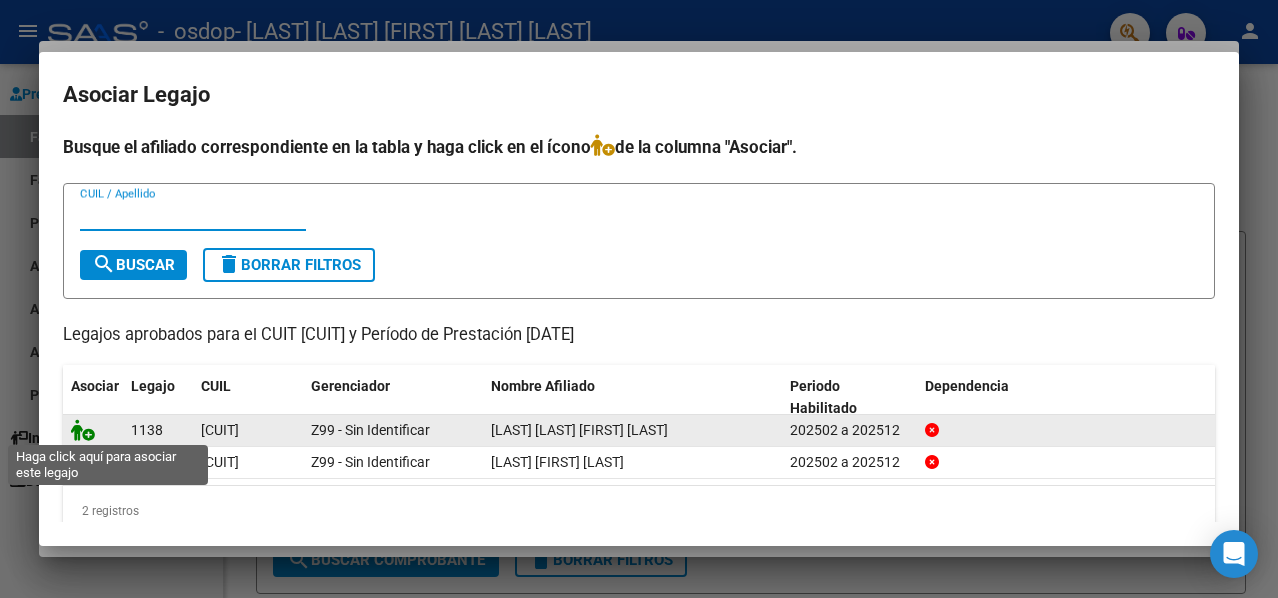click 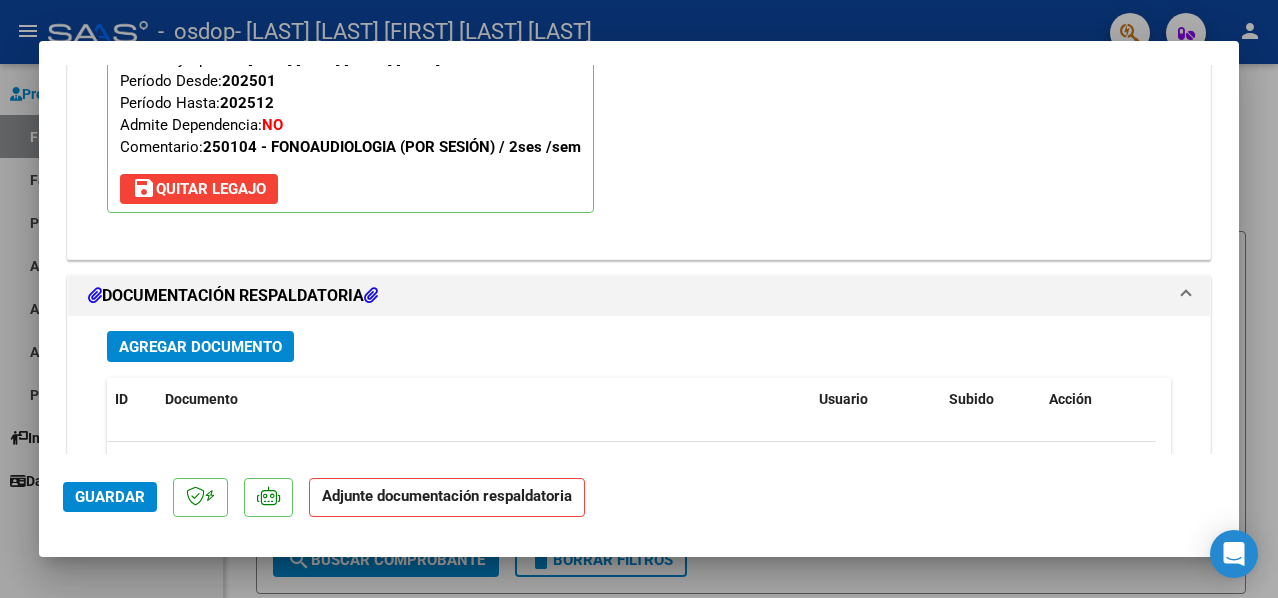 scroll, scrollTop: 2190, scrollLeft: 0, axis: vertical 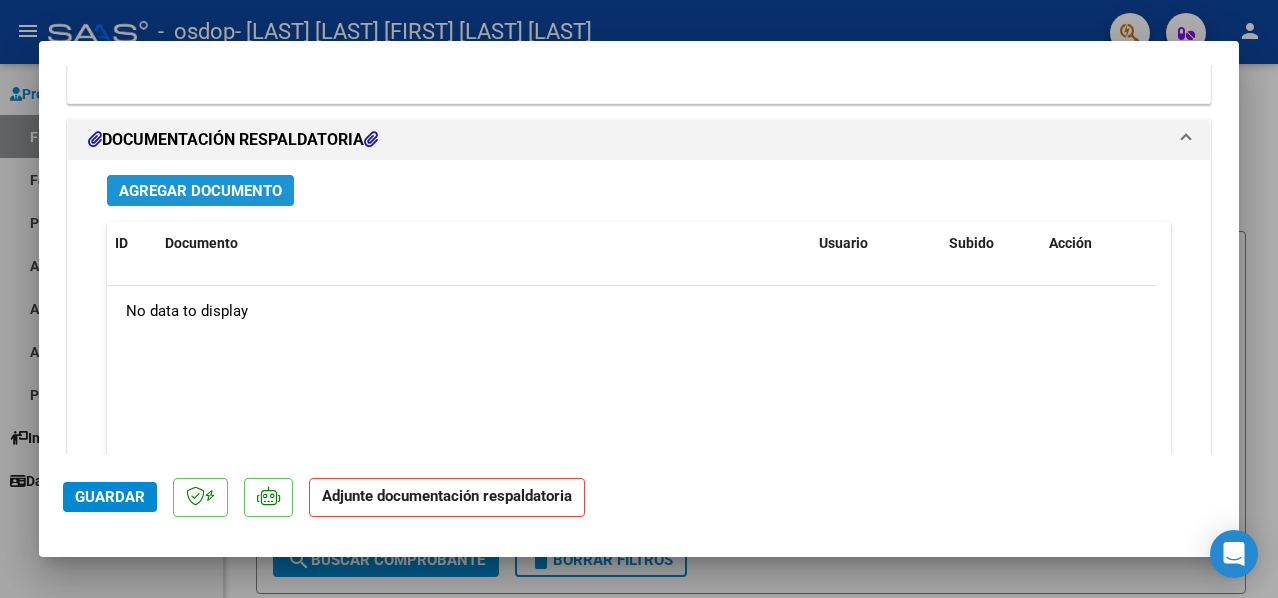 click on "Agregar Documento" at bounding box center [200, 191] 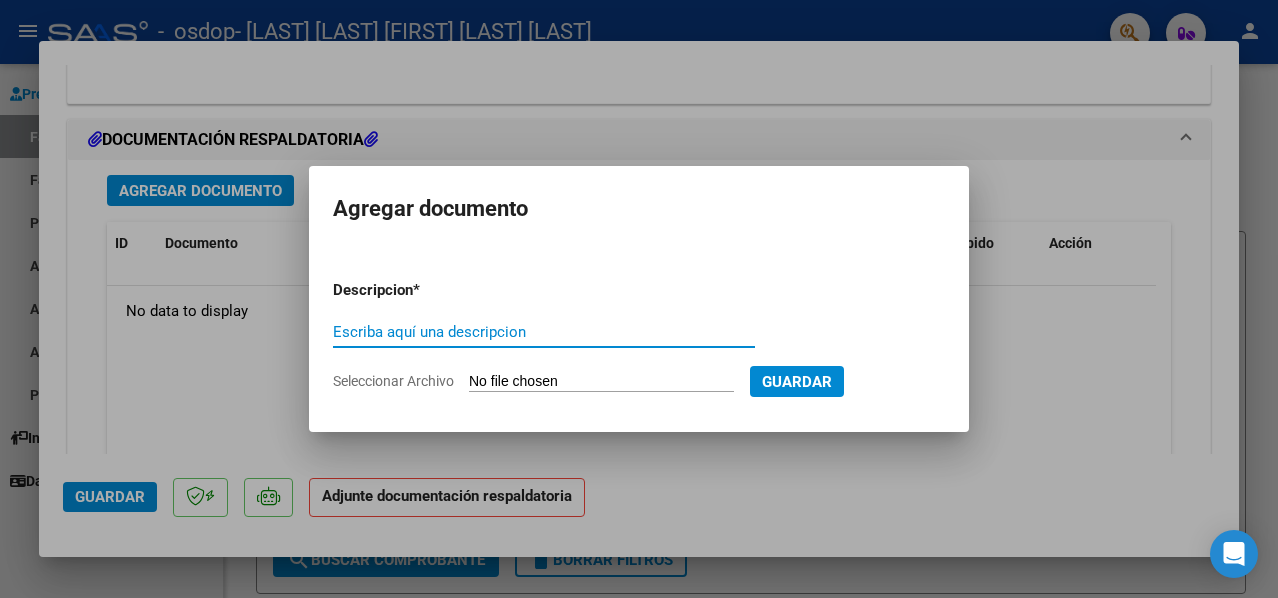 click on "Escriba aquí una descripcion" at bounding box center [544, 332] 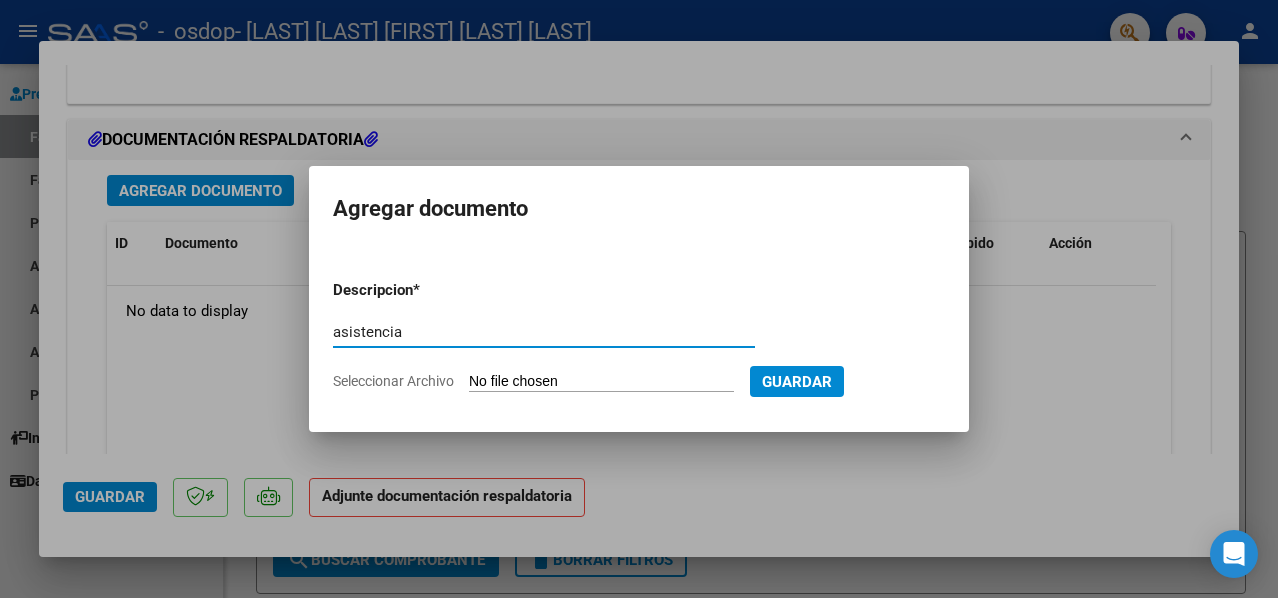 type on "asistencia" 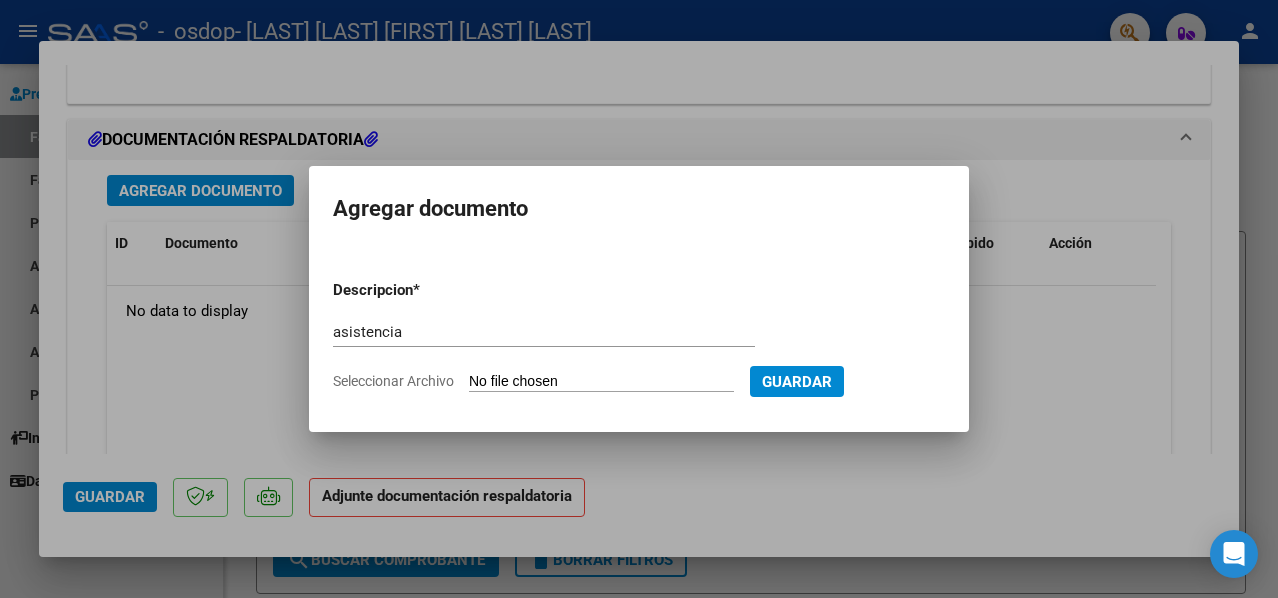 type on "C:\fakepath\Asistencia Fono.pdf" 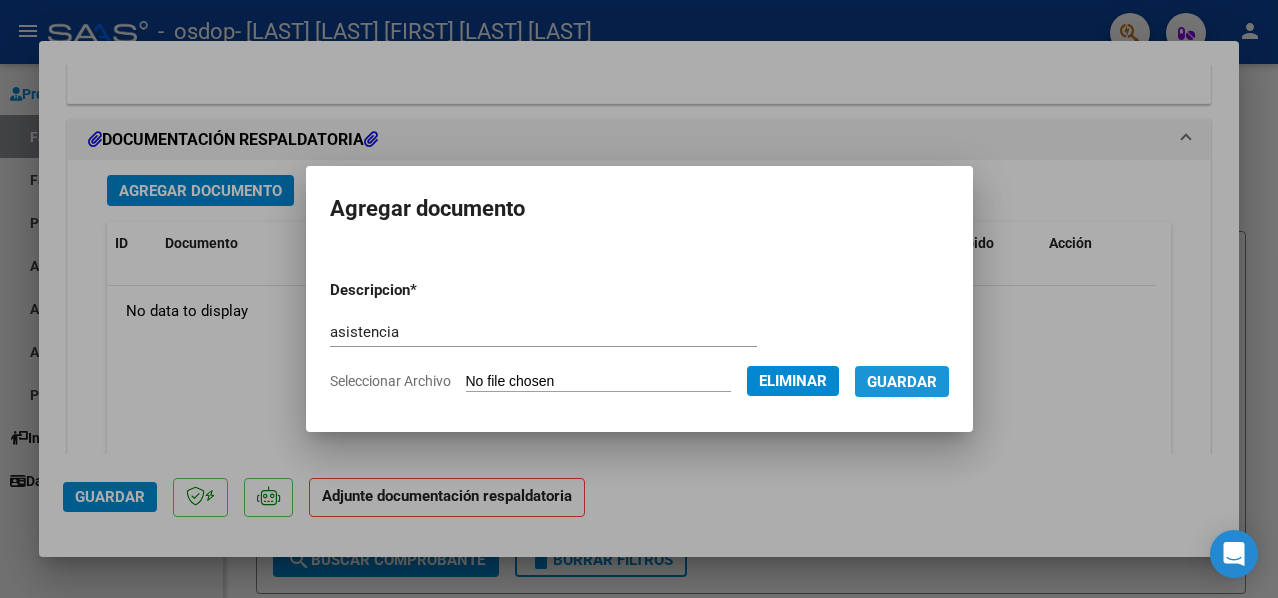 click on "Guardar" at bounding box center (902, 382) 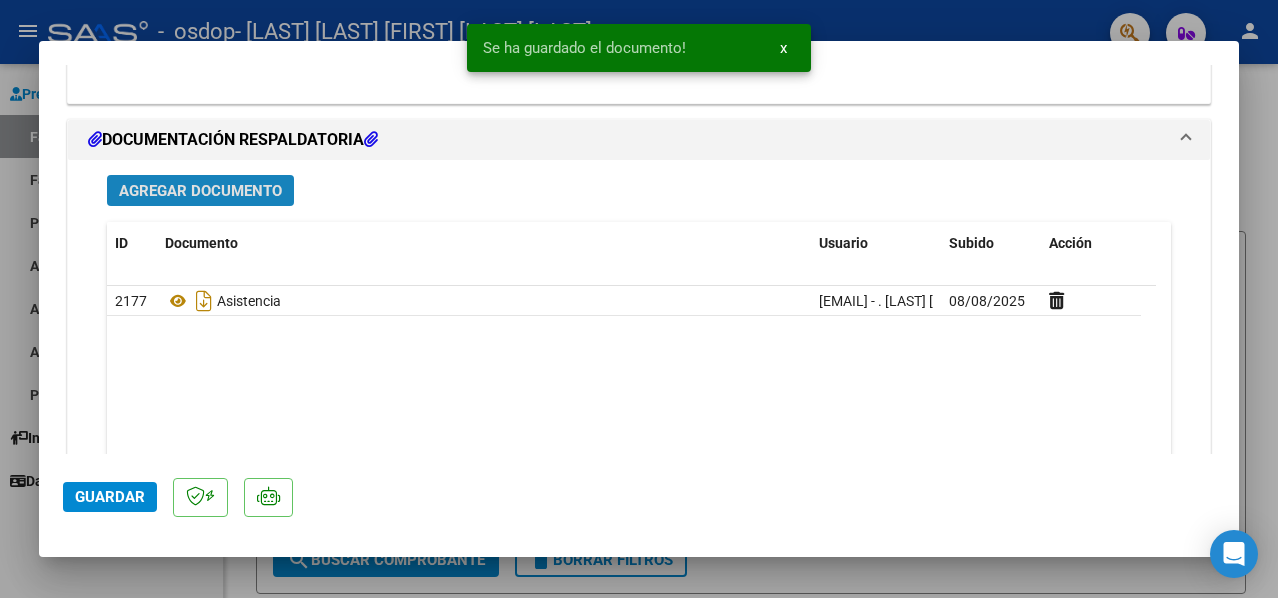click on "Agregar Documento" at bounding box center (200, 191) 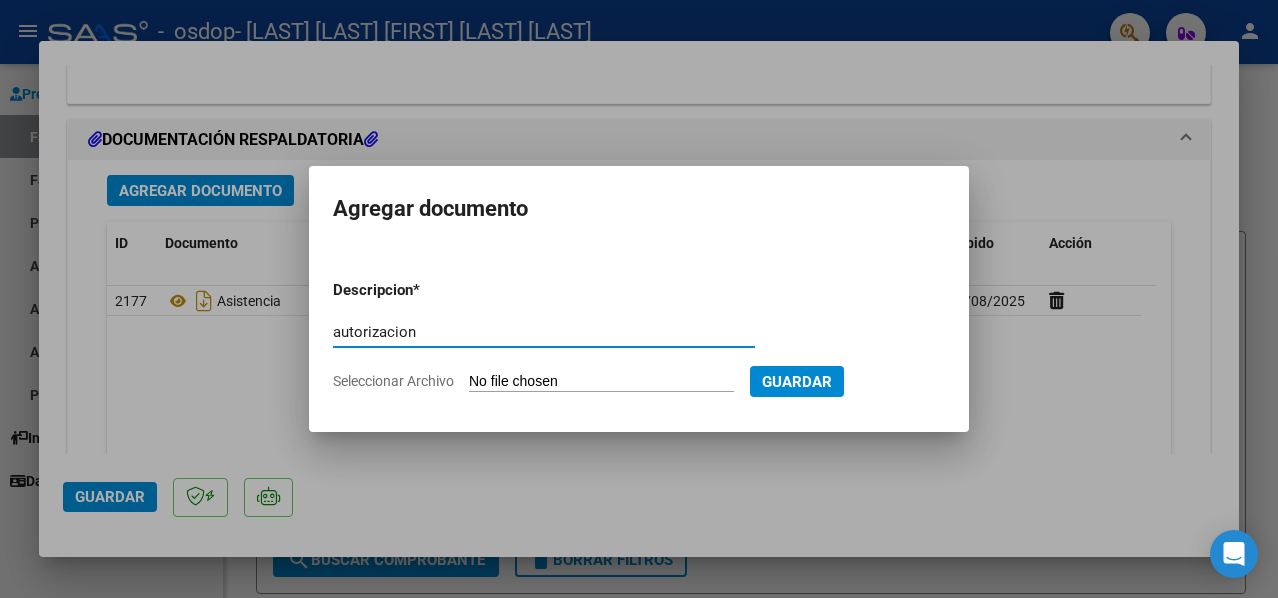 type on "autorizacion" 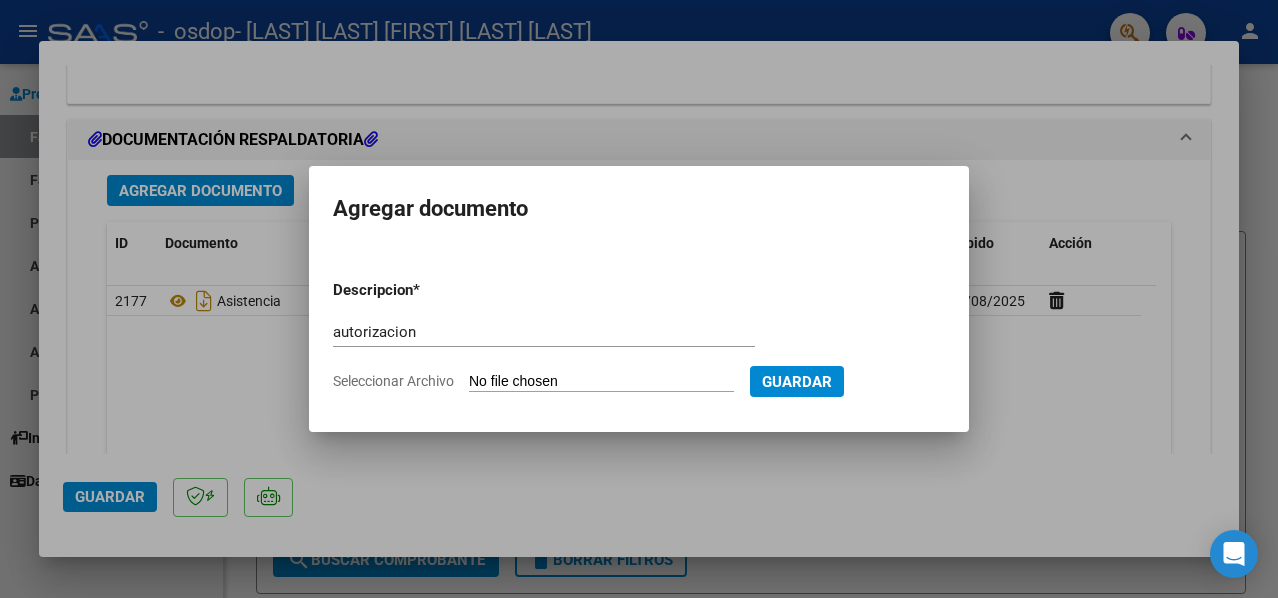type on "C:\fakepath\Autorizacion Terapias.pdf" 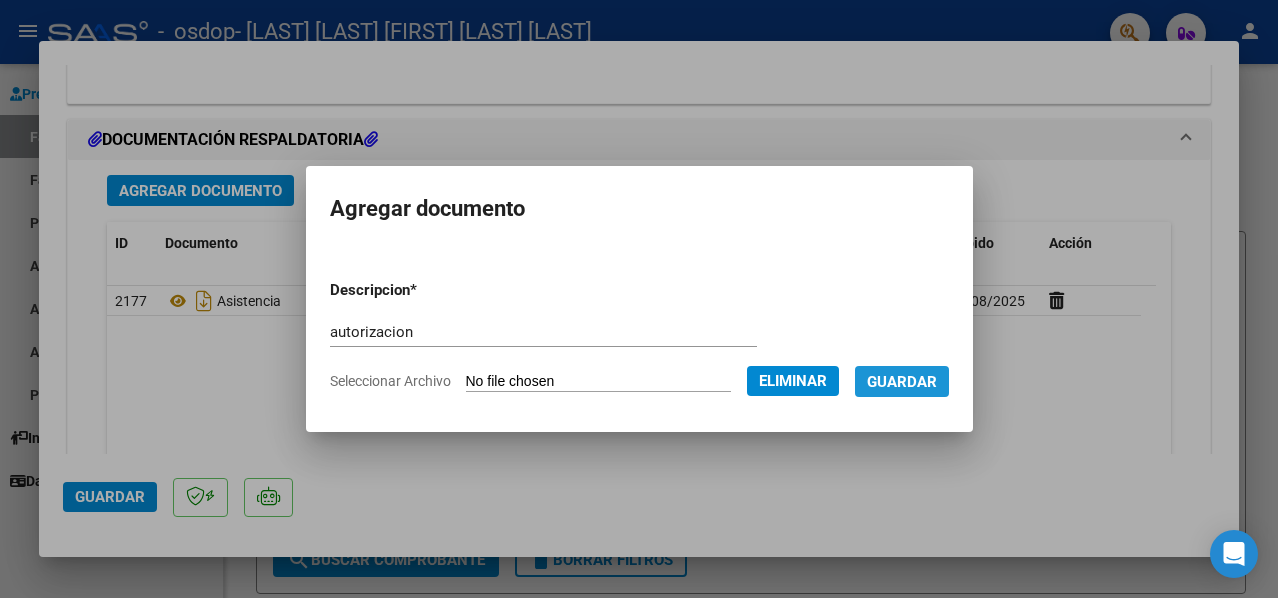drag, startPoint x: 928, startPoint y: 378, endPoint x: 906, endPoint y: 383, distance: 22.561028 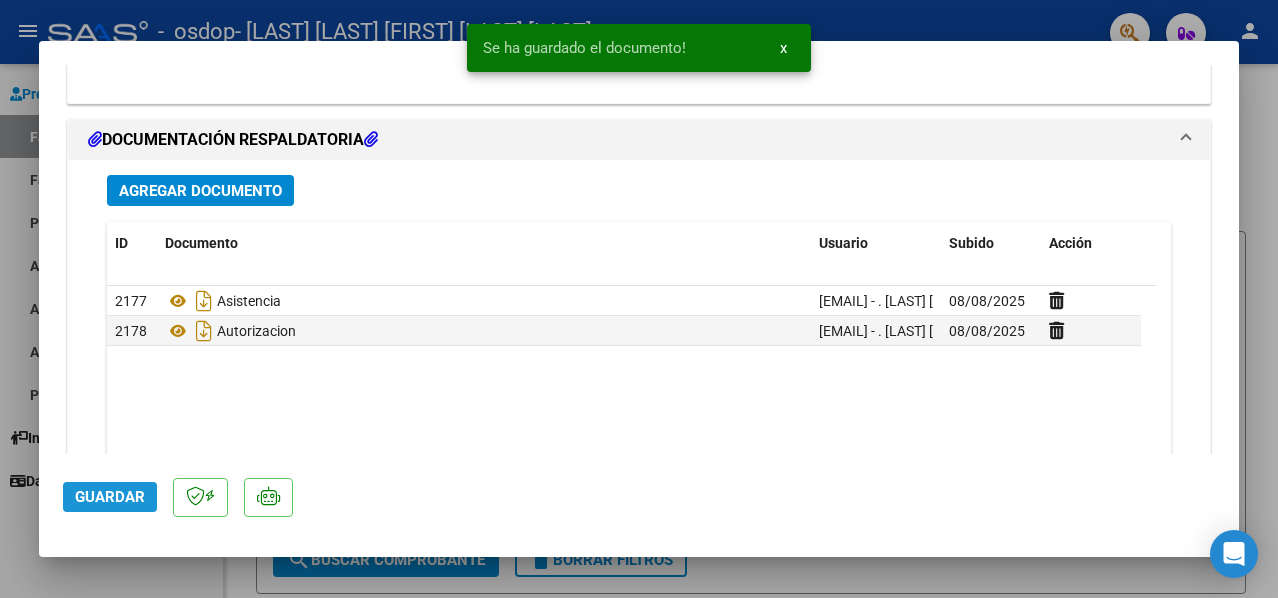 click on "Guardar" 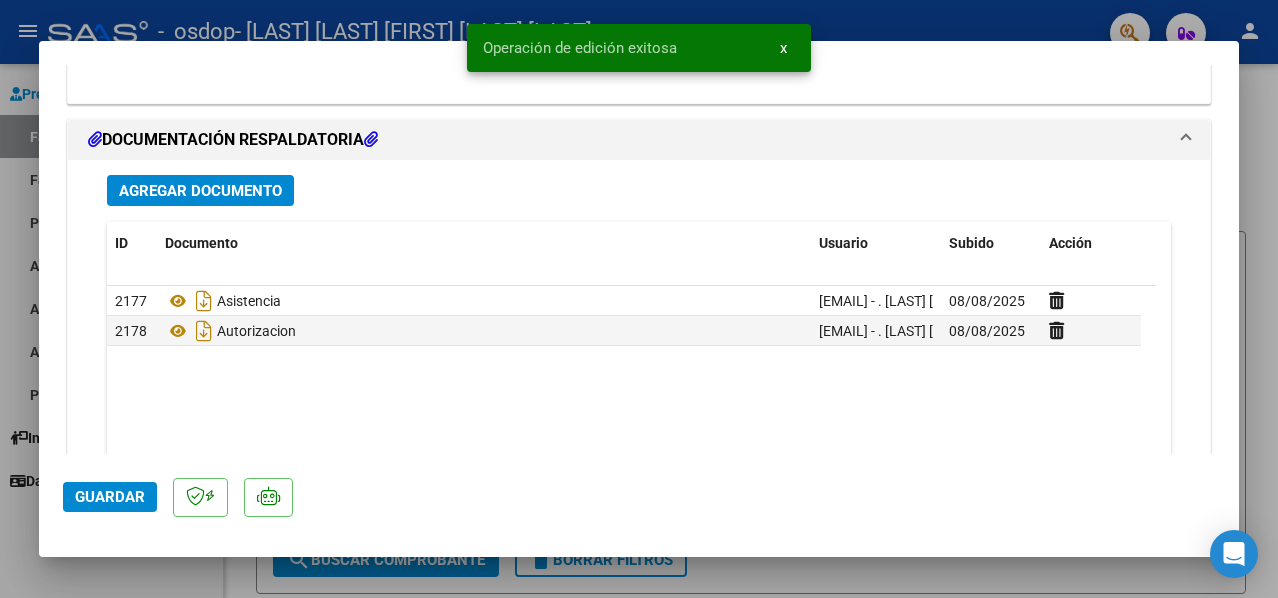 click at bounding box center [639, 299] 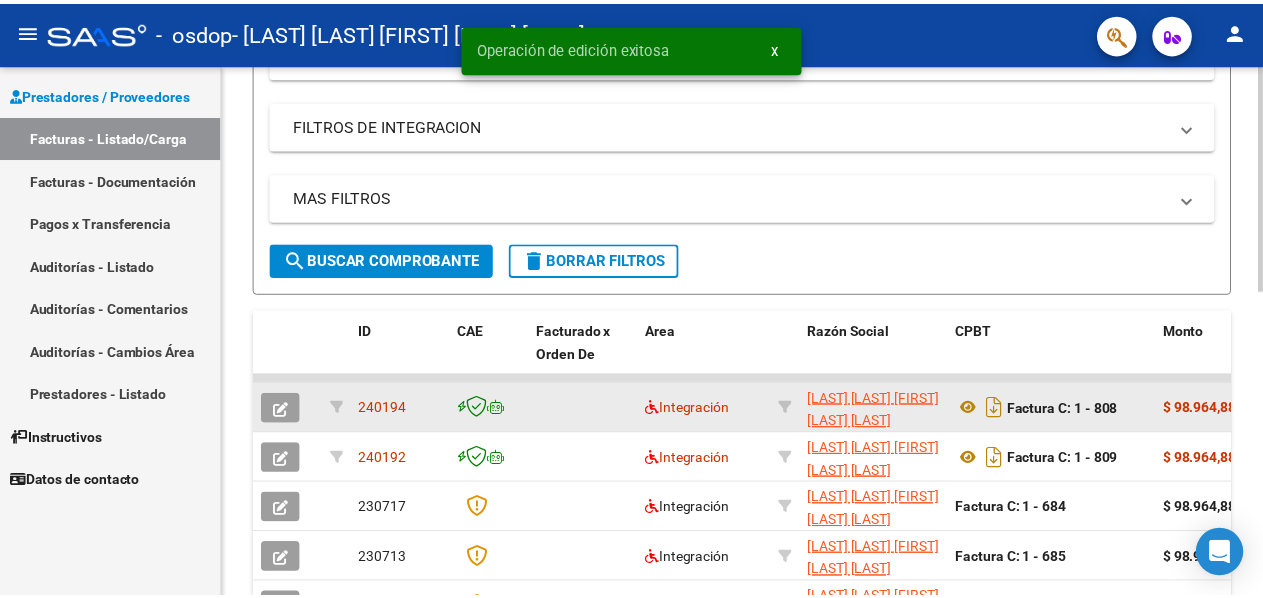 scroll, scrollTop: 400, scrollLeft: 0, axis: vertical 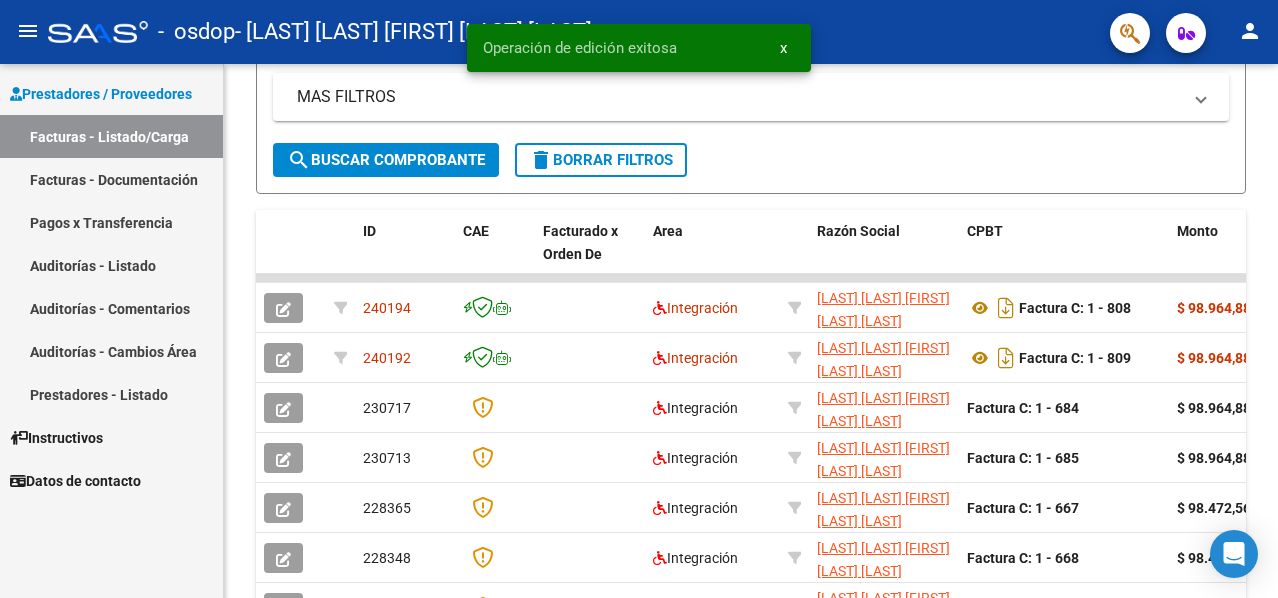 click on "person" 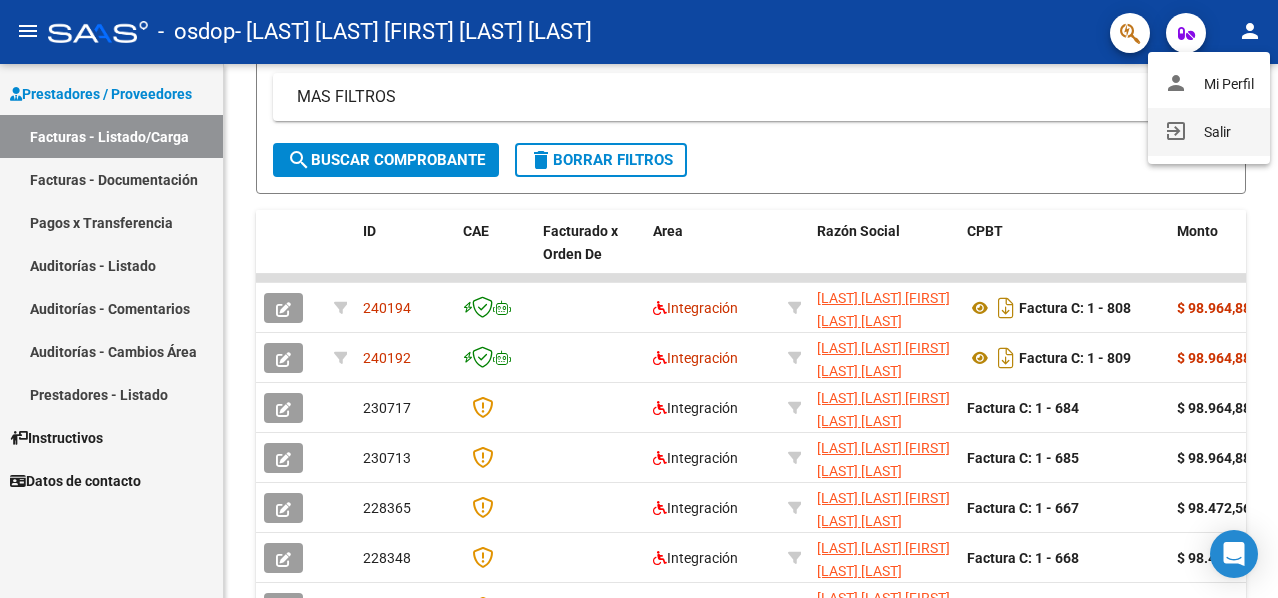 click on "exit_to_app  Salir" at bounding box center [1209, 132] 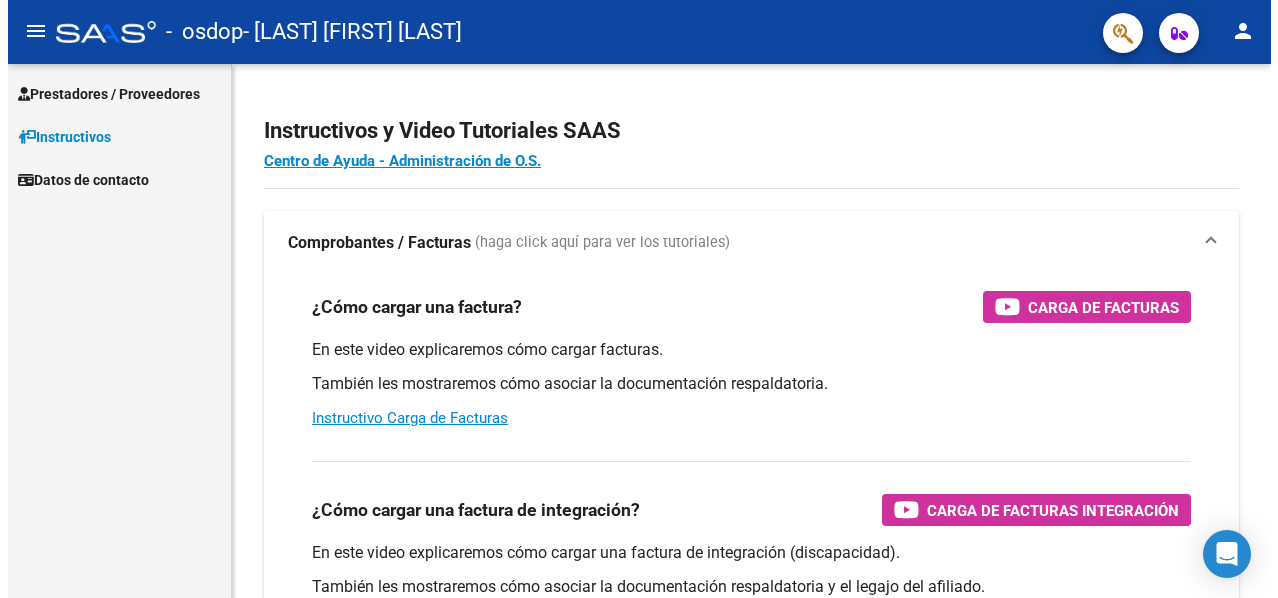 scroll, scrollTop: 0, scrollLeft: 0, axis: both 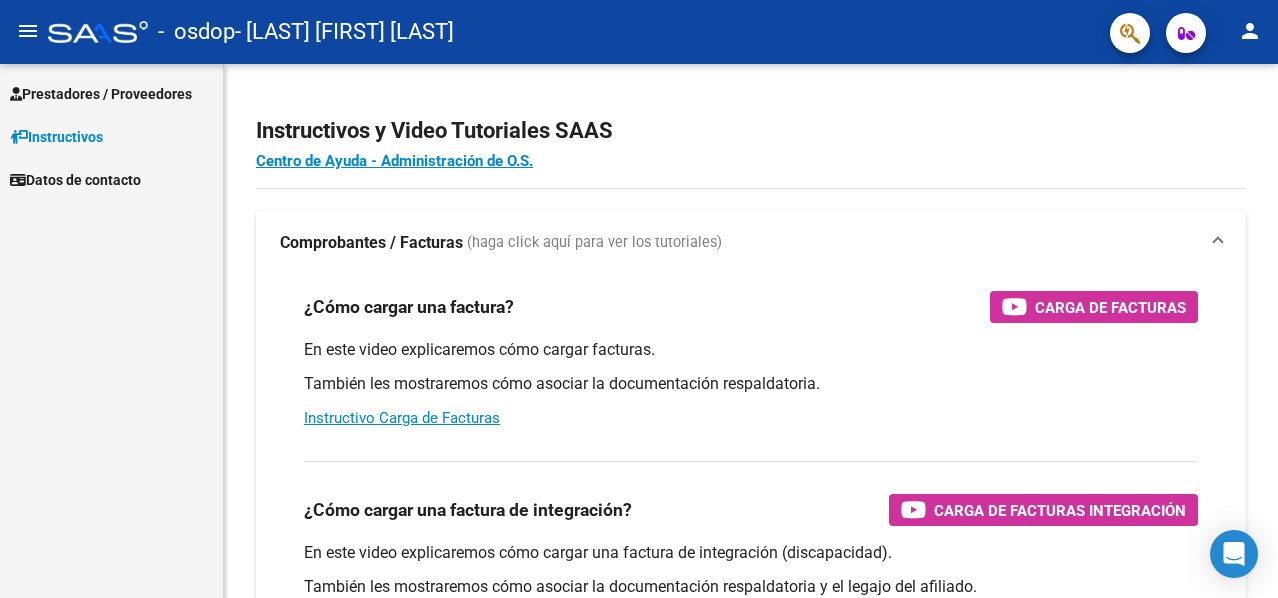 click on "Prestadores / Proveedores" at bounding box center (101, 94) 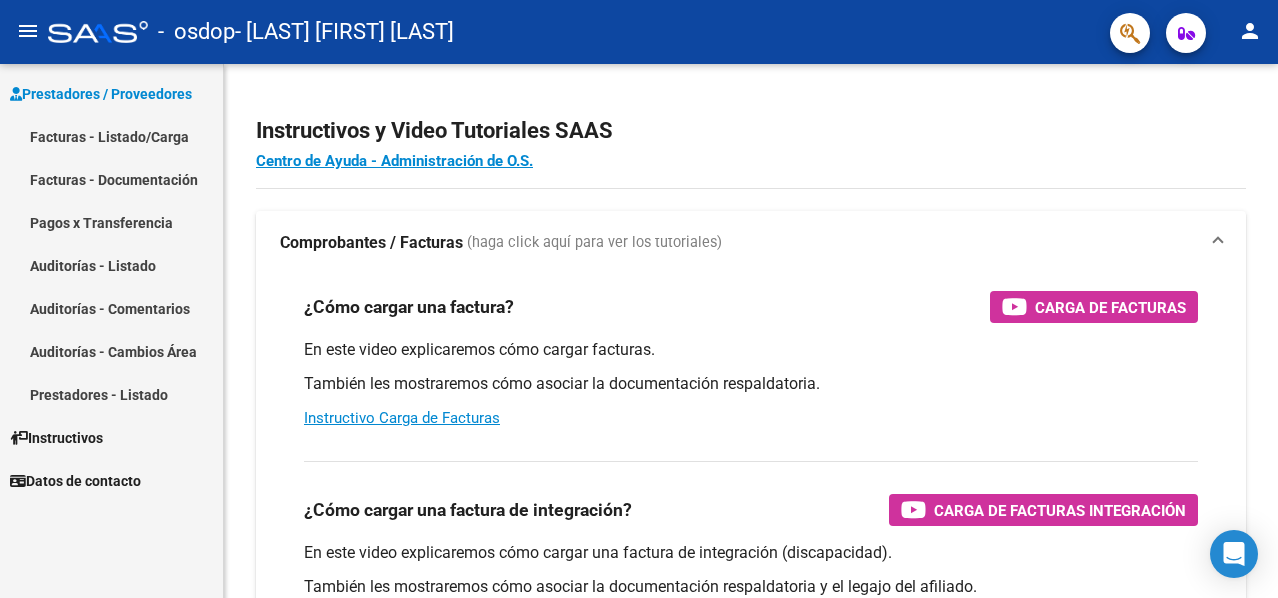 click on "Facturas - Listado/Carga" at bounding box center (111, 136) 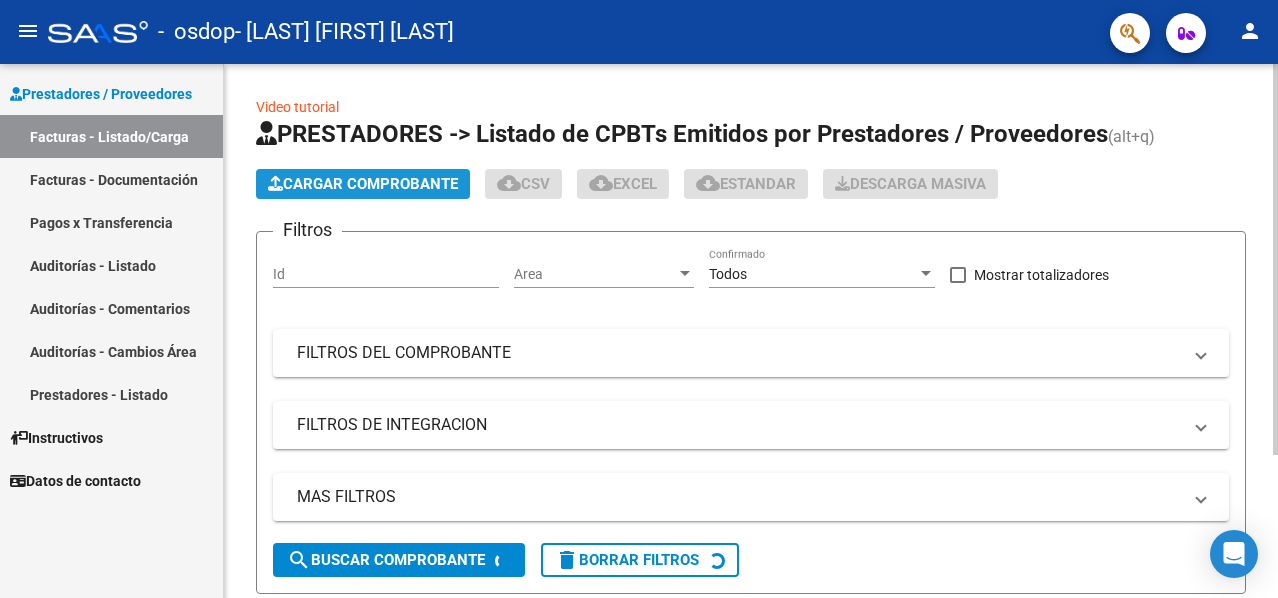click on "Cargar Comprobante" 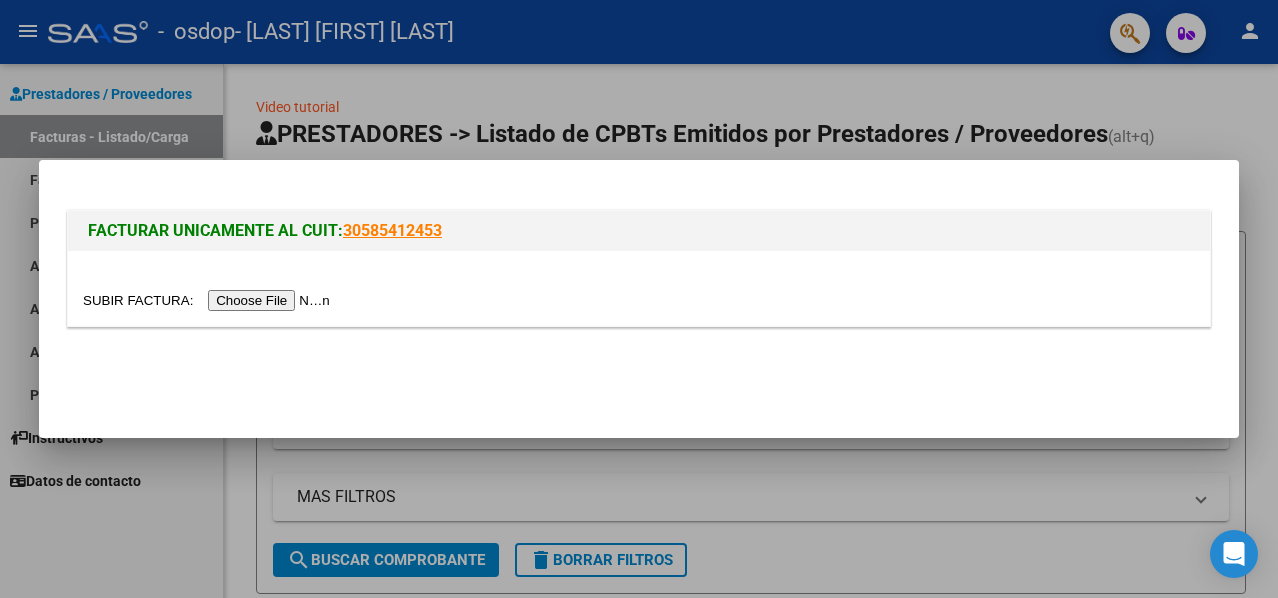 click at bounding box center (209, 300) 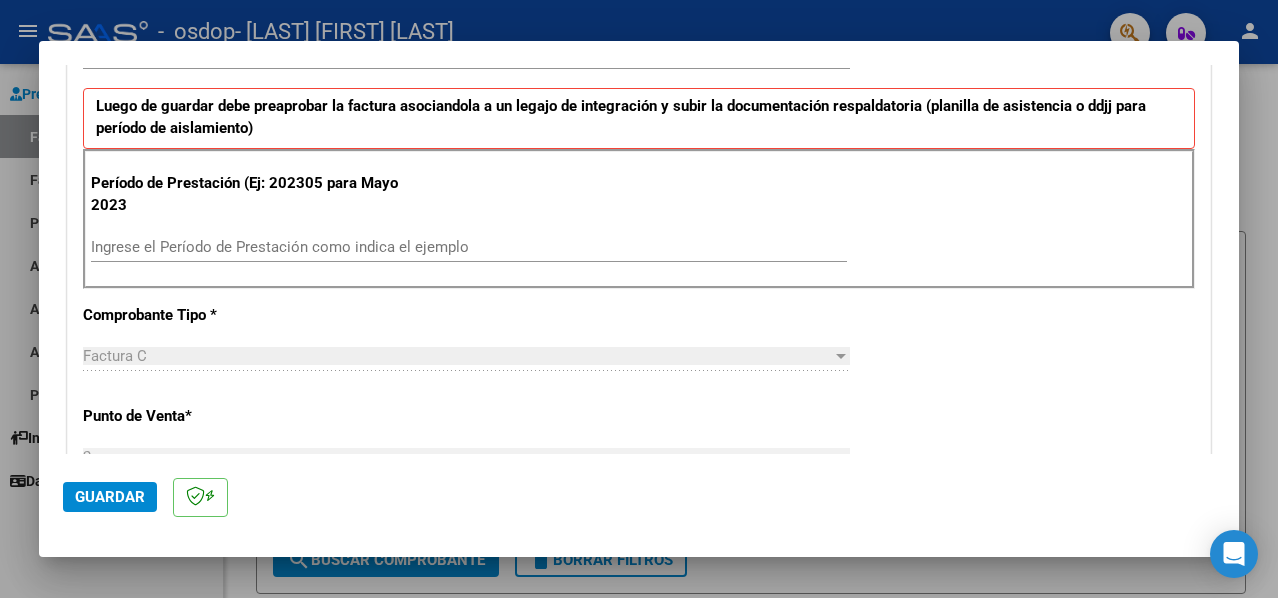 scroll, scrollTop: 500, scrollLeft: 0, axis: vertical 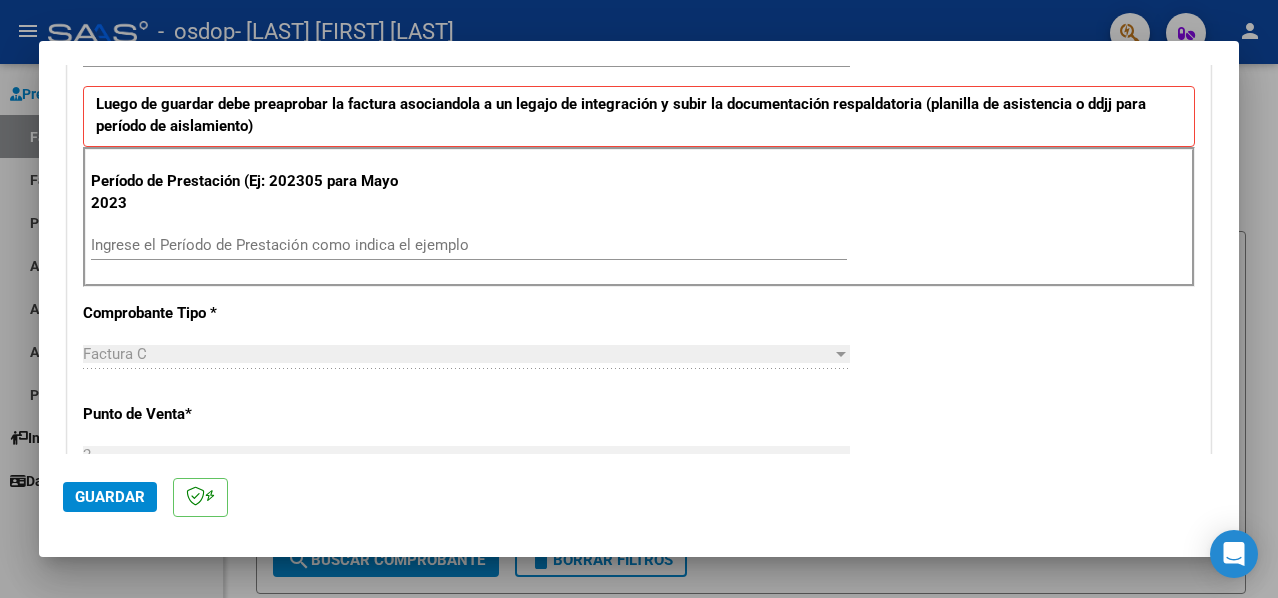 click on "Ingrese el Período de Prestación como indica el ejemplo" at bounding box center (469, 245) 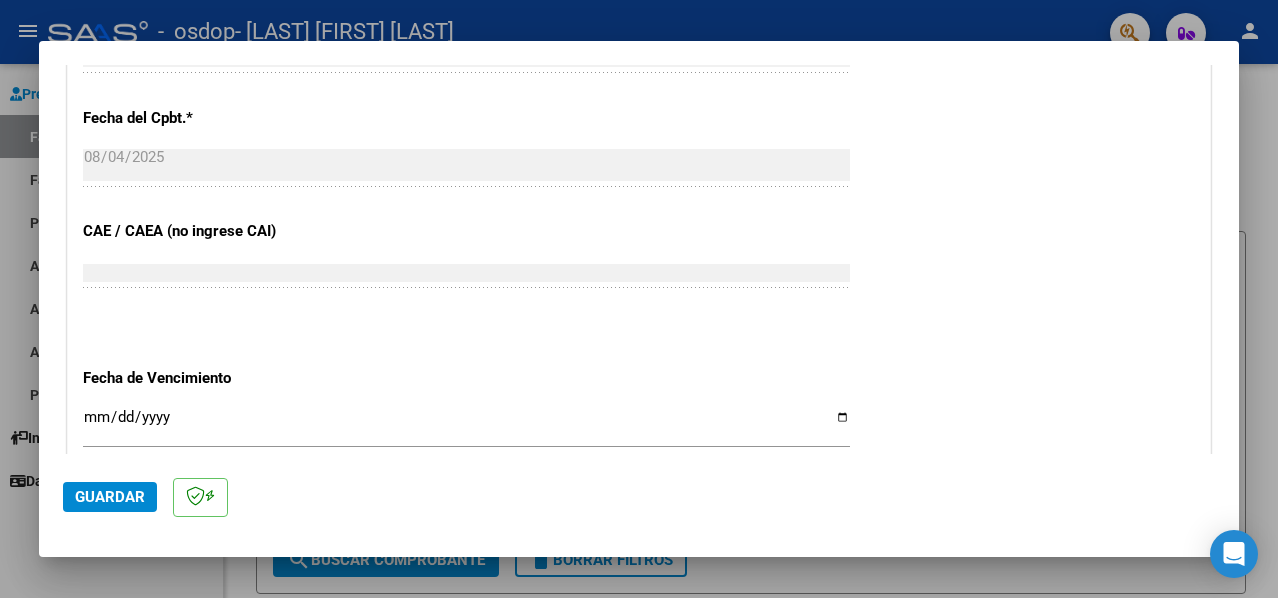 scroll, scrollTop: 1200, scrollLeft: 0, axis: vertical 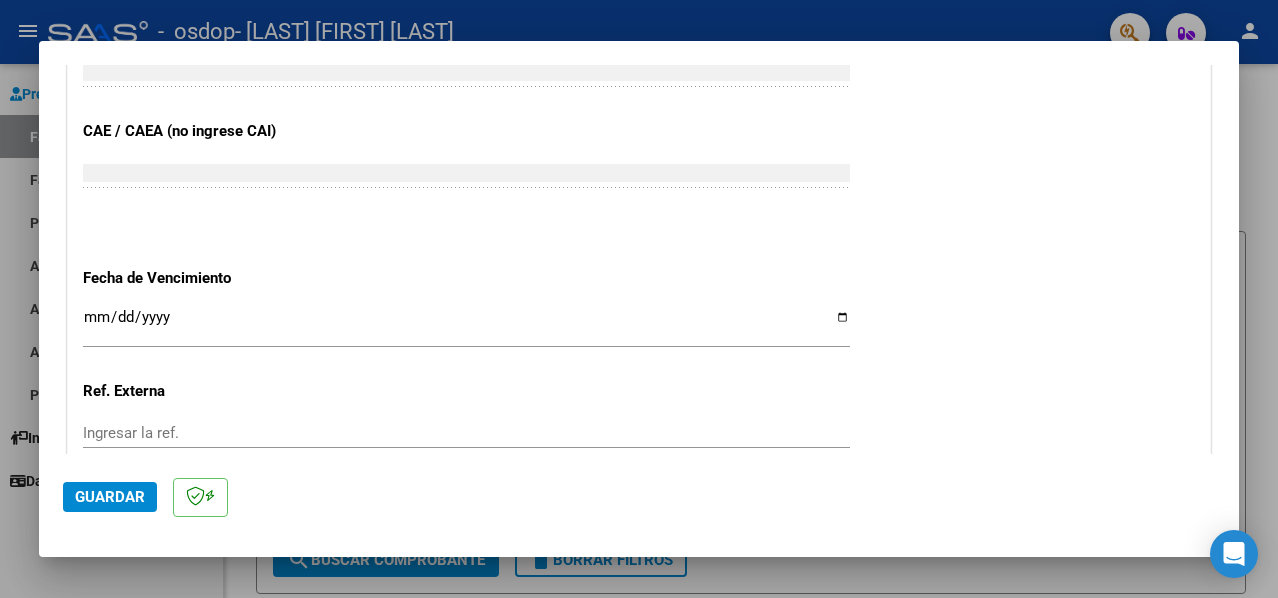 type on "202507" 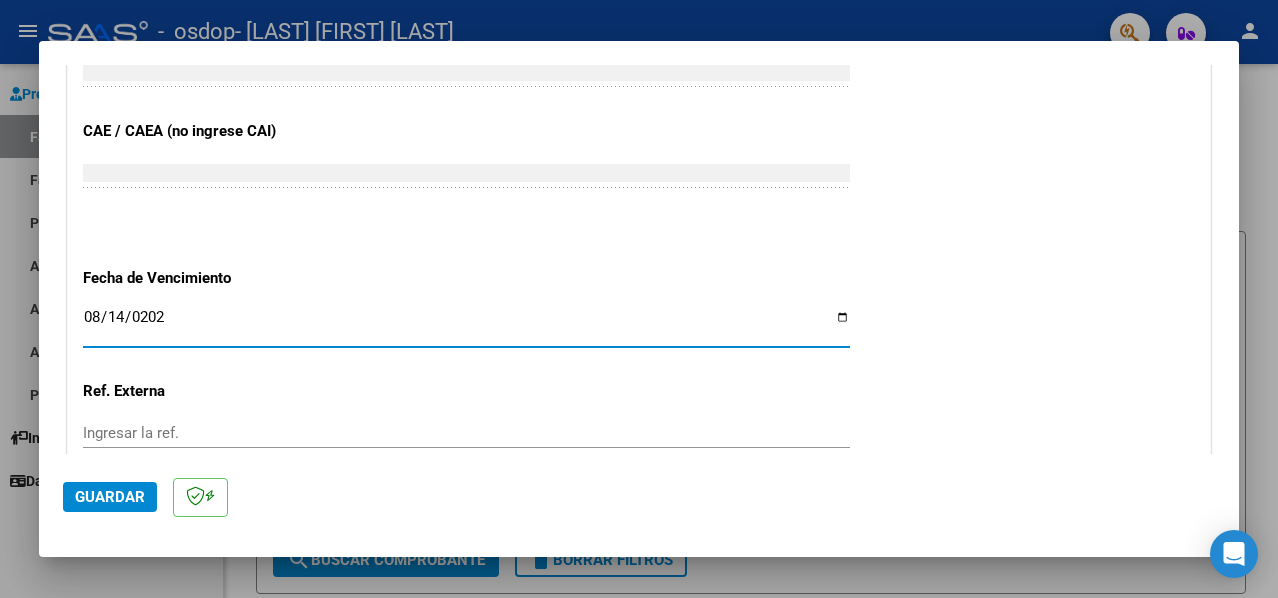 type on "2025-08-14" 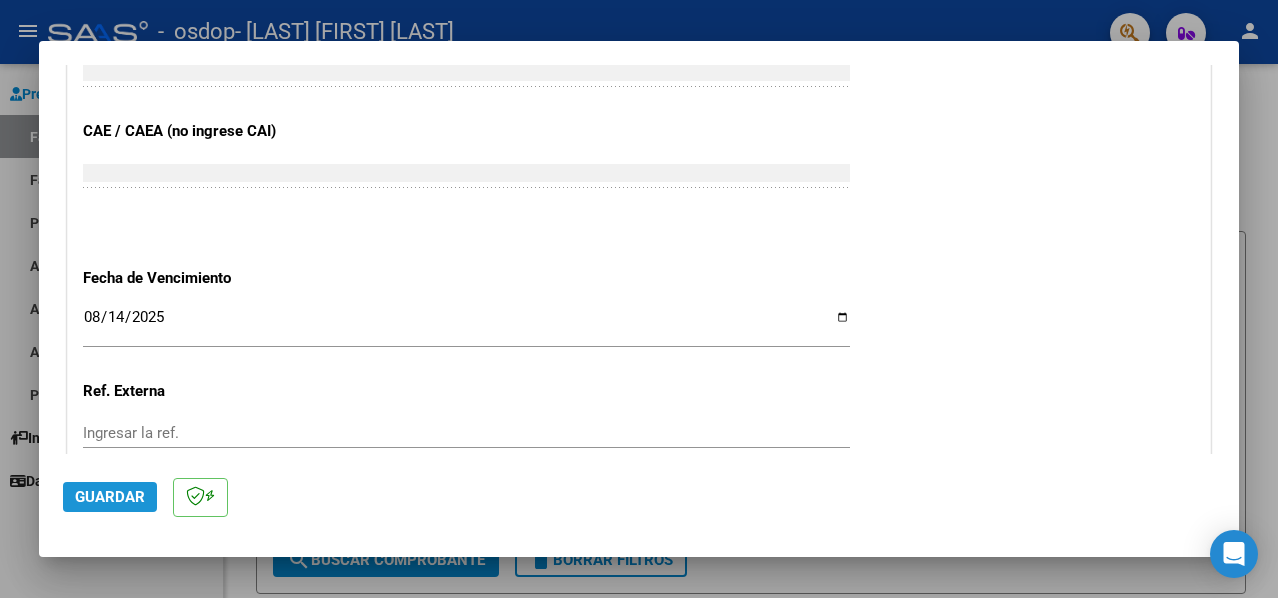 click on "Guardar" 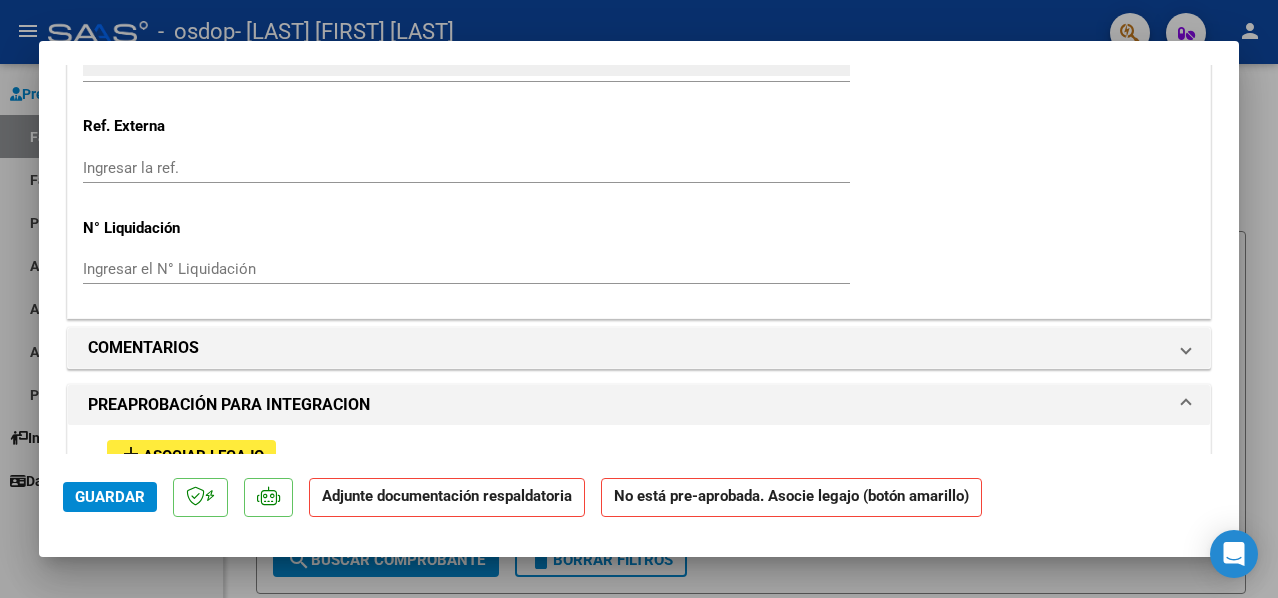 scroll, scrollTop: 1600, scrollLeft: 0, axis: vertical 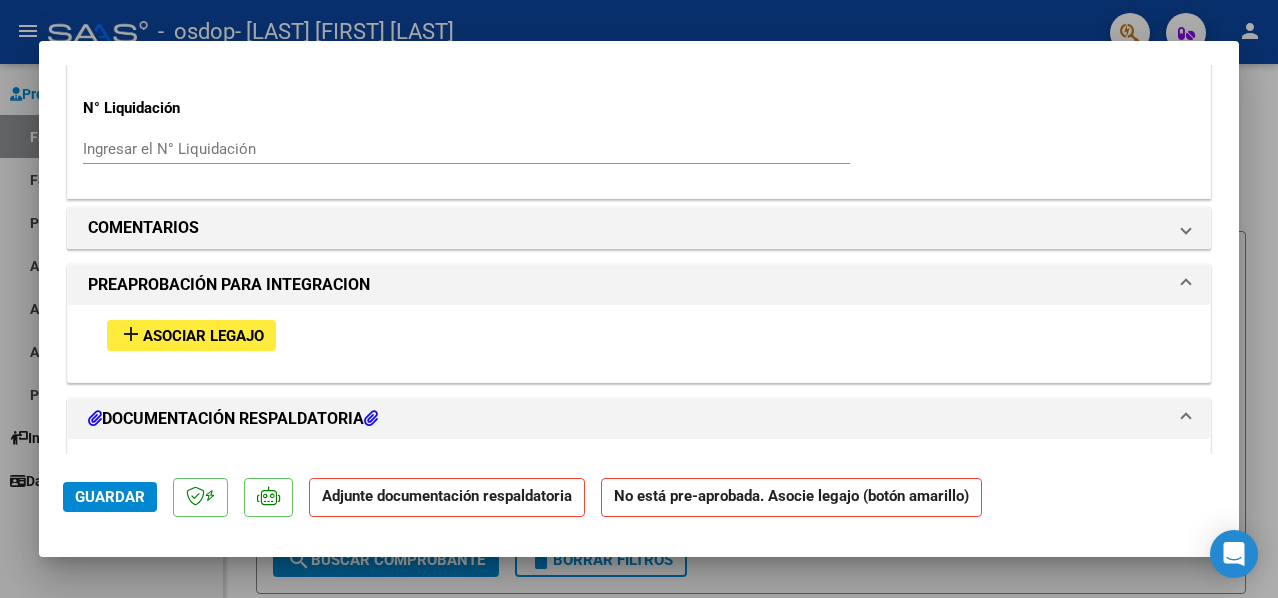 click on "Asociar Legajo" at bounding box center [203, 336] 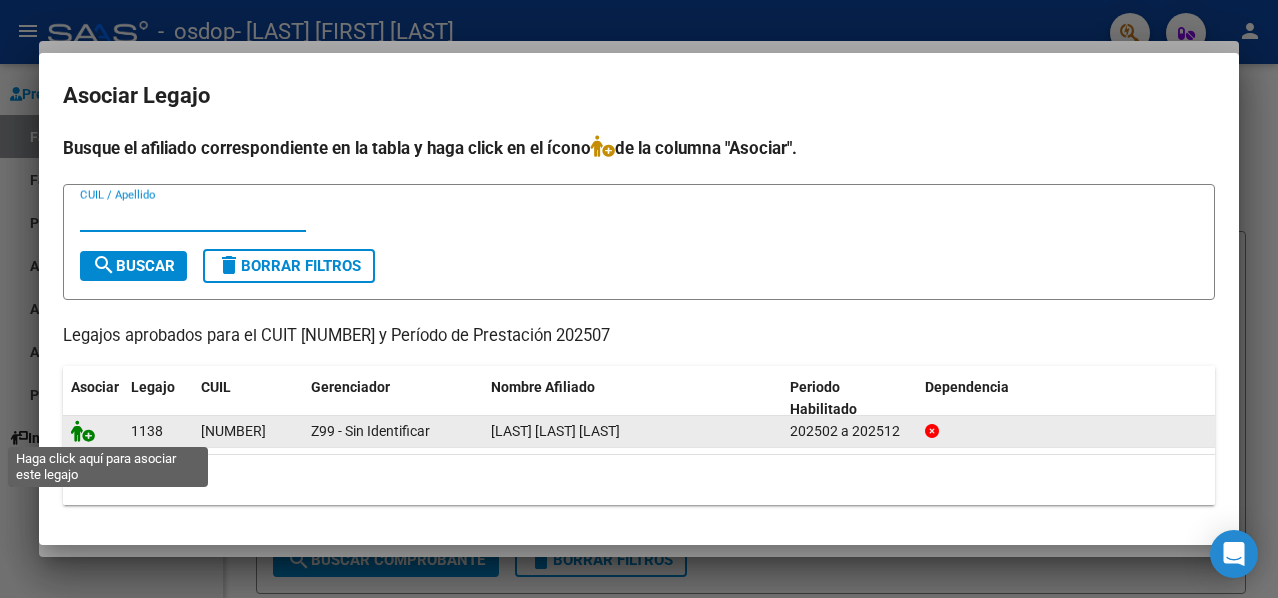 click 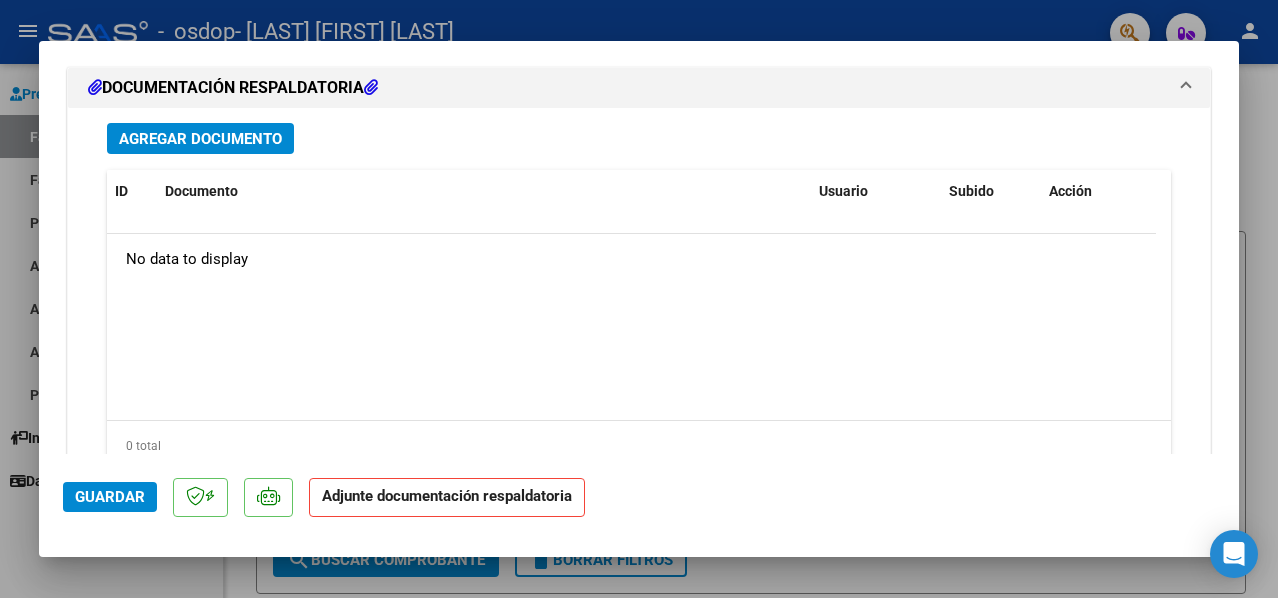 scroll, scrollTop: 2214, scrollLeft: 0, axis: vertical 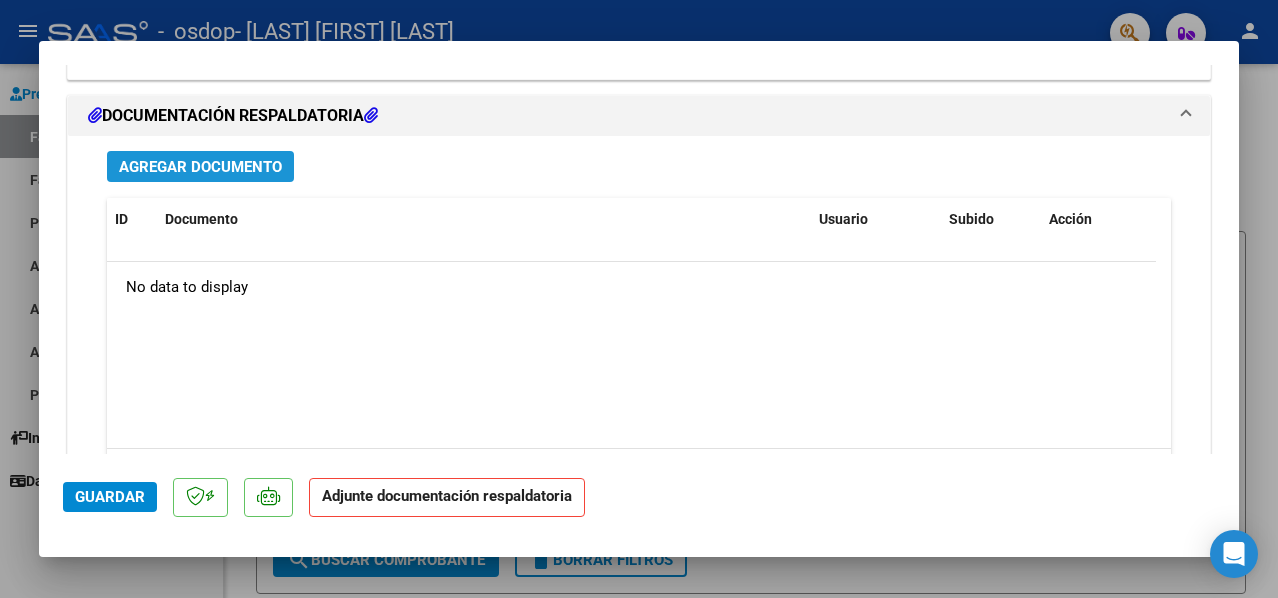 click on "Agregar Documento" at bounding box center [200, 167] 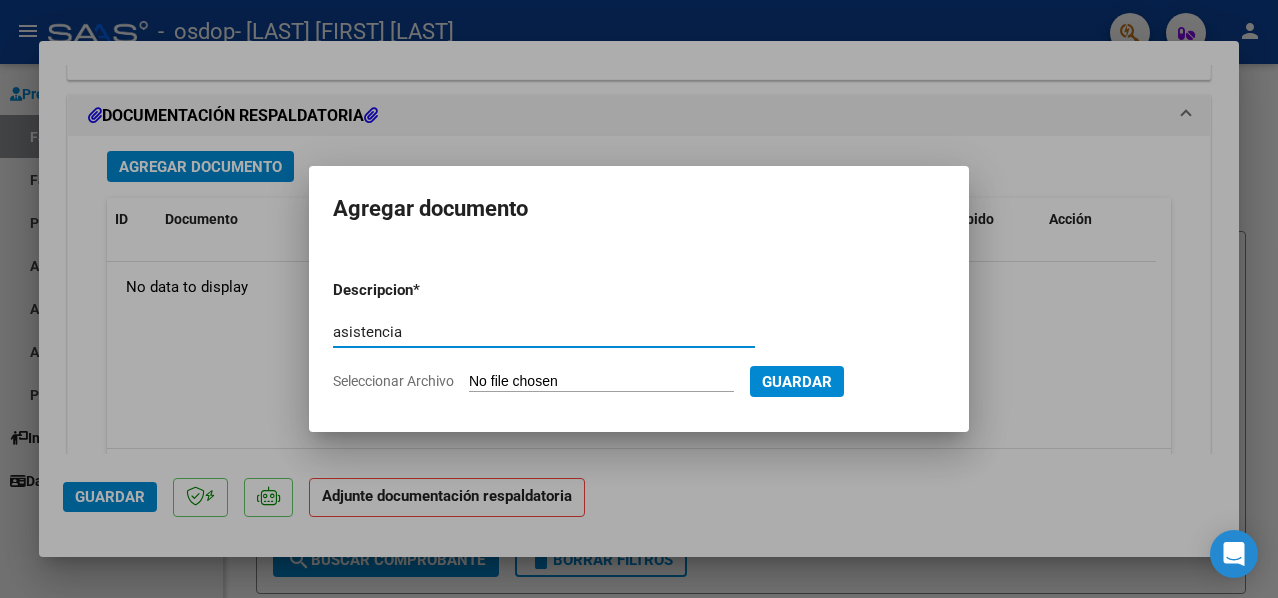type on "asistencia" 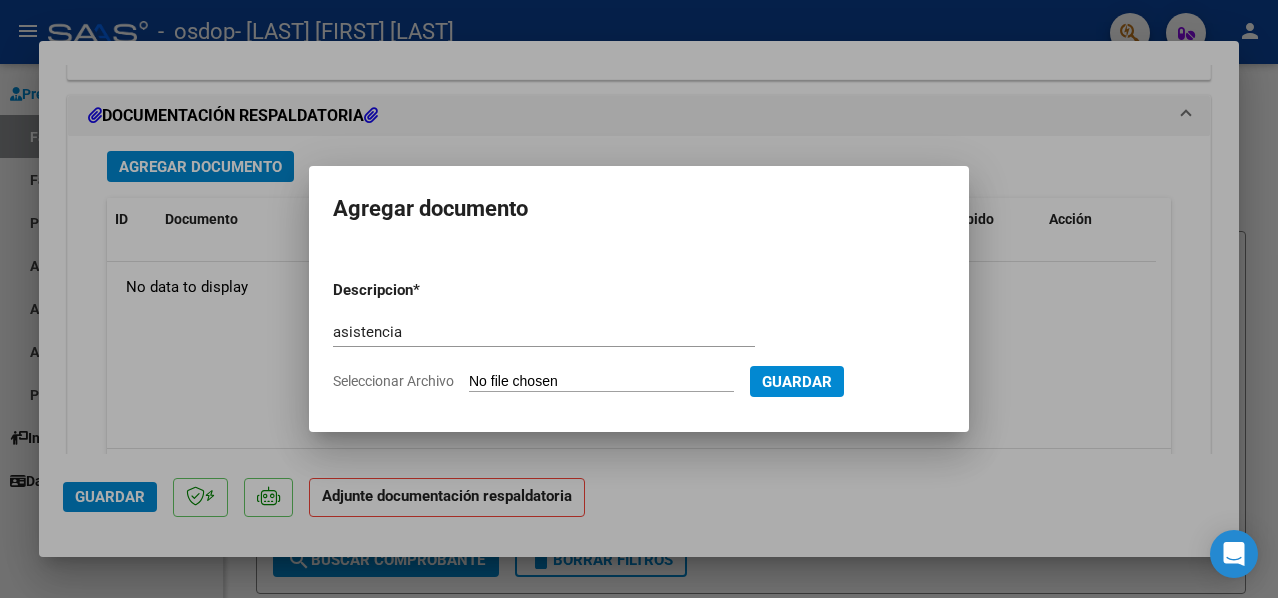 type on "C:\fakepath\Asistencia Psico.pdf" 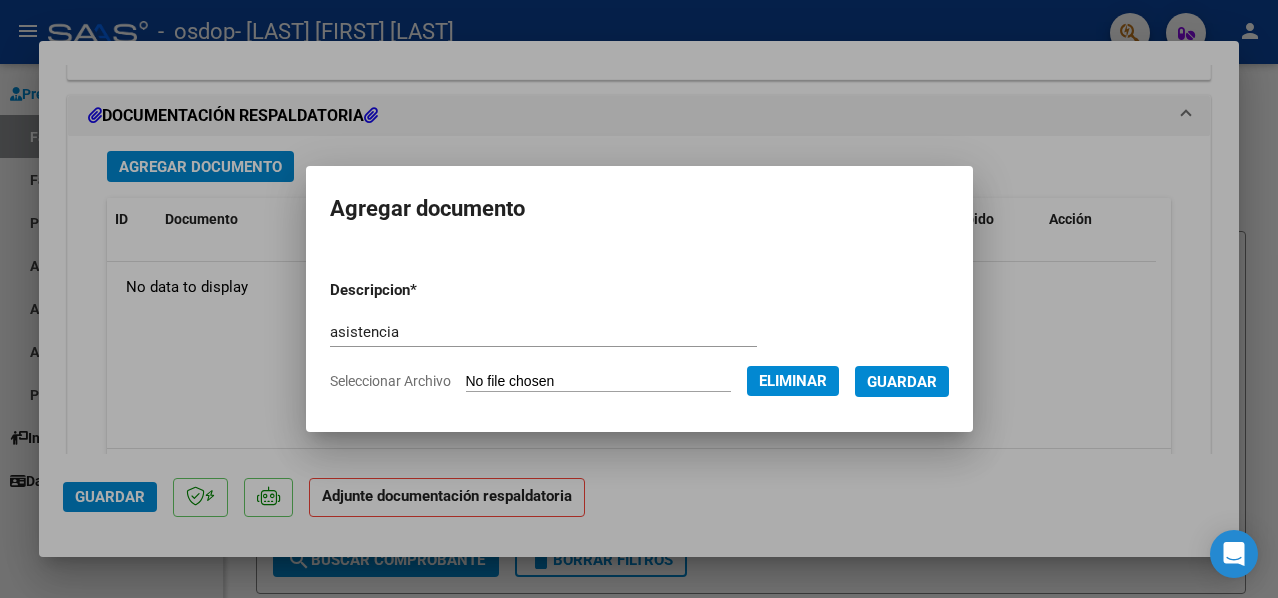 click on "Guardar" at bounding box center (902, 382) 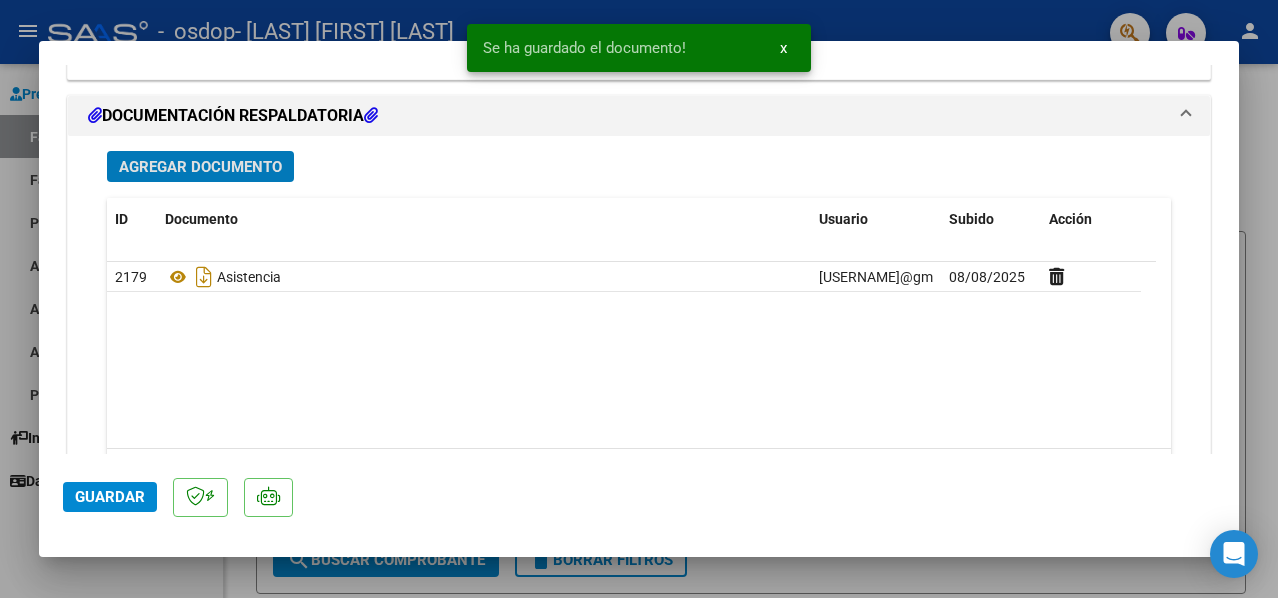 click on "Agregar Documento" at bounding box center (200, 167) 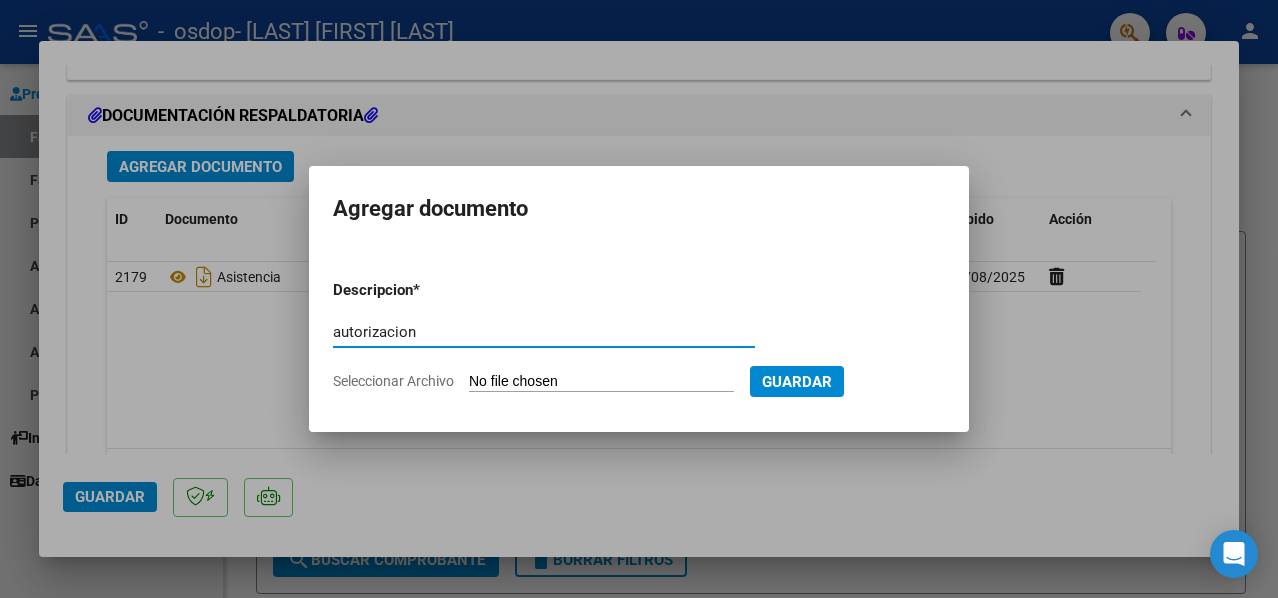 type on "autorizacion" 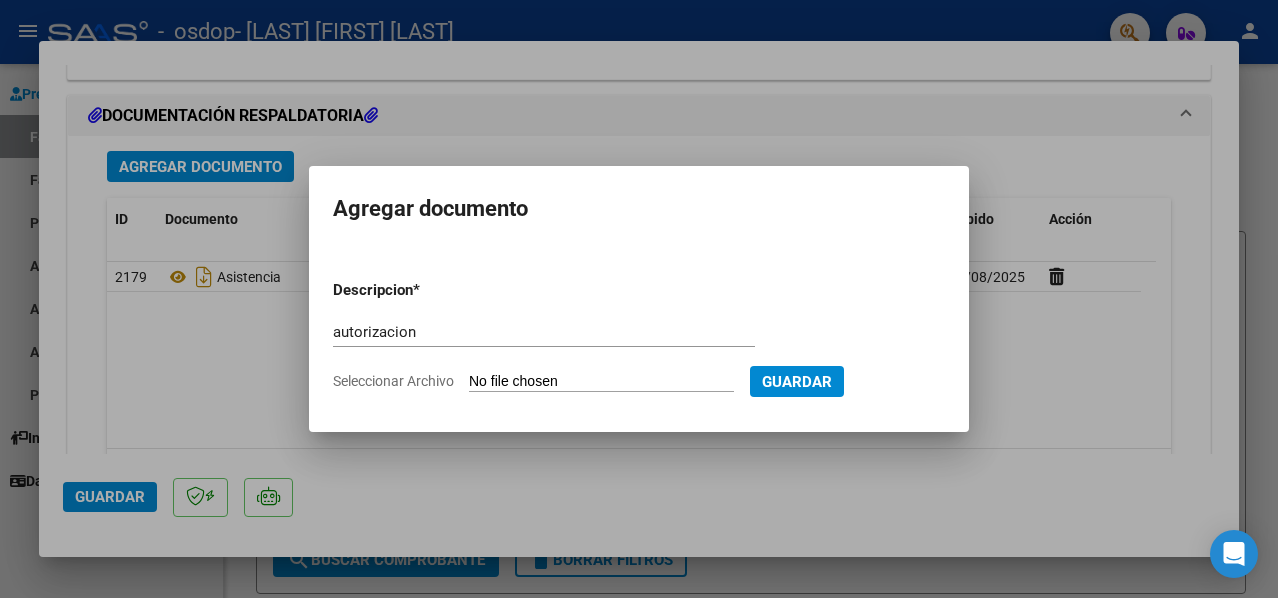 type on "C:\fakepath\Autorizacion Terapias.pdf" 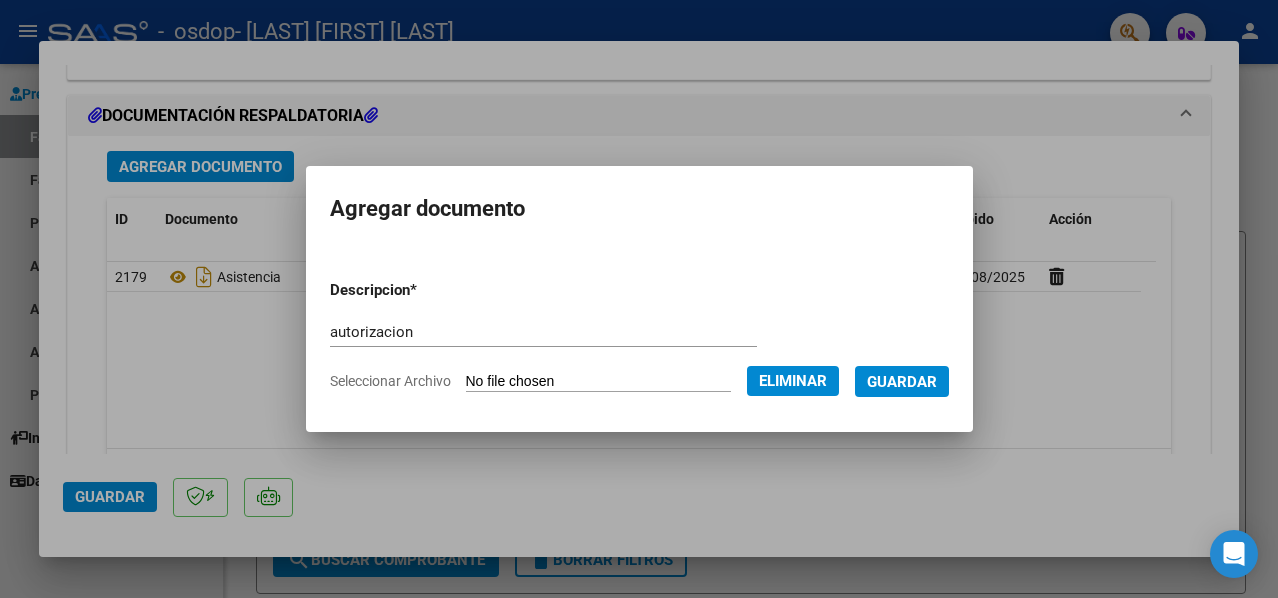 click on "Guardar" at bounding box center (902, 382) 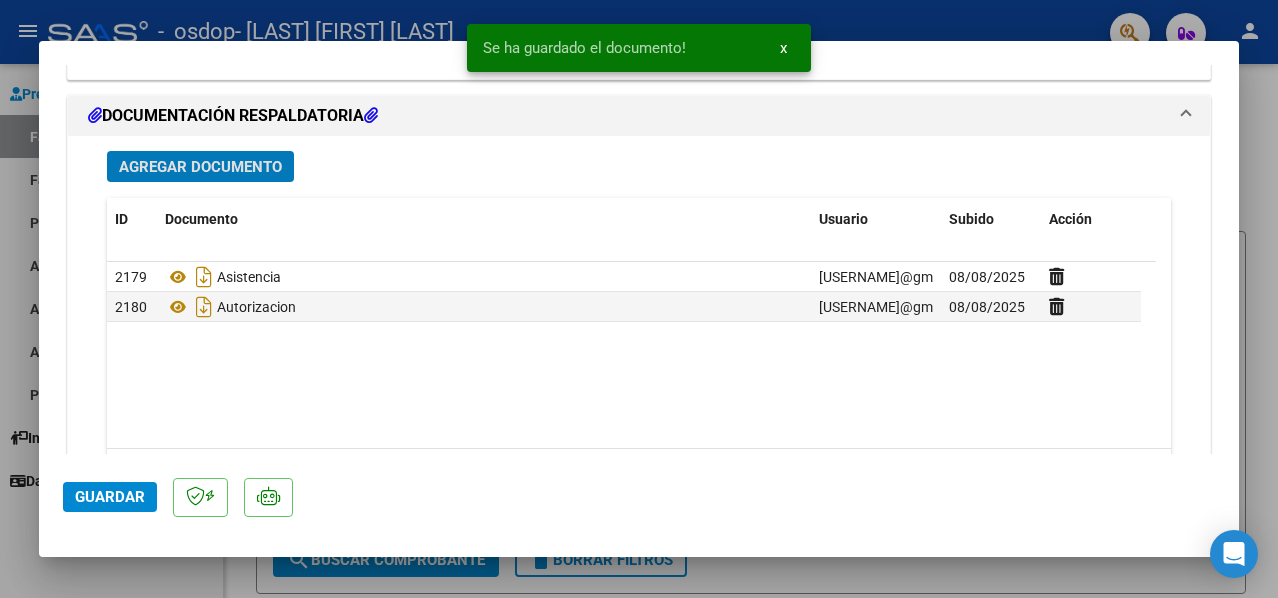 click on "Guardar" 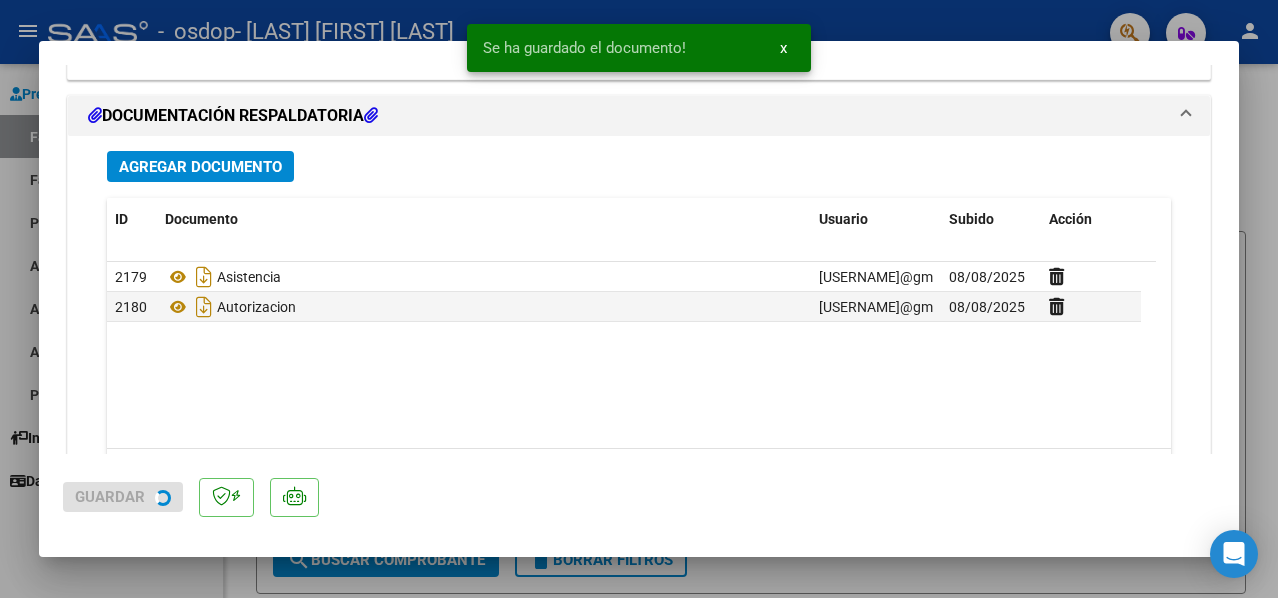 click at bounding box center (639, 299) 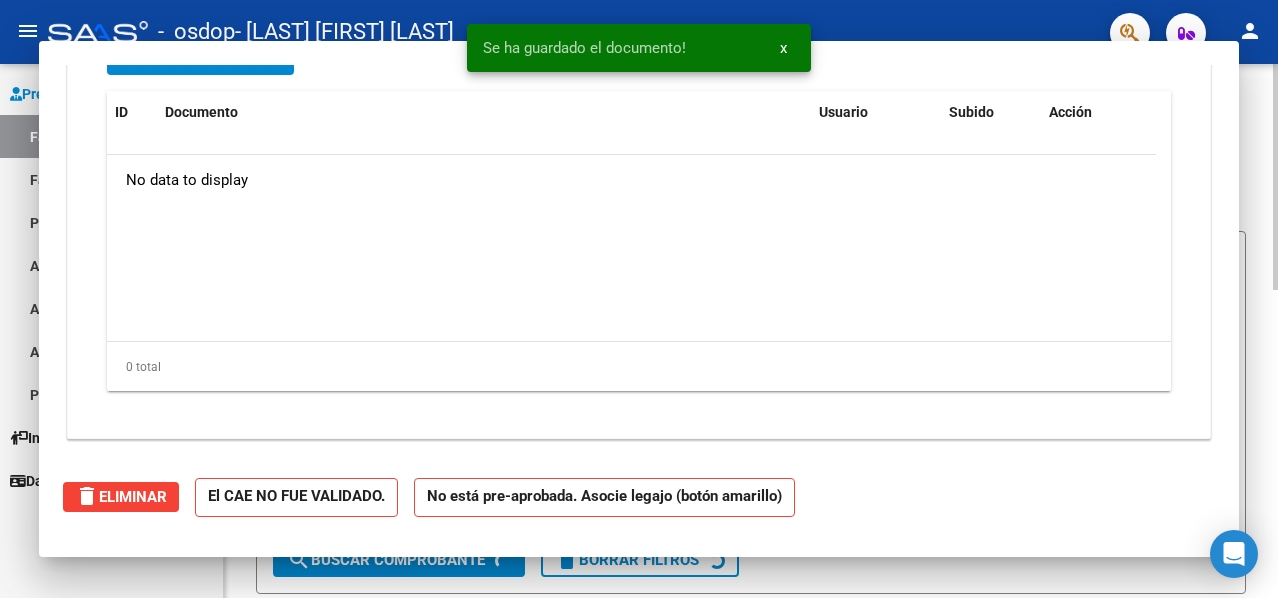 scroll, scrollTop: 0, scrollLeft: 0, axis: both 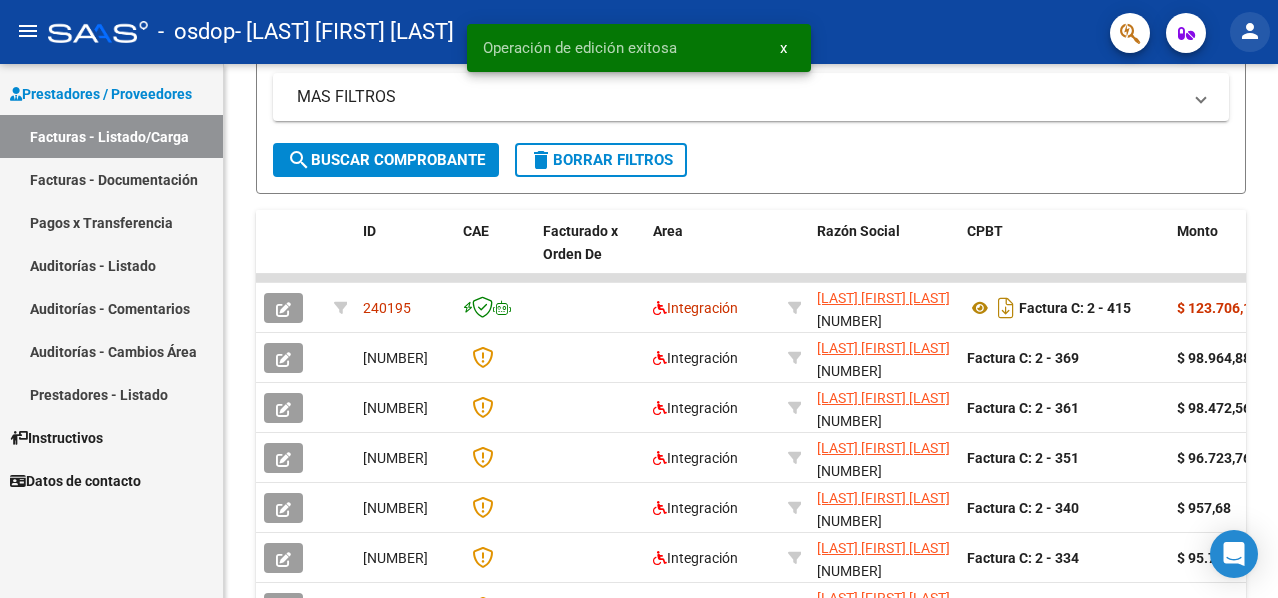 click on "person" 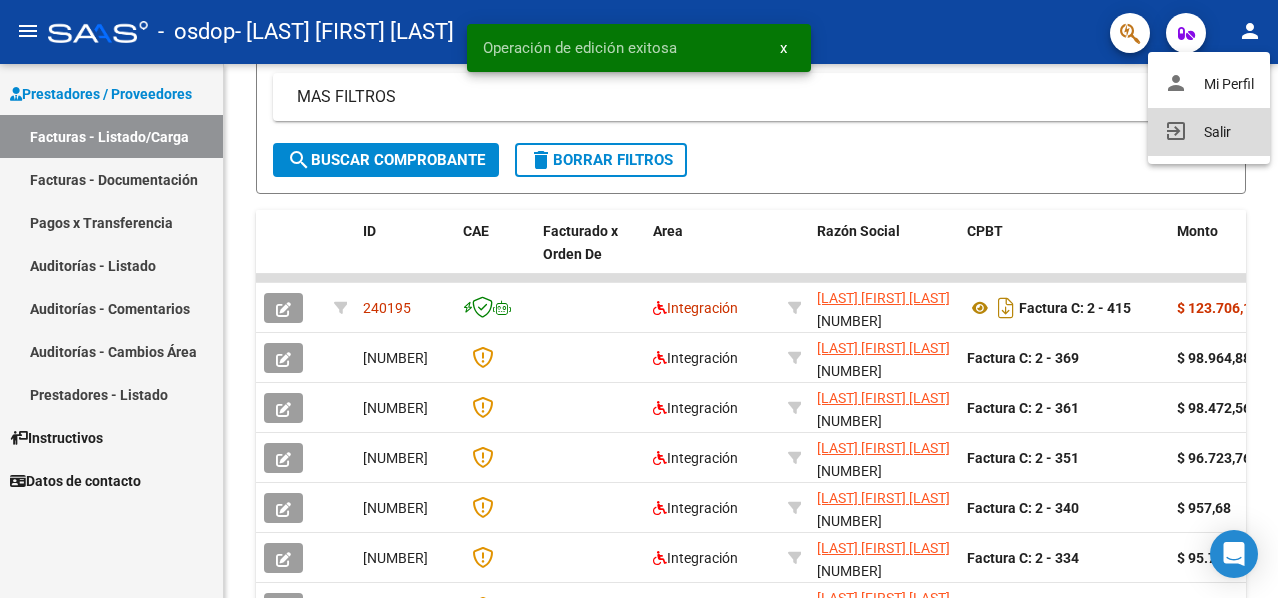 click on "exit_to_app  Salir" at bounding box center [1209, 132] 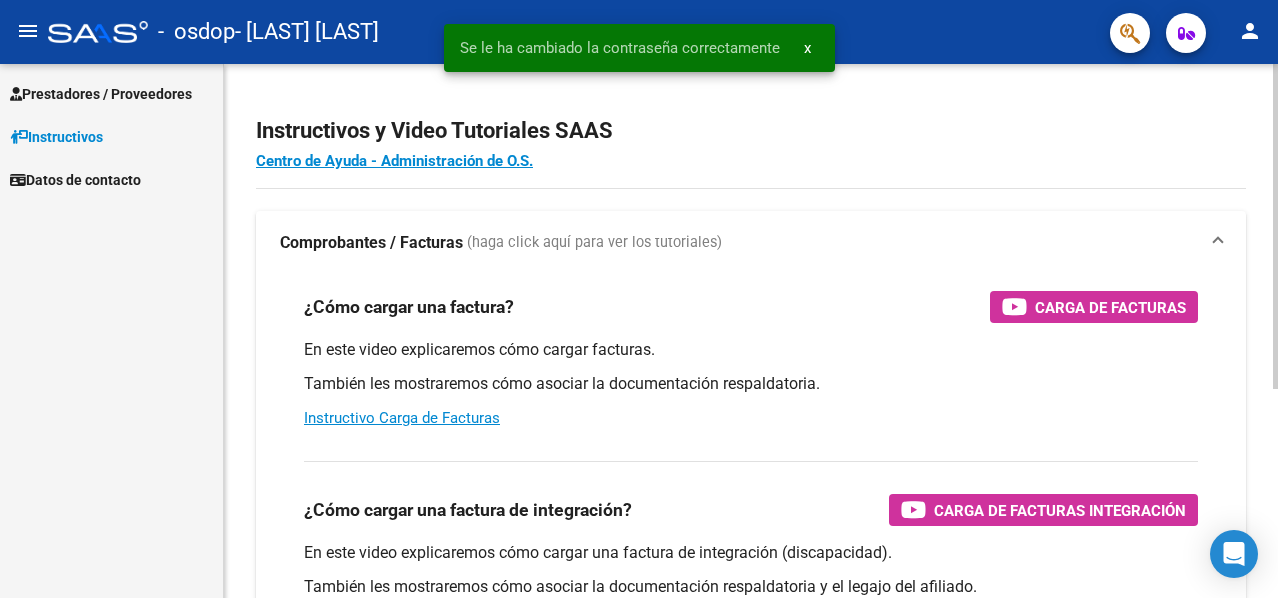 scroll, scrollTop: 0, scrollLeft: 0, axis: both 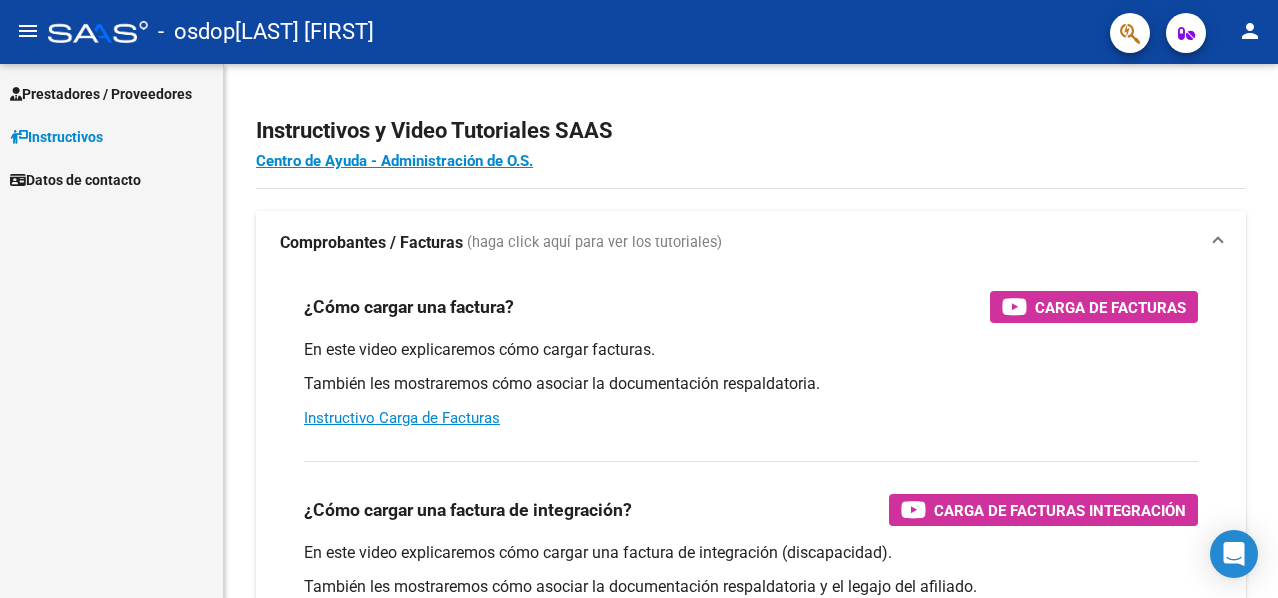 click on "Prestadores / Proveedores" at bounding box center [101, 94] 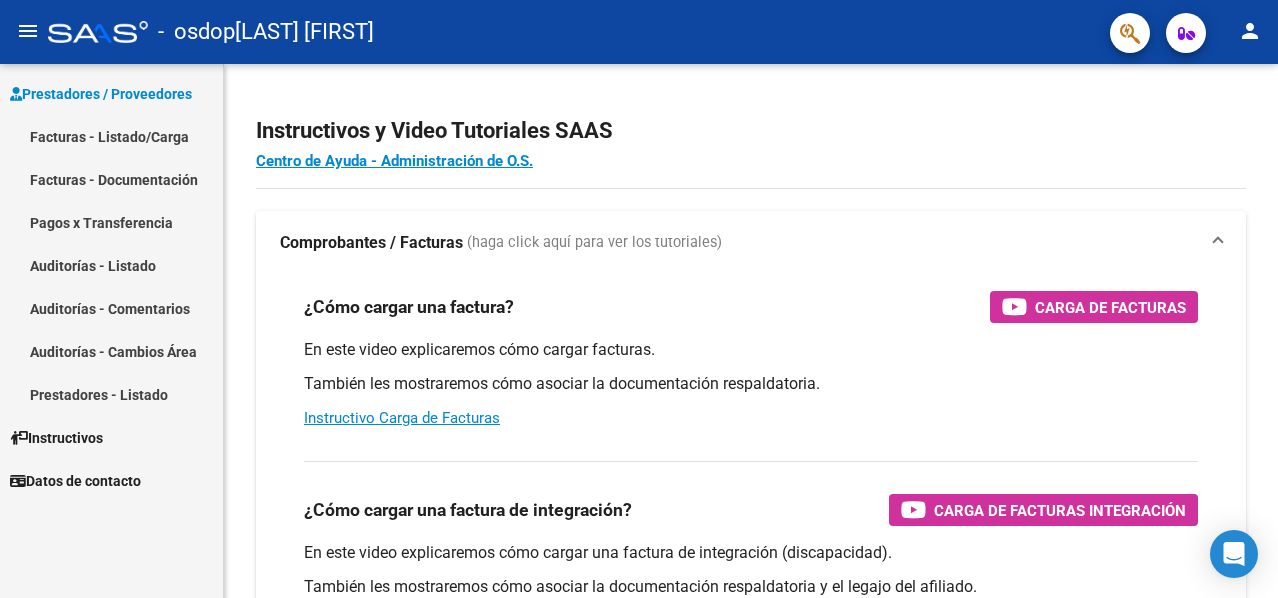click on "Facturas - Listado/Carga" at bounding box center (111, 136) 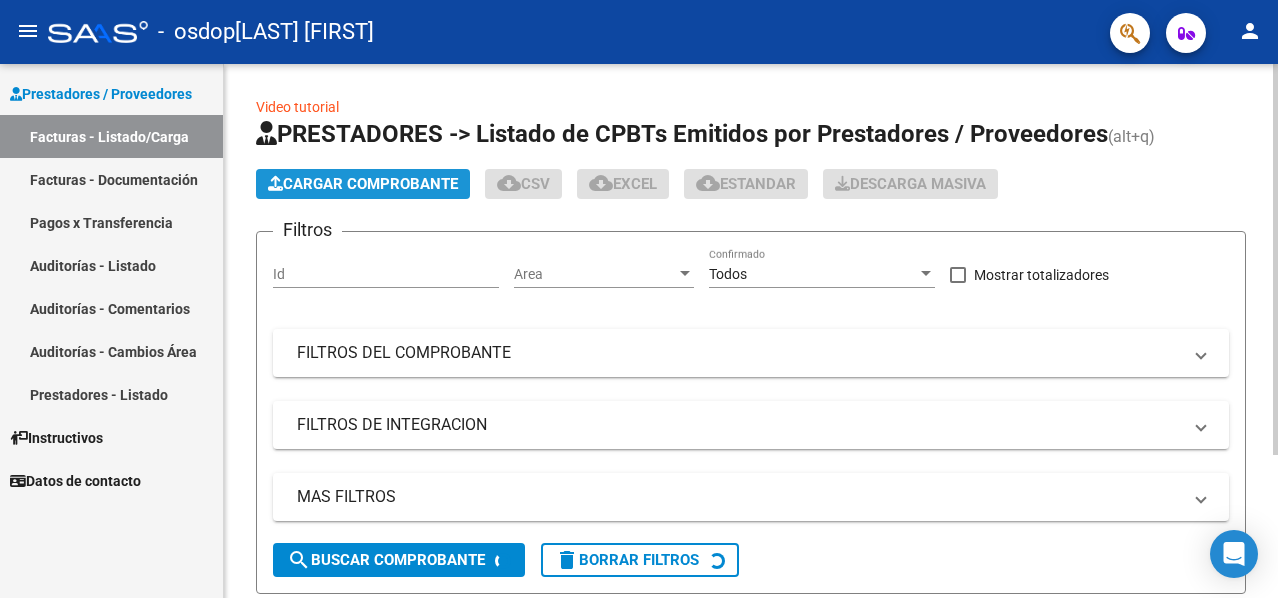 click on "Cargar Comprobante" 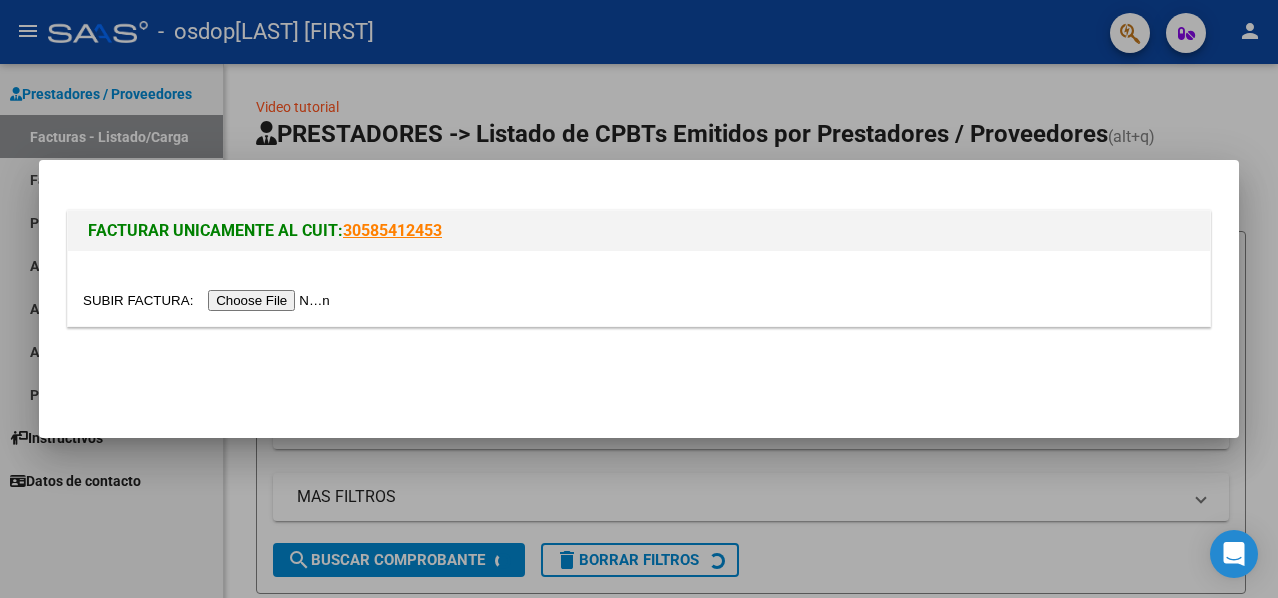 click at bounding box center (209, 300) 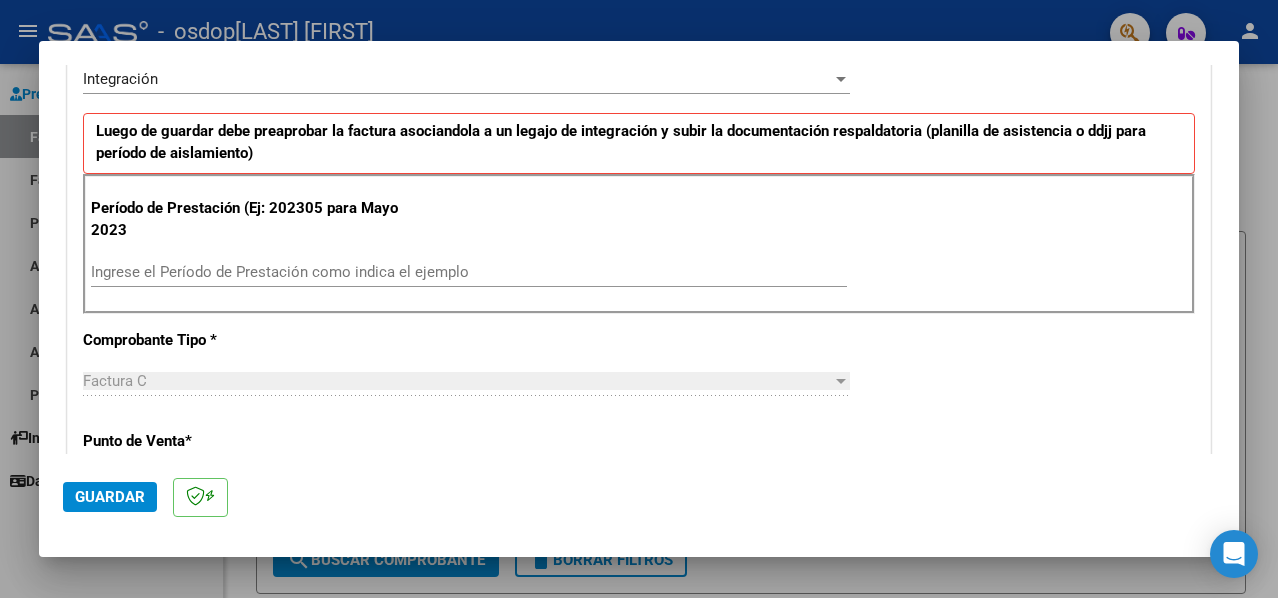 scroll, scrollTop: 500, scrollLeft: 0, axis: vertical 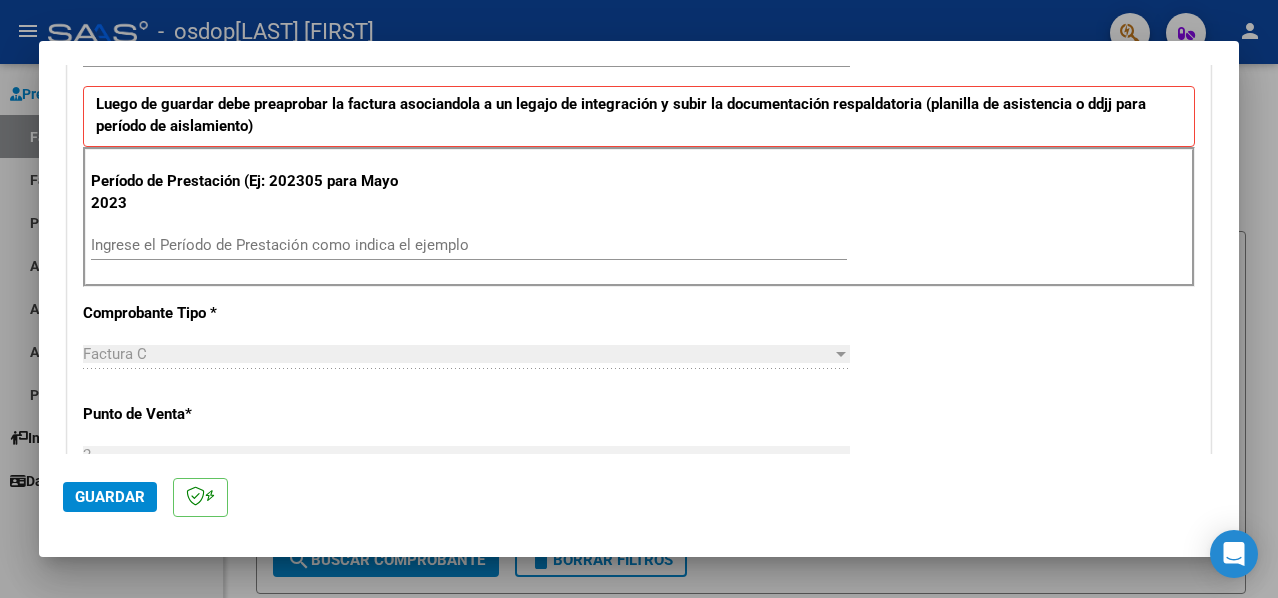 click on "Ingrese el Período de Prestación como indica el ejemplo" at bounding box center [469, 245] 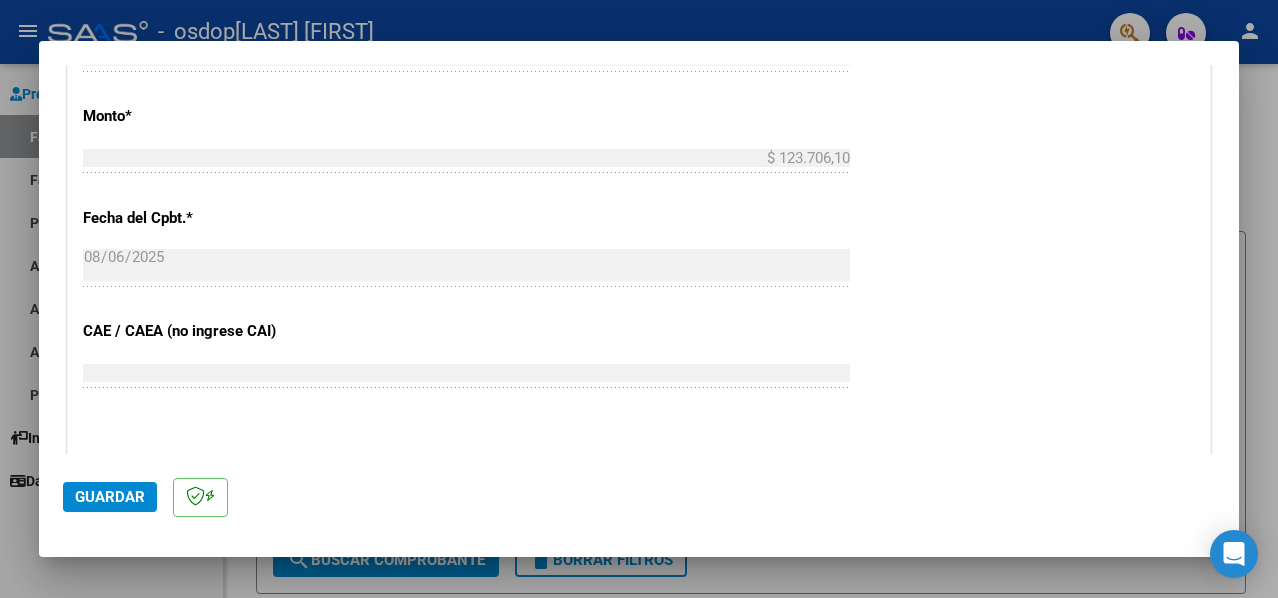 scroll, scrollTop: 1200, scrollLeft: 0, axis: vertical 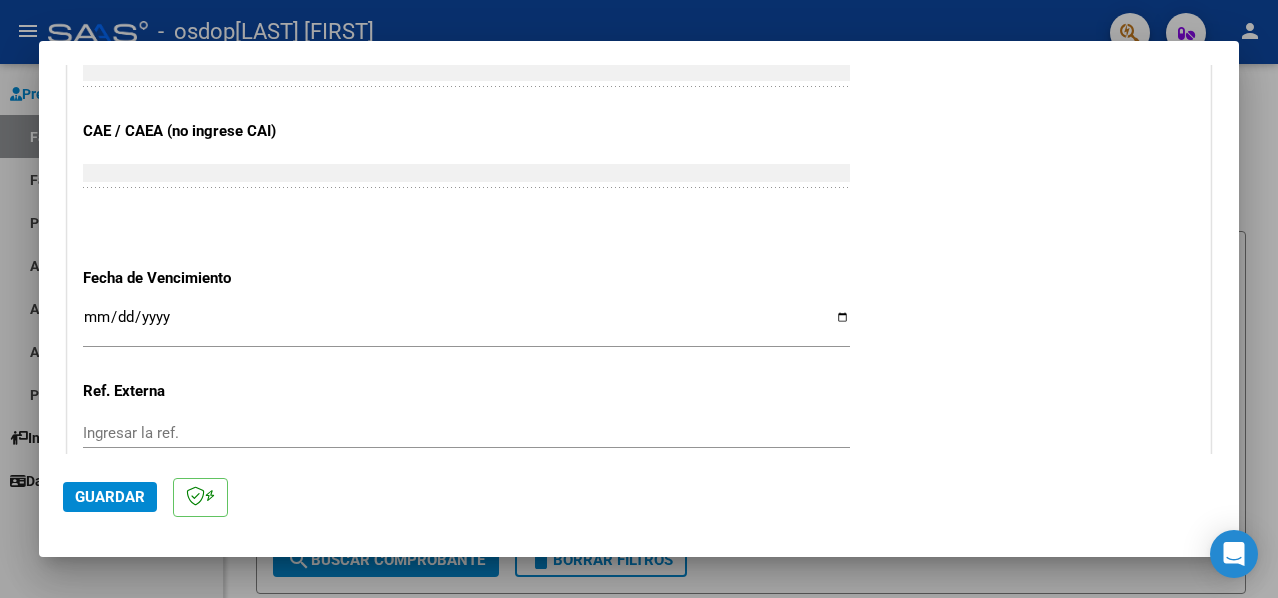 type on "202507" 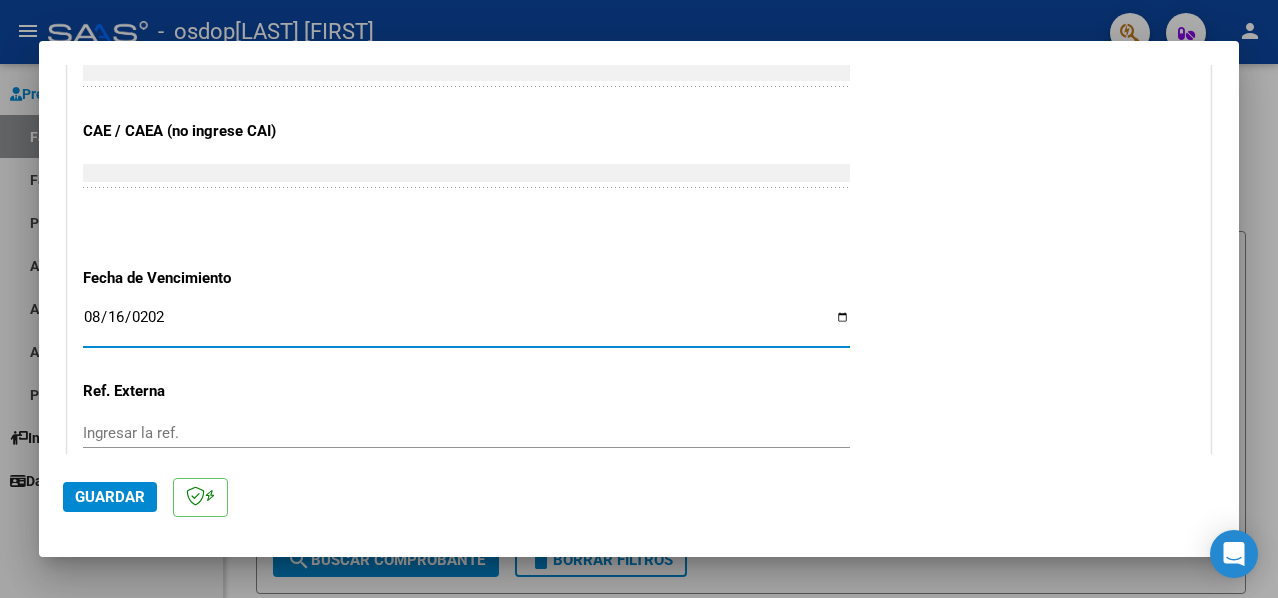 type on "2025-08-16" 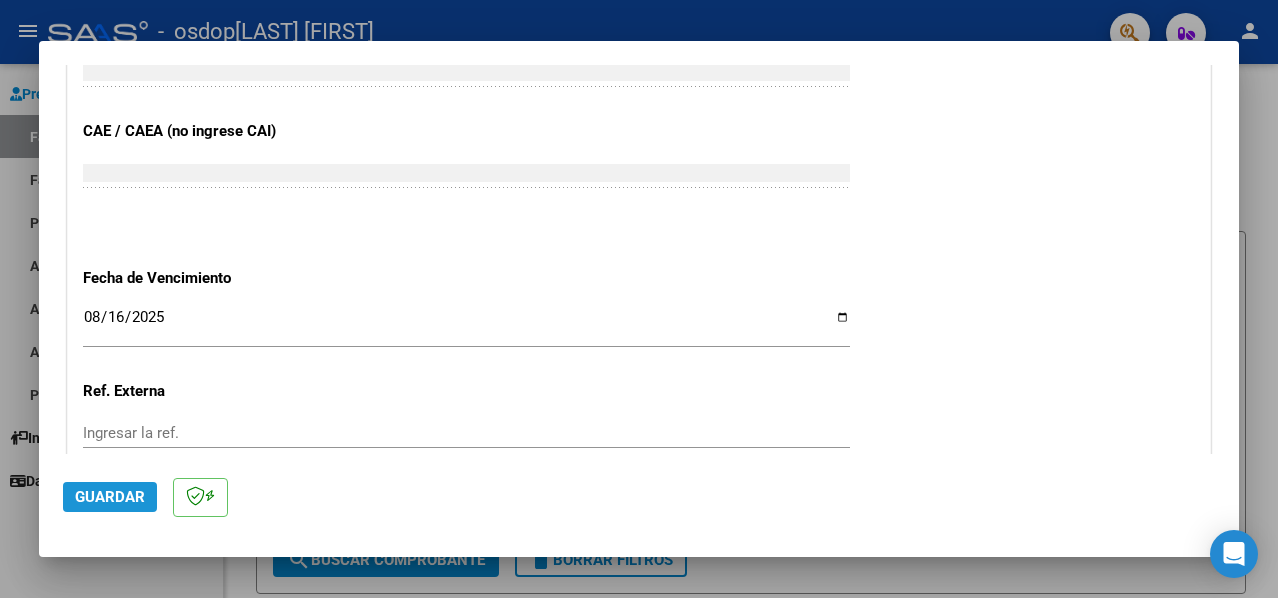 click on "Guardar" 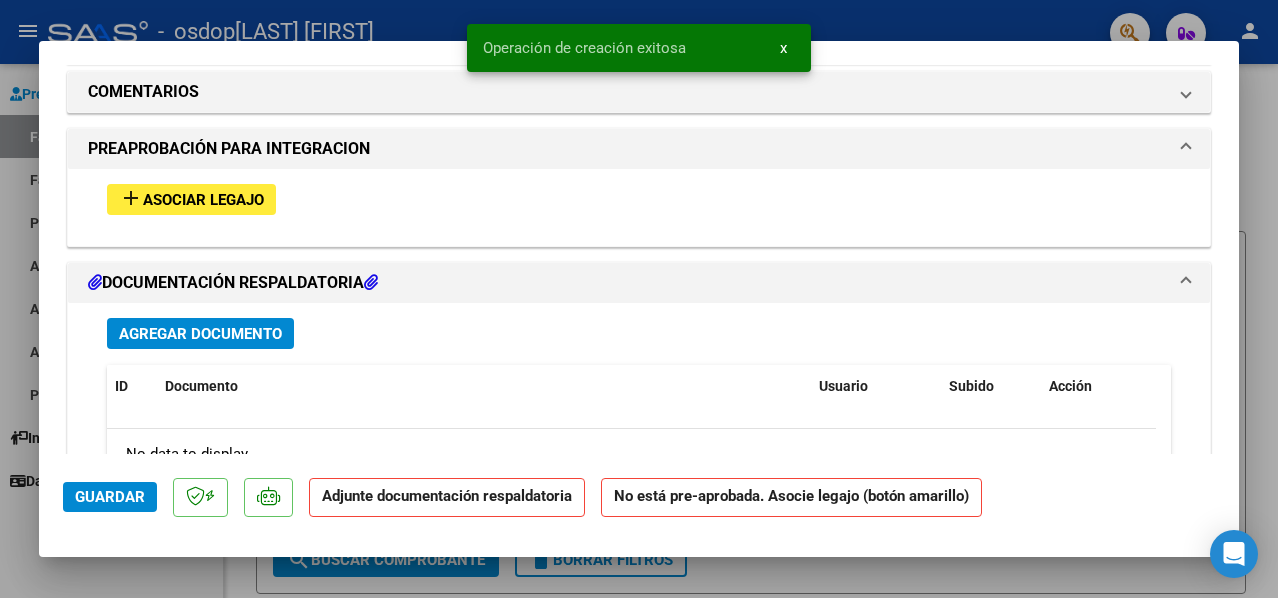 scroll, scrollTop: 1737, scrollLeft: 0, axis: vertical 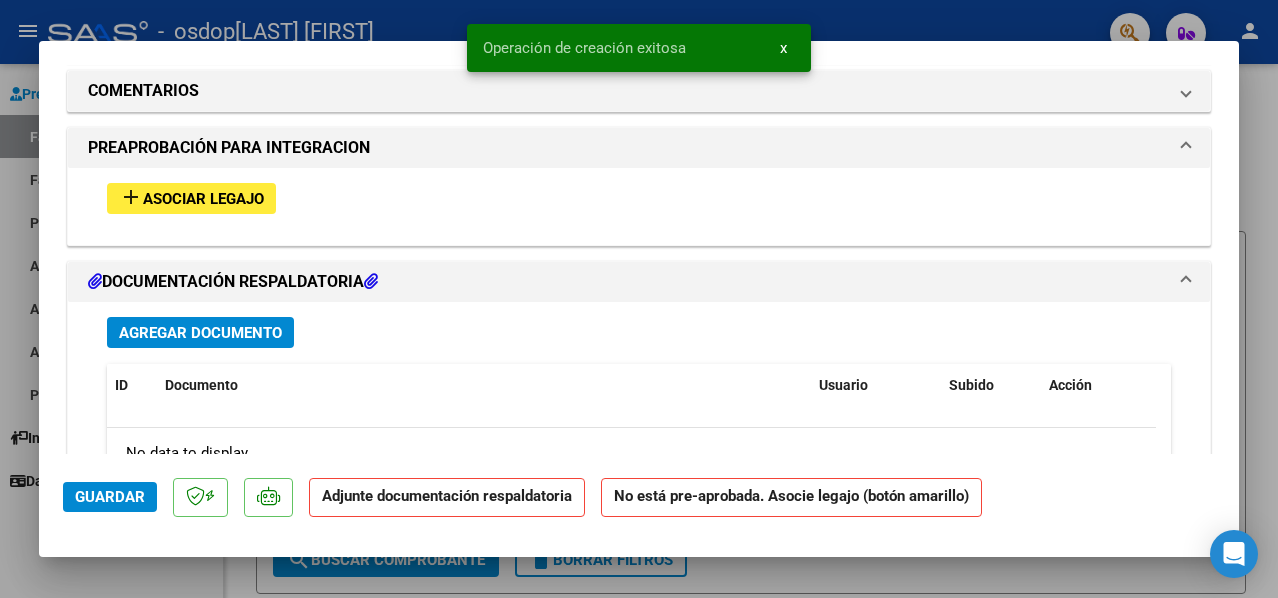 click on "Asociar Legajo" at bounding box center (203, 199) 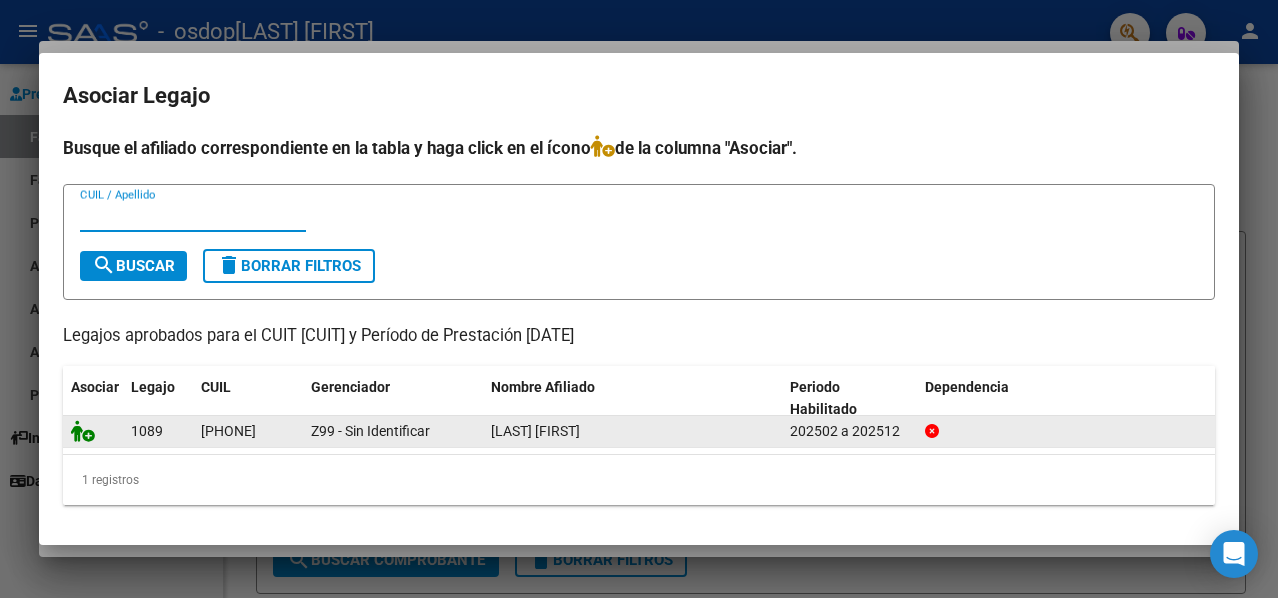 click 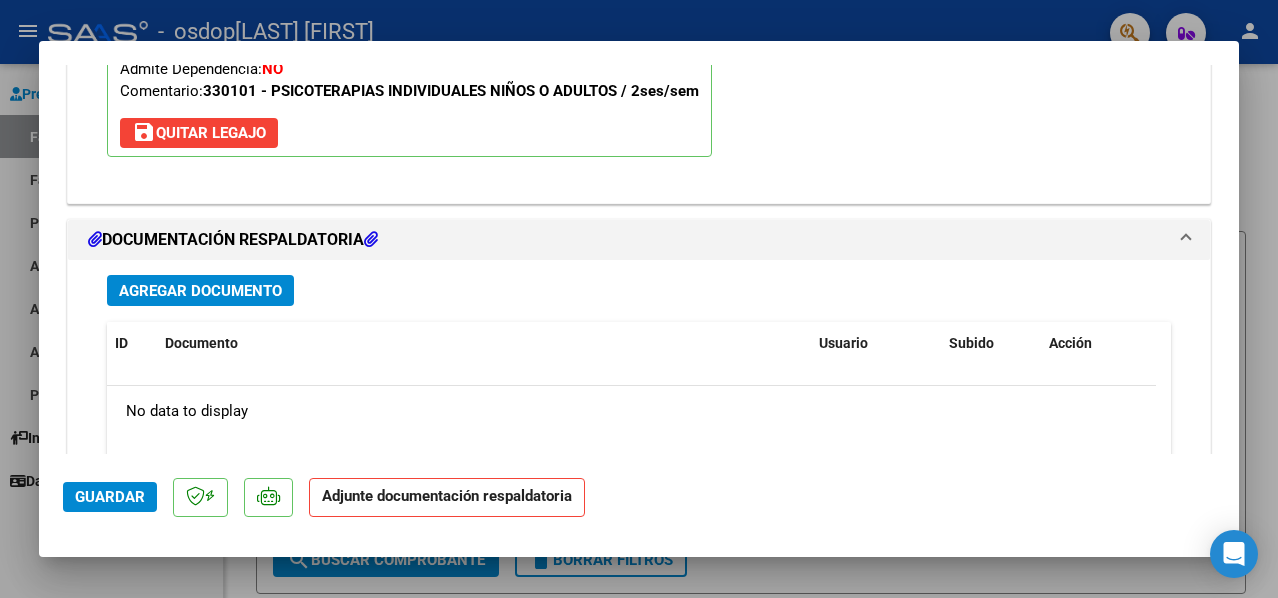 scroll, scrollTop: 2190, scrollLeft: 0, axis: vertical 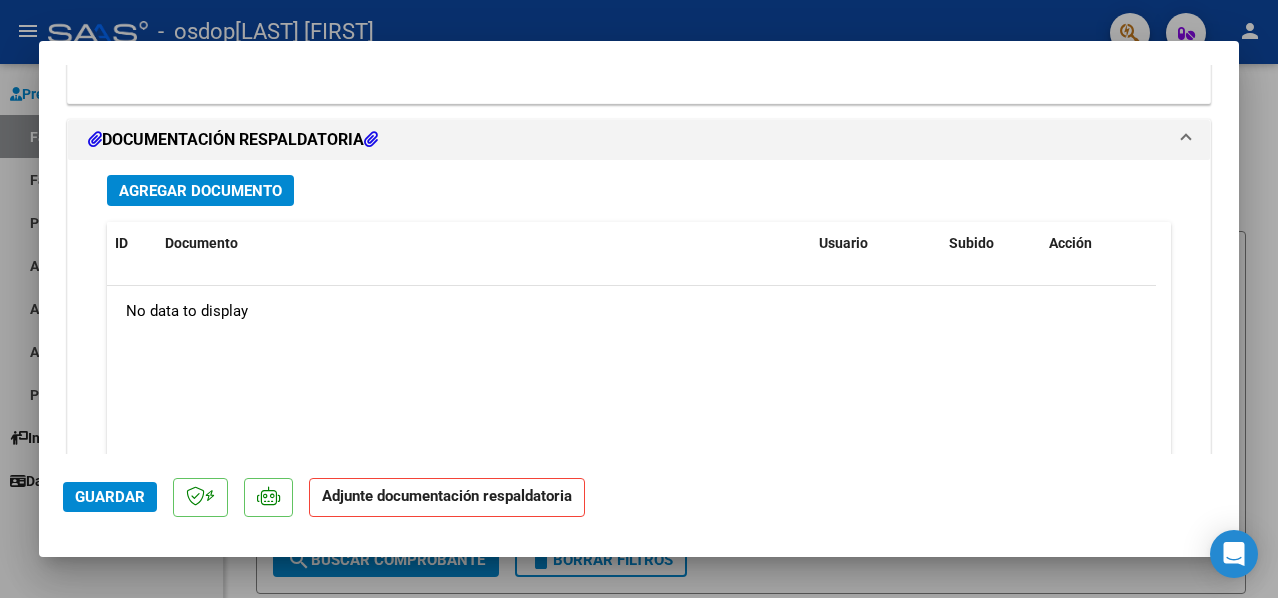 click on "Agregar Documento" at bounding box center (200, 191) 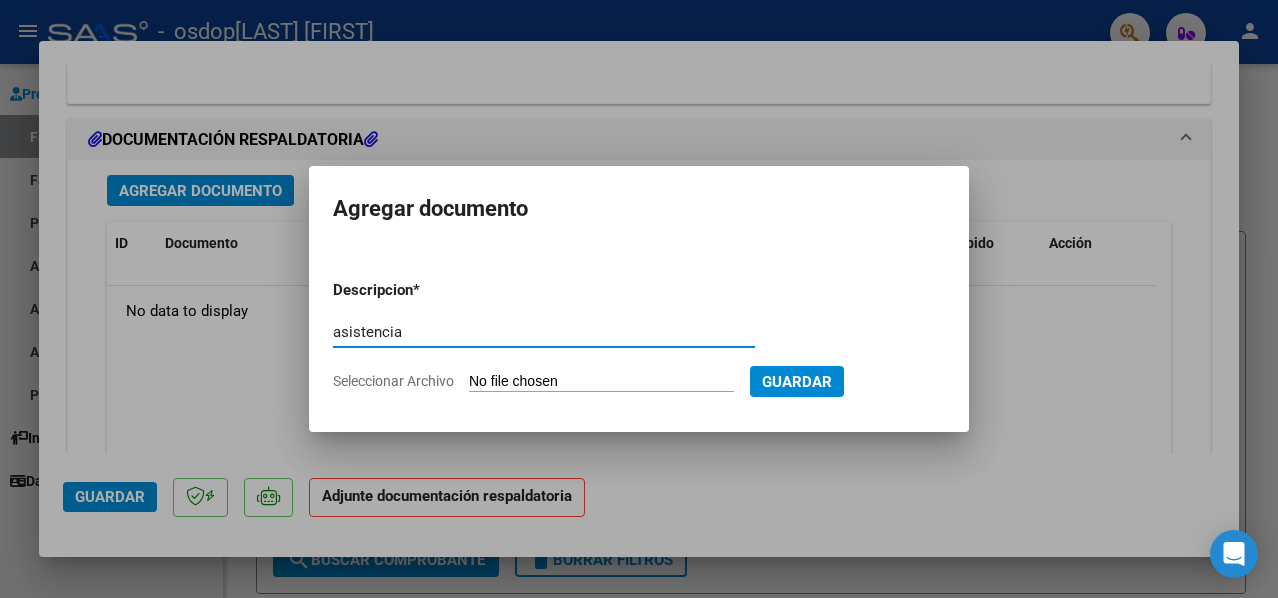 type on "asistencia" 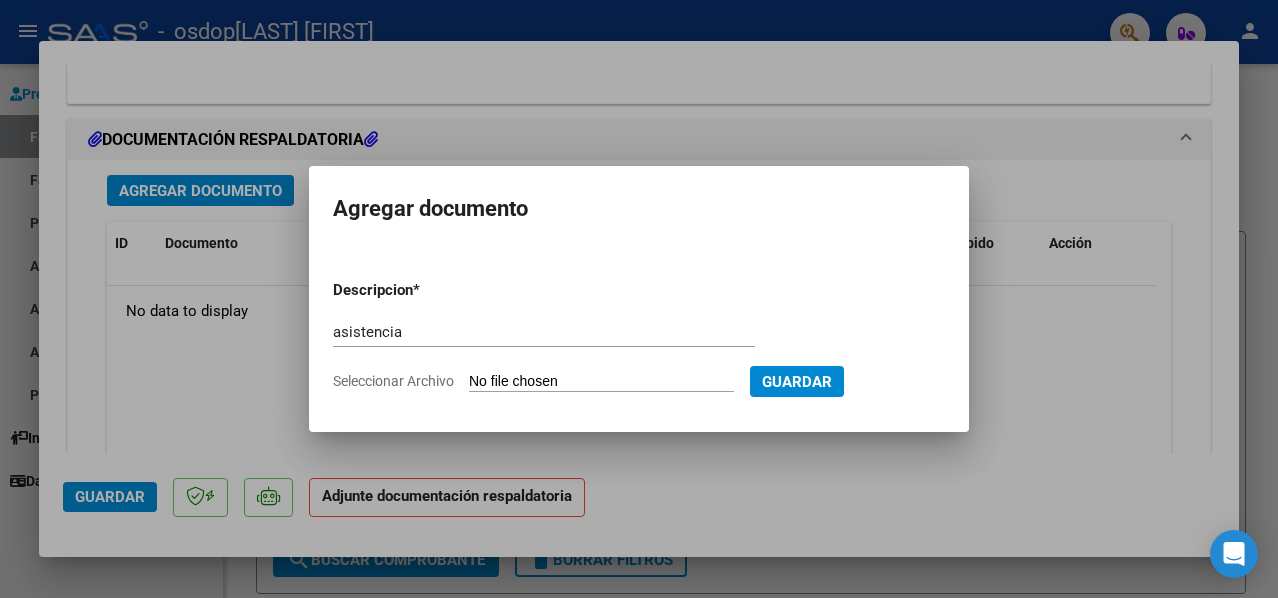 type on "C:\fakepath\Asistencia Psico.pdf" 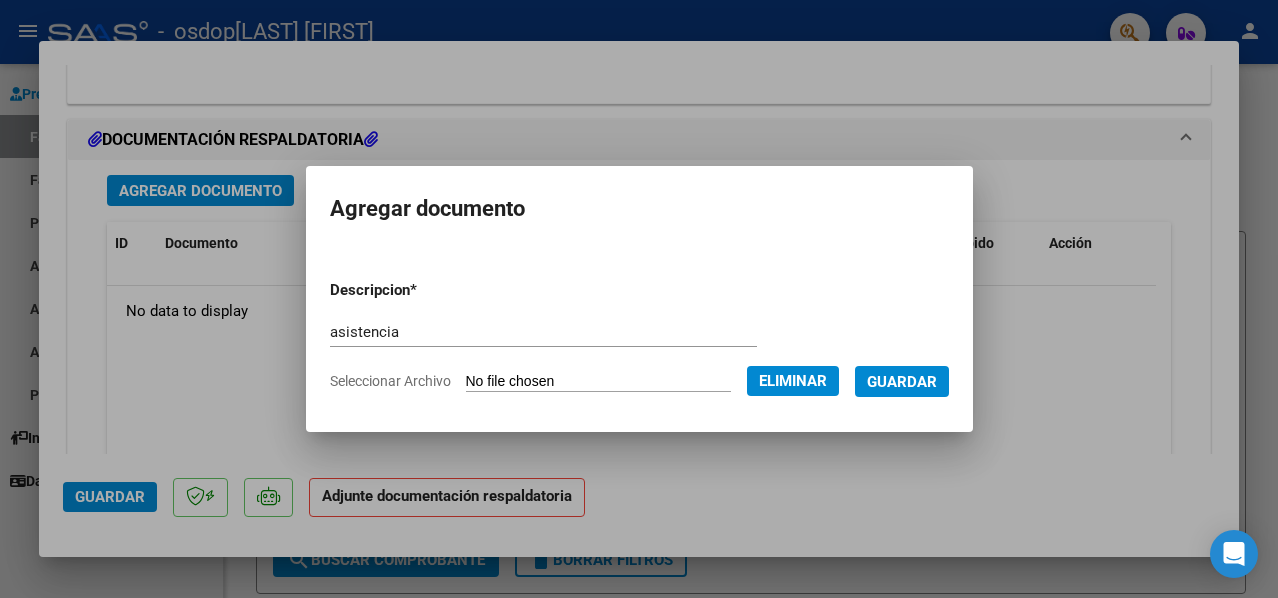 click on "Guardar" at bounding box center (902, 382) 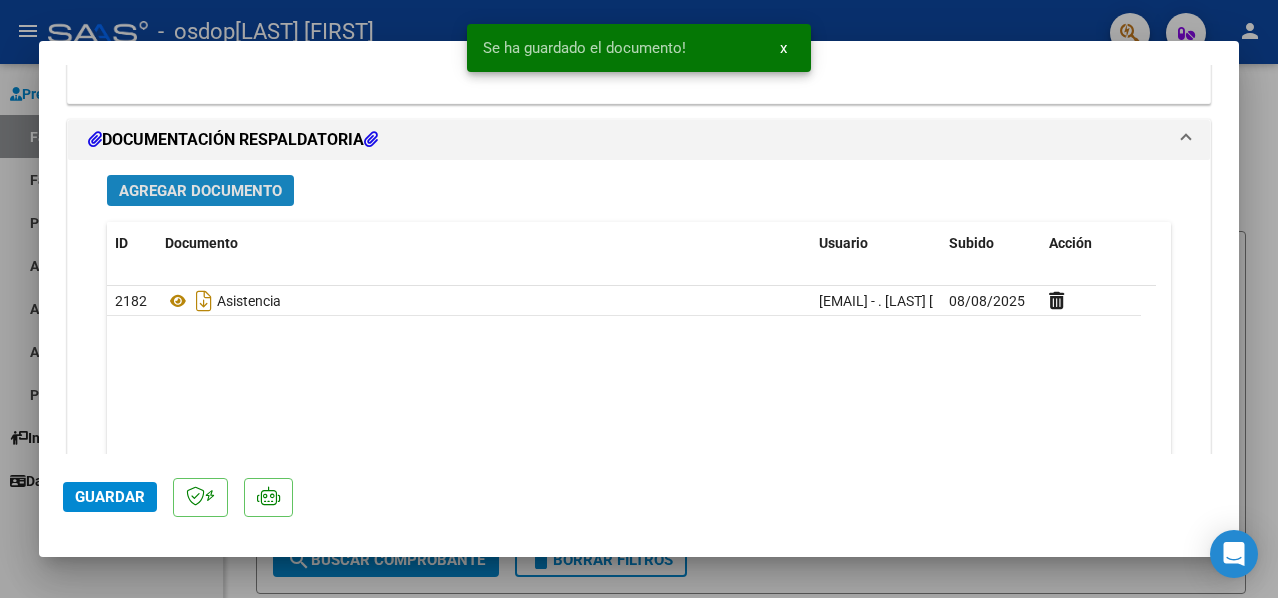 click on "Agregar Documento" at bounding box center (200, 191) 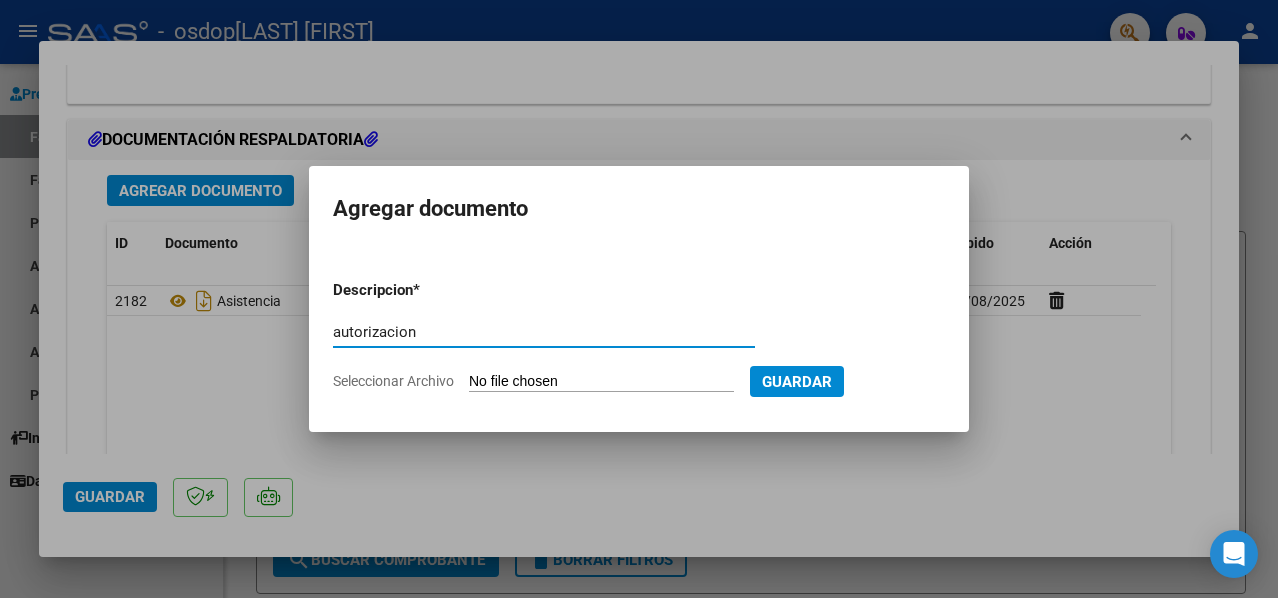 type on "autorizacion" 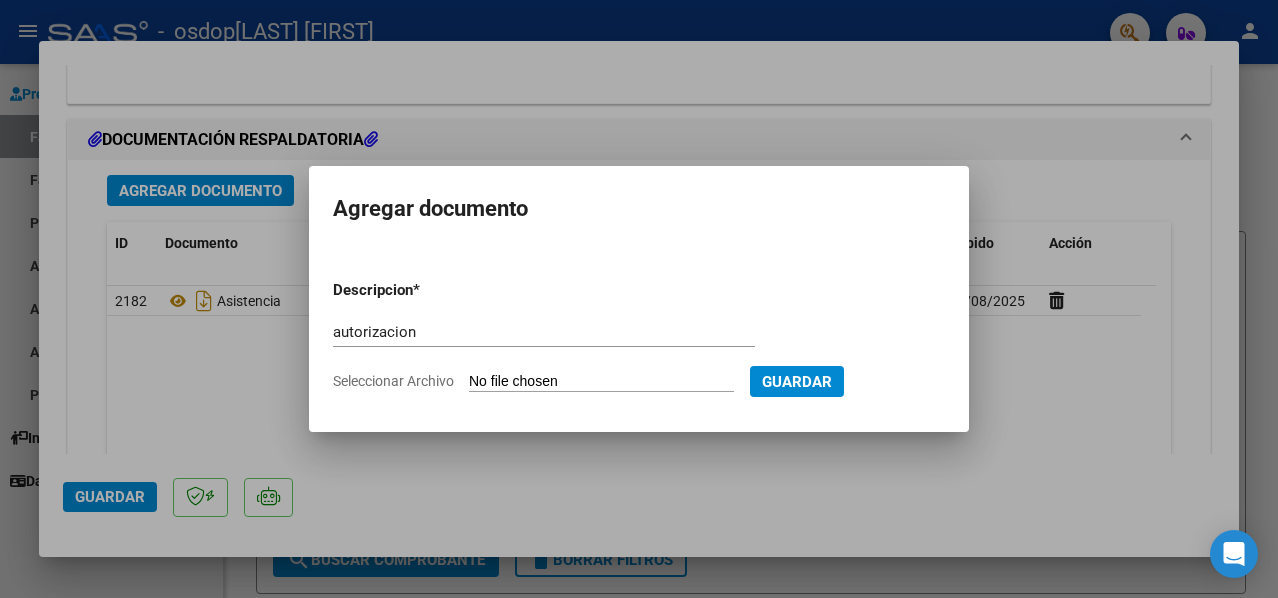 type on "C:\fakepath\Autorizacion.pdf" 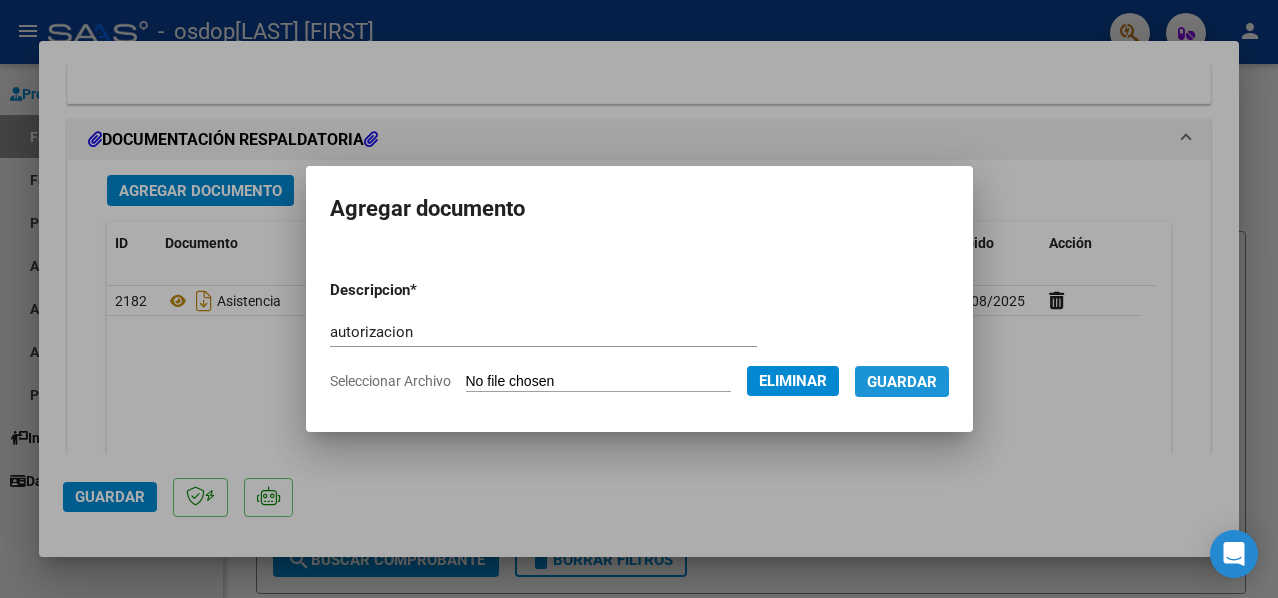 click on "Guardar" at bounding box center [902, 382] 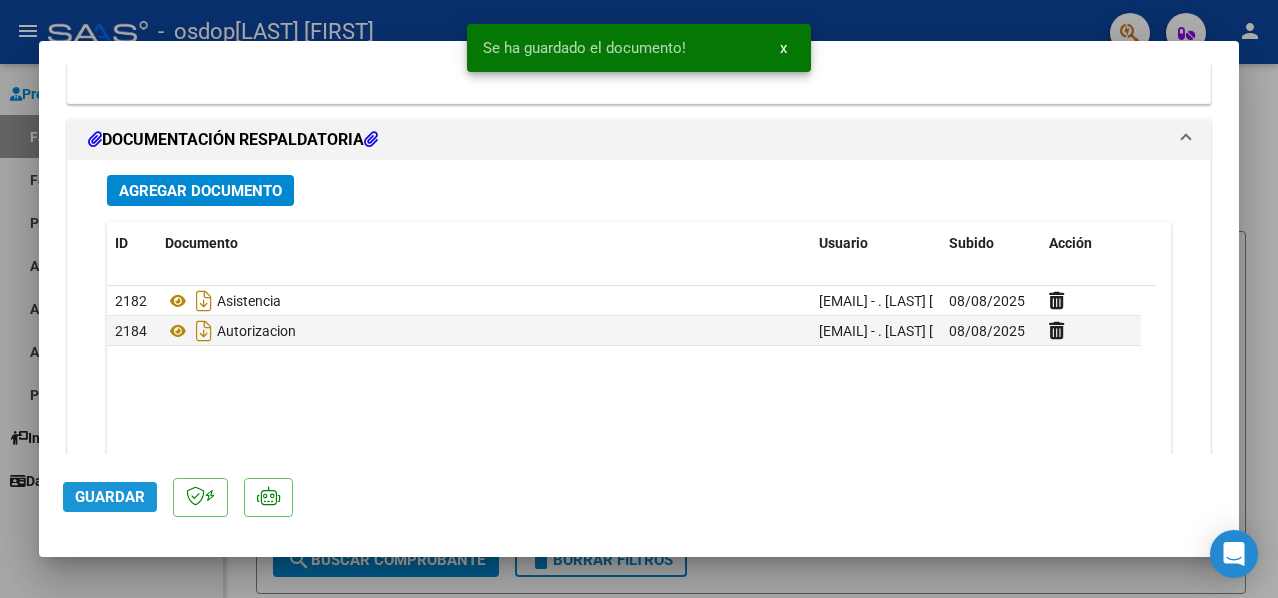 click on "Guardar" 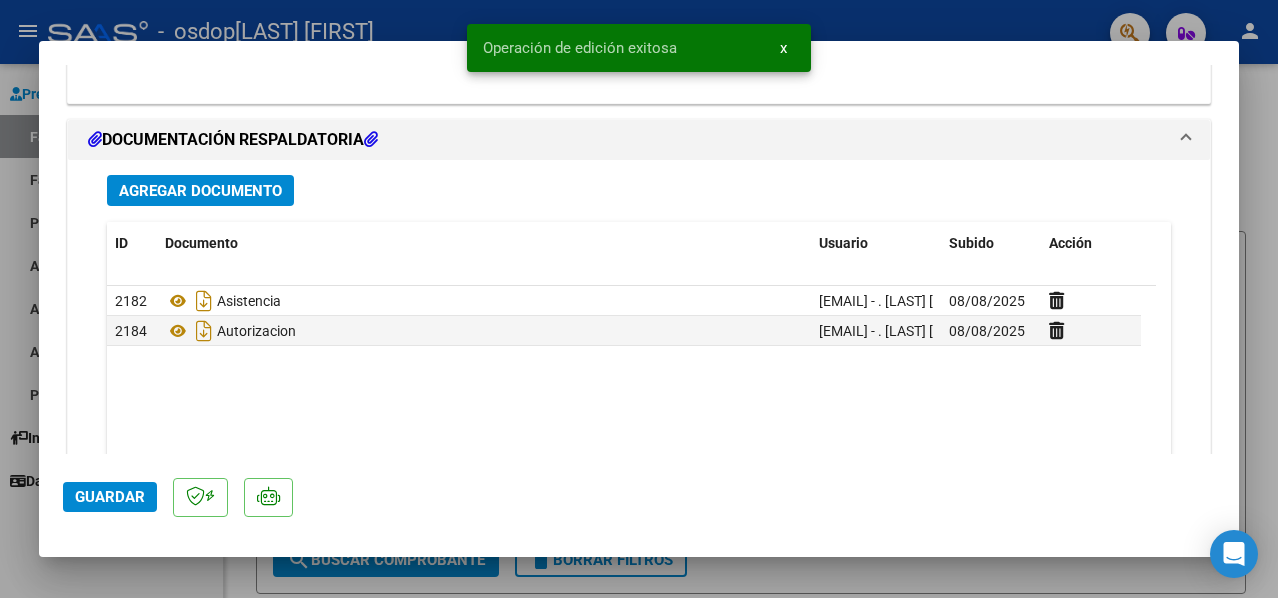 click at bounding box center [639, 299] 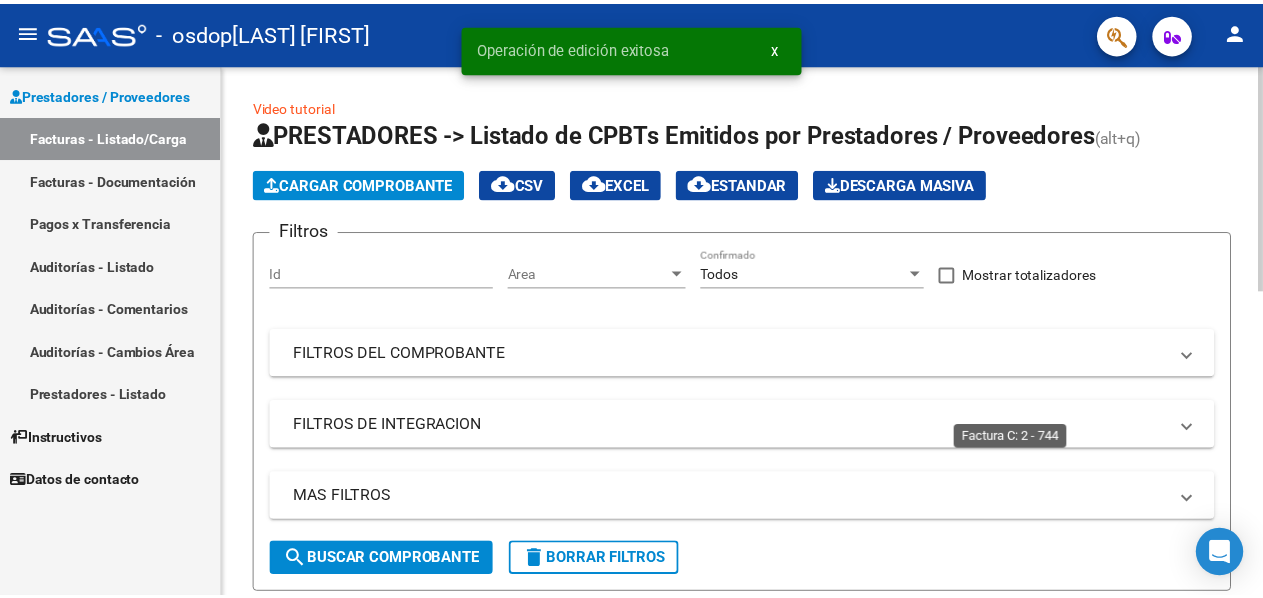 scroll, scrollTop: 500, scrollLeft: 0, axis: vertical 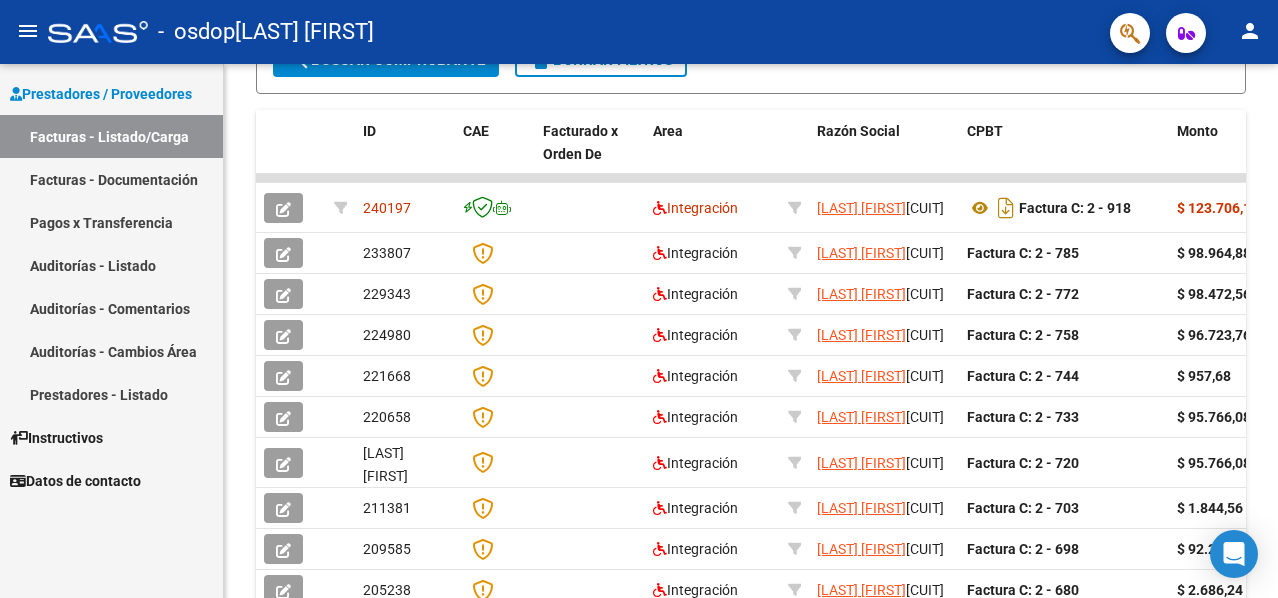 click on "person" 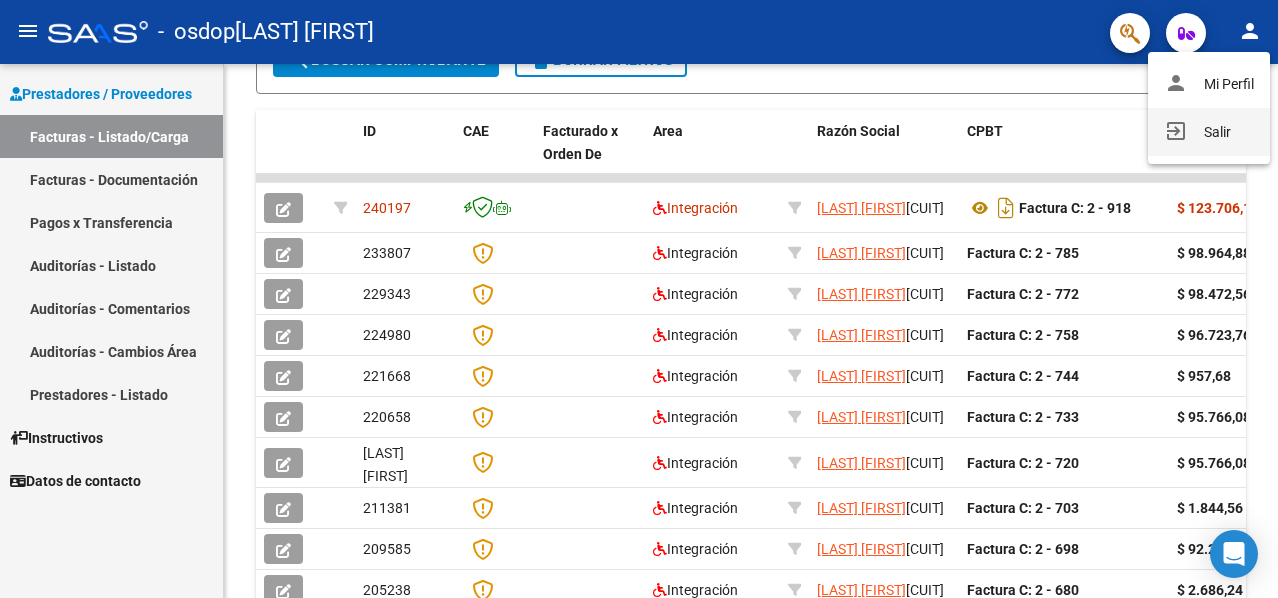 click on "exit_to_app  Salir" at bounding box center (1209, 132) 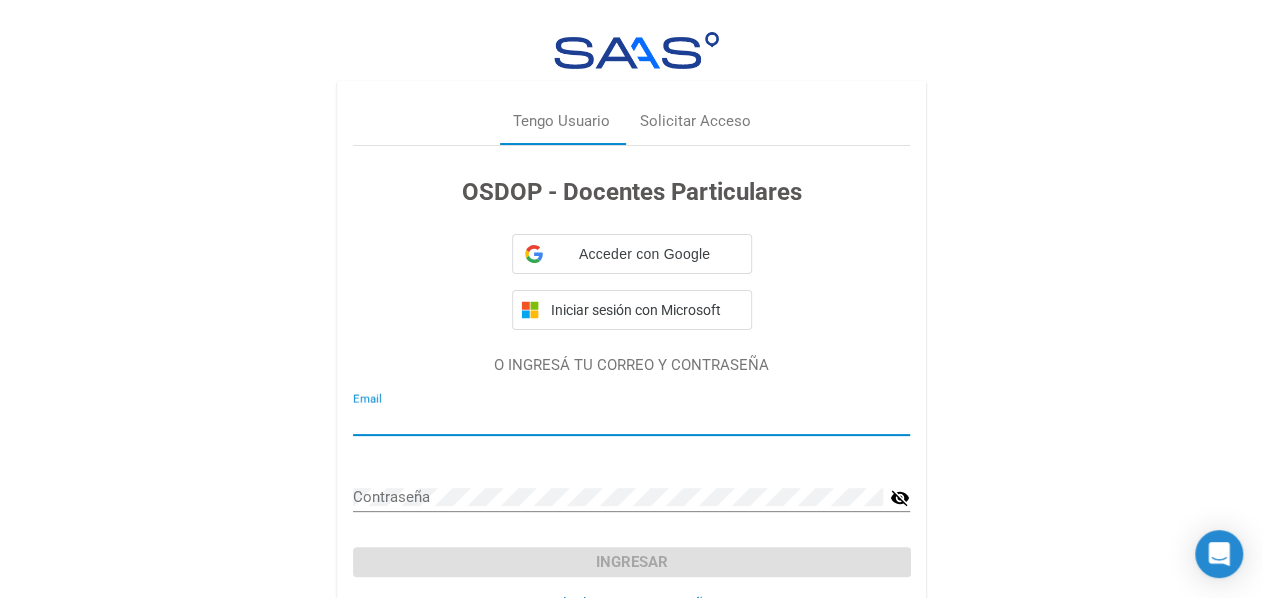 type on "[EMAIL]" 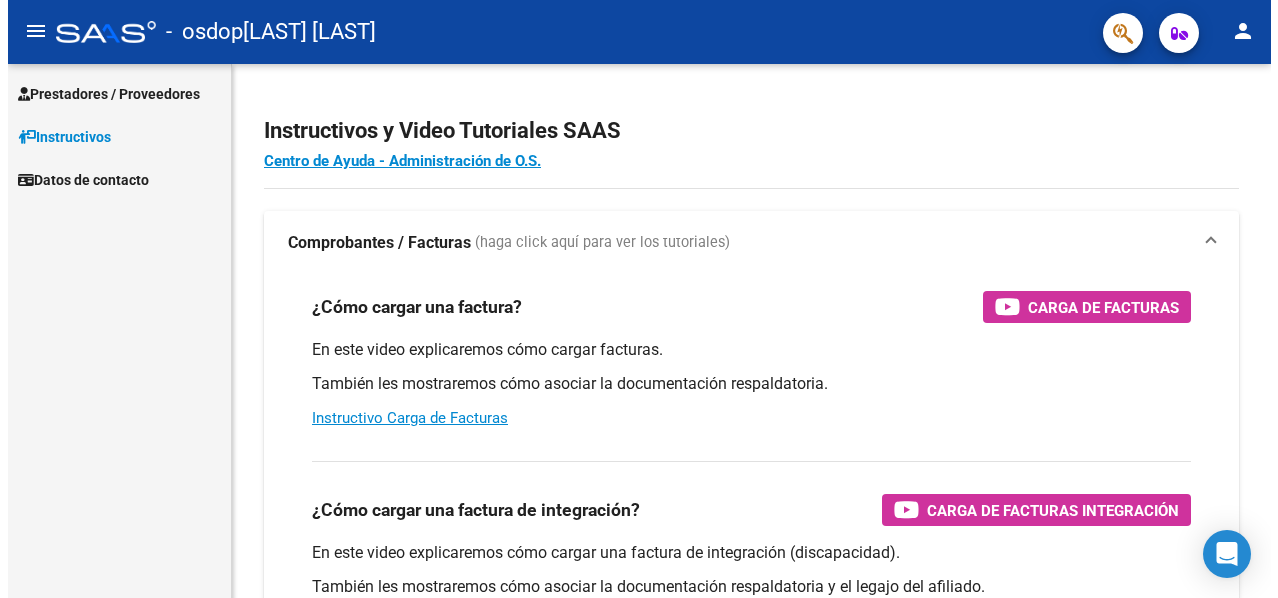 scroll, scrollTop: 0, scrollLeft: 0, axis: both 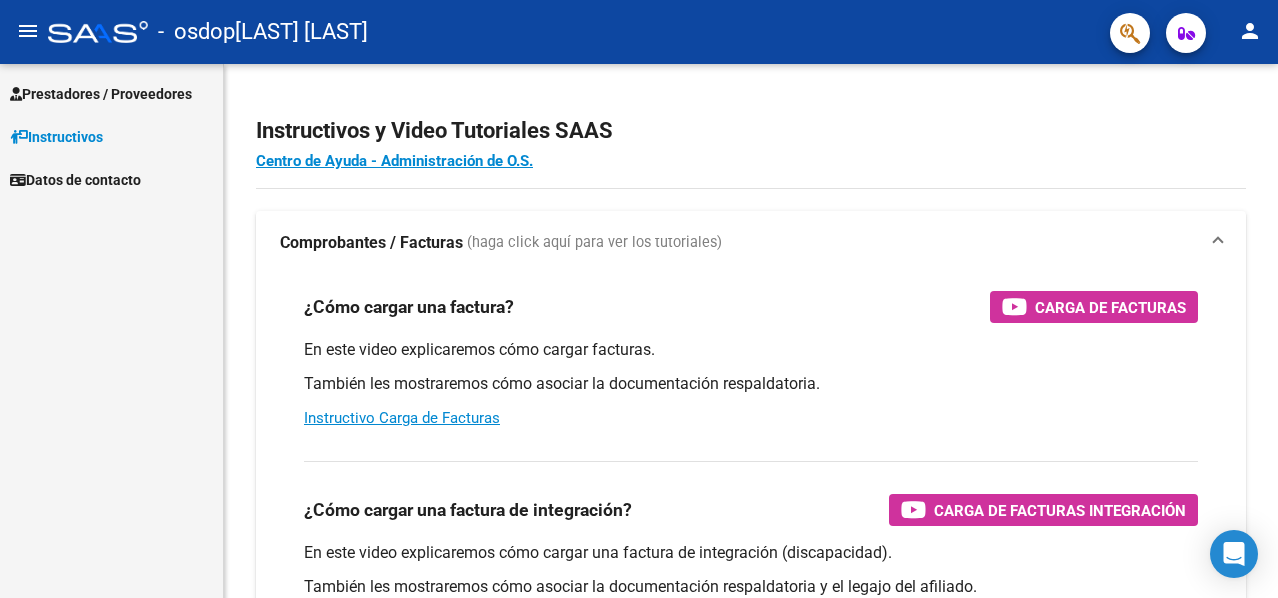 click on "Prestadores / Proveedores" at bounding box center (101, 94) 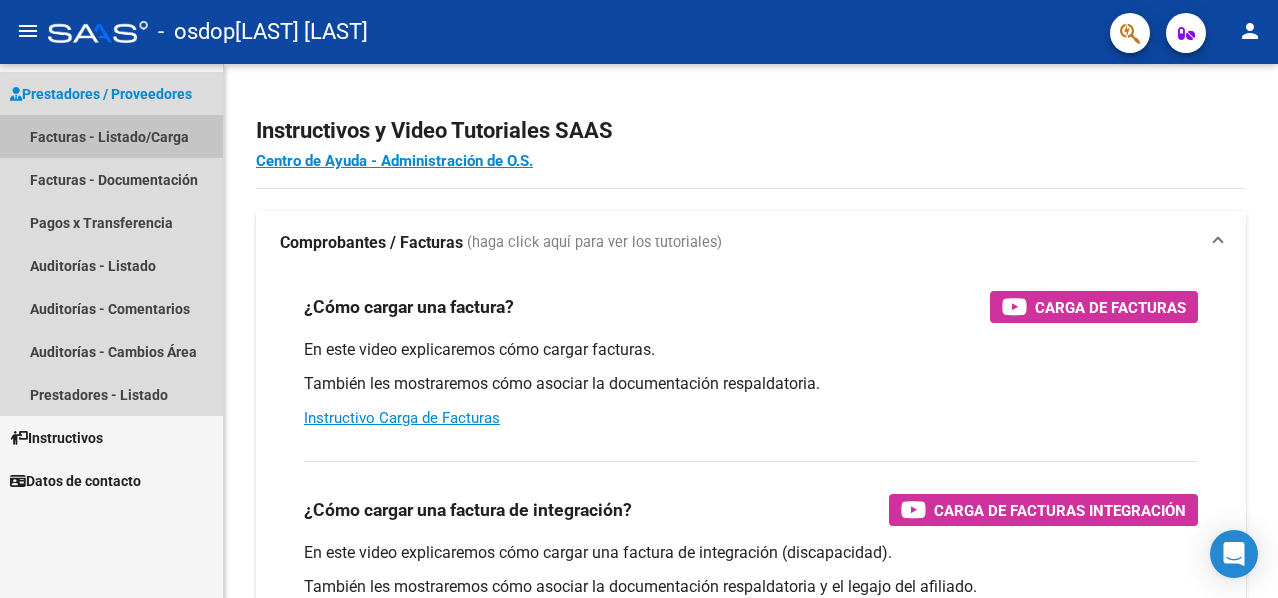 click on "Facturas - Listado/Carga" at bounding box center [111, 136] 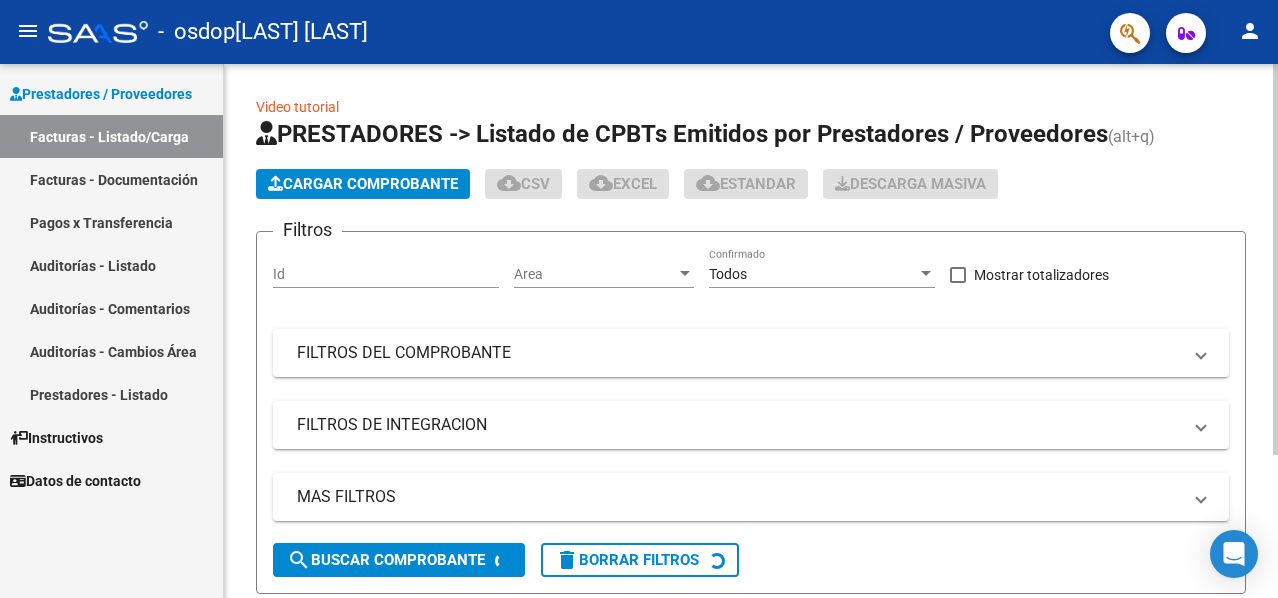 click on "Cargar Comprobante" 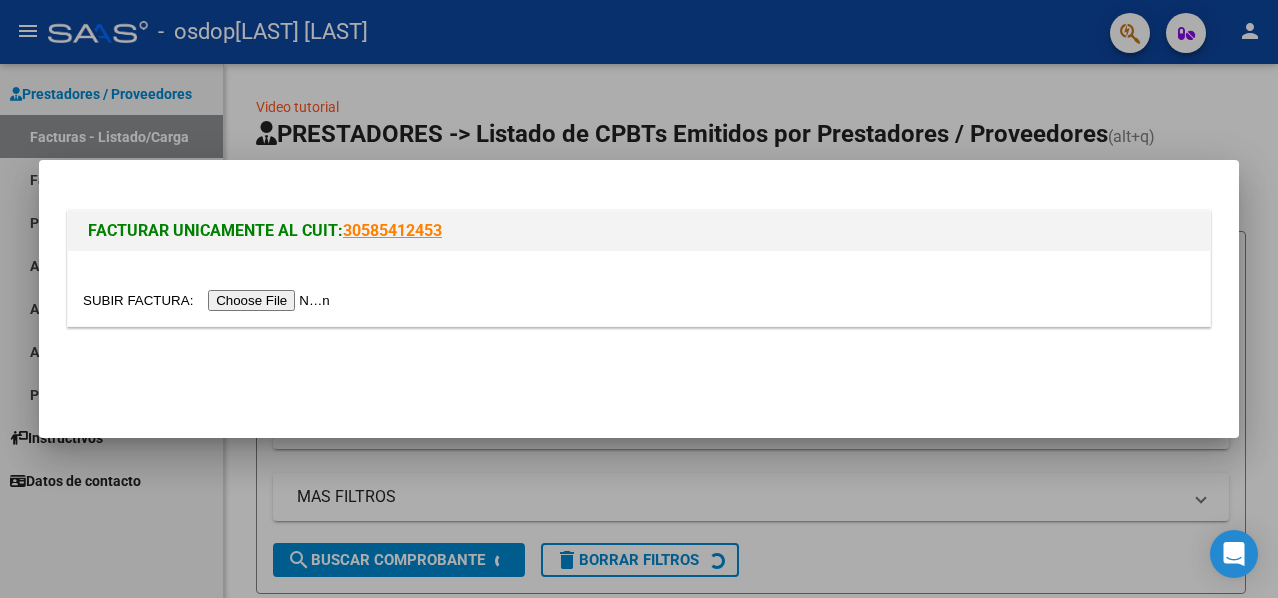 click at bounding box center [209, 300] 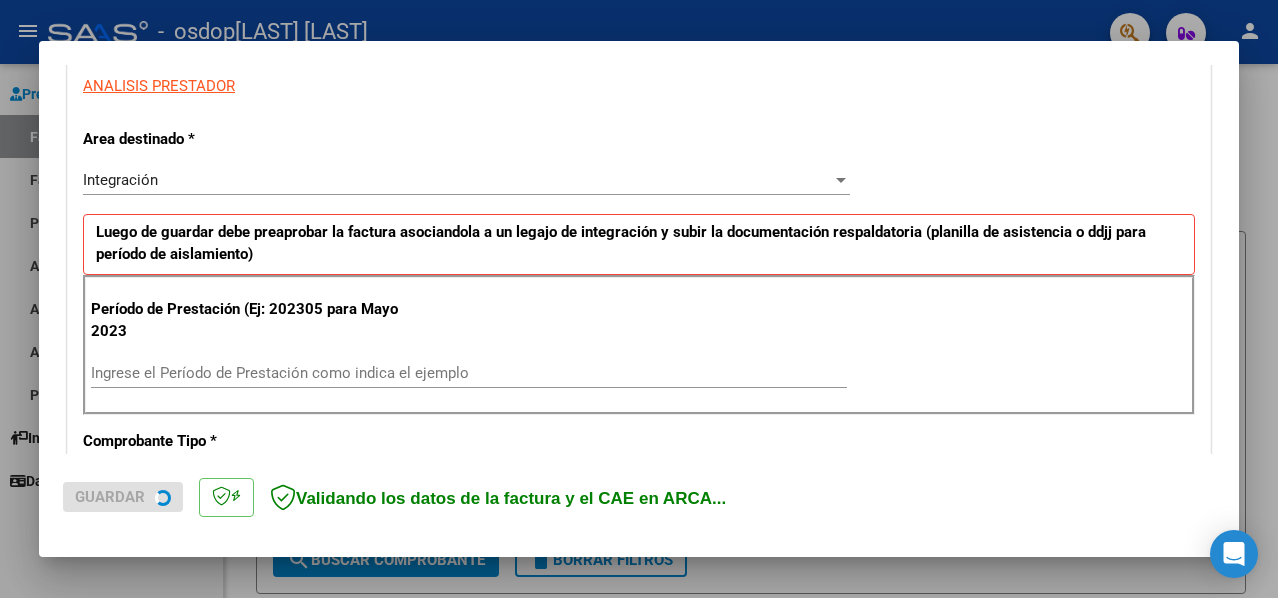 scroll, scrollTop: 400, scrollLeft: 0, axis: vertical 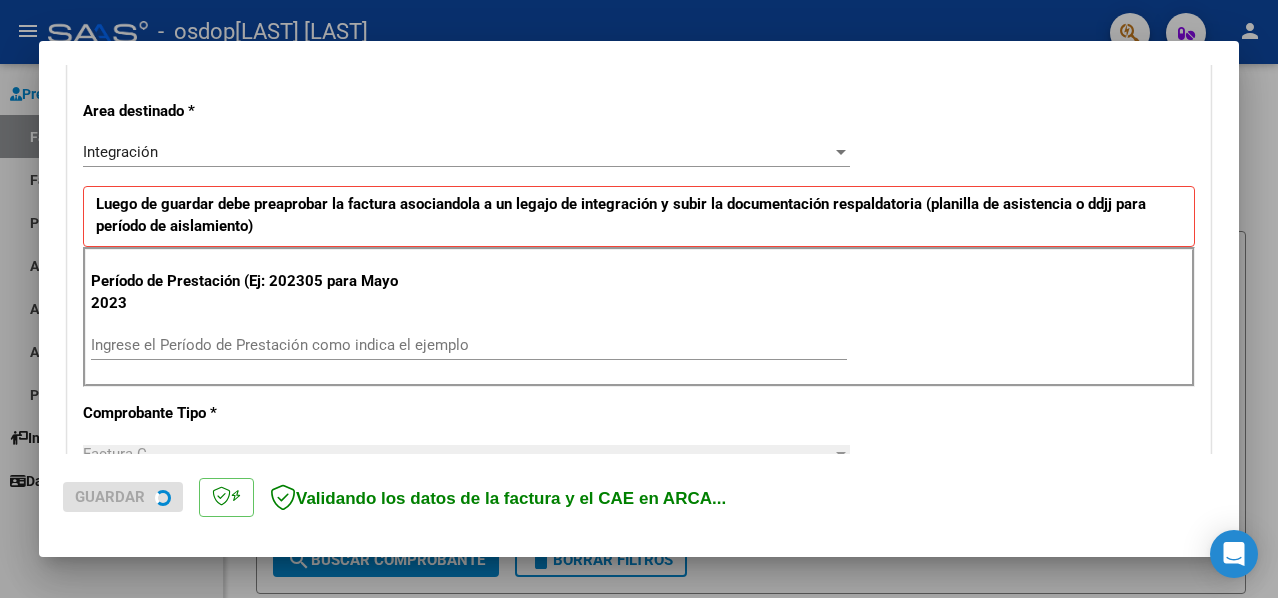 click on "Ingrese el Período de Prestación como indica el ejemplo" at bounding box center (469, 345) 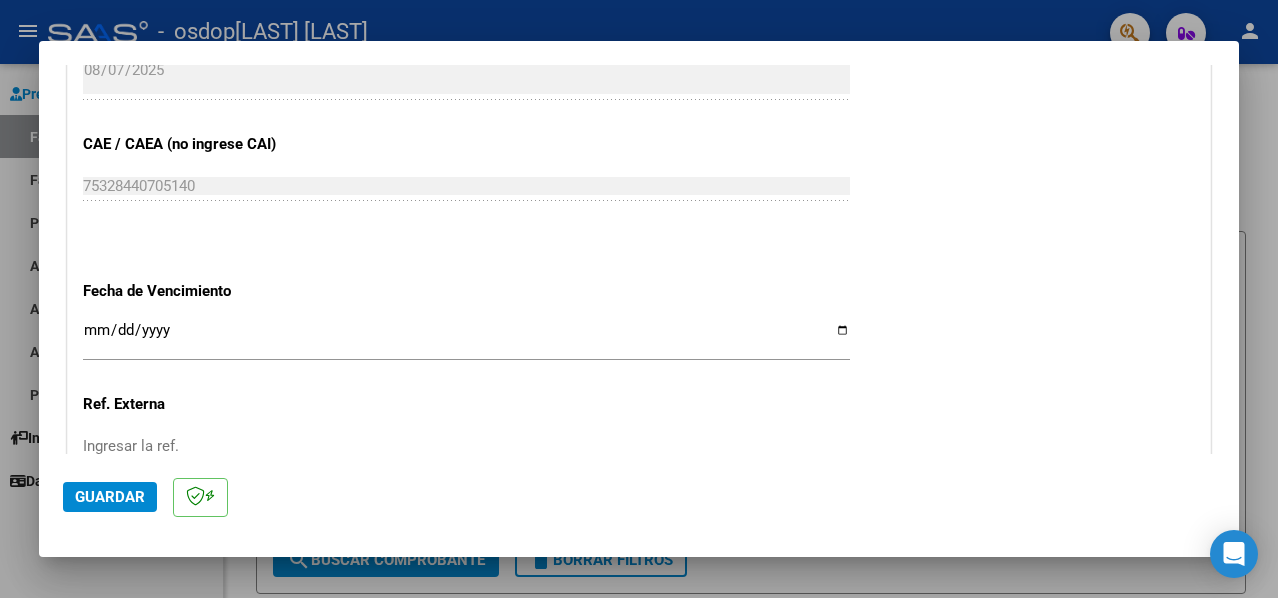 scroll, scrollTop: 1200, scrollLeft: 0, axis: vertical 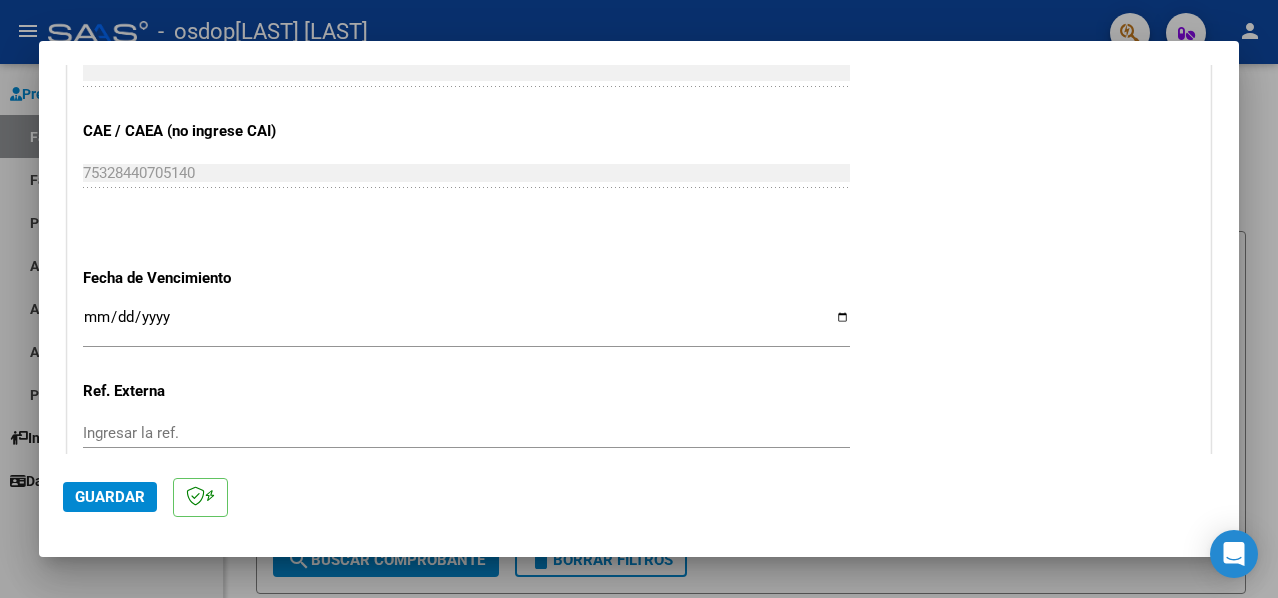 type on "202507" 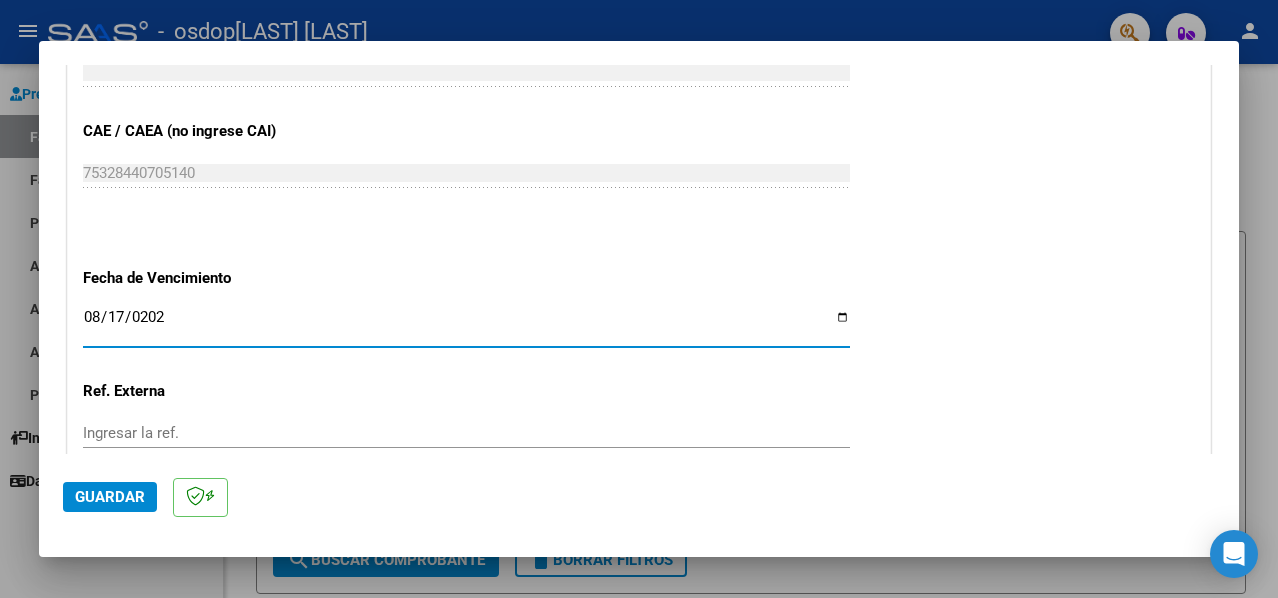 type on "2025-08-17" 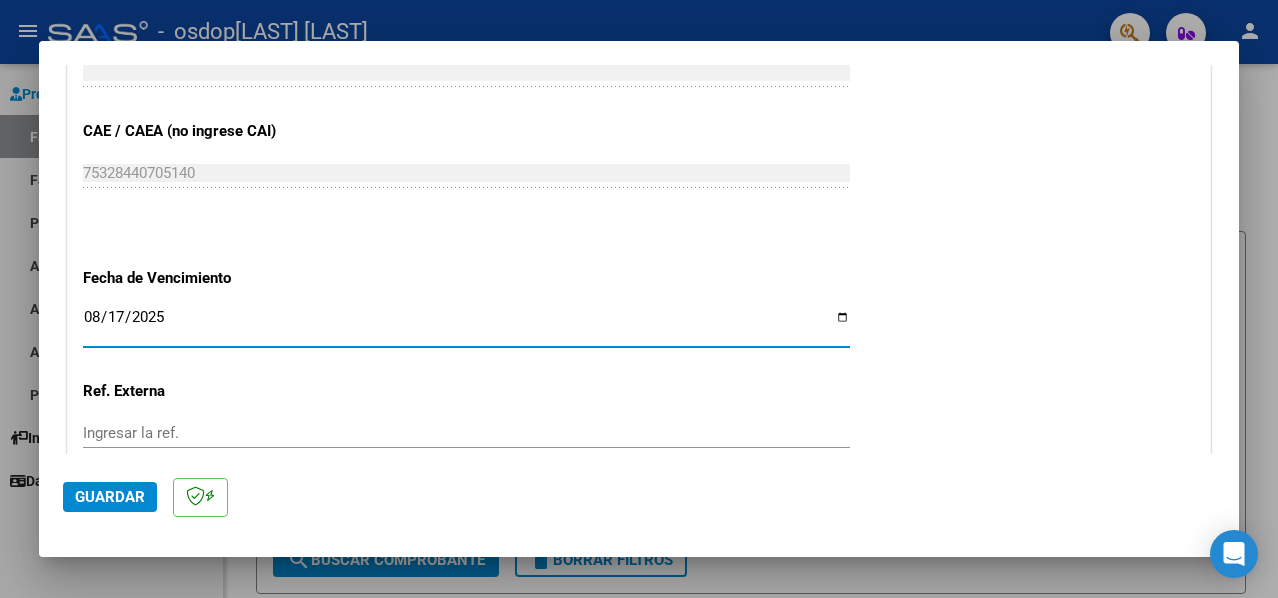 click on "Guardar" 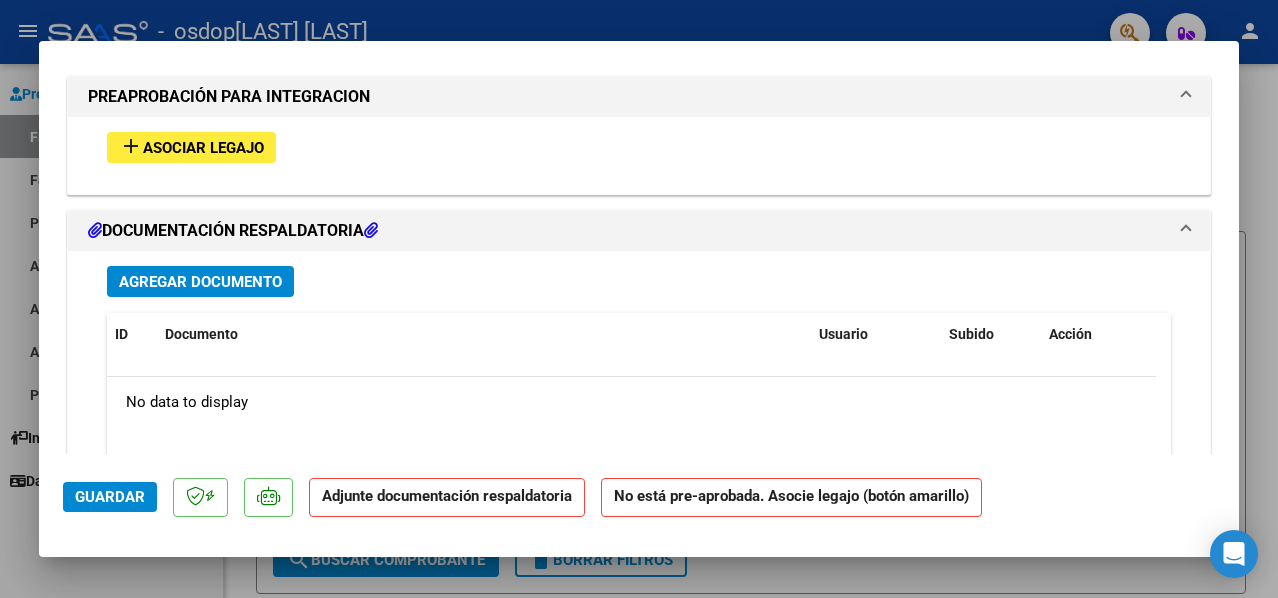 scroll, scrollTop: 1800, scrollLeft: 0, axis: vertical 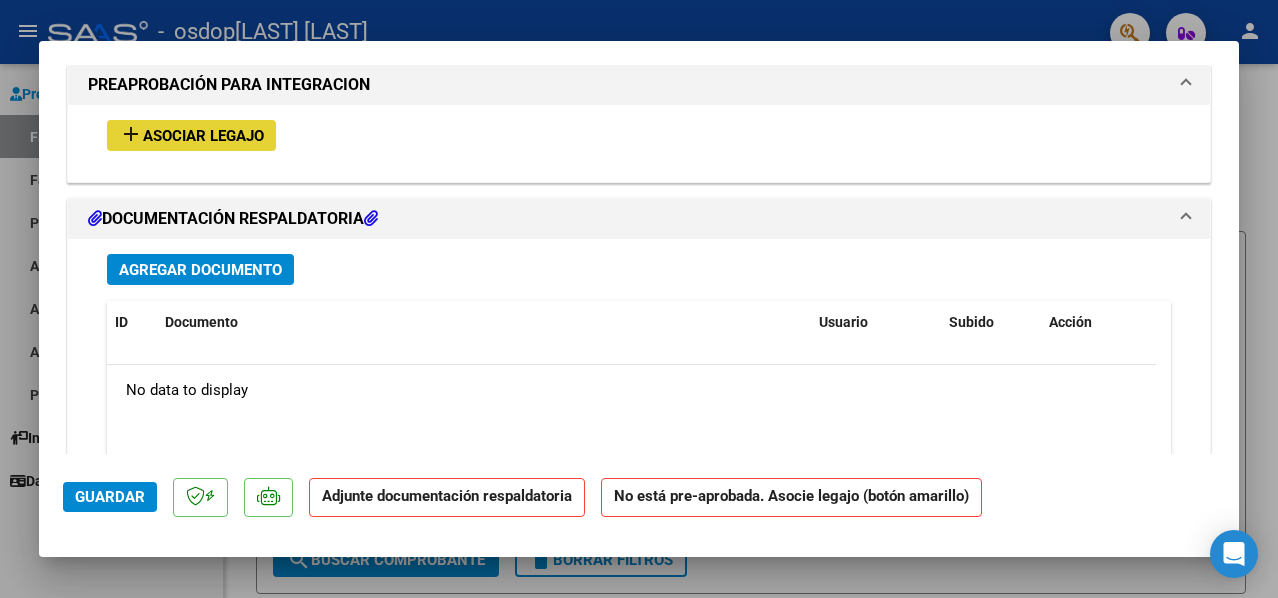 click on "Asociar Legajo" at bounding box center (203, 136) 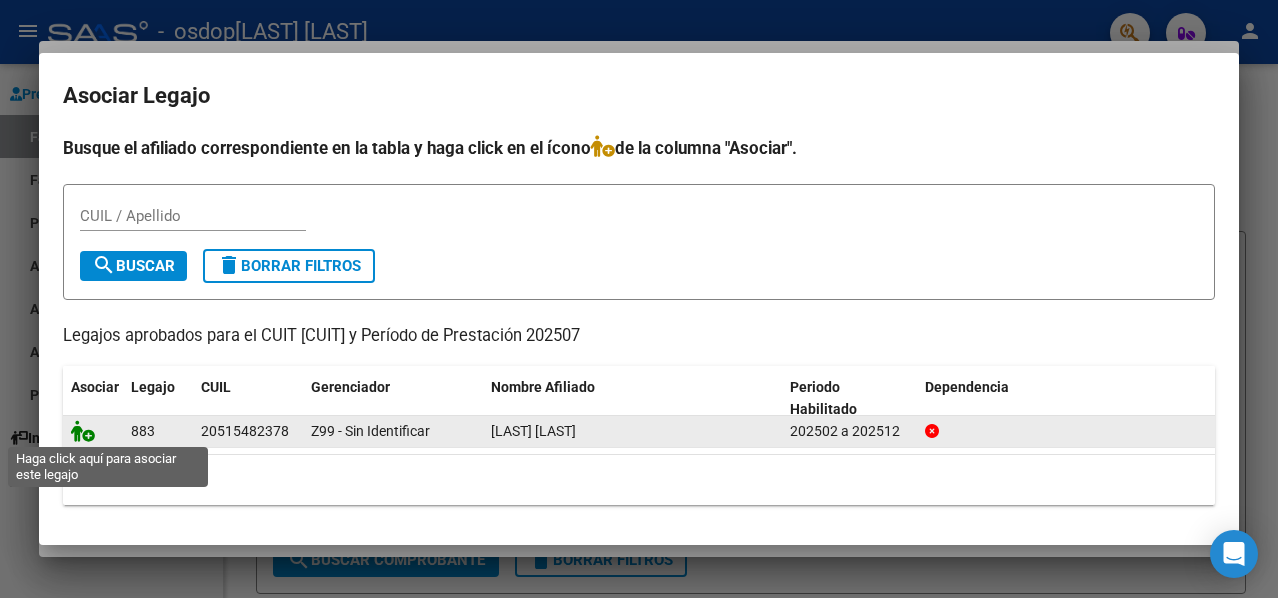 click 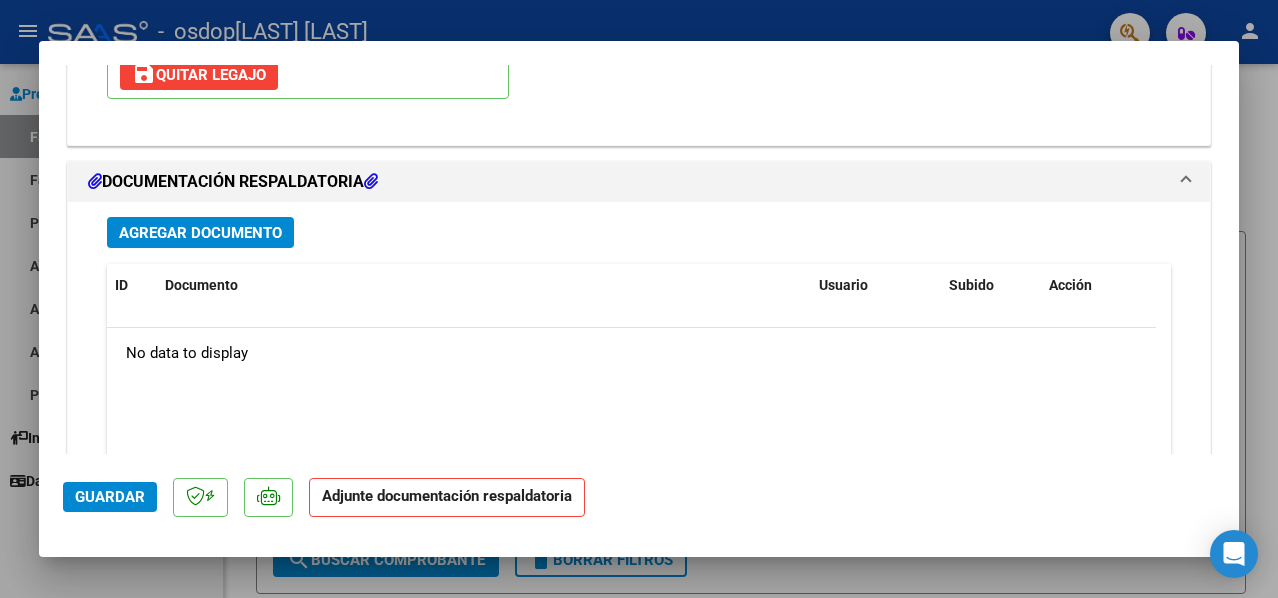scroll, scrollTop: 2252, scrollLeft: 0, axis: vertical 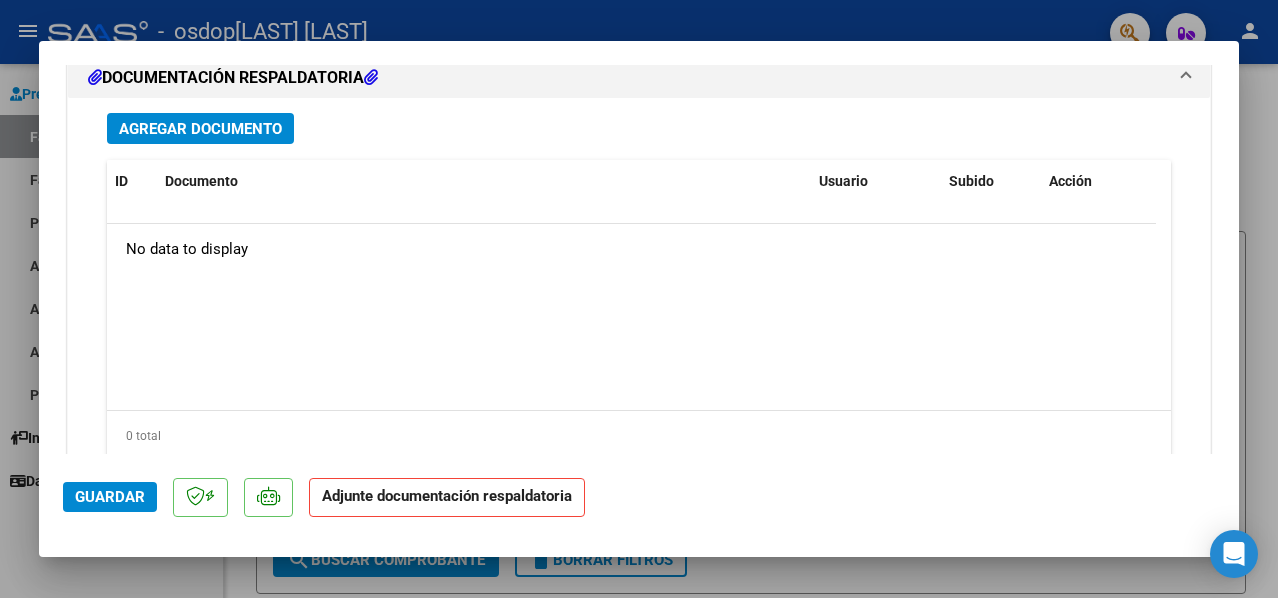 click on "Agregar Documento" at bounding box center (200, 129) 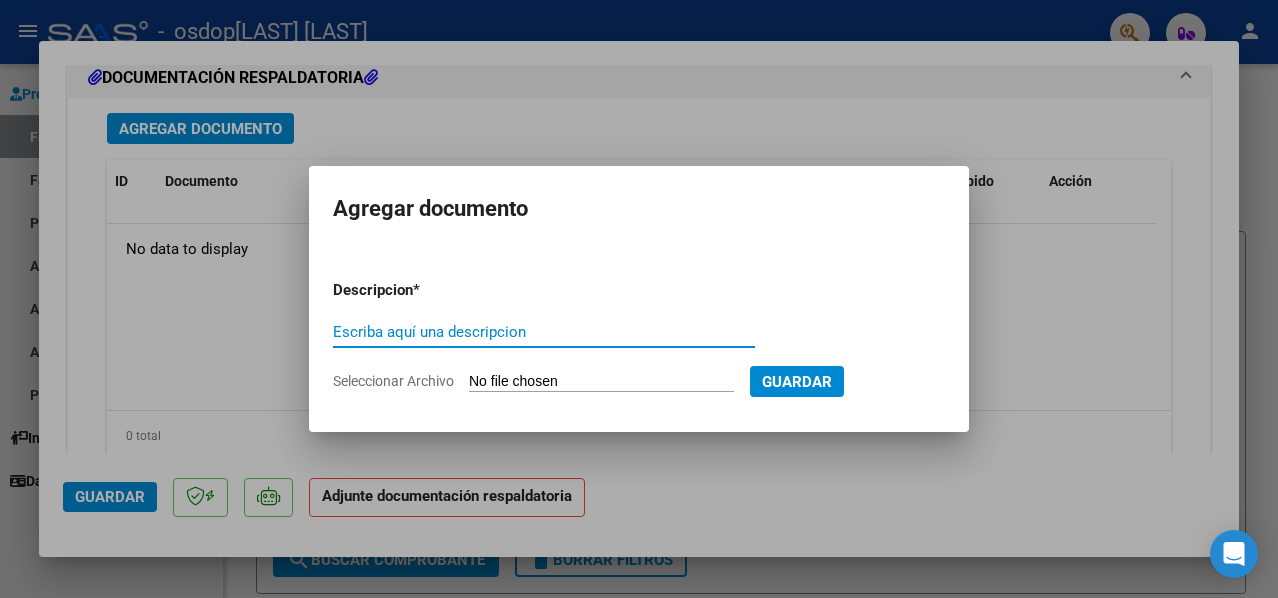 click on "Escriba aquí una descripcion" at bounding box center [544, 332] 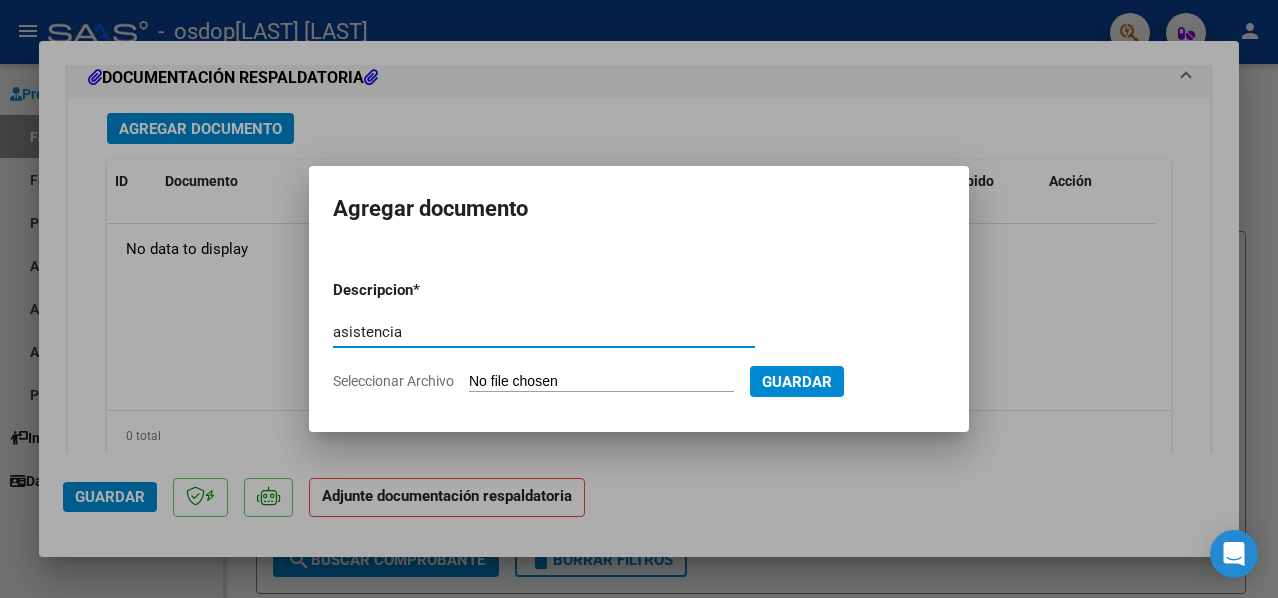 type on "asistencia" 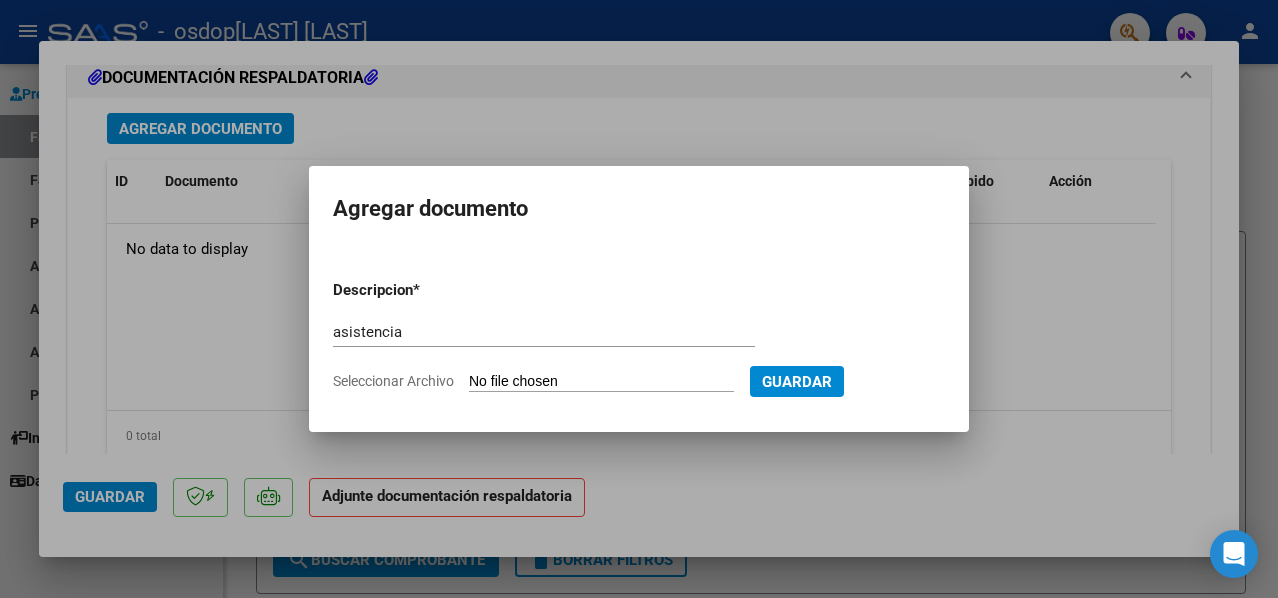 type on "C:\fakepath\Asistencia Psicop.pdf" 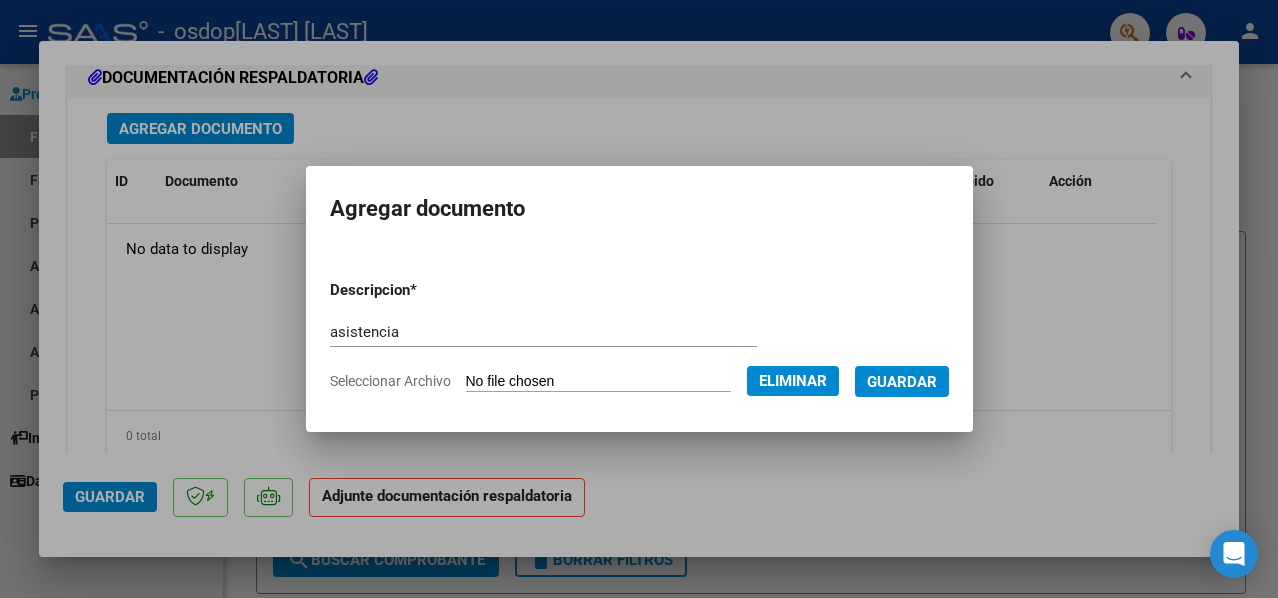 click on "Guardar" at bounding box center [902, 382] 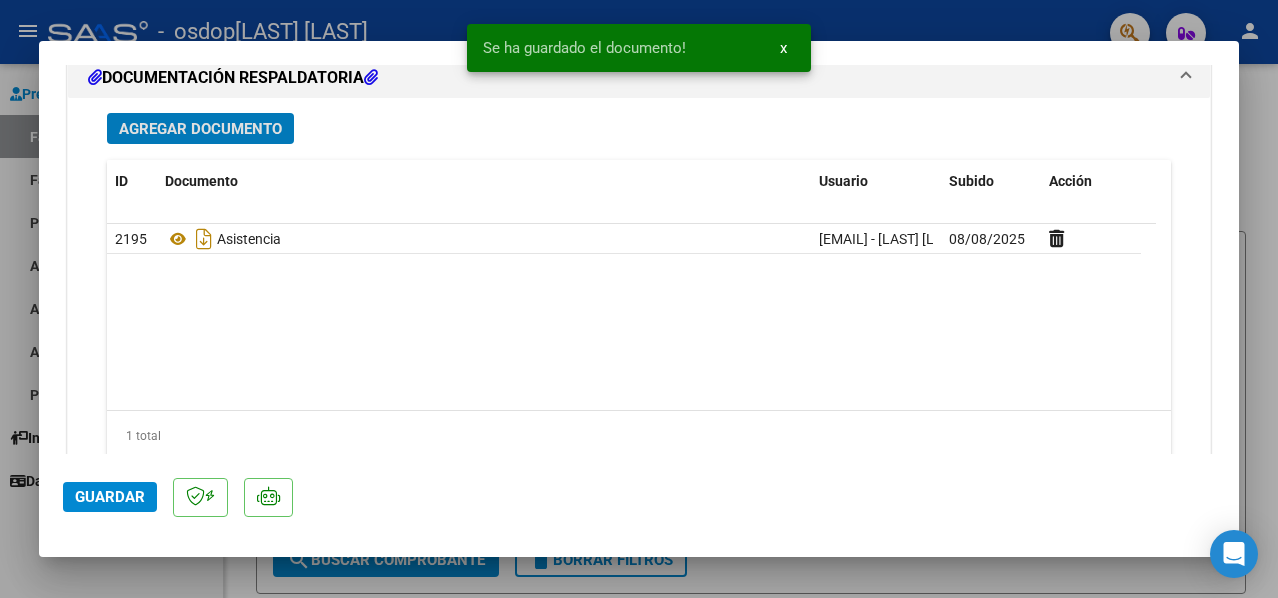 click on "Agregar Documento" at bounding box center (200, 129) 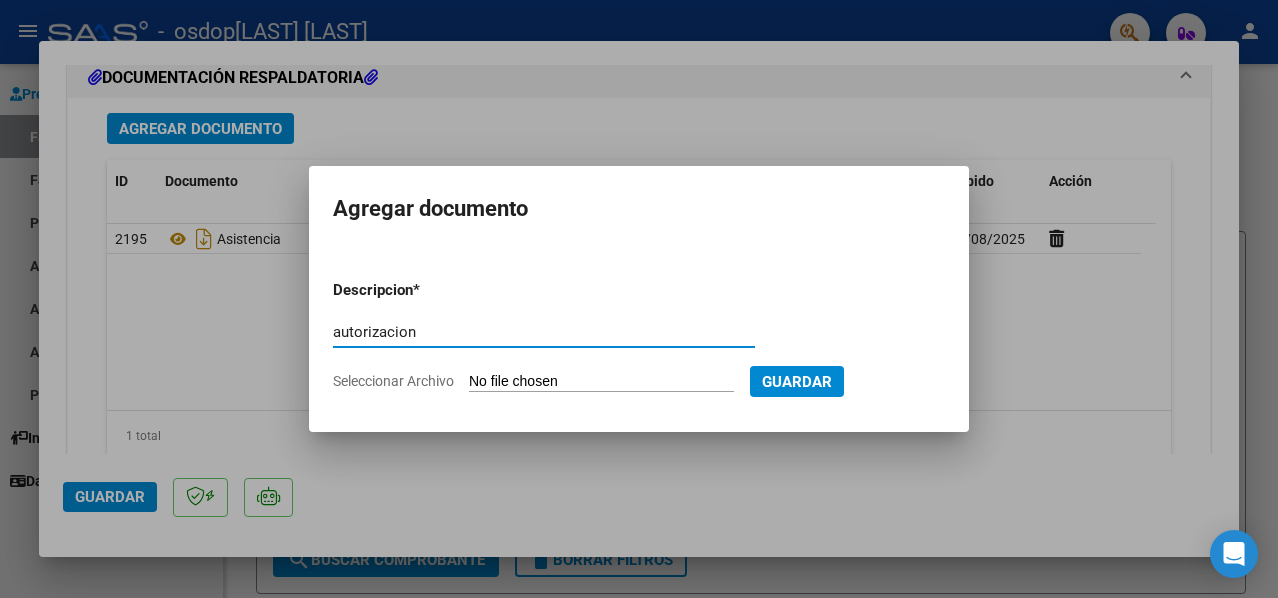 type on "autorizacion" 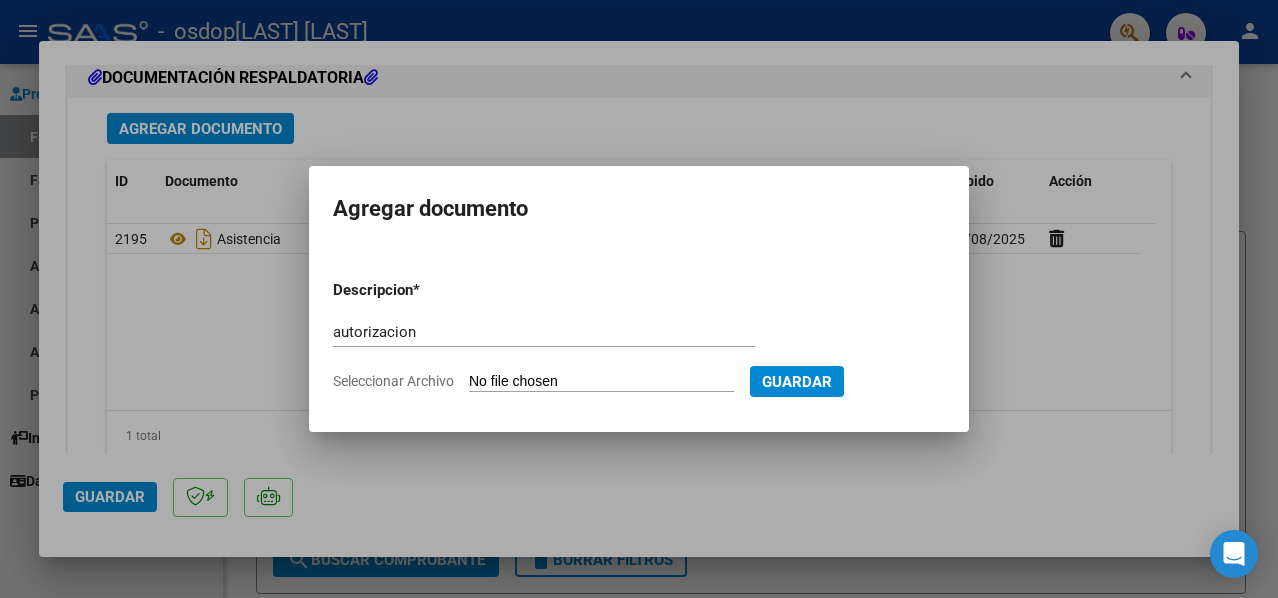 type on "C:\fakepath\Autorizacion Psicop.pdf" 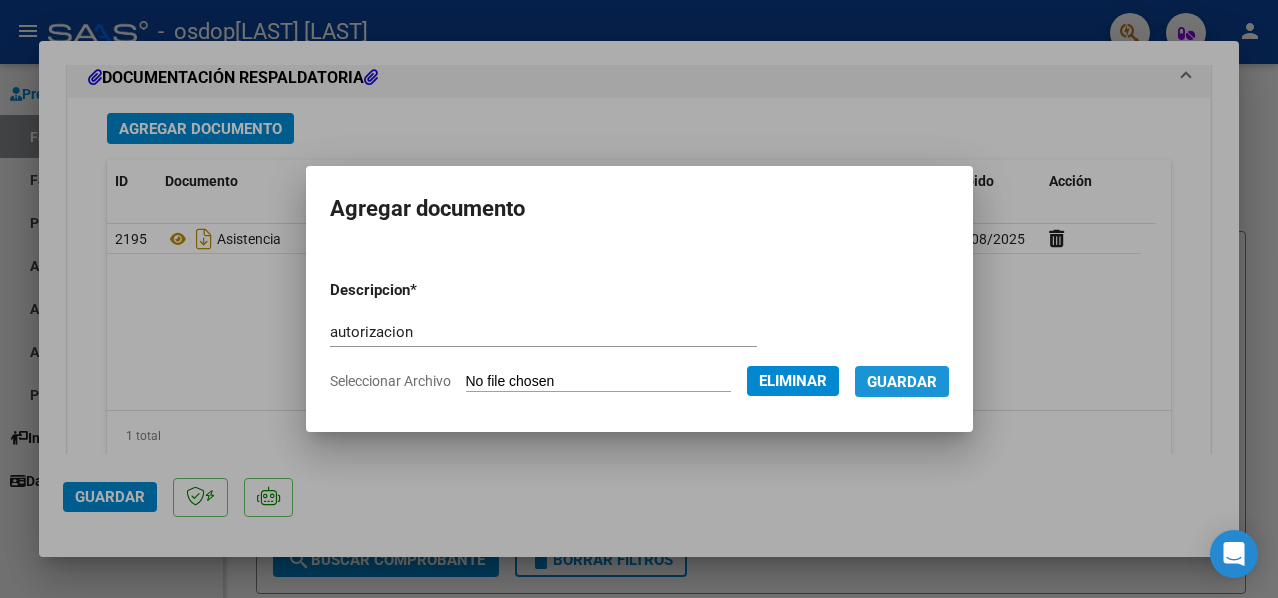 click on "Guardar" at bounding box center [902, 382] 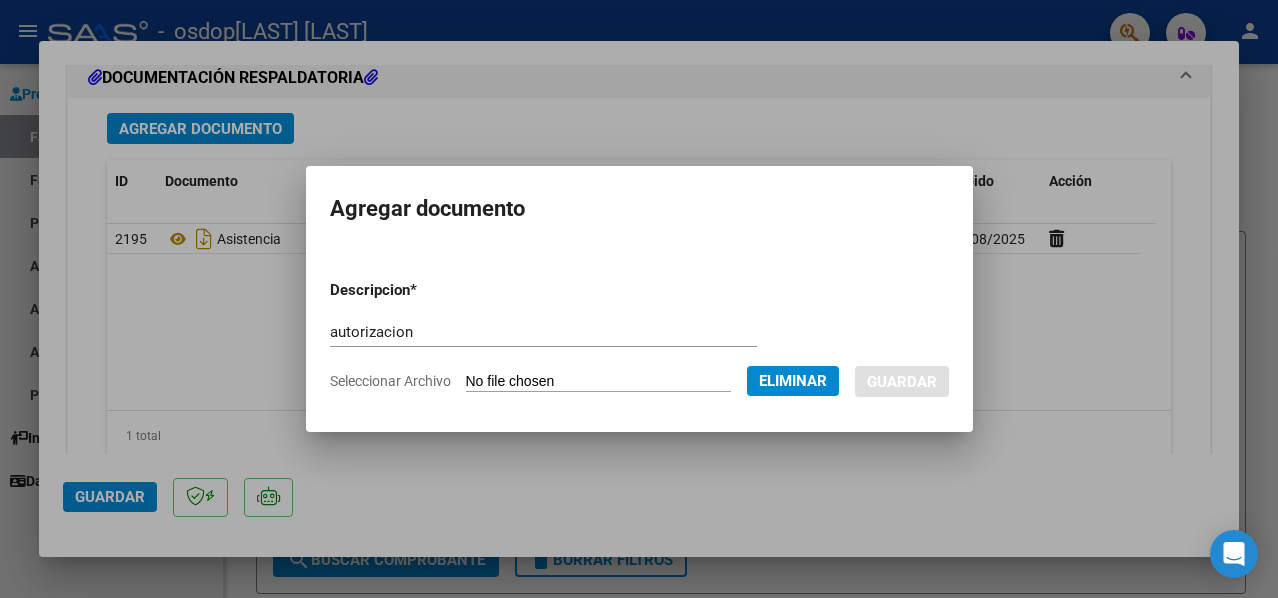 click on "Guardar" at bounding box center (902, 382) 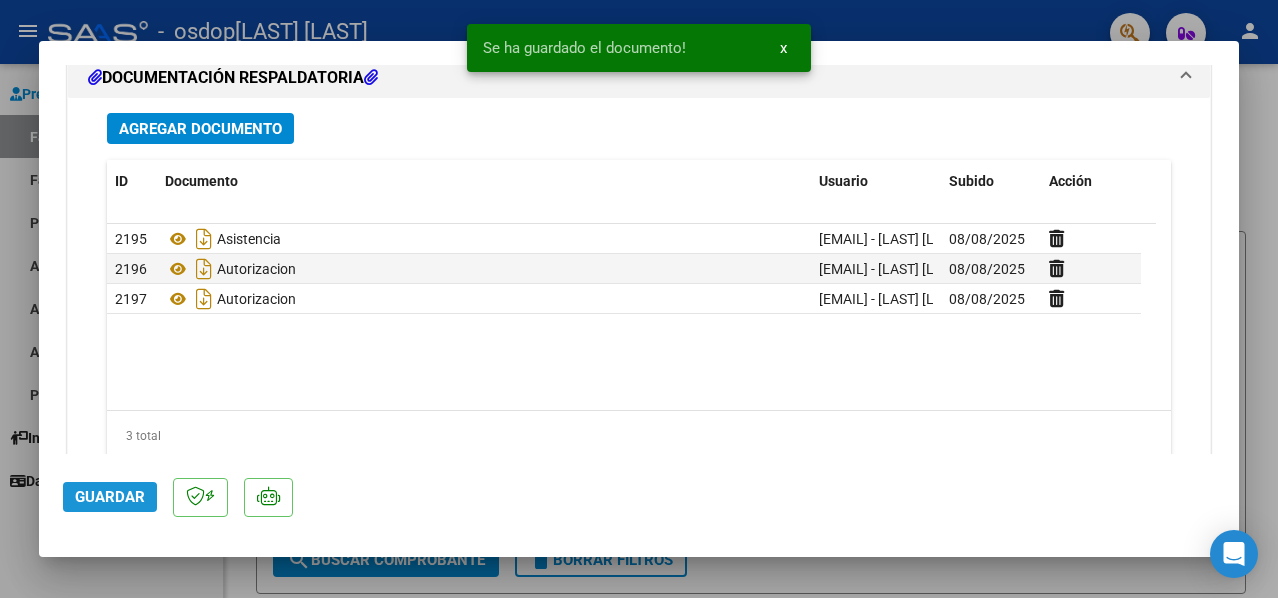 click on "Guardar" 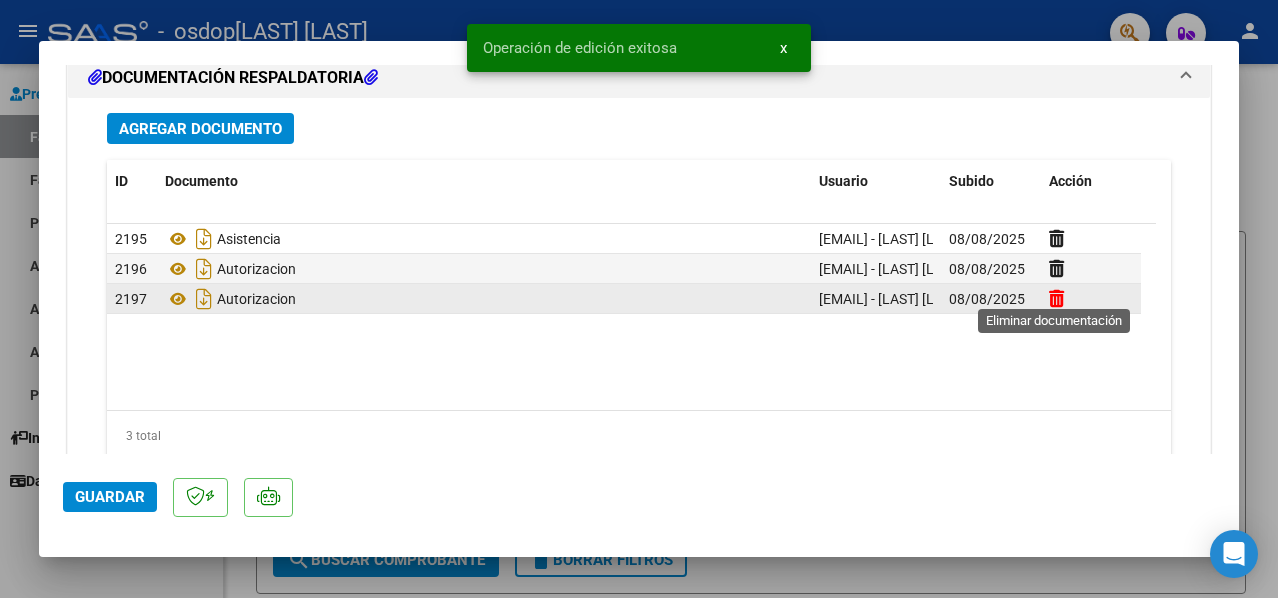 click 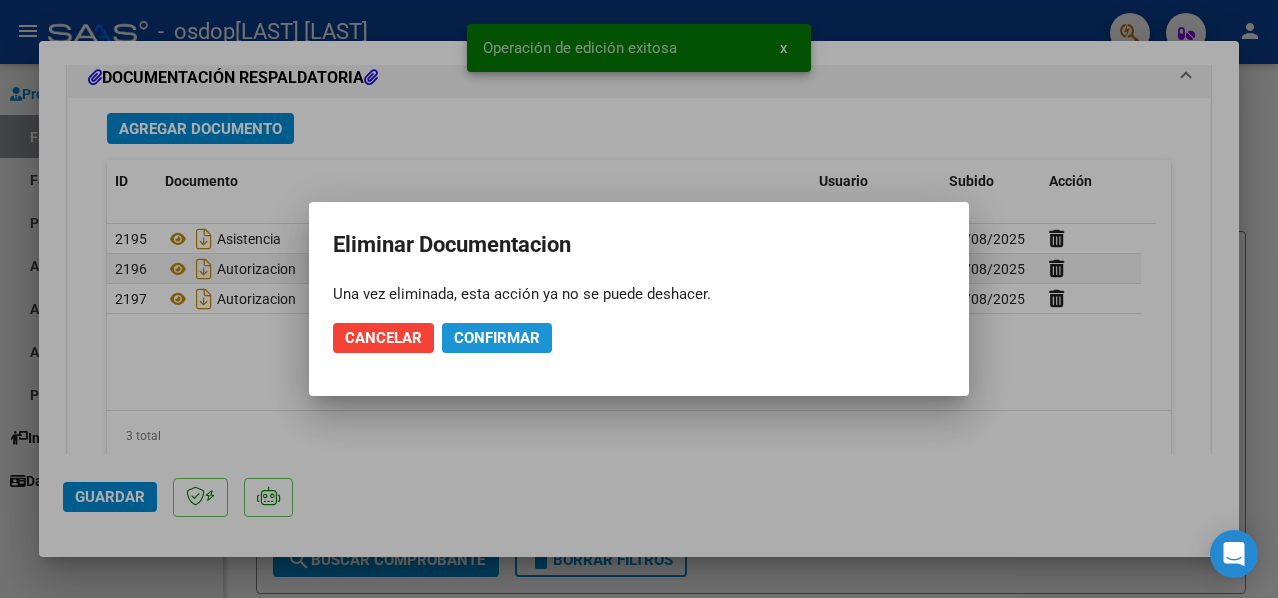 drag, startPoint x: 488, startPoint y: 343, endPoint x: 499, endPoint y: 341, distance: 11.18034 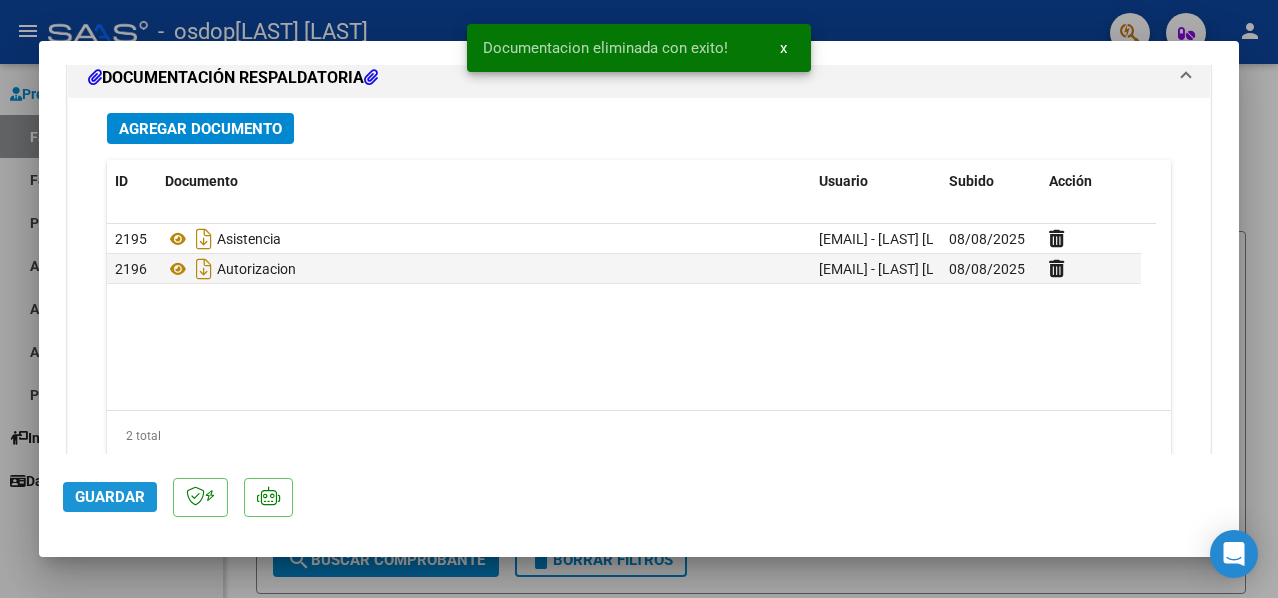 drag, startPoint x: 124, startPoint y: 493, endPoint x: 416, endPoint y: 493, distance: 292 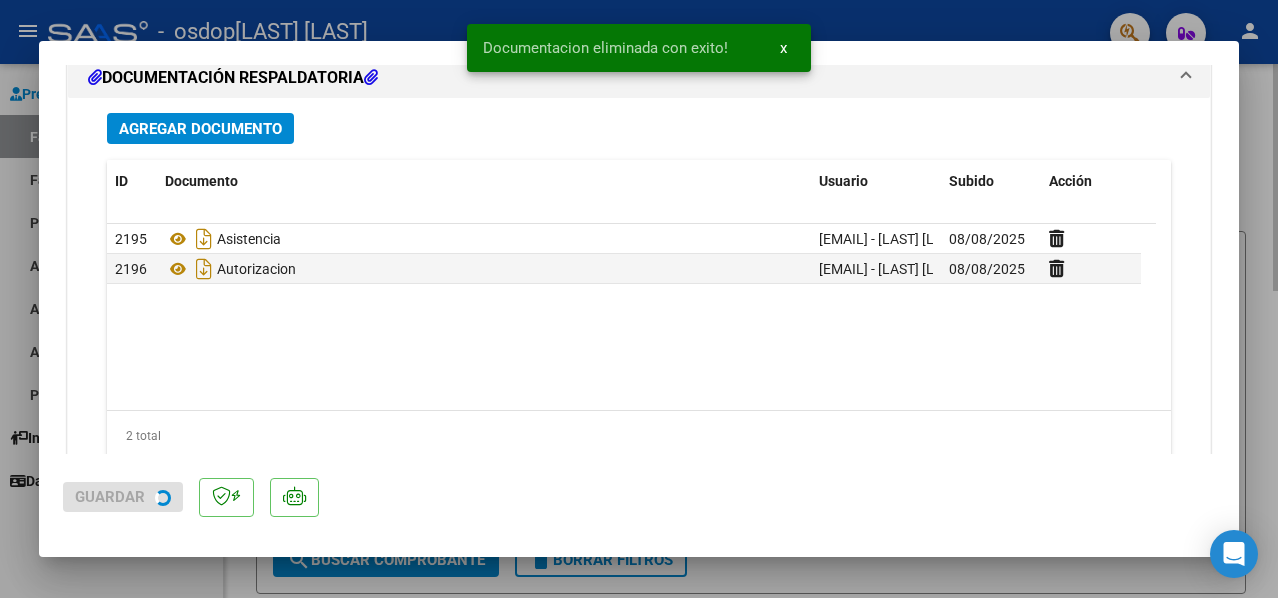 click at bounding box center [639, 299] 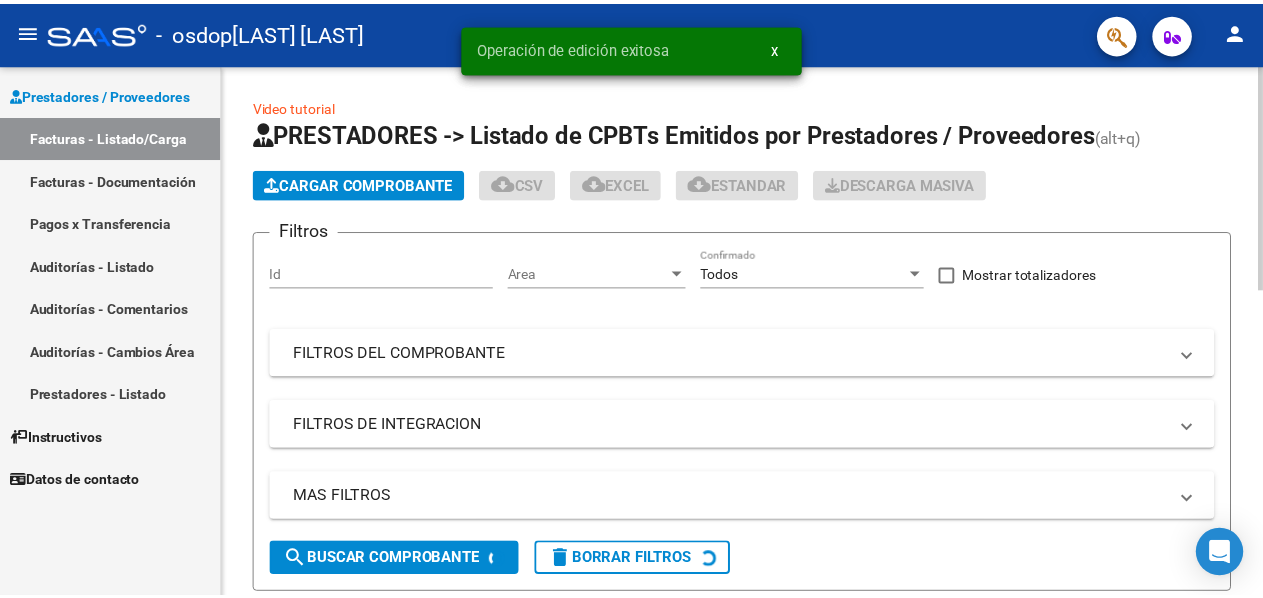 scroll, scrollTop: 400, scrollLeft: 0, axis: vertical 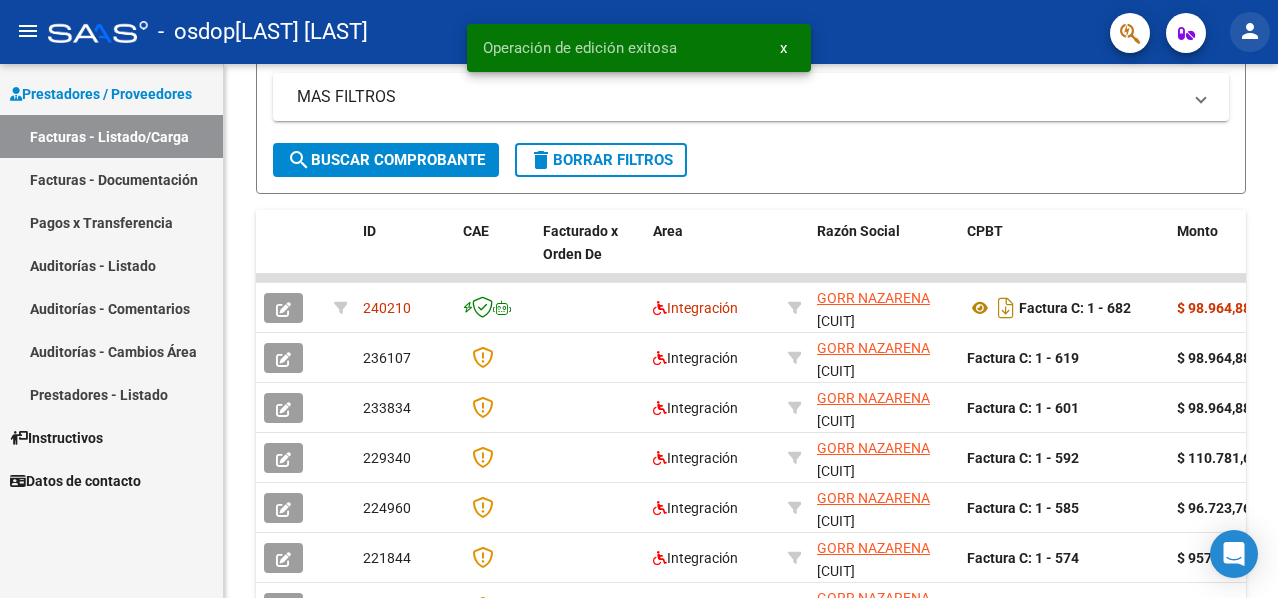 click on "person" 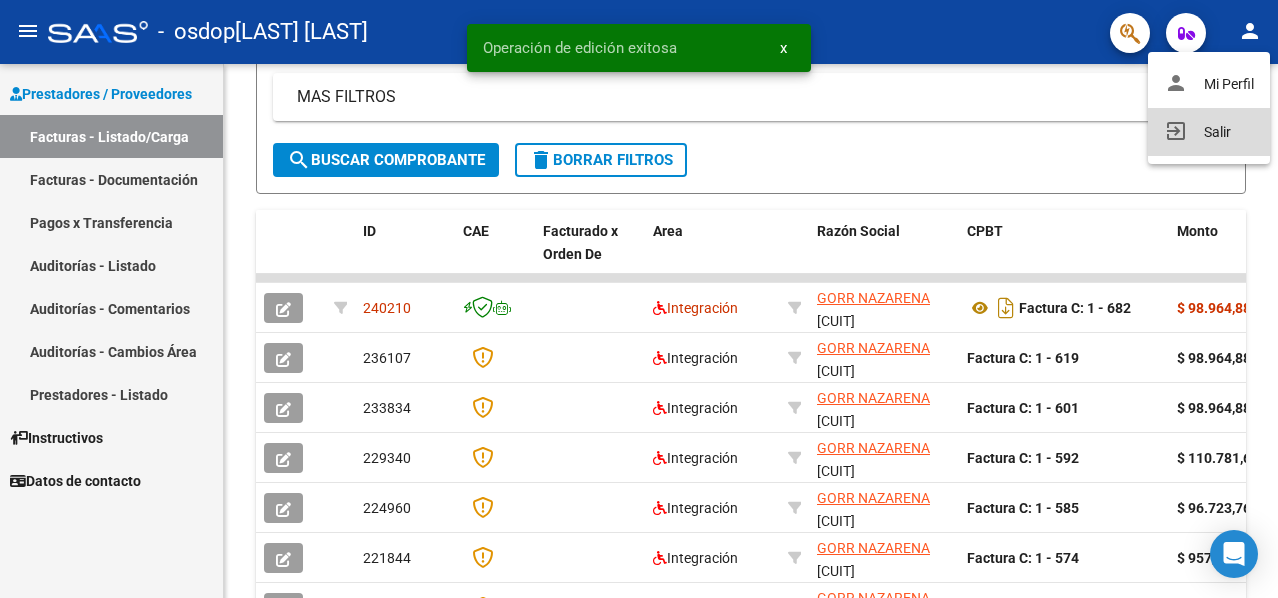 click on "exit_to_app" at bounding box center [1176, 131] 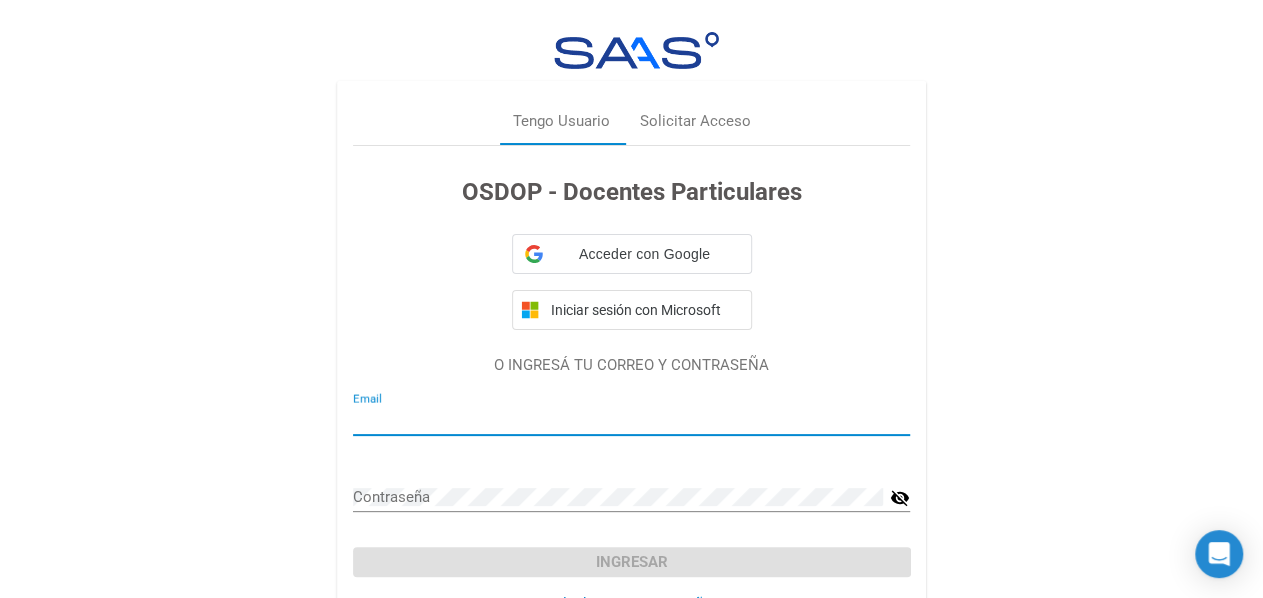 type on "rodrigodamianschiavo@gmail.com" 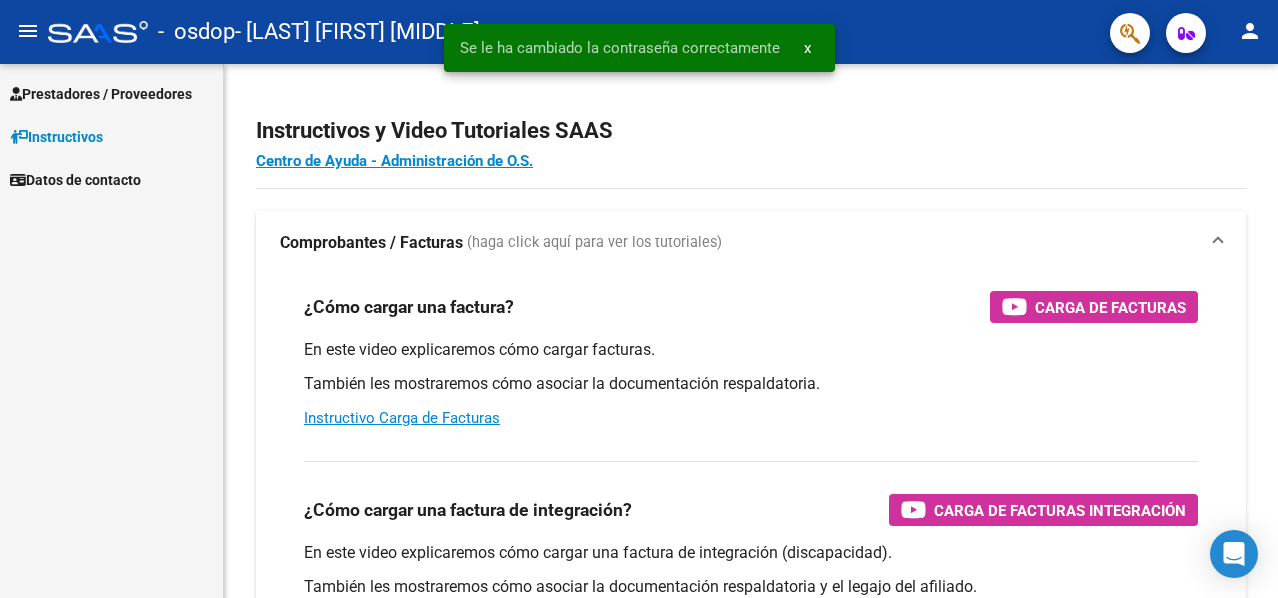 scroll, scrollTop: 0, scrollLeft: 0, axis: both 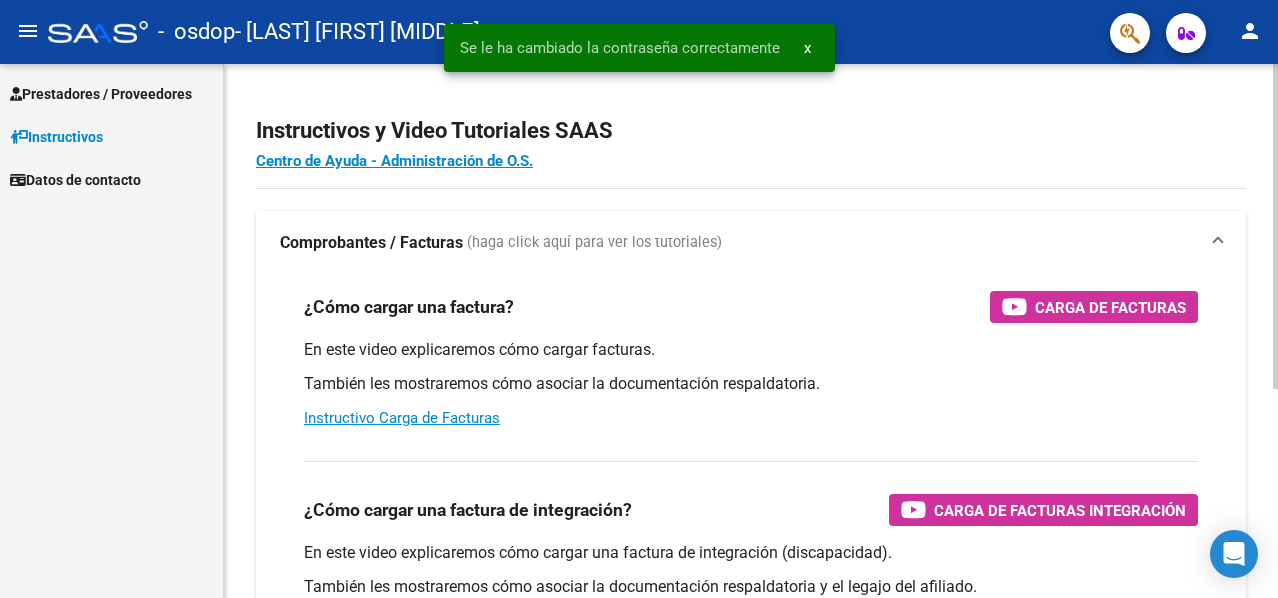 click on "¿Cómo cargar una factura?    Carga de Facturas En este video explicaremos cómo cargar facturas. También les mostraremos cómo asociar la documentación respaldatoria. Instructivo Carga de Facturas" at bounding box center (751, 360) 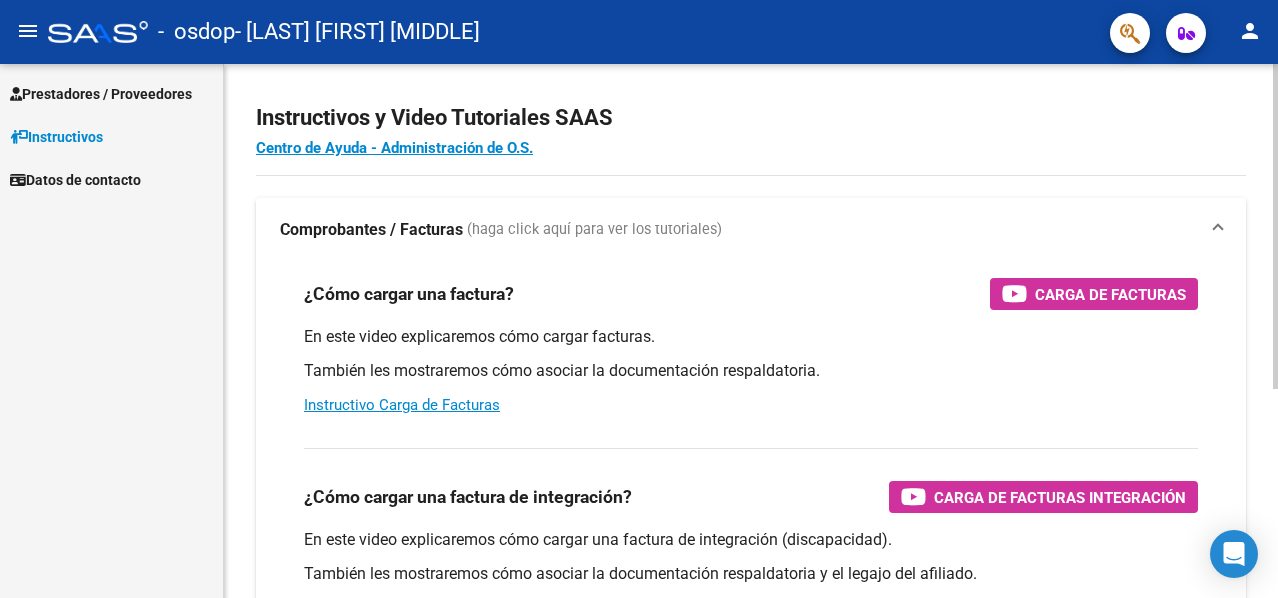 scroll, scrollTop: 0, scrollLeft: 0, axis: both 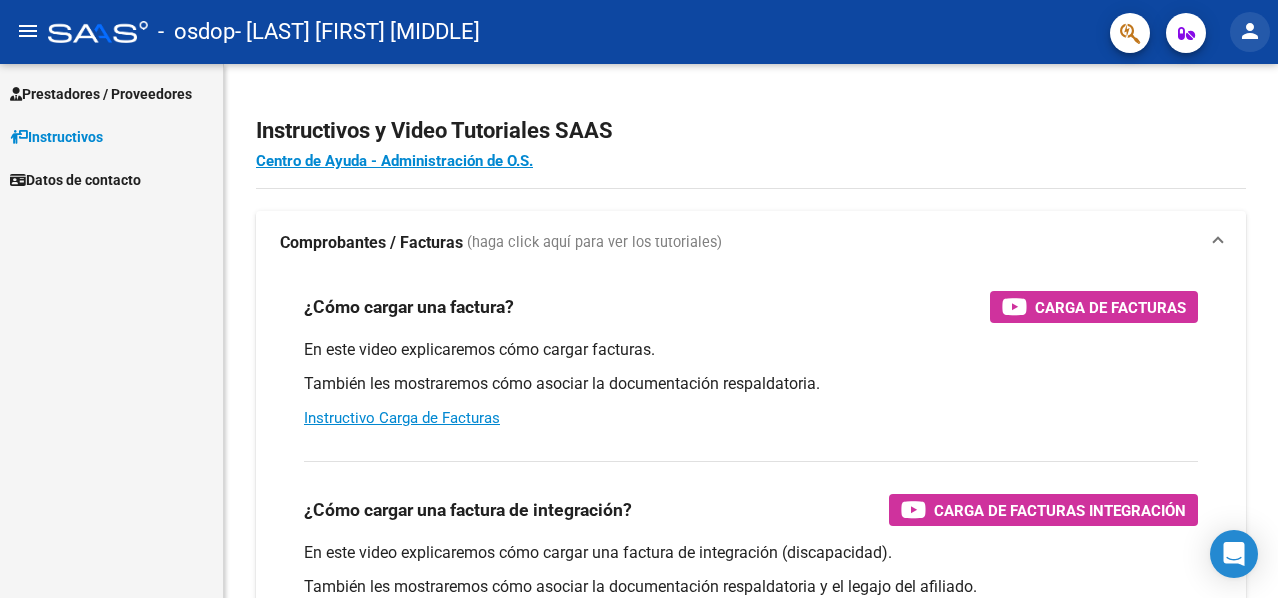 click on "person" 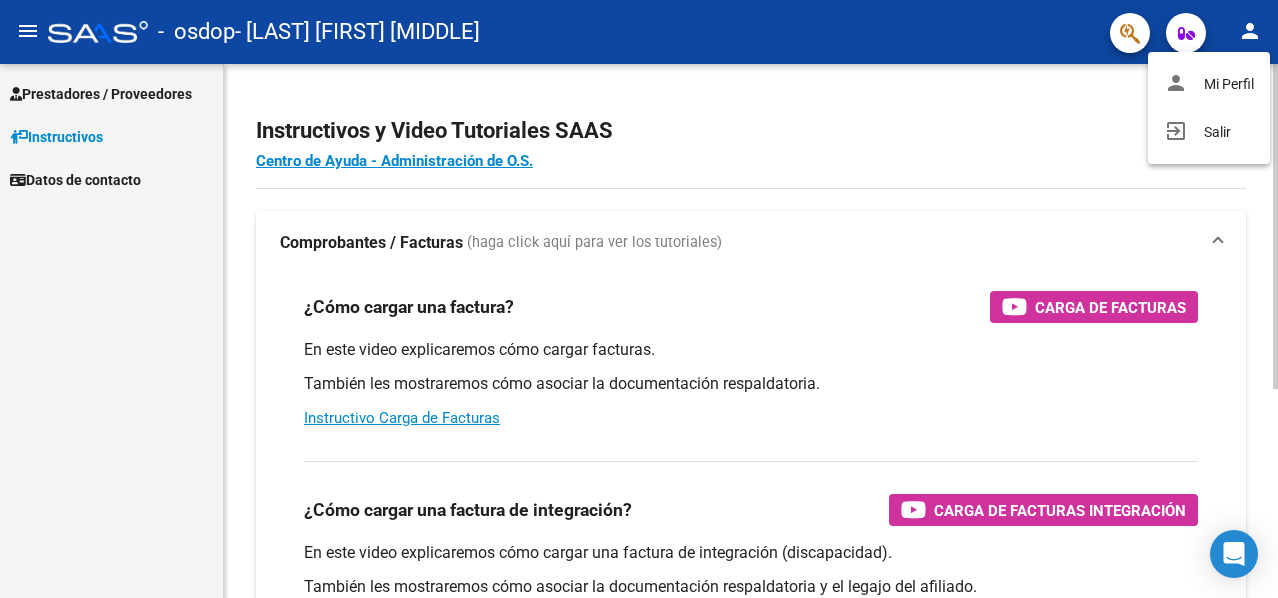 click on "person  Mi Perfil" at bounding box center (1209, 84) 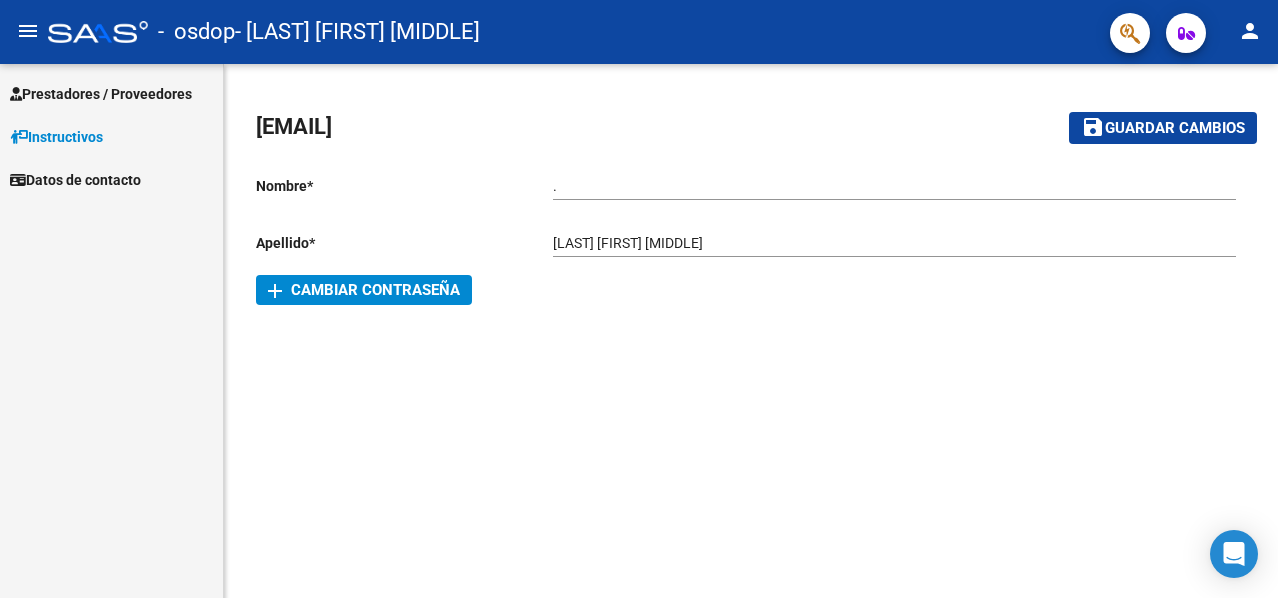 click on "add  Cambiar Contraseña" 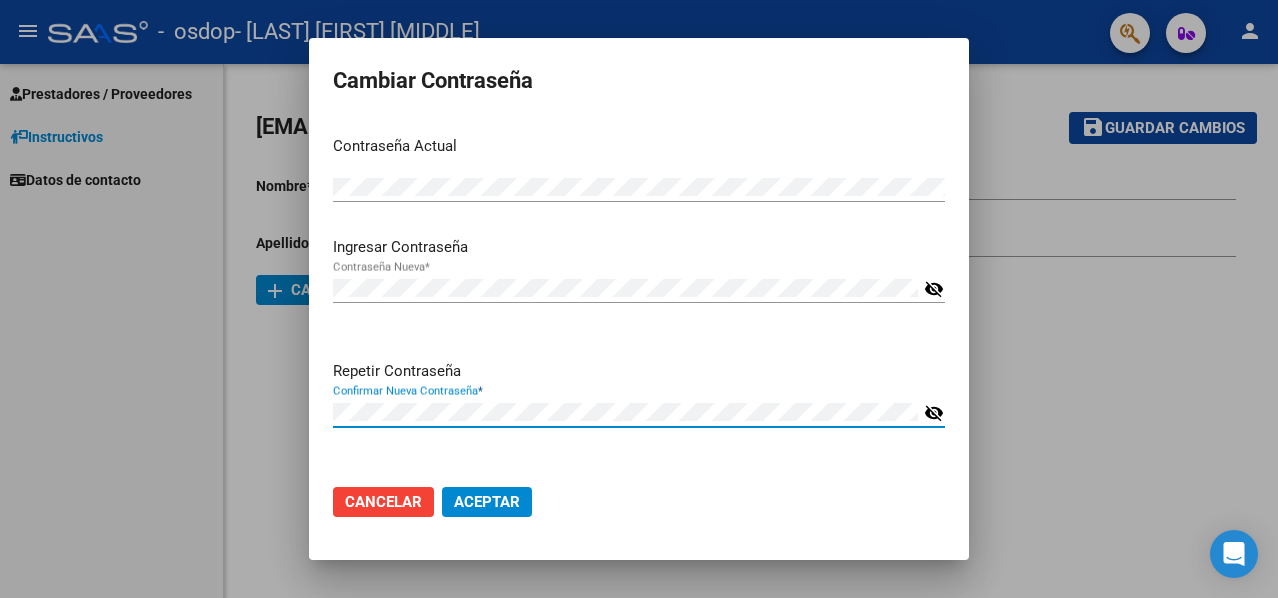 click on "visibility_off" at bounding box center [934, 413] 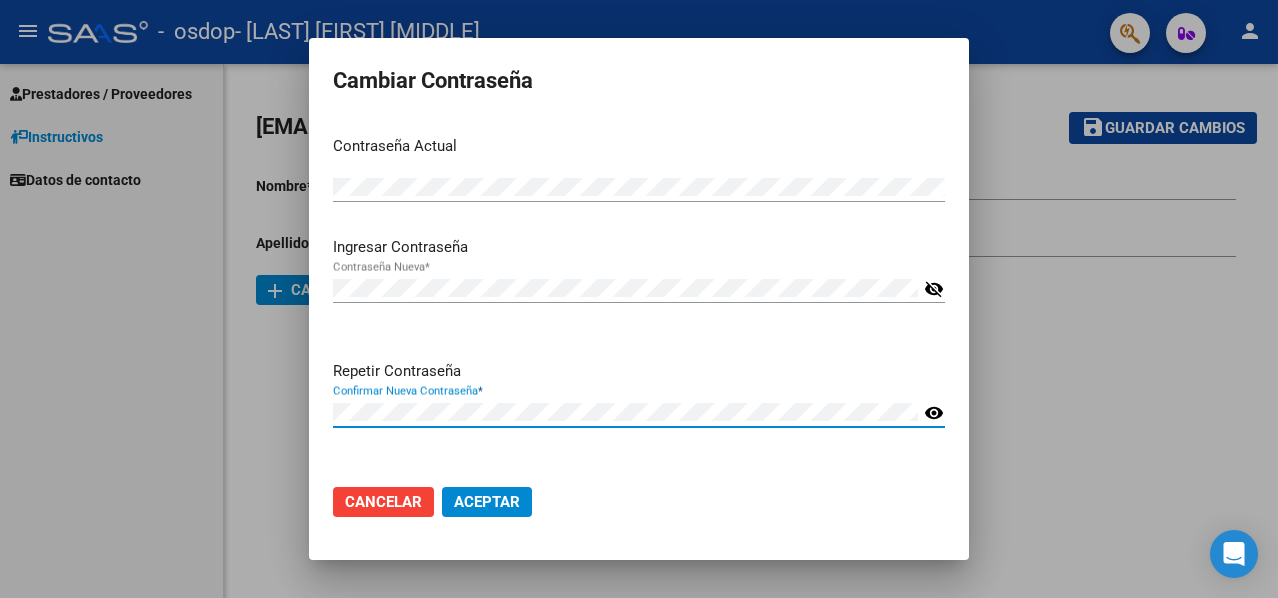 click on "Contraseña Nueva  * visibility_off" at bounding box center [639, 288] 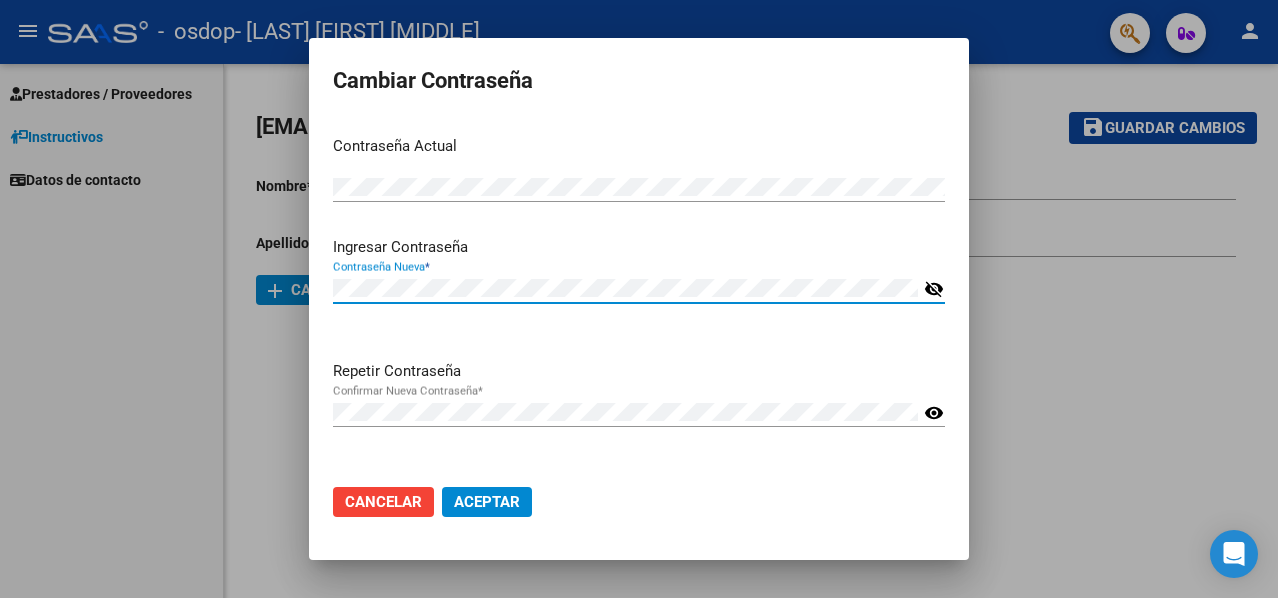 click on "visibility_off" at bounding box center [934, 289] 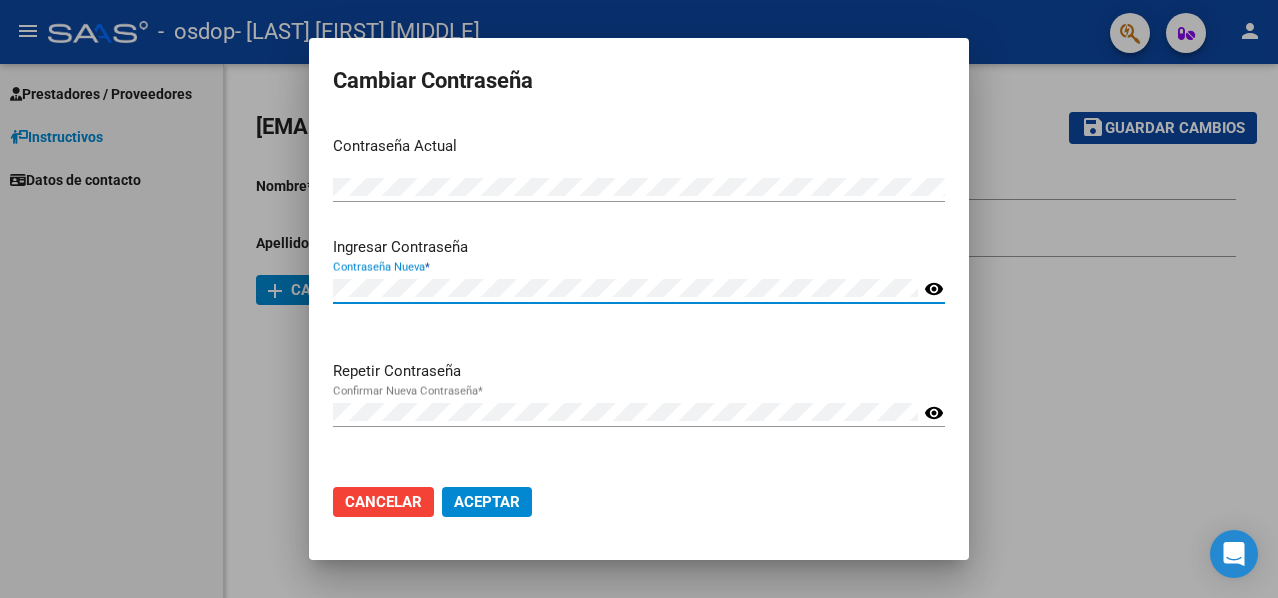 click on "Aceptar" 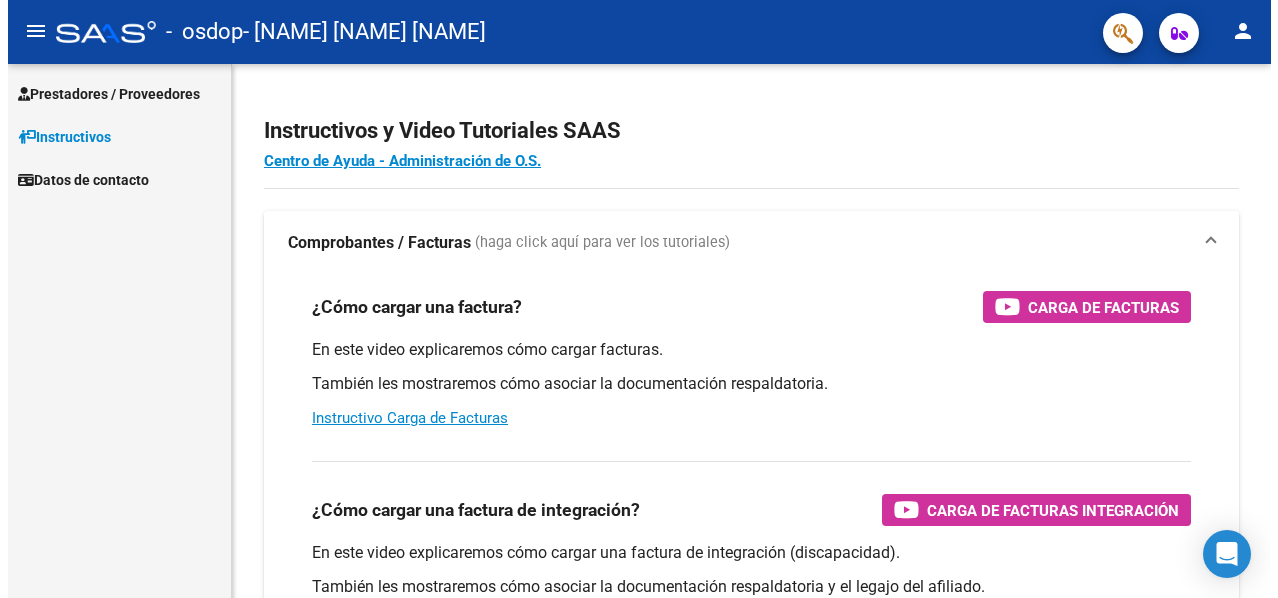 scroll, scrollTop: 0, scrollLeft: 0, axis: both 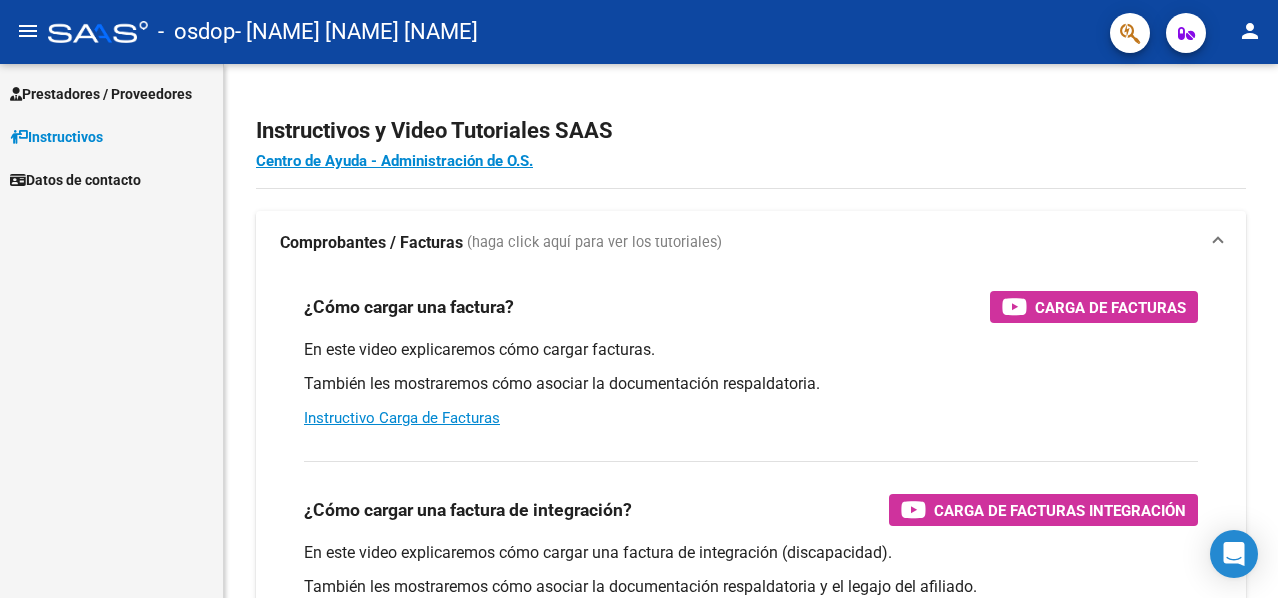click on "Prestadores / Proveedores" at bounding box center [101, 94] 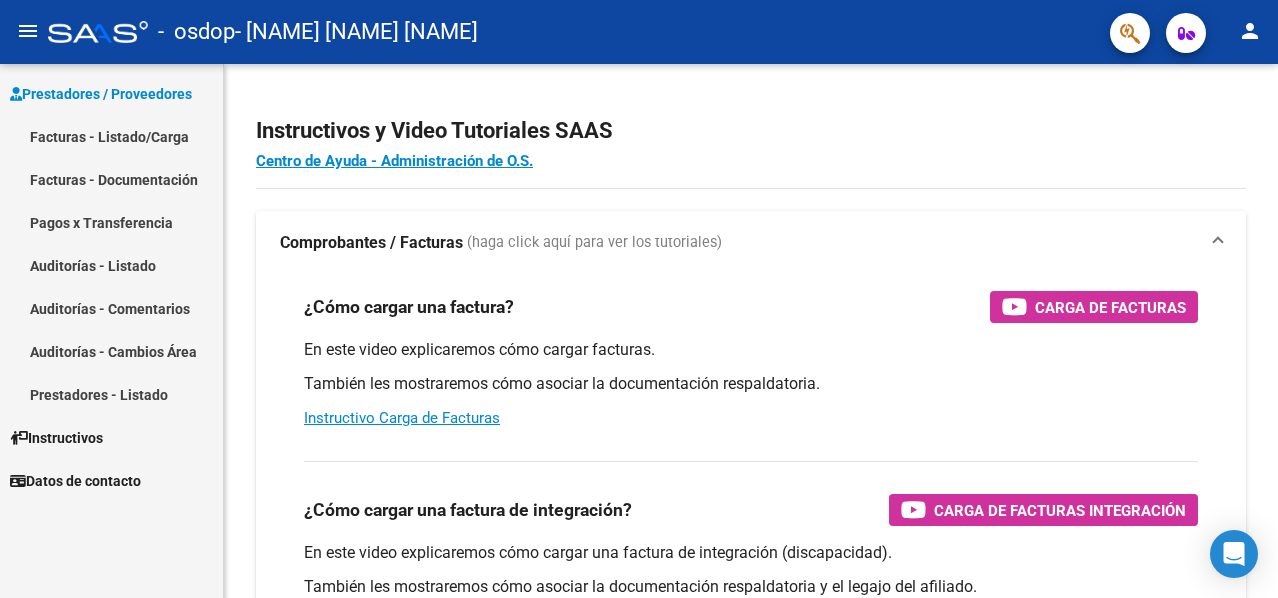 click on "Facturas - Listado/Carga" at bounding box center [111, 136] 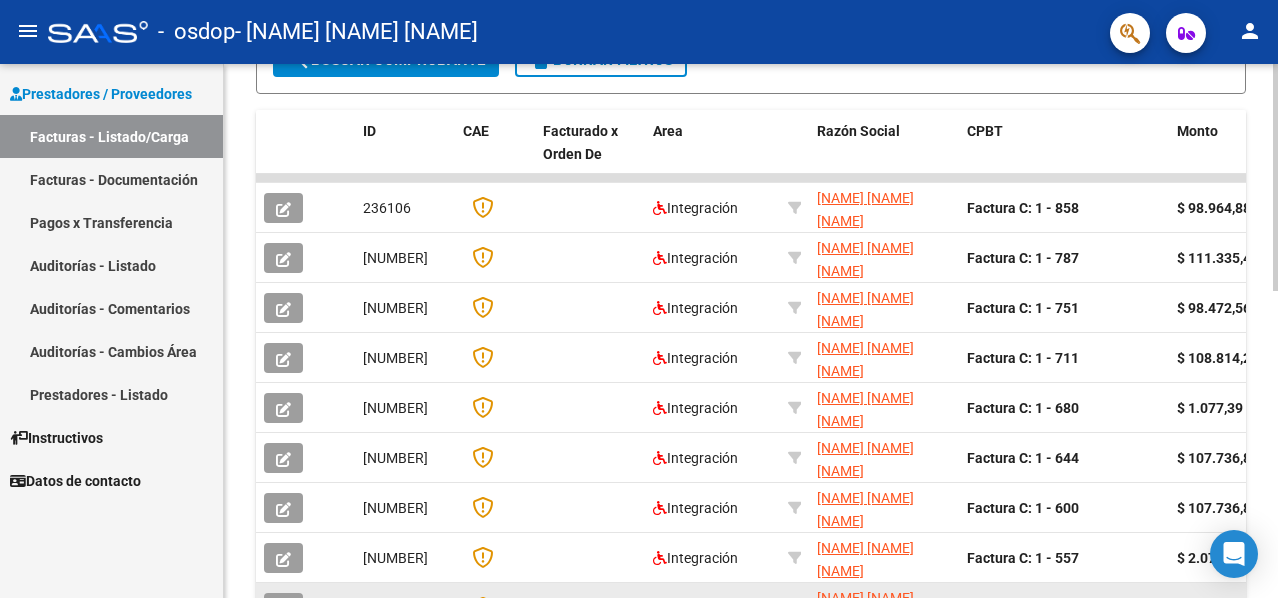 scroll, scrollTop: 720, scrollLeft: 0, axis: vertical 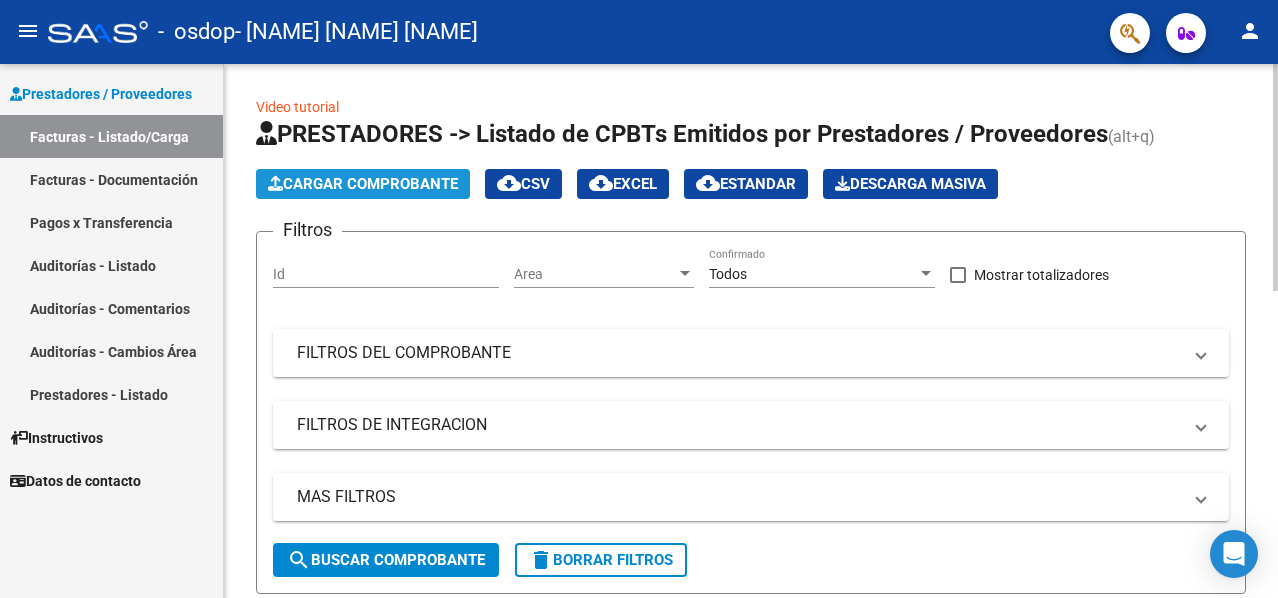 click on "Cargar Comprobante" 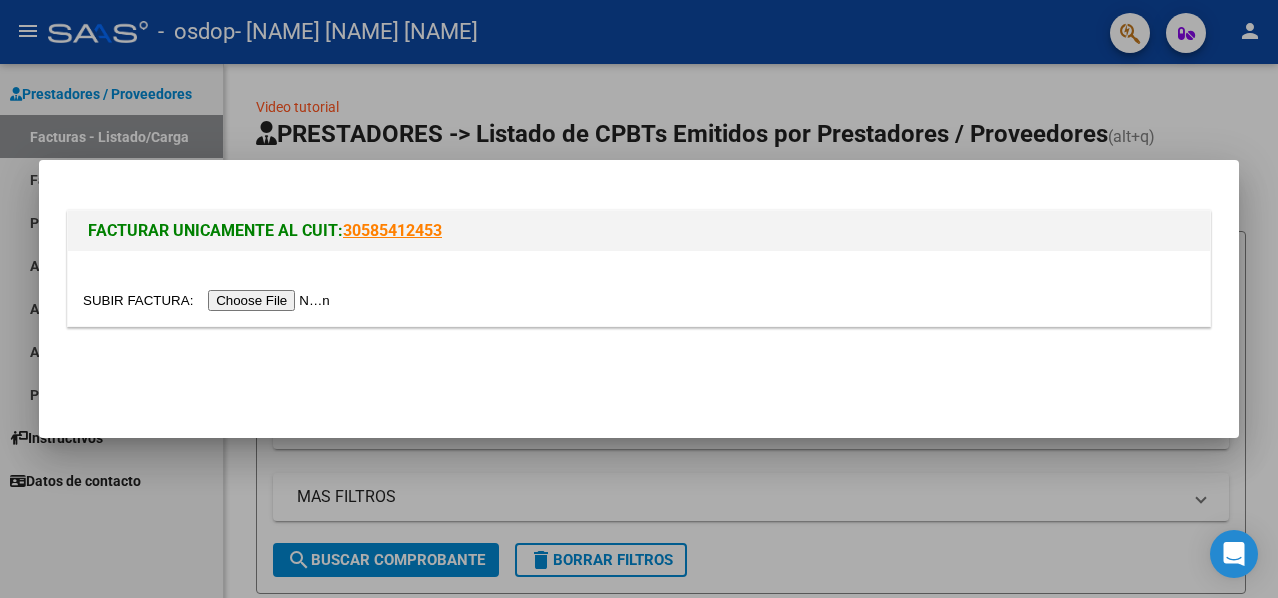click at bounding box center (209, 300) 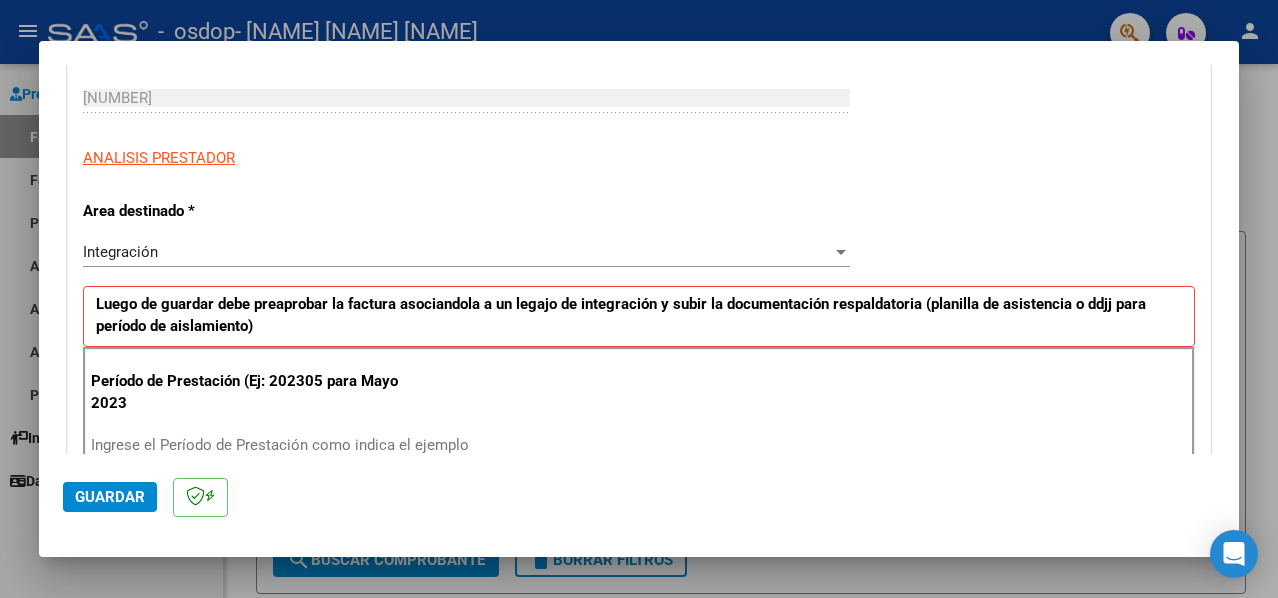 scroll, scrollTop: 400, scrollLeft: 0, axis: vertical 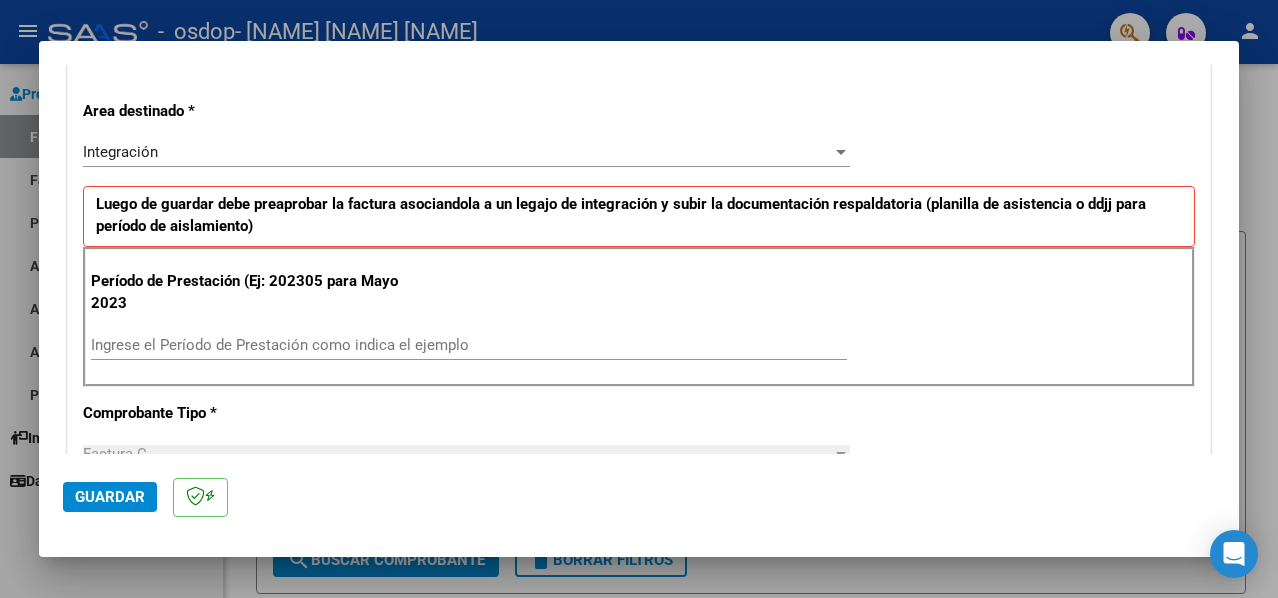 click on "Ingrese el Período de Prestación como indica el ejemplo" at bounding box center [469, 345] 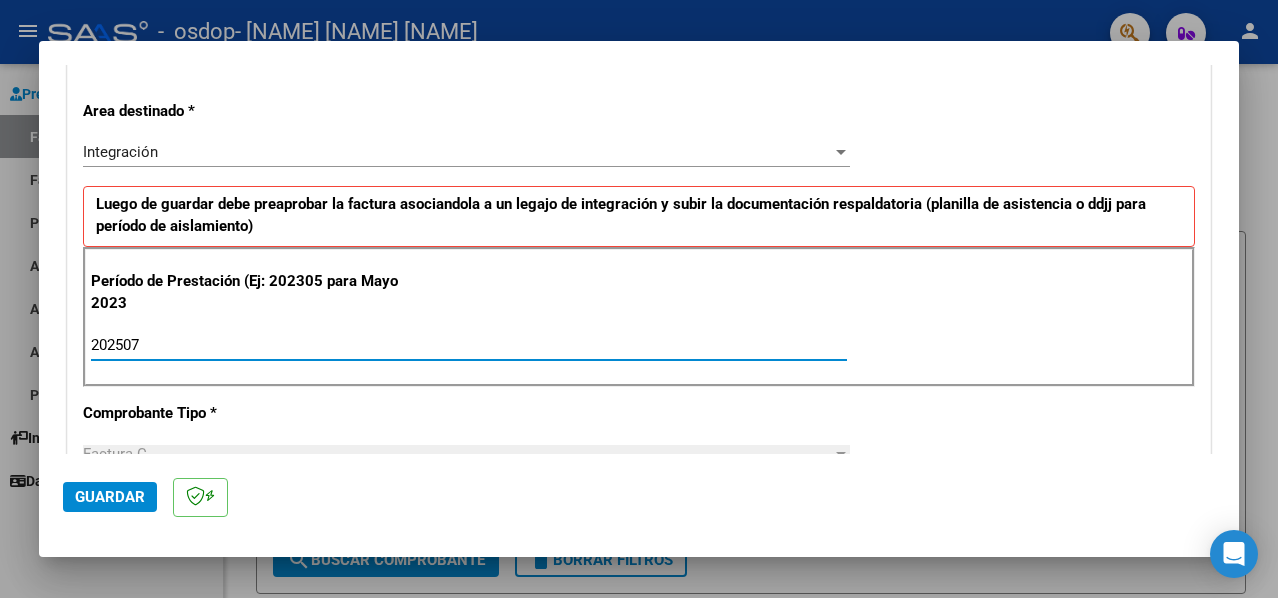 type on "202507" 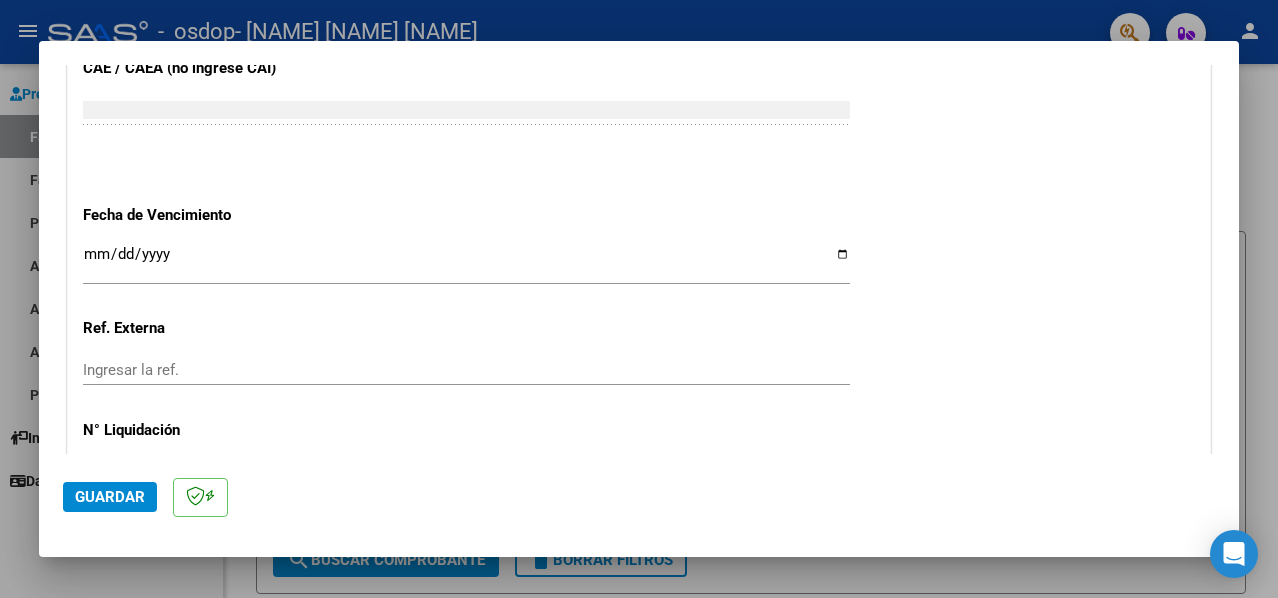 scroll, scrollTop: 1300, scrollLeft: 0, axis: vertical 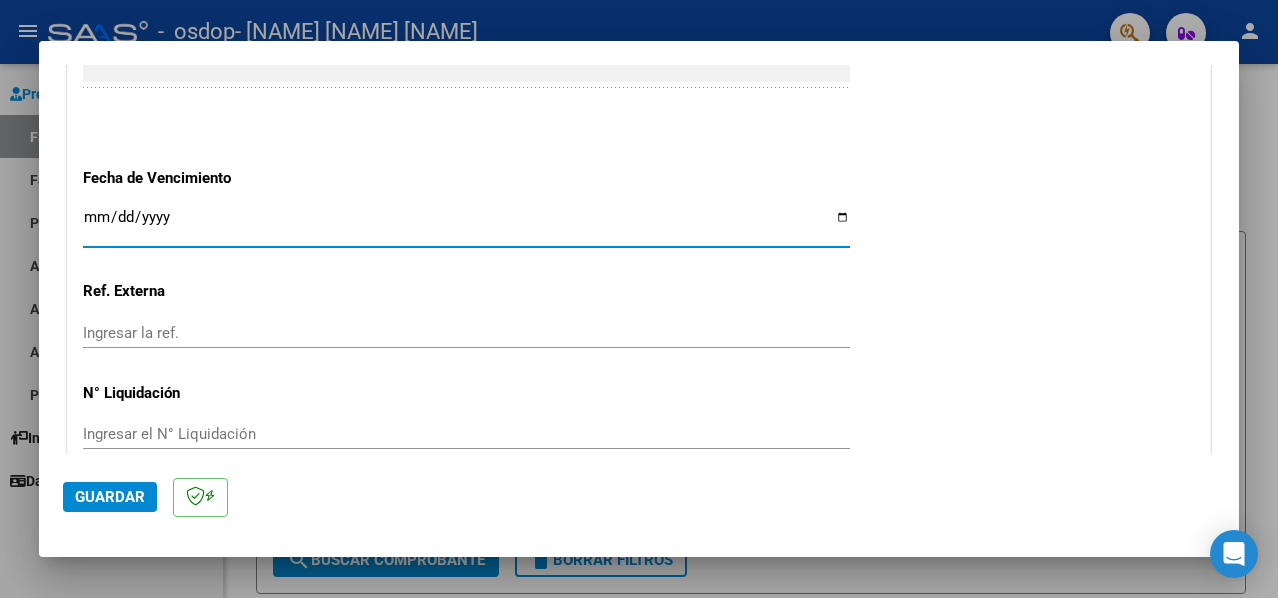 click on "Ingresar la fecha" at bounding box center [466, 225] 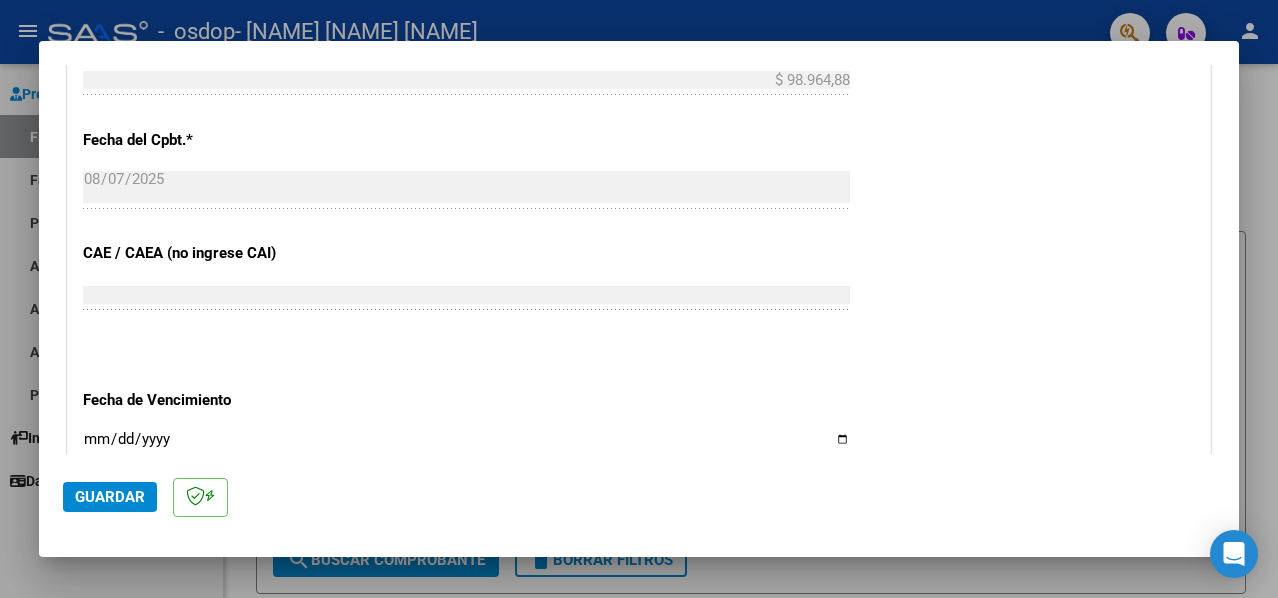 scroll, scrollTop: 1200, scrollLeft: 0, axis: vertical 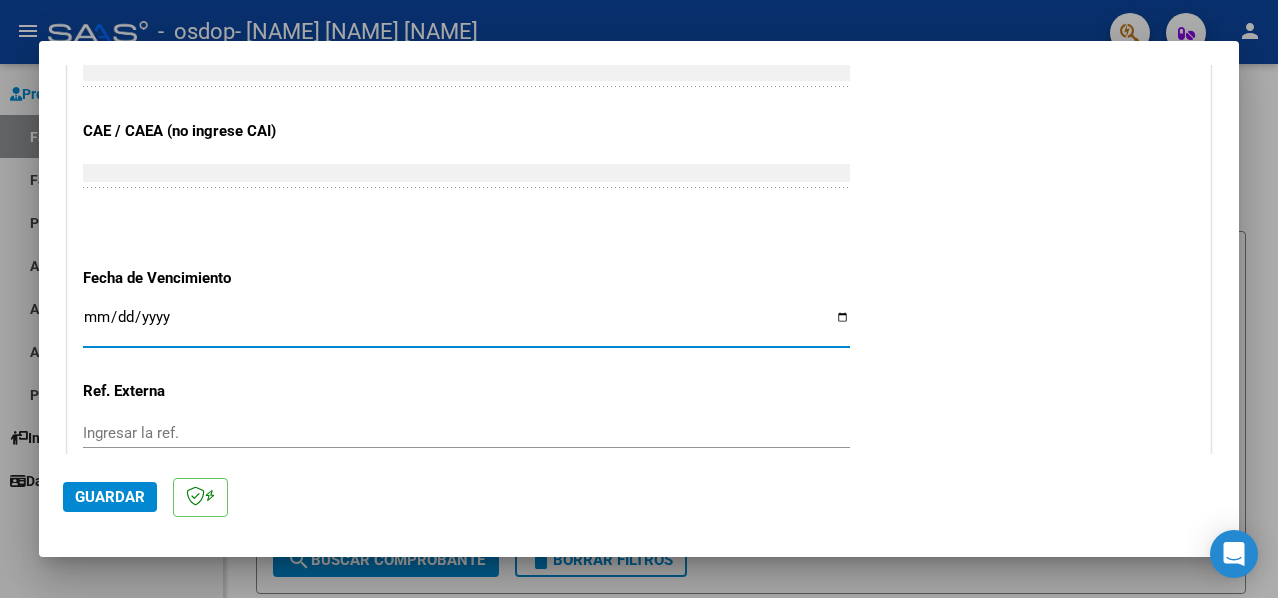 click on "Ingresar la fecha" at bounding box center [466, 325] 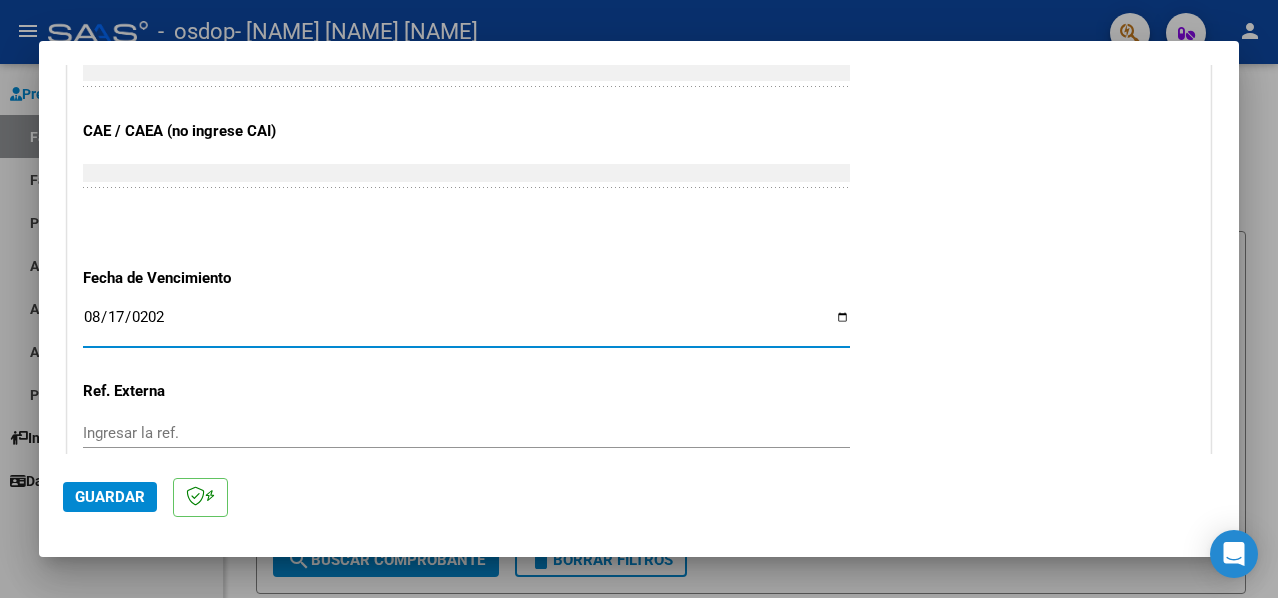 type on "2025-08-17" 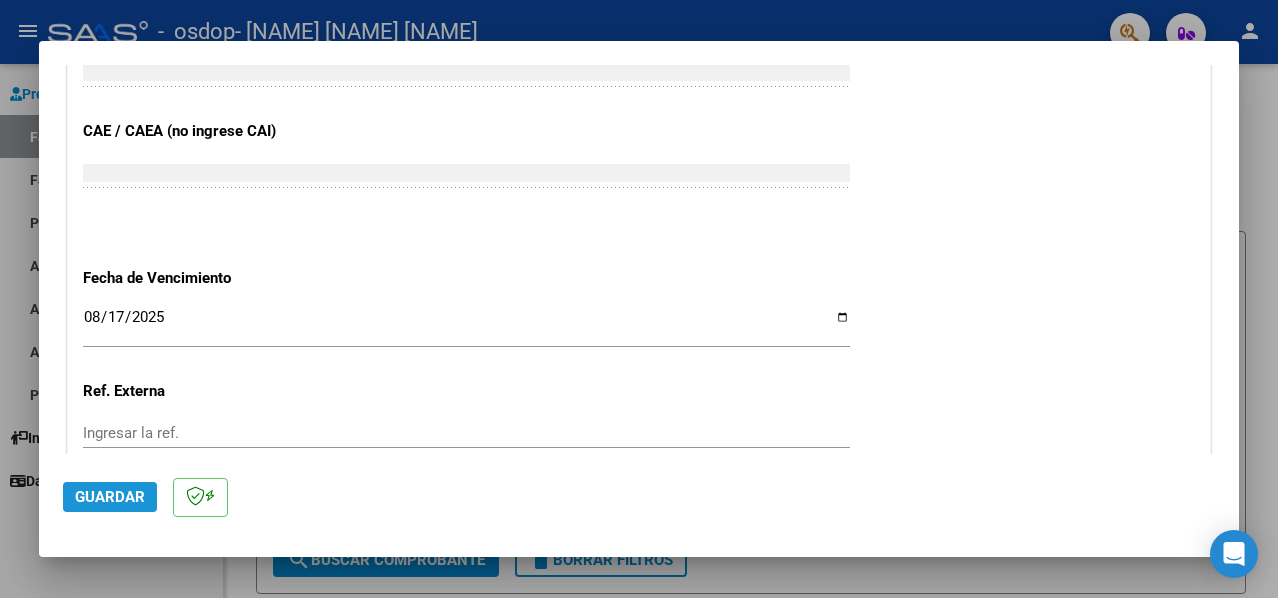 click on "Guardar" 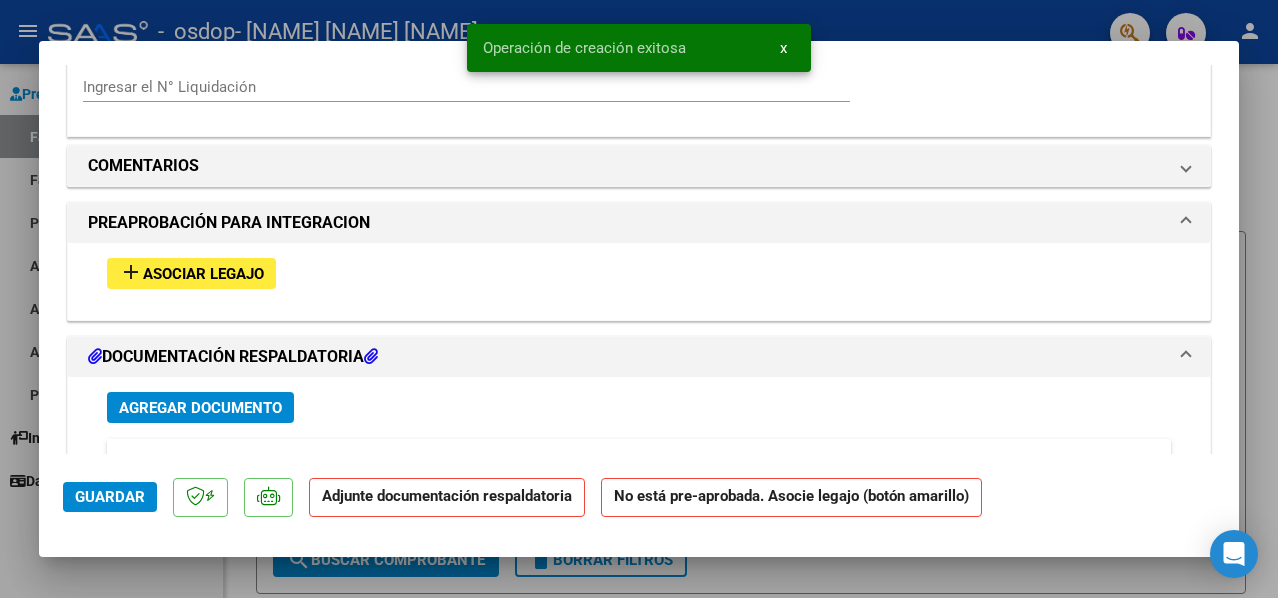 scroll, scrollTop: 1700, scrollLeft: 0, axis: vertical 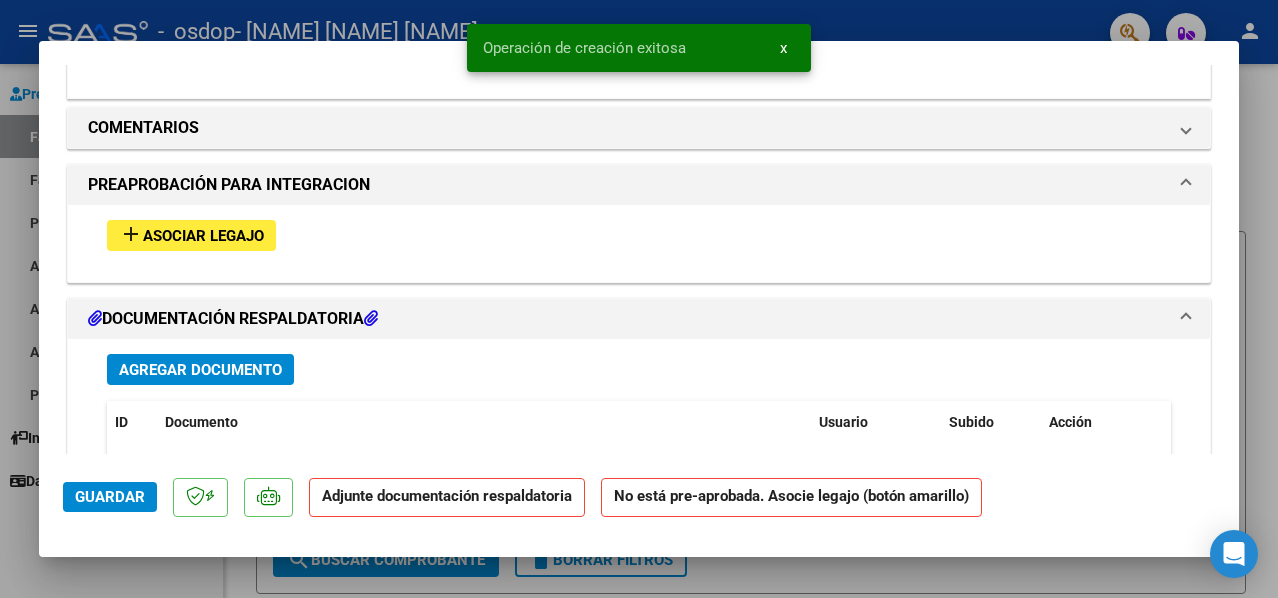 click on "Asociar Legajo" at bounding box center [203, 236] 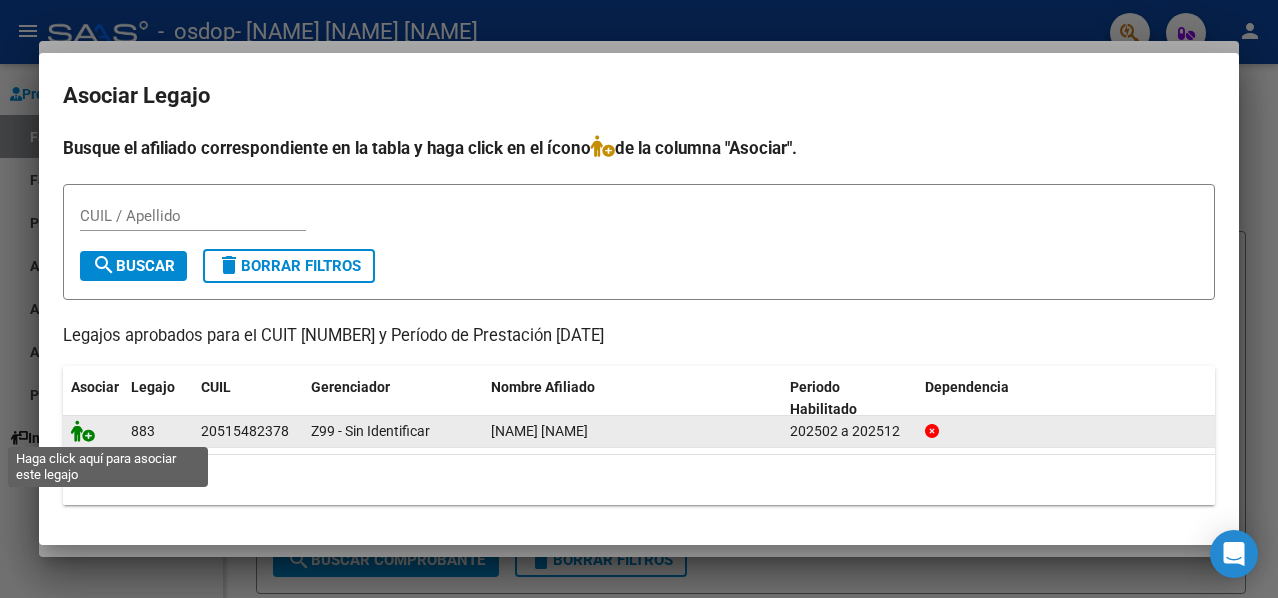drag, startPoint x: 82, startPoint y: 432, endPoint x: 77, endPoint y: 442, distance: 11.18034 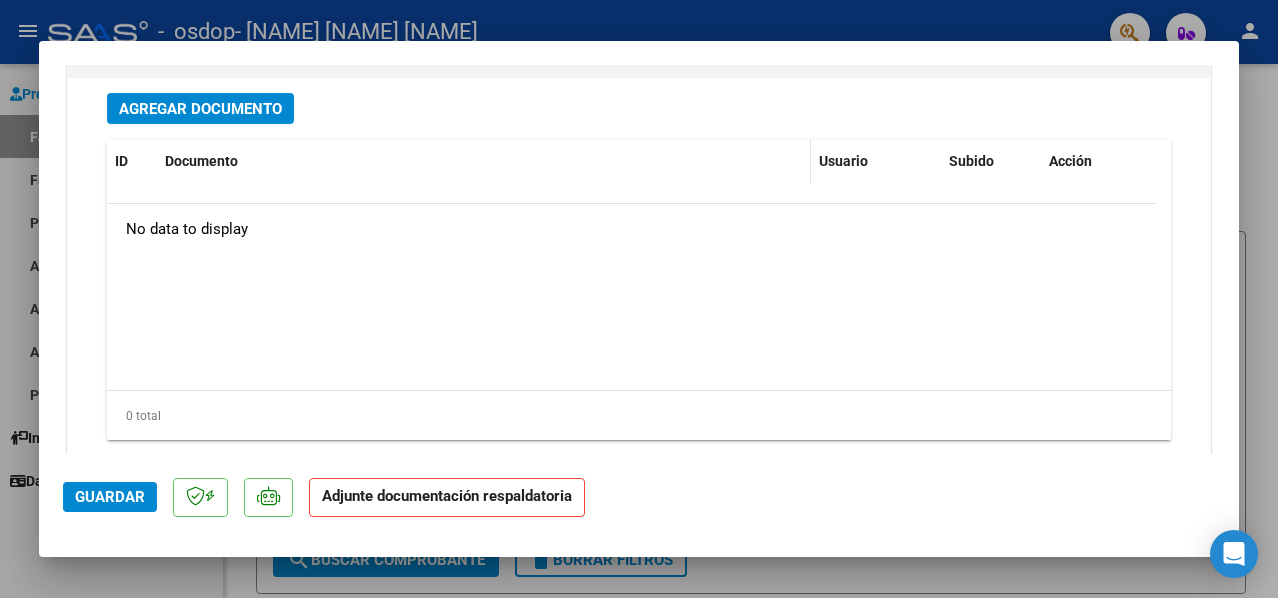 scroll, scrollTop: 2214, scrollLeft: 0, axis: vertical 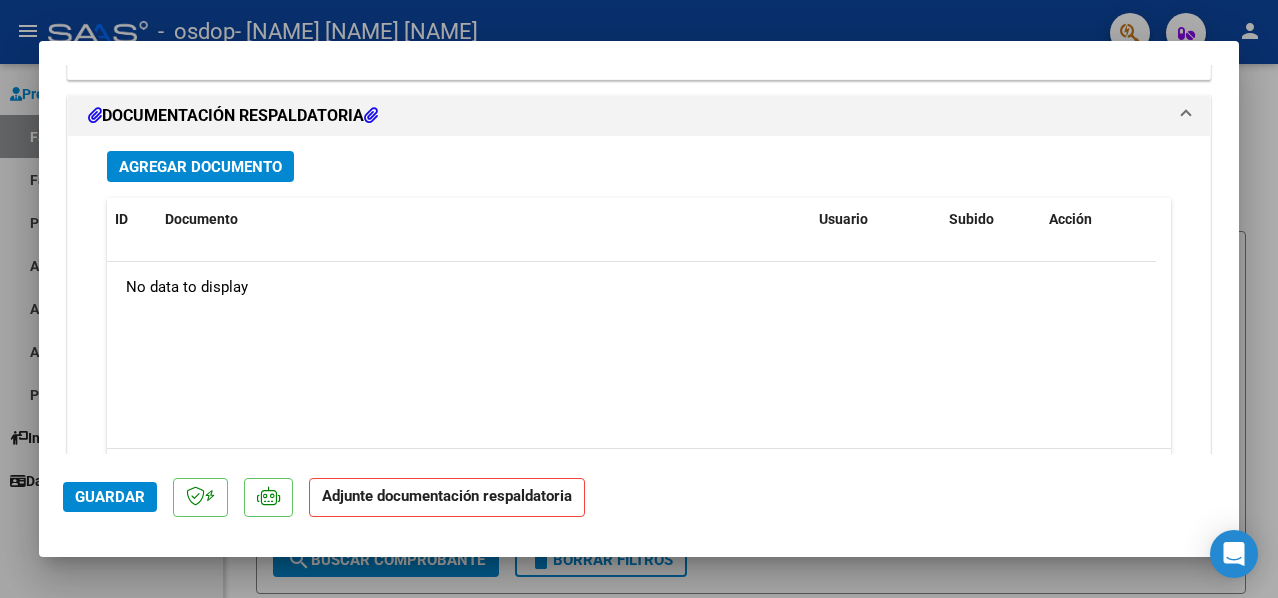 click on "Agregar Documento" at bounding box center [200, 167] 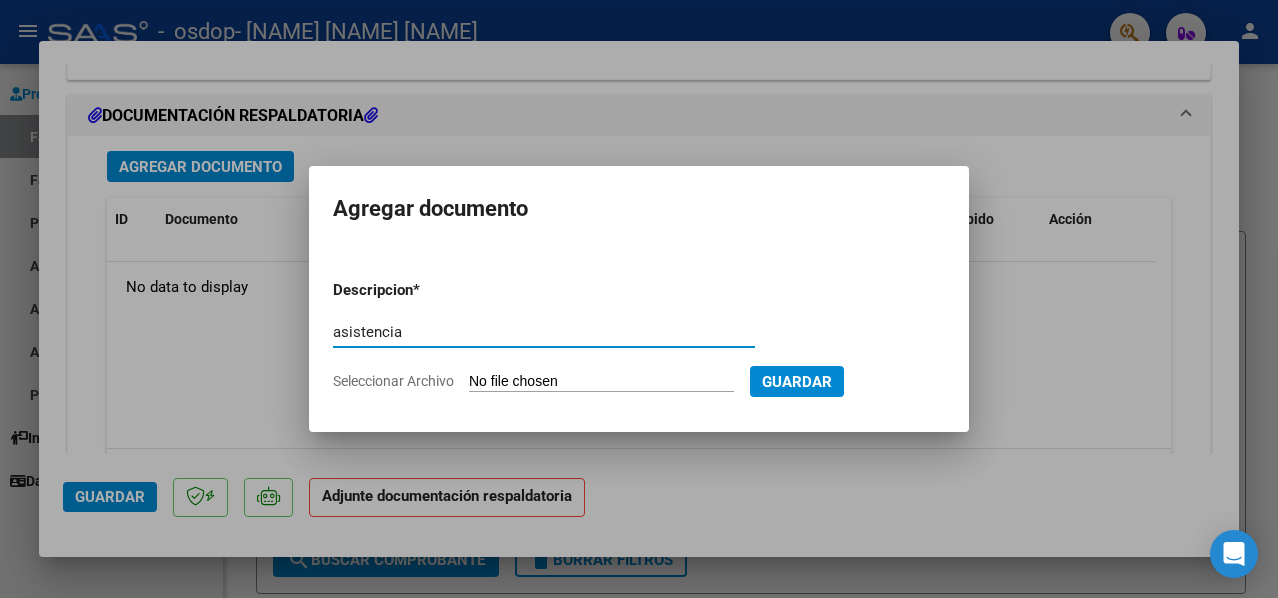 type on "asistencia" 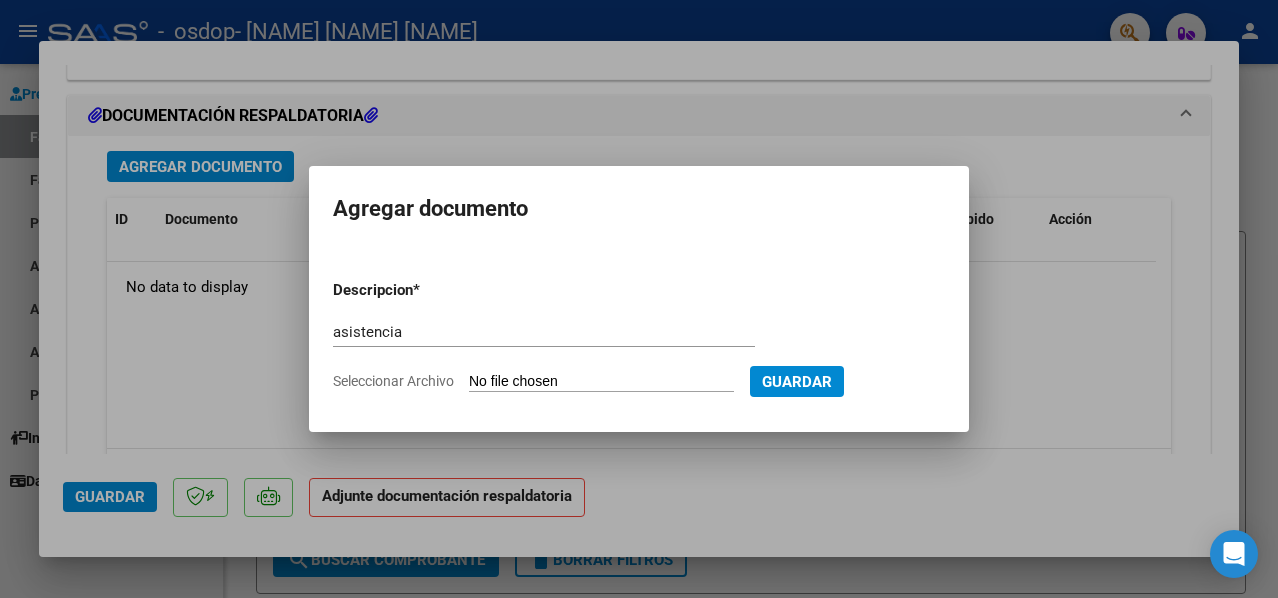 type on "C:\fakepath\Asistencia T.O.pdf" 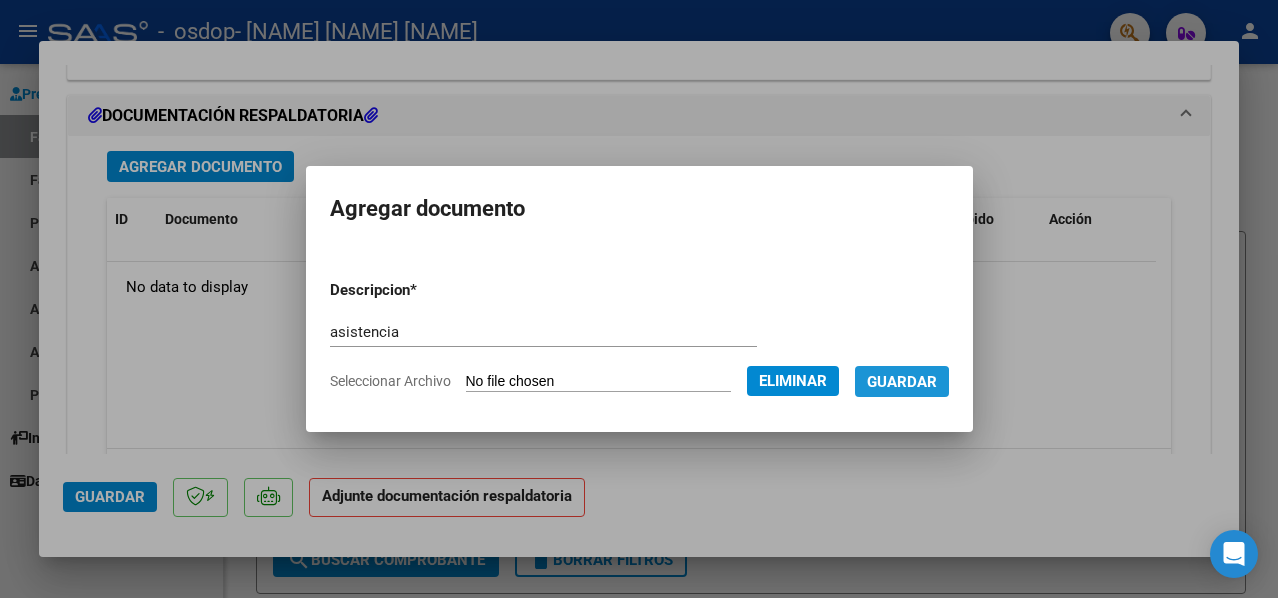 click on "Guardar" at bounding box center (902, 382) 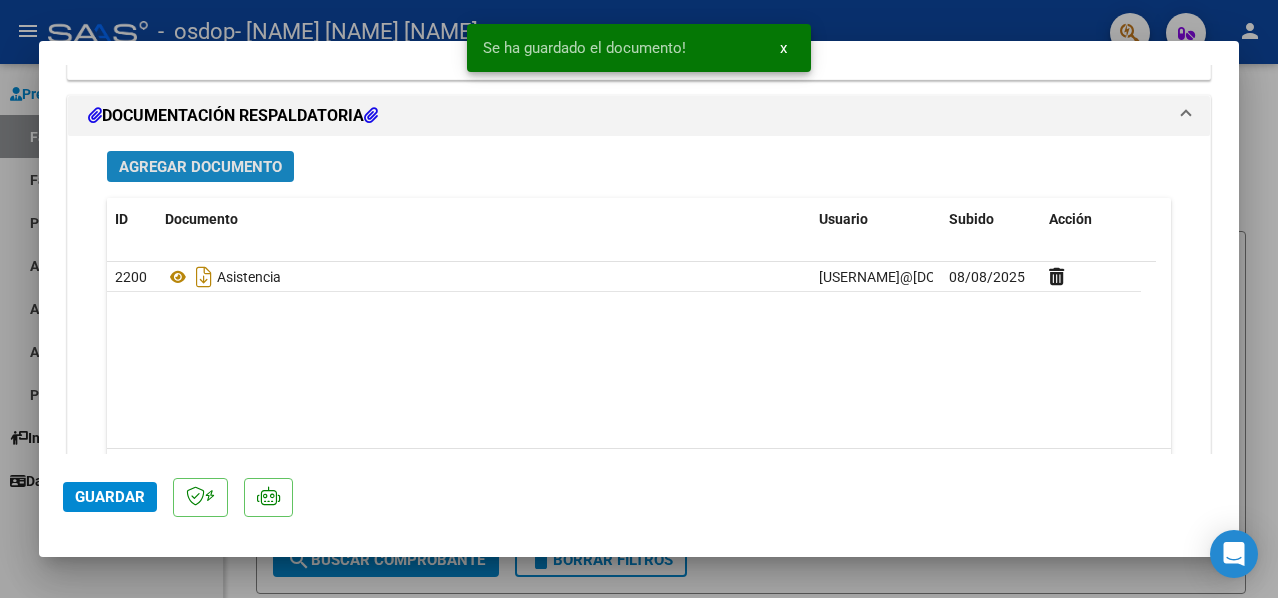 click on "Agregar Documento" at bounding box center [200, 167] 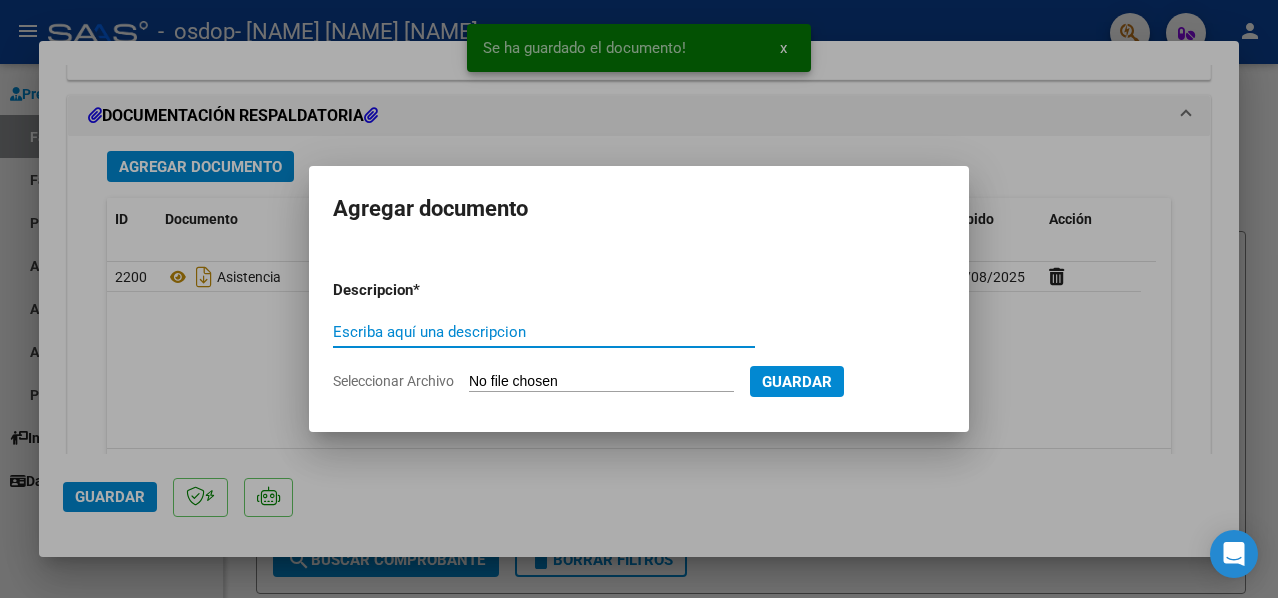 click on "Escriba aquí una descripcion" at bounding box center (544, 332) 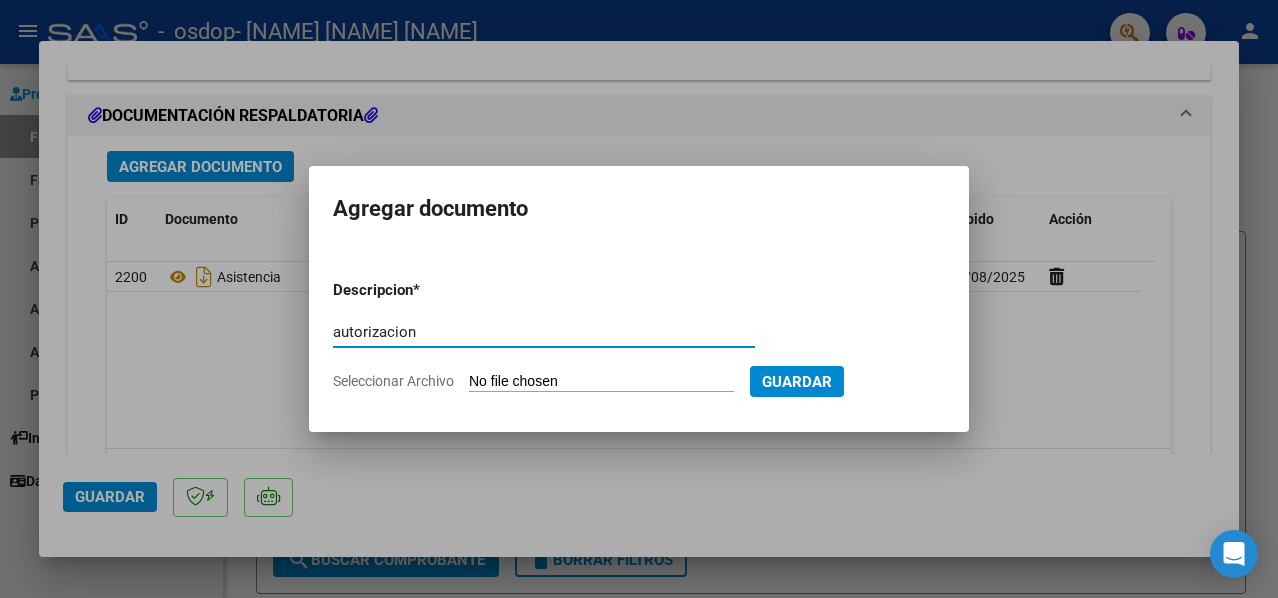 type on "autorizacion" 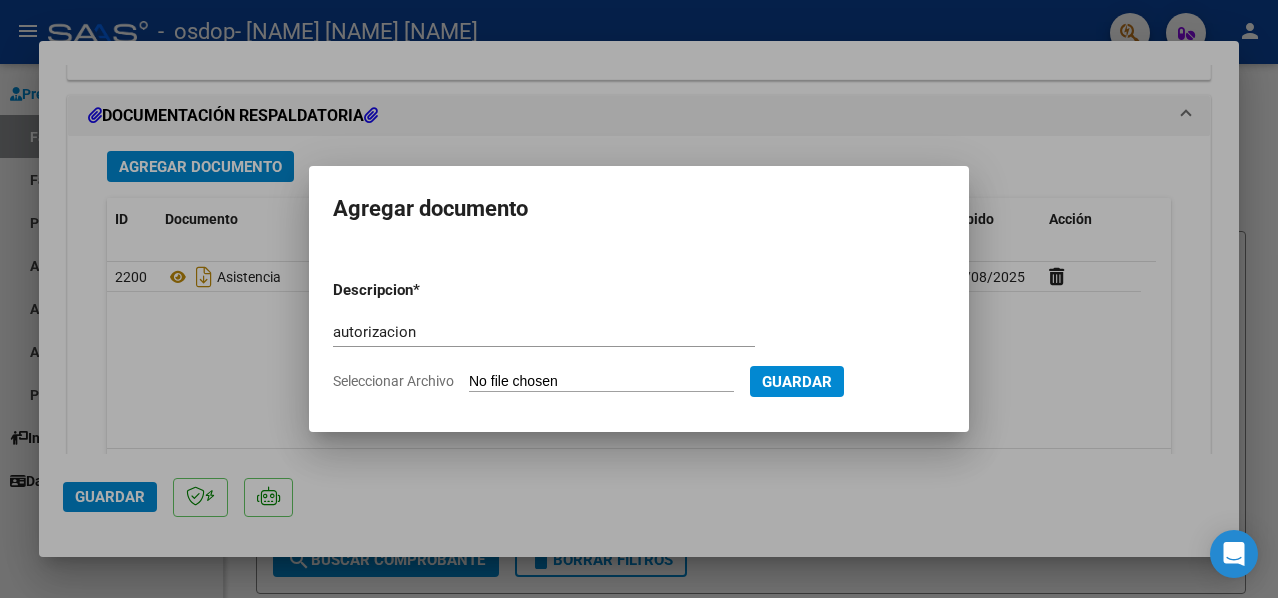 type on "C:\fakepath\Autorizacion T.O.pdf" 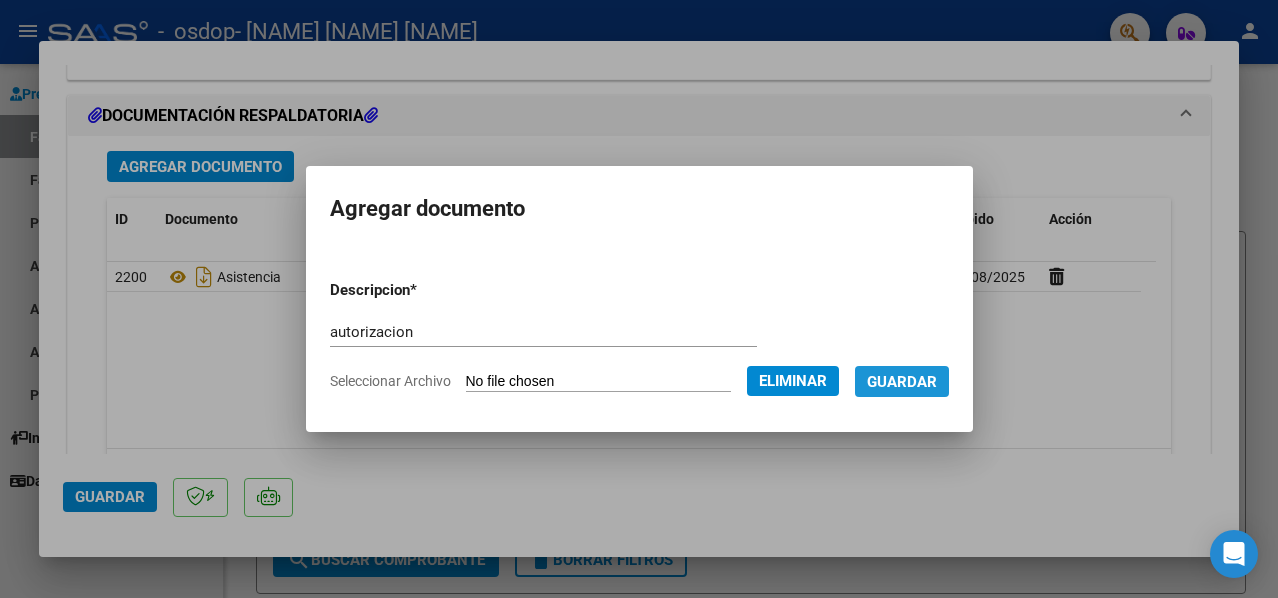 click on "Guardar" at bounding box center [902, 382] 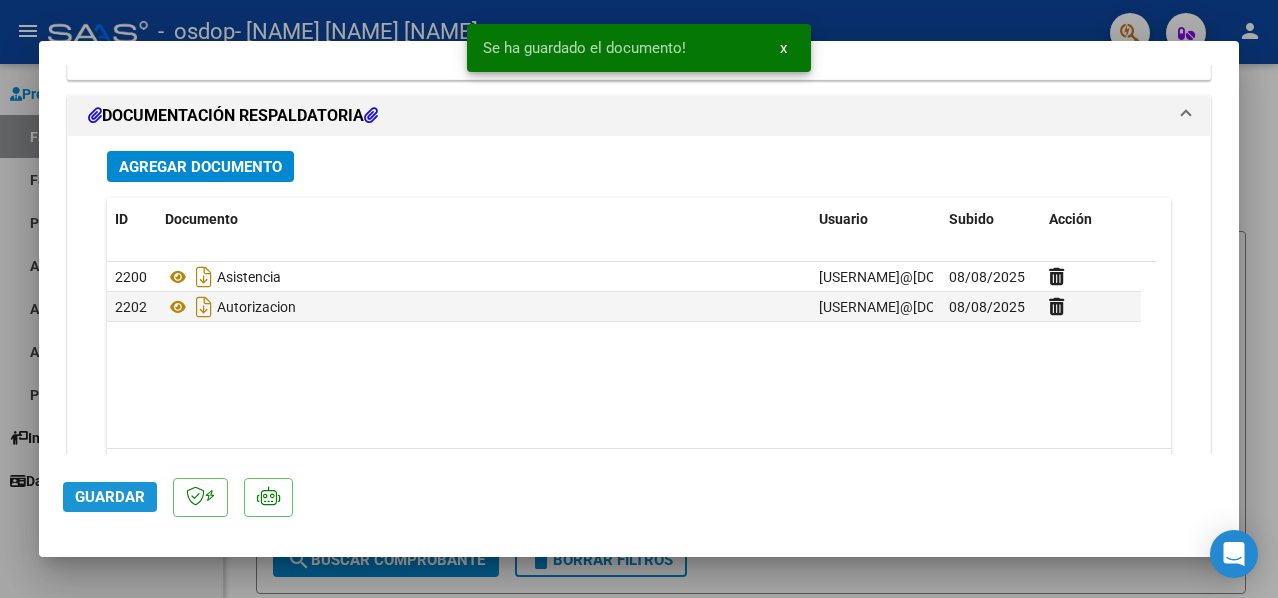 click on "Guardar" 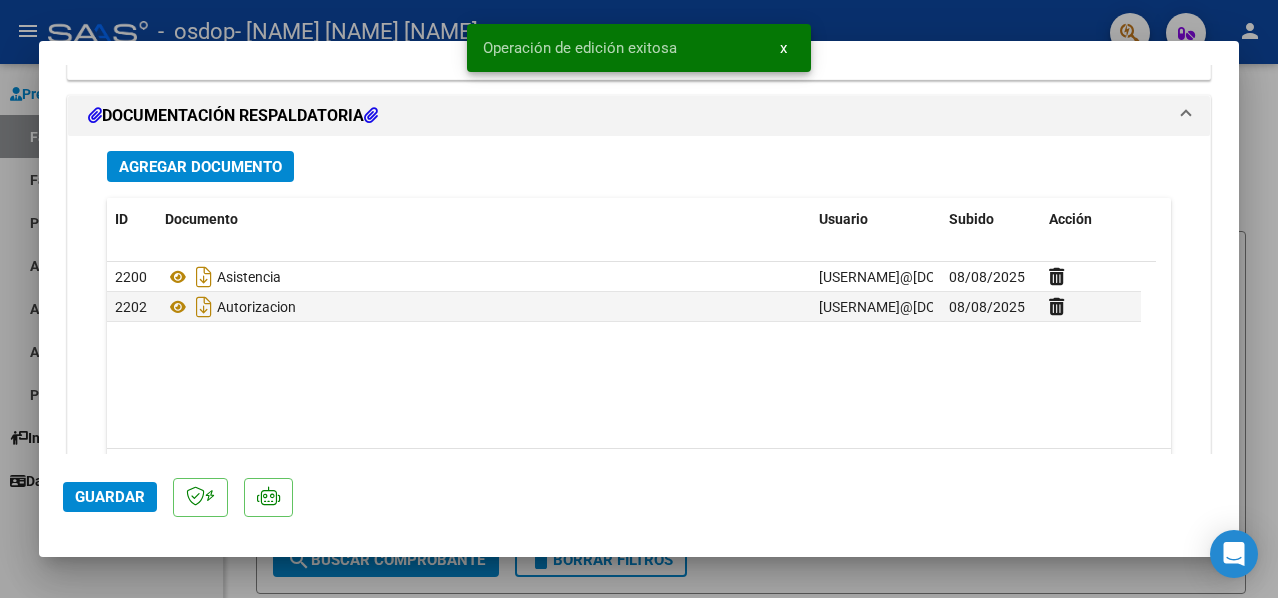 click at bounding box center (639, 299) 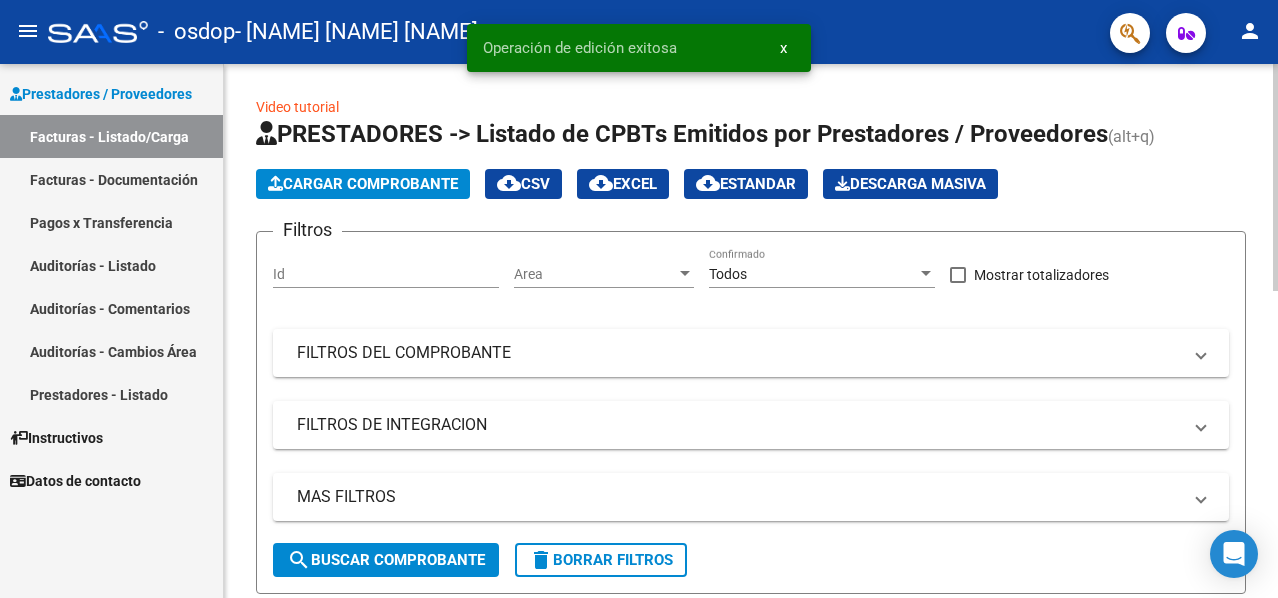 scroll, scrollTop: 200, scrollLeft: 0, axis: vertical 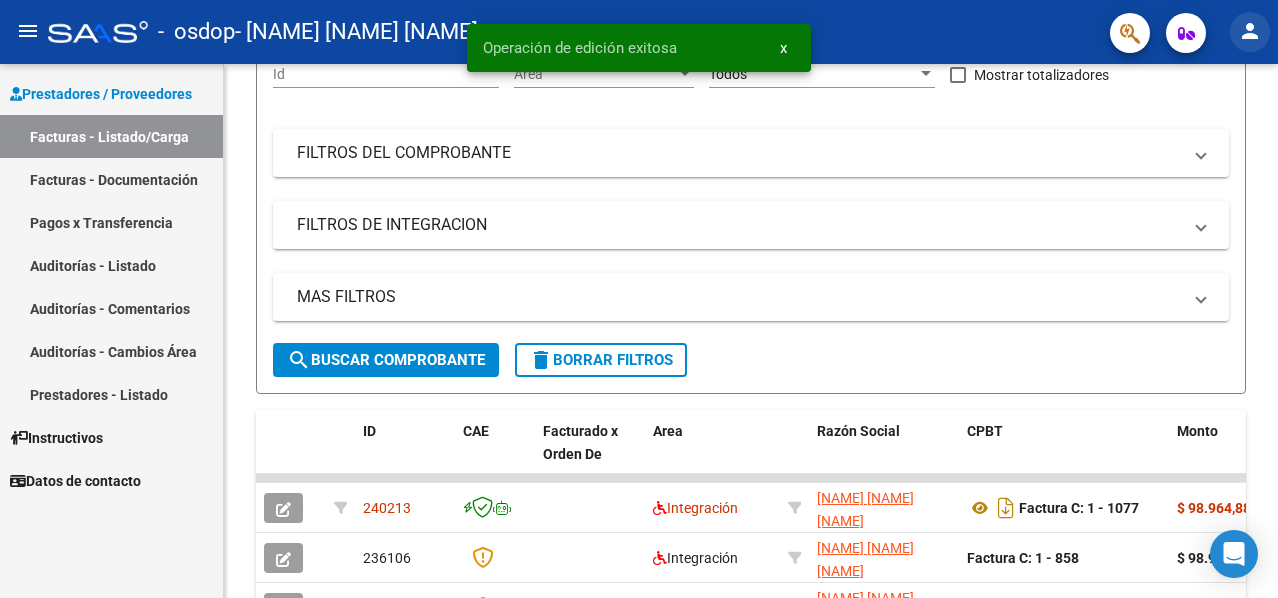 click on "person" 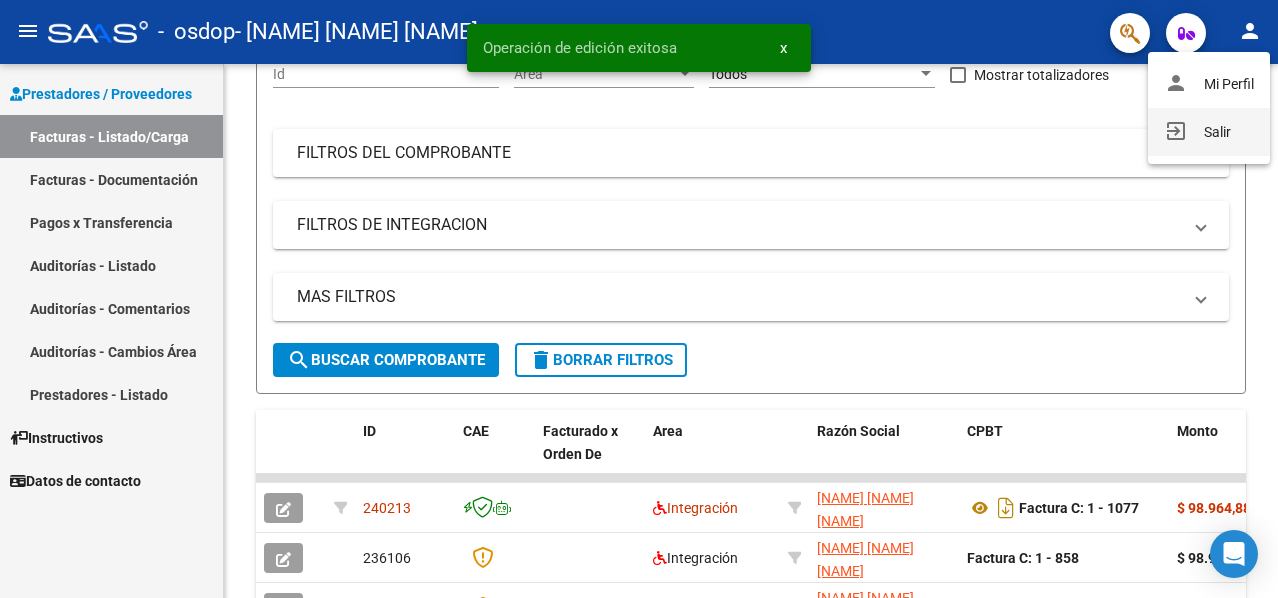 click on "exit_to_app  Salir" at bounding box center [1209, 132] 